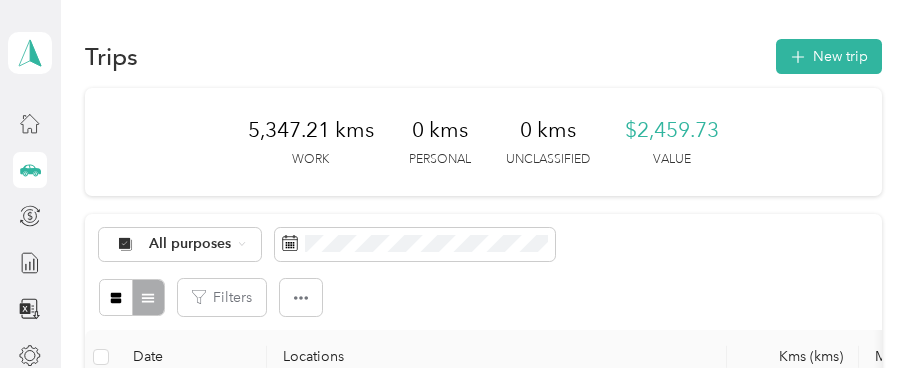 scroll, scrollTop: 0, scrollLeft: 0, axis: both 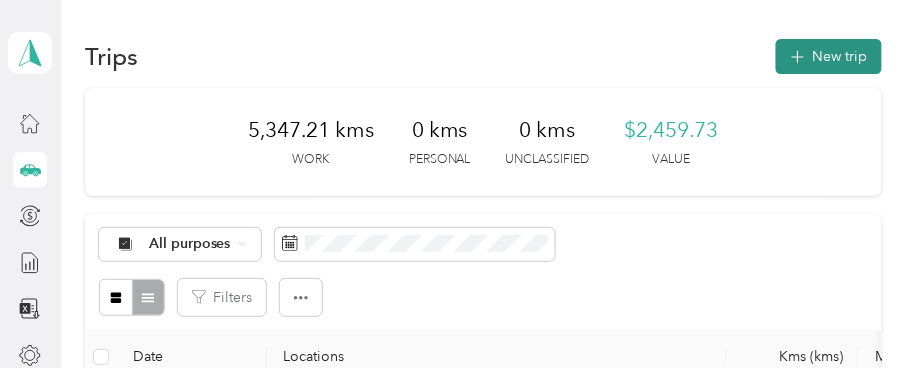 click on "New trip" at bounding box center (829, 56) 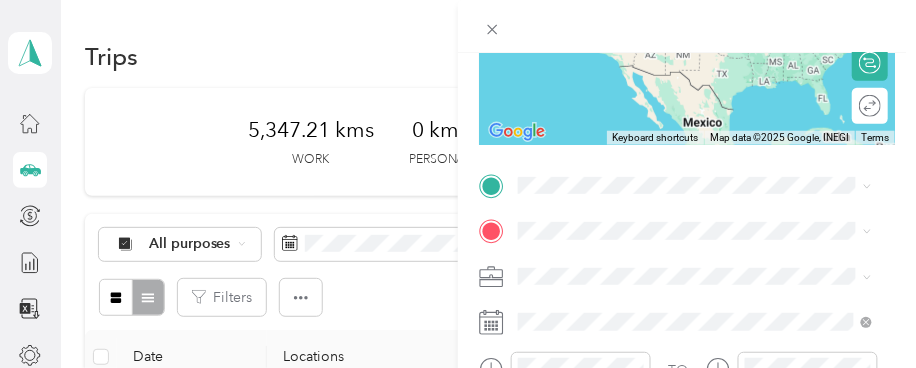 scroll, scrollTop: 325, scrollLeft: 0, axis: vertical 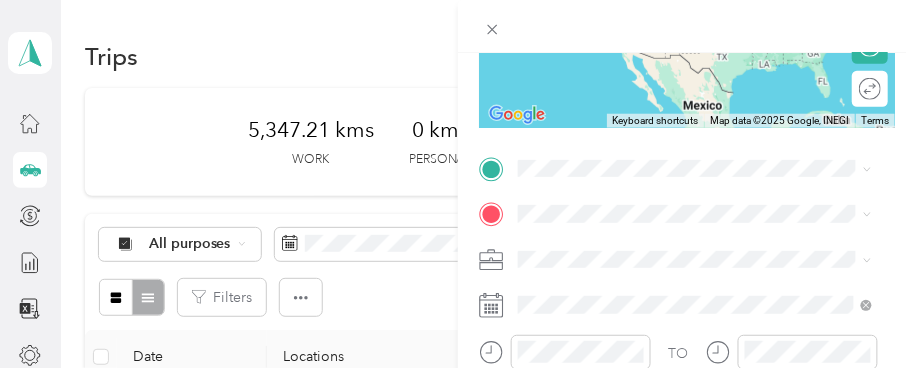click on "New Trip Save This trip cannot be edited because it is either under review, approved, or paid. Contact your Team Manager to edit it. Kms ← Move left → Move right ↑ Move up ↓ Move down + Zoom in - Zoom out Home Jump left by 75% End Jump right by 75% Page Up Jump up by 75% Page Down Jump down by 75% To navigate, press the arrow keys. Keyboard shortcuts Map Data Map data ©2025 Google, INEGI Map data ©2025 Google, INEGI 1000 km  Click to toggle between metric and imperial units Terms Report a map error Edit route Calculate route Round trip TO Add photo" at bounding box center (458, 184) 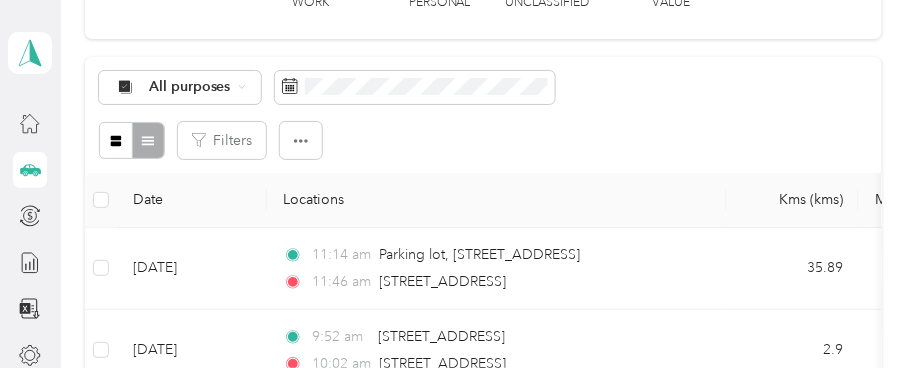 scroll, scrollTop: 0, scrollLeft: 0, axis: both 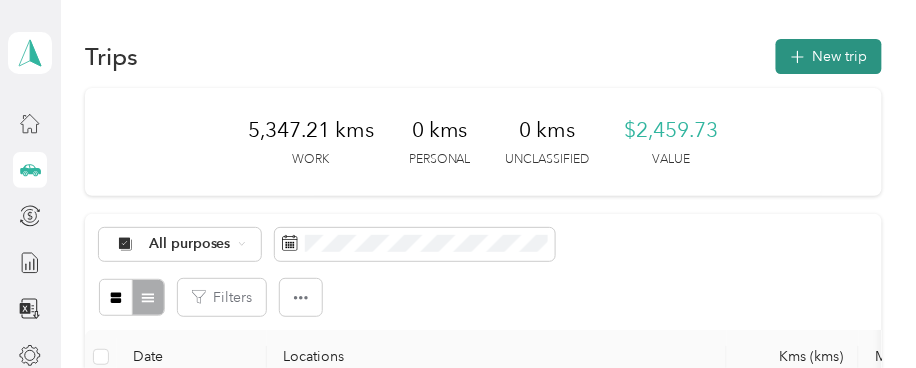 click on "New trip" at bounding box center (829, 56) 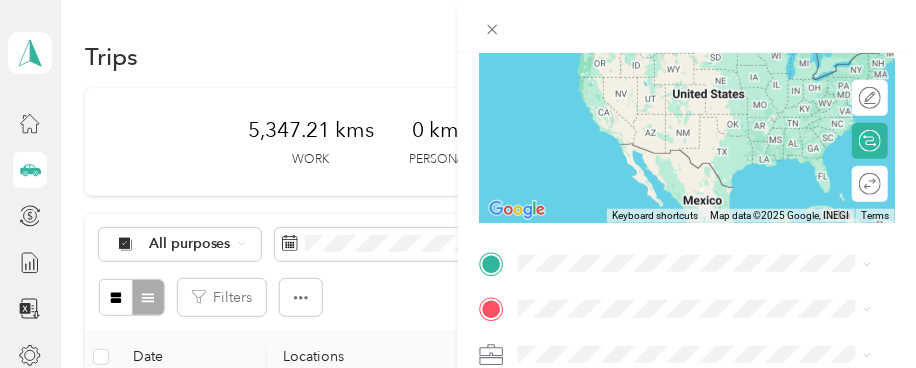 scroll, scrollTop: 339, scrollLeft: 0, axis: vertical 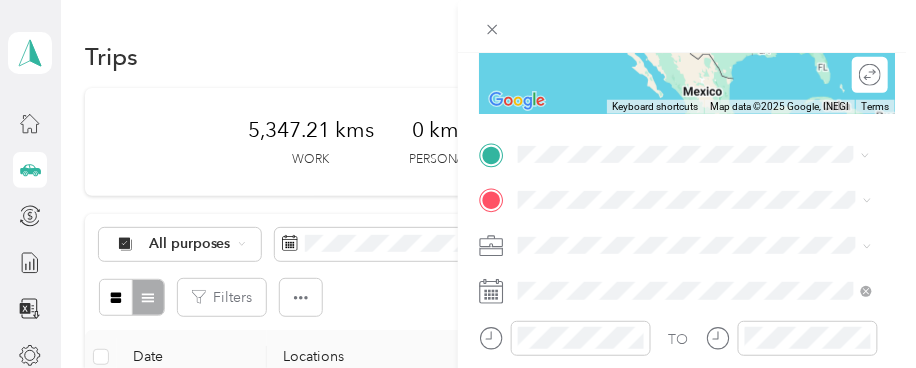 click on "1100 Princess Street
Kingston, Ontario K7L 5G8, Canada" at bounding box center (619, 226) 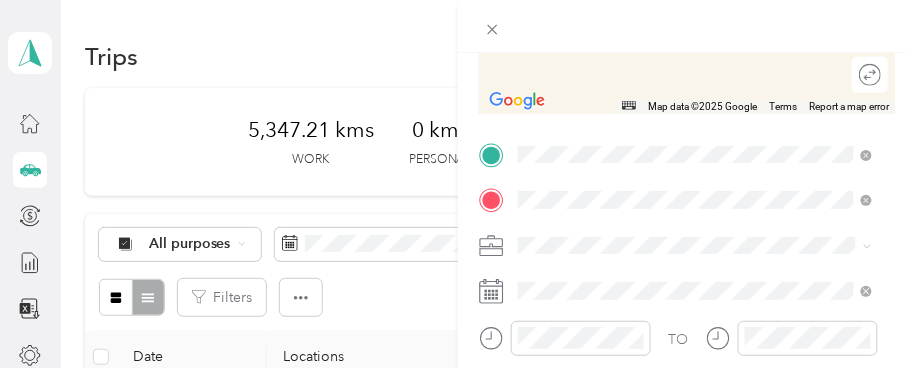 click on "1036 Princess Street
Kingston, Ontario K7L 1H2, Canada" at bounding box center [619, 34] 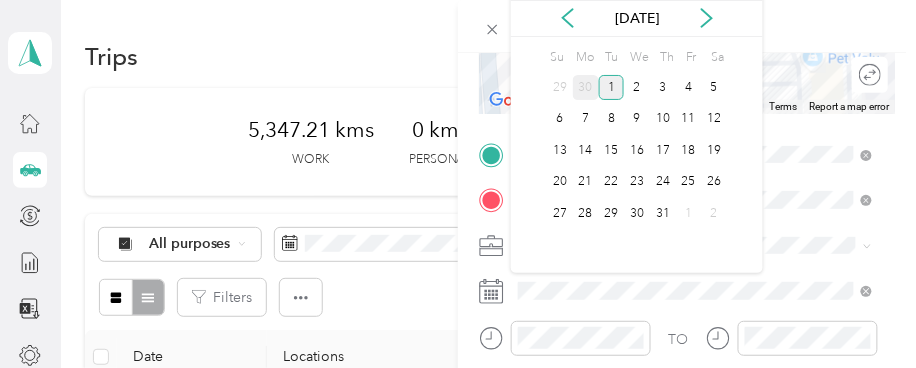 click on "30" at bounding box center [586, 87] 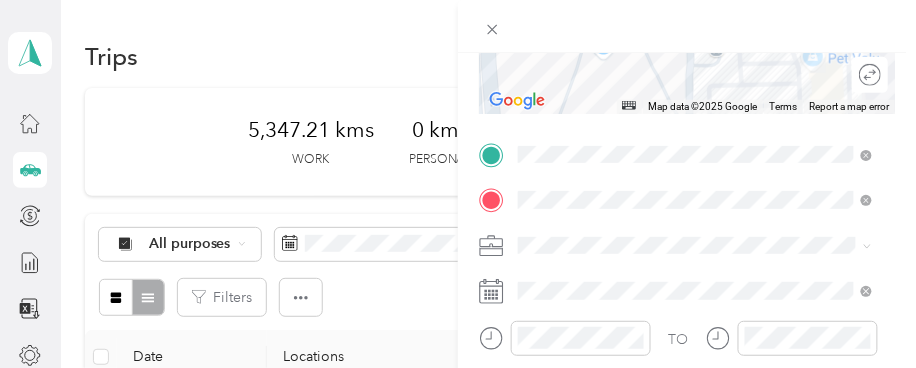 click 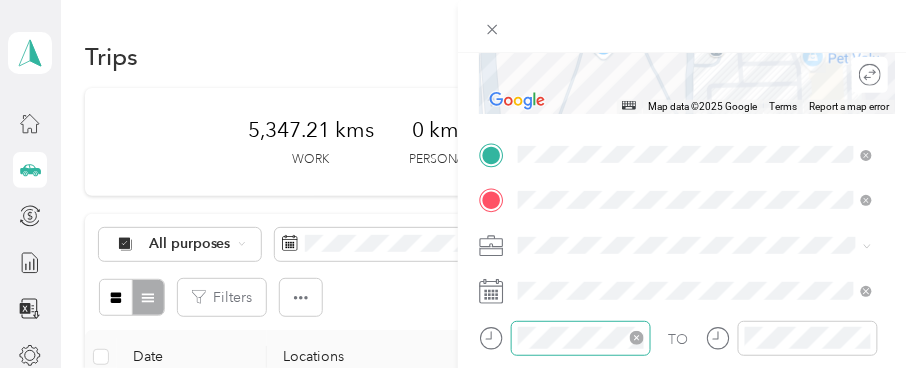 click 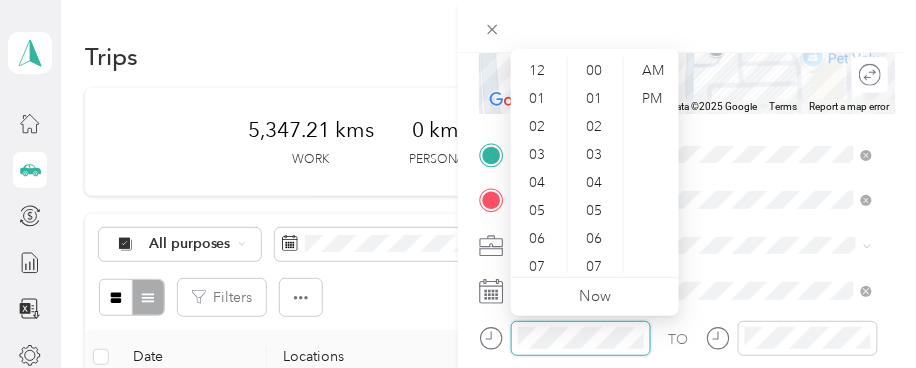 scroll, scrollTop: 1371, scrollLeft: 0, axis: vertical 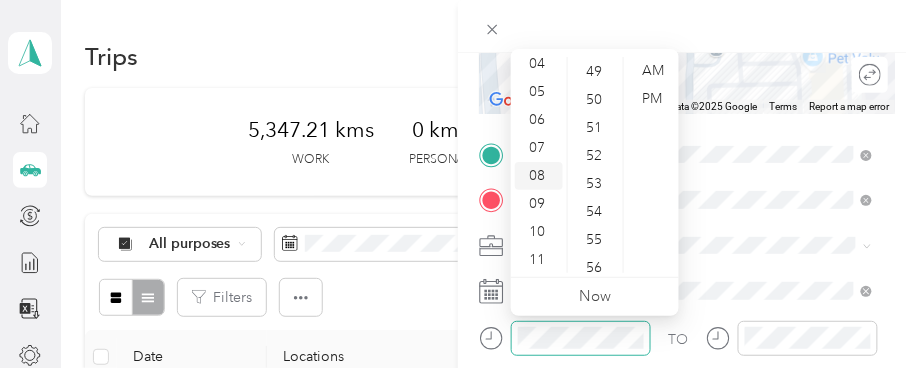 click on "08" at bounding box center [539, 176] 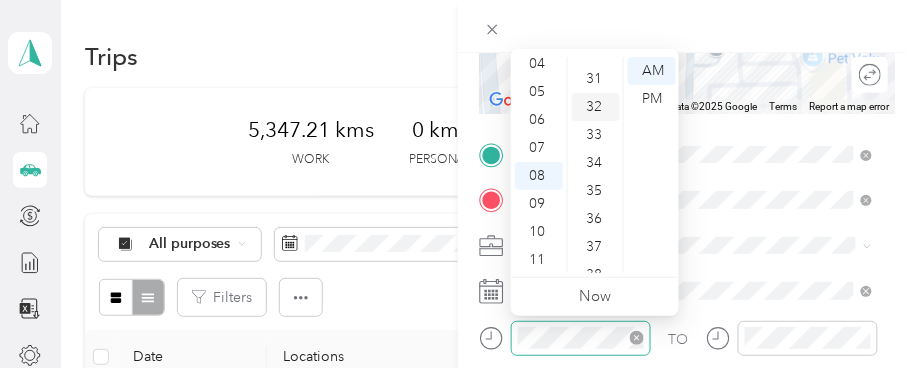 scroll, scrollTop: 816, scrollLeft: 0, axis: vertical 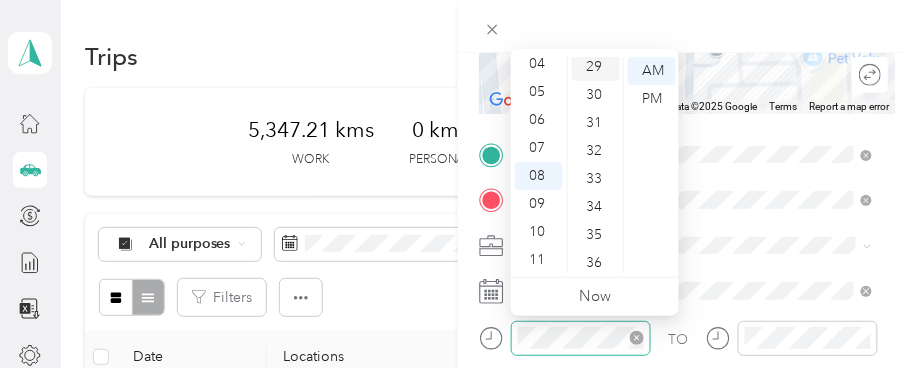 click on "29" at bounding box center [596, 67] 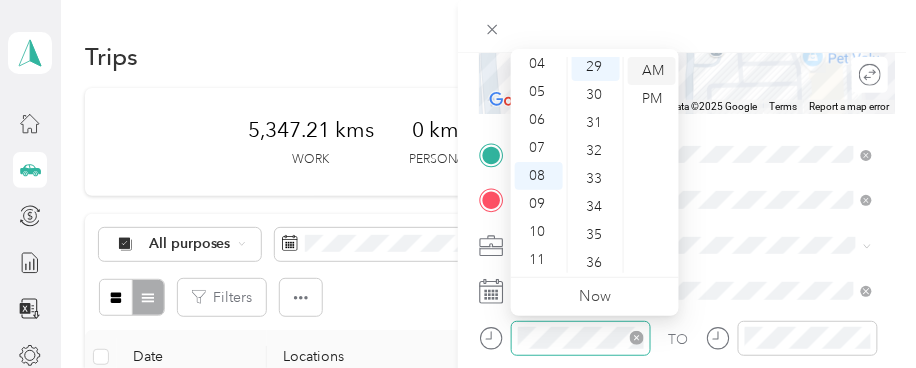 scroll, scrollTop: 811, scrollLeft: 0, axis: vertical 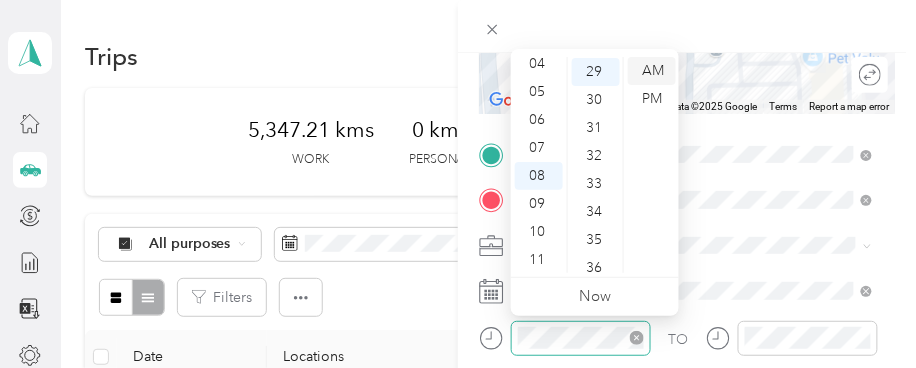 click on "AM" at bounding box center (652, 71) 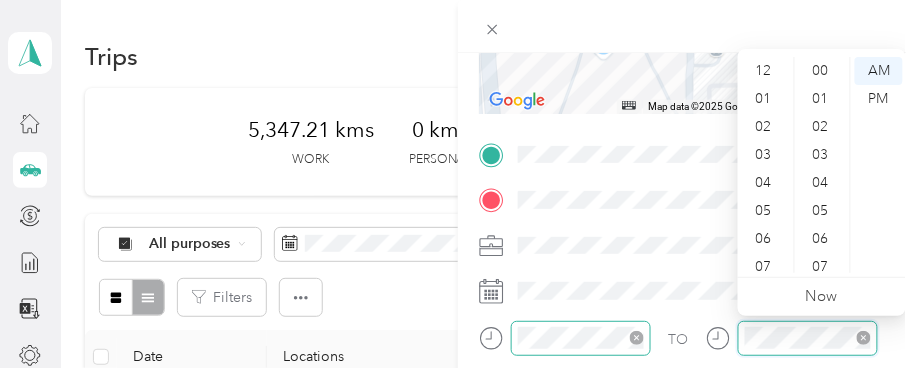 scroll, scrollTop: 1371, scrollLeft: 0, axis: vertical 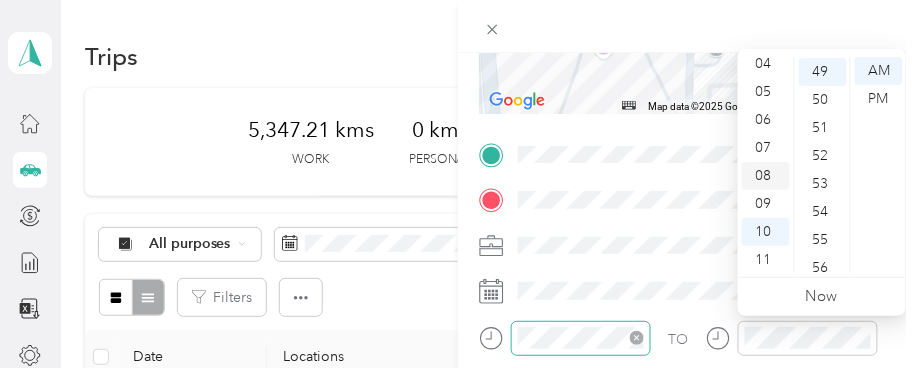 click on "08" at bounding box center [766, 176] 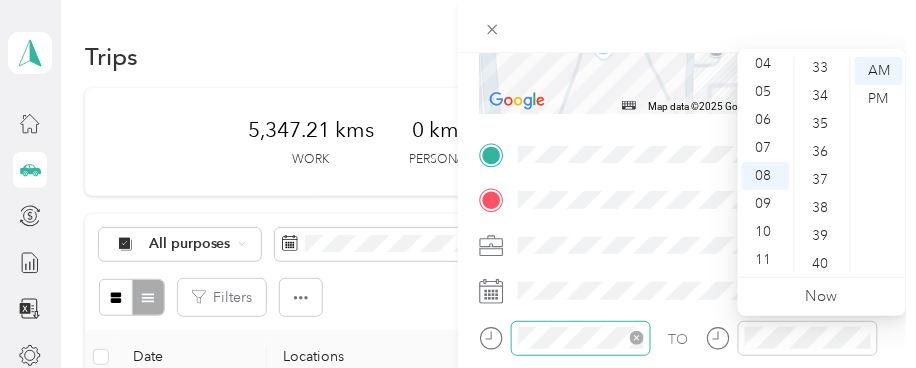 scroll, scrollTop: 816, scrollLeft: 0, axis: vertical 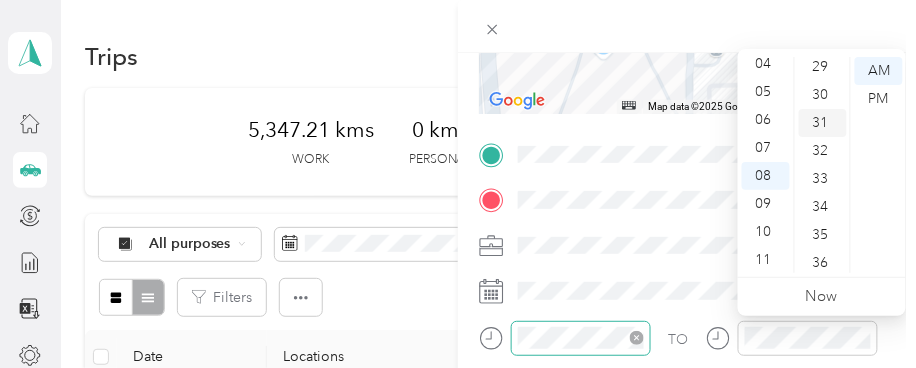 click on "31" at bounding box center [823, 123] 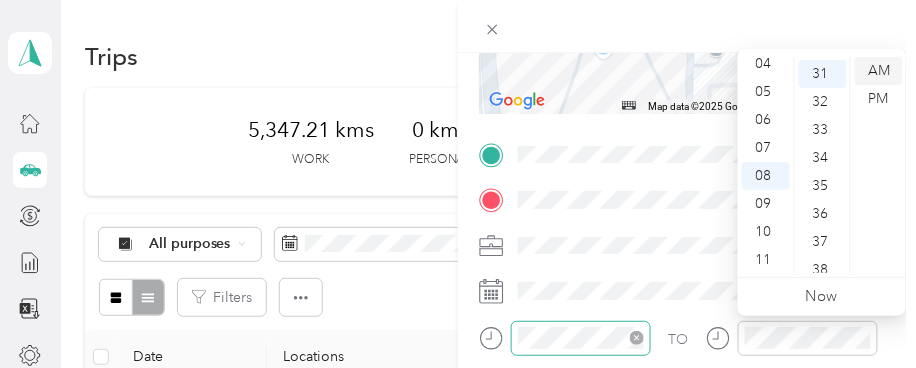 scroll, scrollTop: 867, scrollLeft: 0, axis: vertical 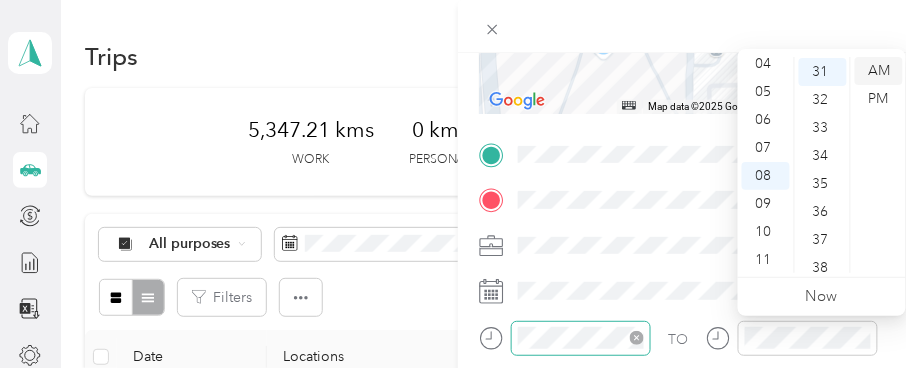 click on "AM" at bounding box center (879, 71) 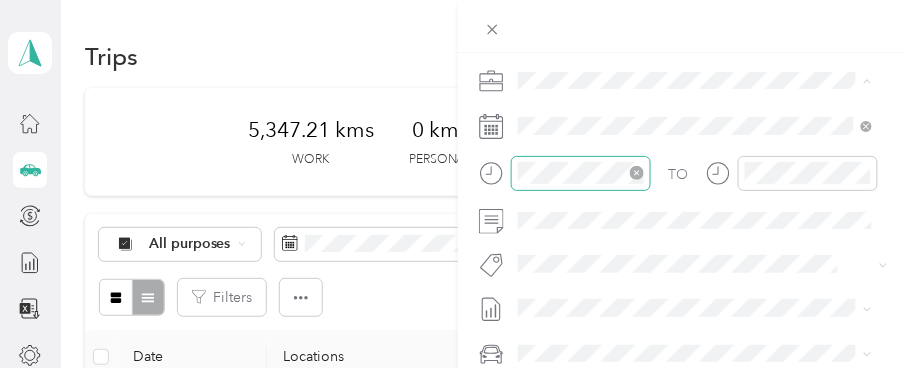 scroll, scrollTop: 561, scrollLeft: 0, axis: vertical 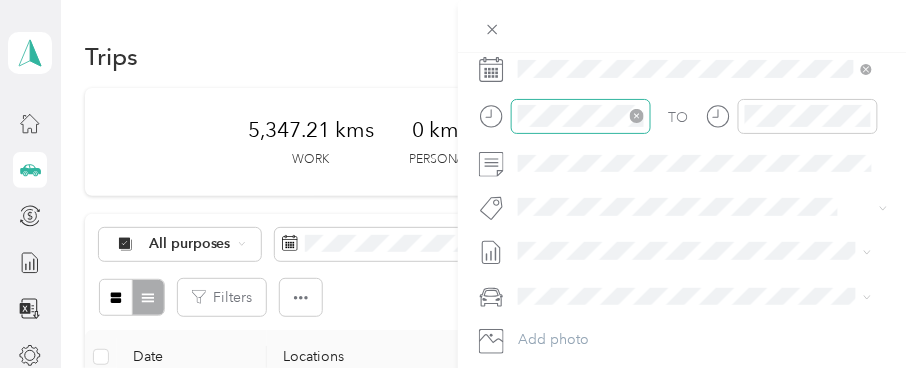 click on "Fit [PERSON_NAME] Team" at bounding box center (613, 235) 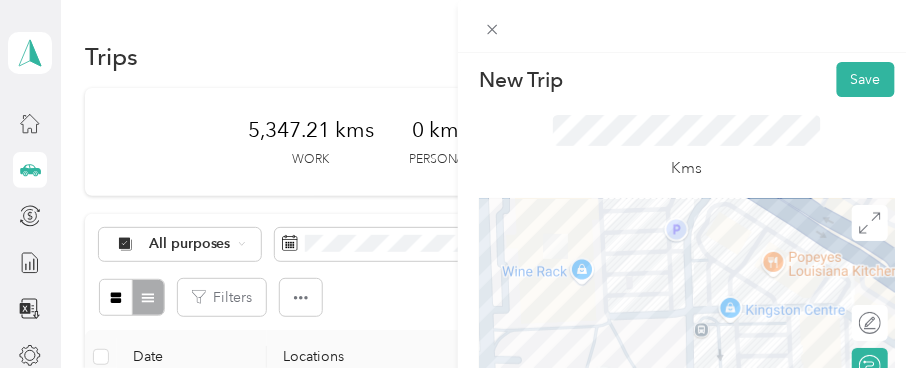 scroll, scrollTop: 0, scrollLeft: 0, axis: both 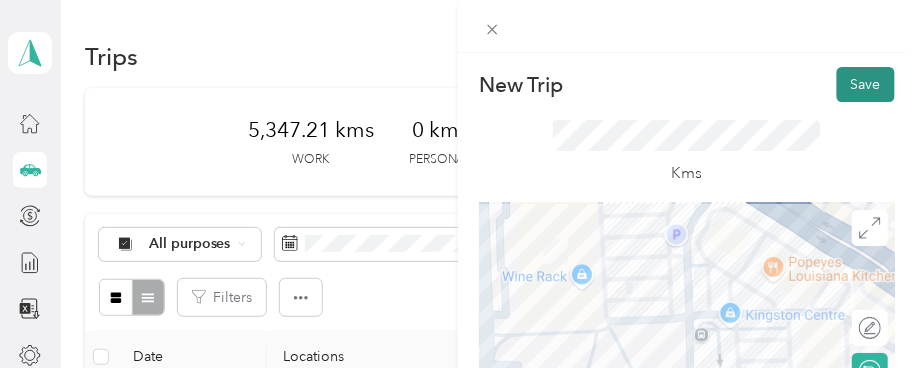 click on "Save" at bounding box center (866, 84) 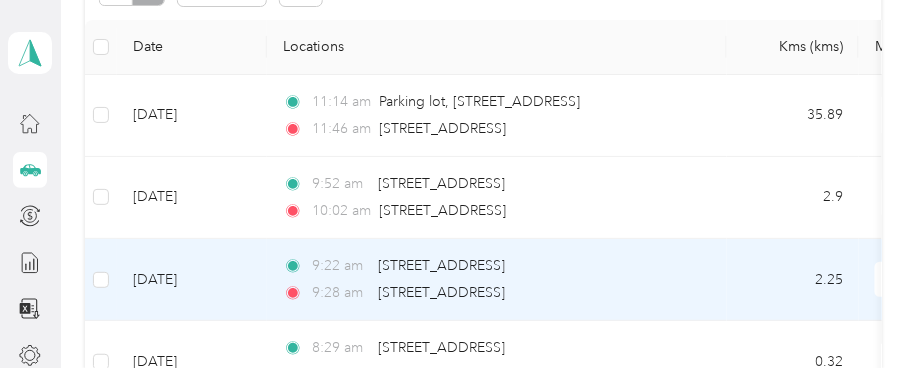 scroll, scrollTop: 444, scrollLeft: 0, axis: vertical 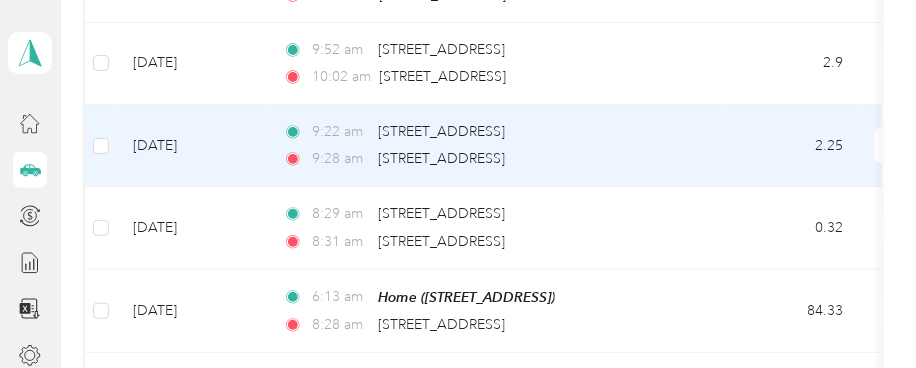 click on "[DATE]" at bounding box center (192, 146) 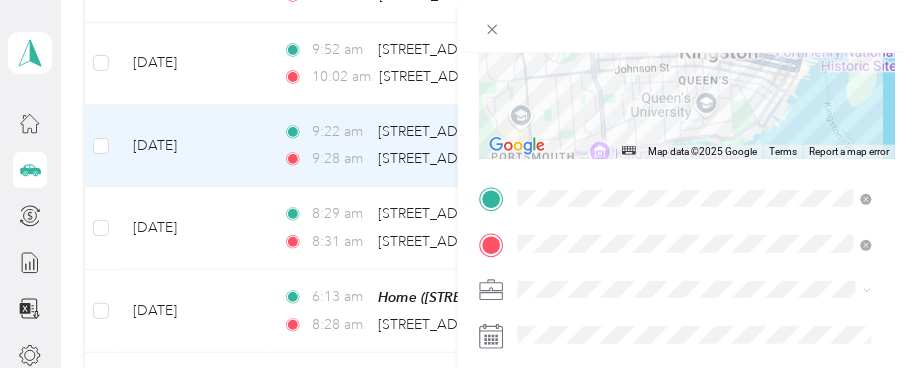 scroll, scrollTop: 307, scrollLeft: 0, axis: vertical 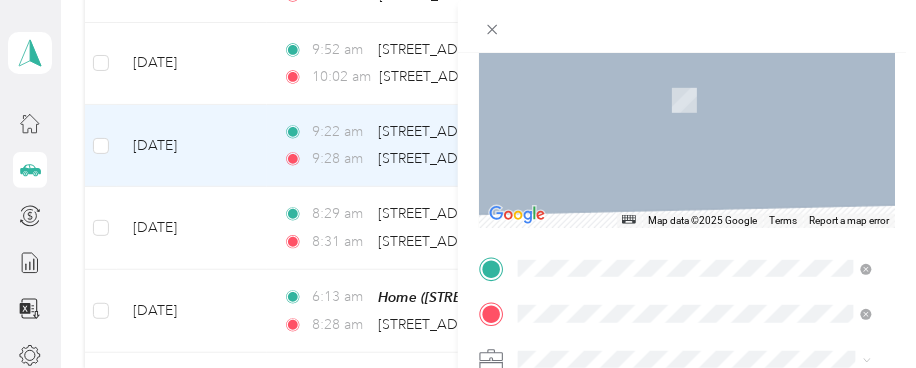click on "[STREET_ADDRESS]" at bounding box center [619, 70] 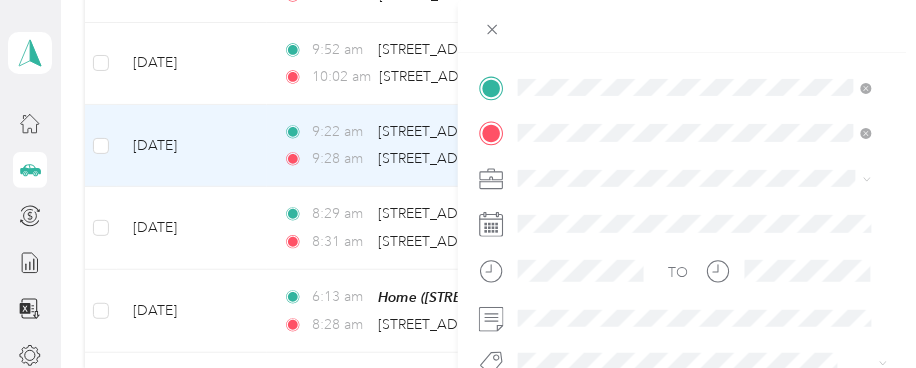 scroll, scrollTop: 408, scrollLeft: 0, axis: vertical 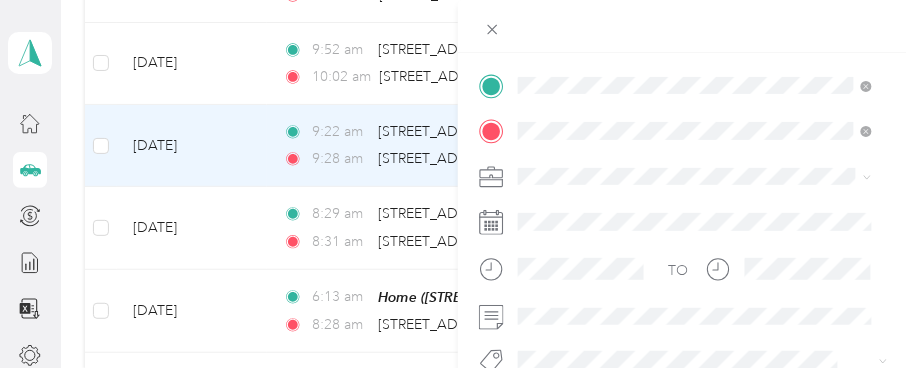click on "Fit [PERSON_NAME] Team" at bounding box center (613, 132) 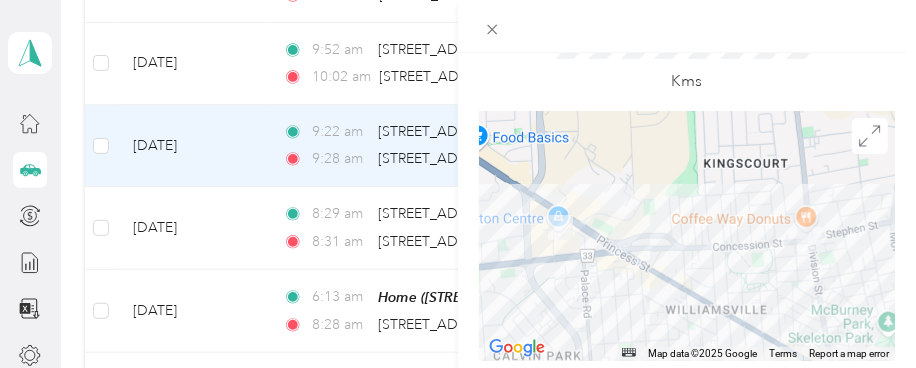scroll, scrollTop: 0, scrollLeft: 0, axis: both 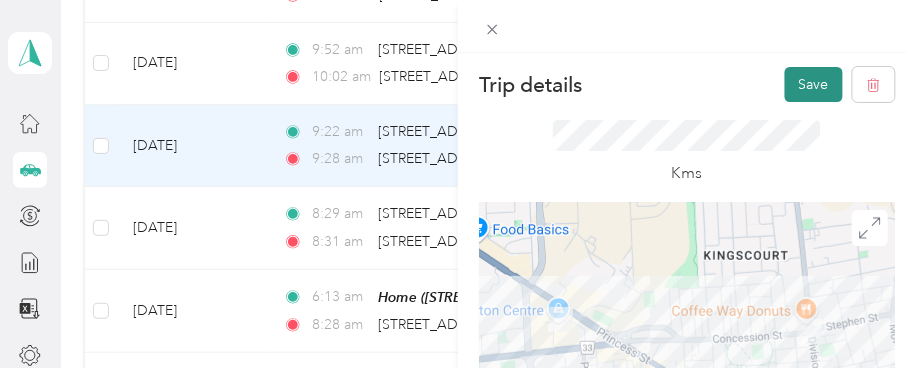 click on "Save" at bounding box center (814, 84) 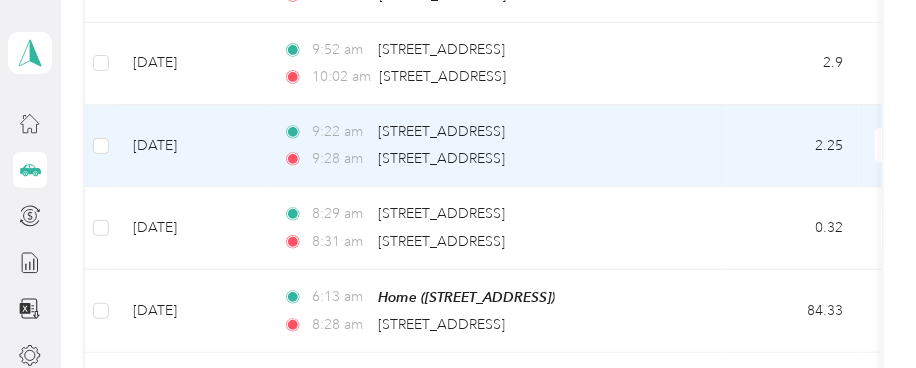click on "[DATE]" at bounding box center [192, 146] 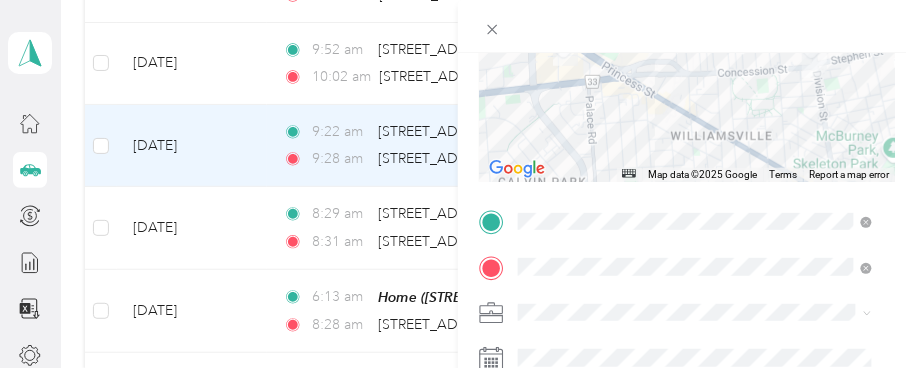 scroll, scrollTop: 282, scrollLeft: 0, axis: vertical 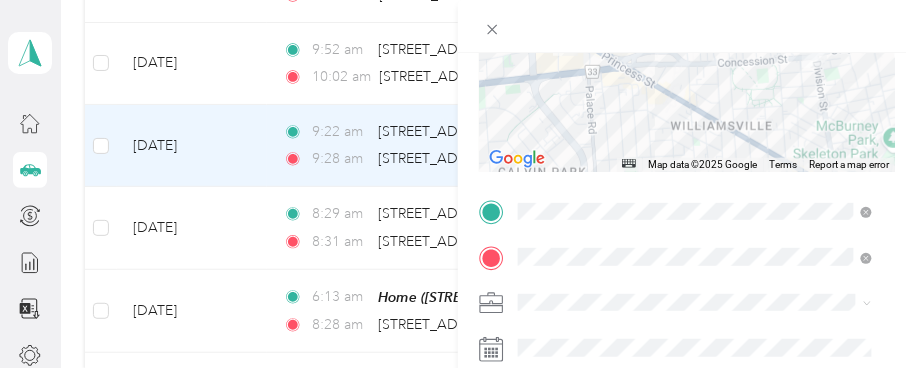 click on "[STREET_ADDRESS]" at bounding box center (588, 242) 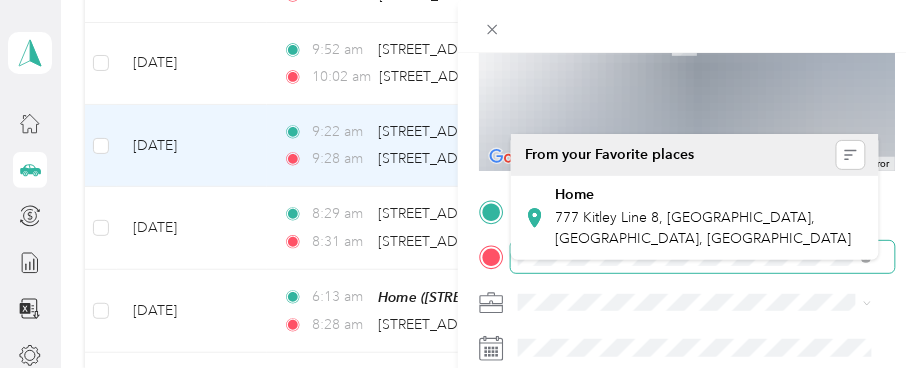 scroll, scrollTop: 282, scrollLeft: 0, axis: vertical 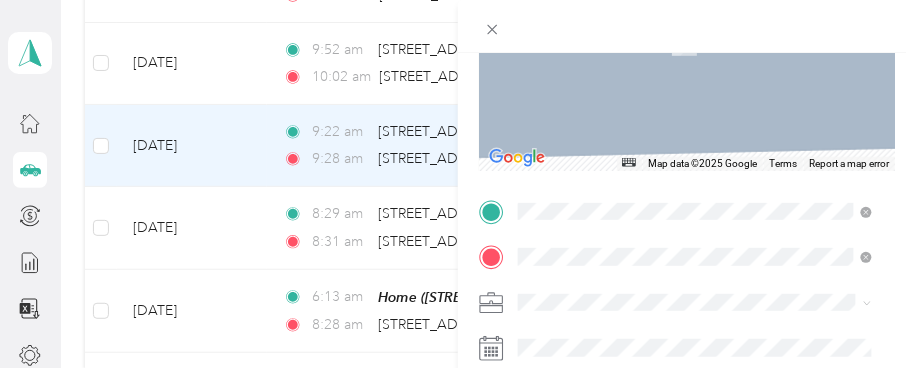 click on "[STREET_ADDRESS]" at bounding box center (619, 13) 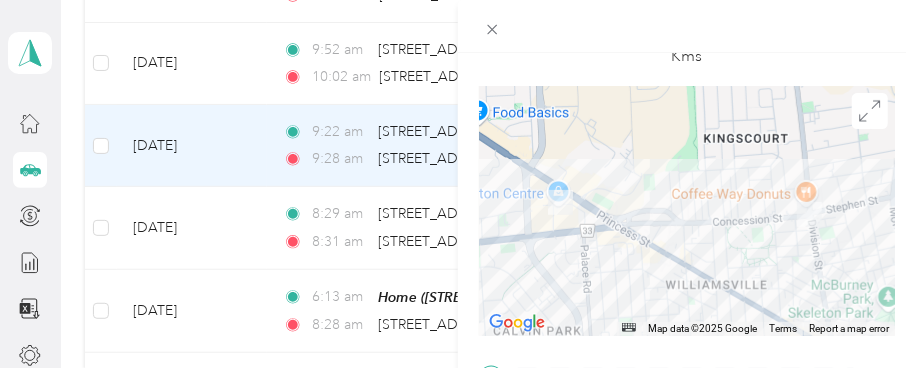 scroll, scrollTop: 0, scrollLeft: 0, axis: both 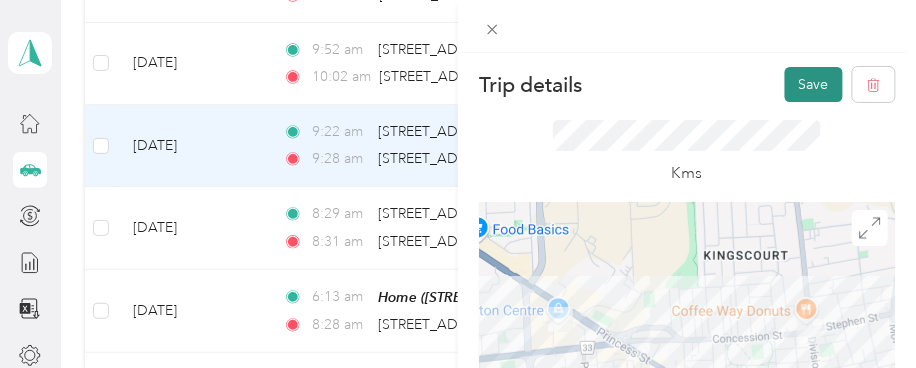click on "Save" at bounding box center [814, 84] 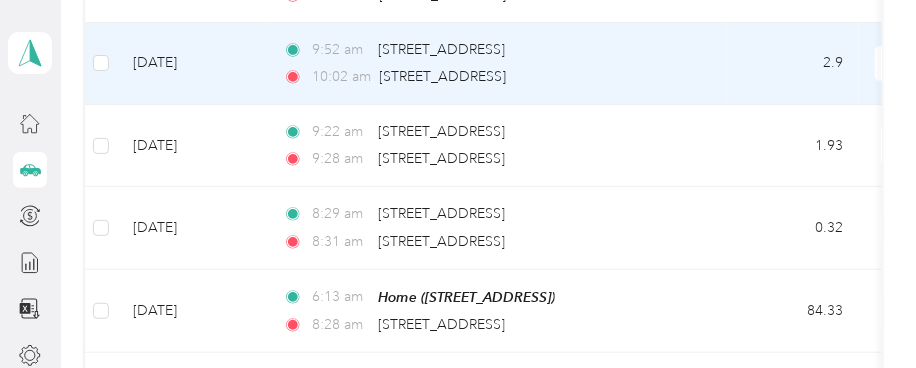 click on "[DATE]" at bounding box center (192, 64) 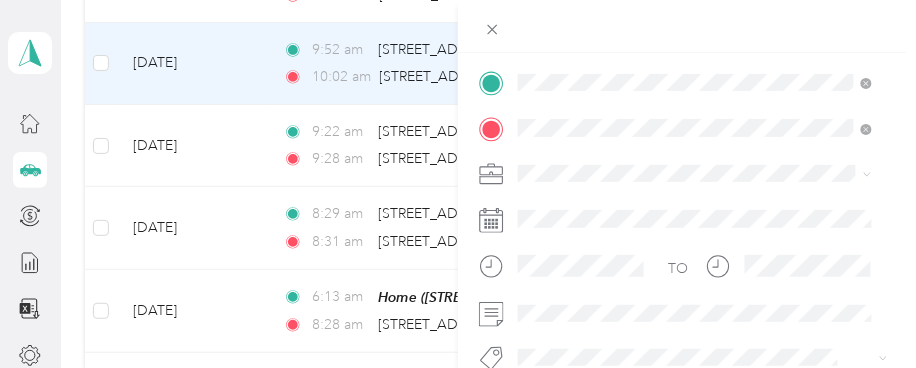 scroll, scrollTop: 423, scrollLeft: 0, axis: vertical 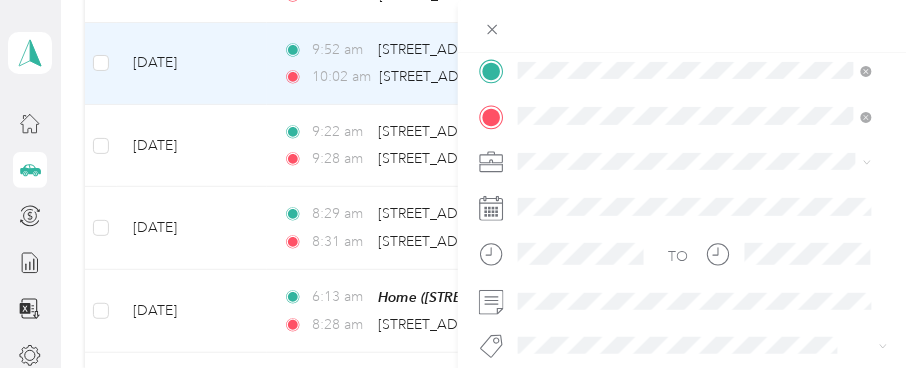 click on "Fit [PERSON_NAME] Team" at bounding box center (613, 116) 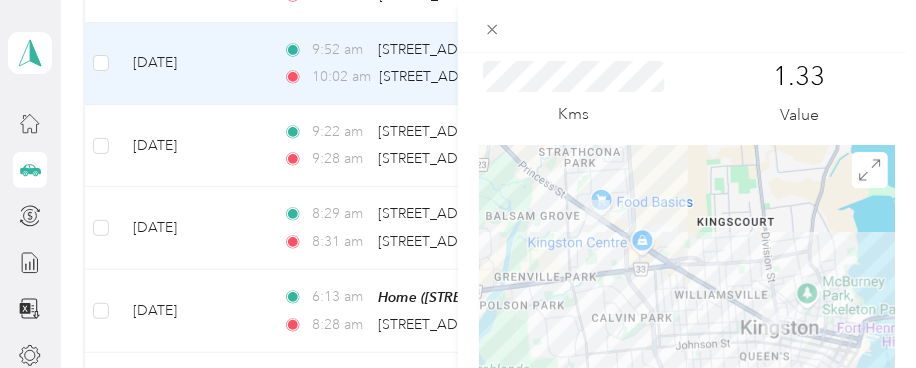 scroll, scrollTop: 0, scrollLeft: 0, axis: both 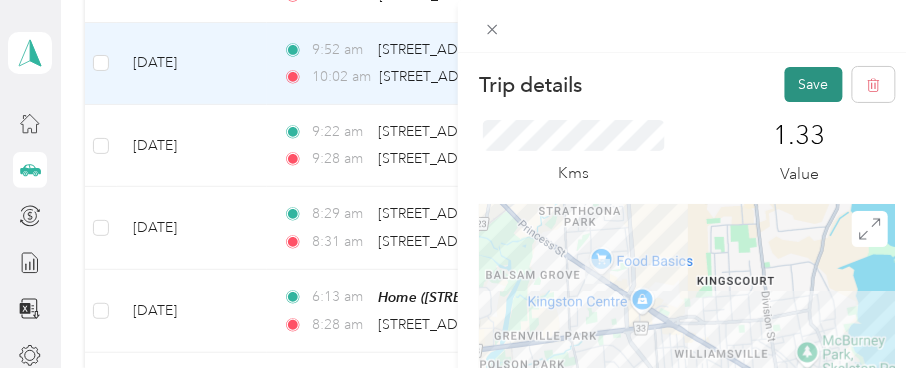 click on "Save" at bounding box center (814, 84) 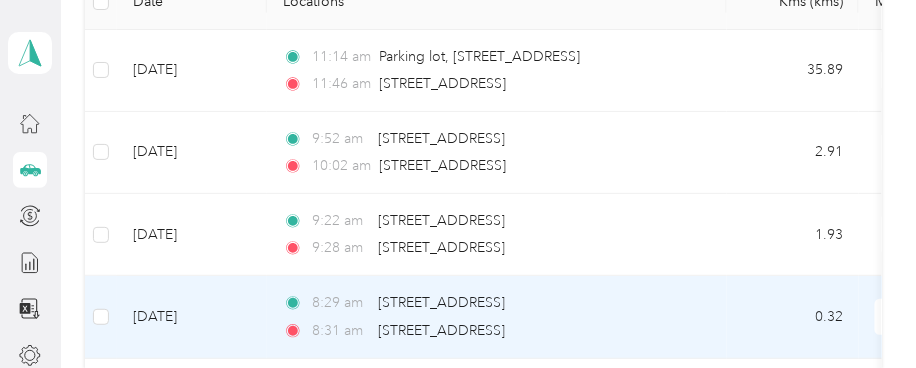 scroll, scrollTop: 333, scrollLeft: 0, axis: vertical 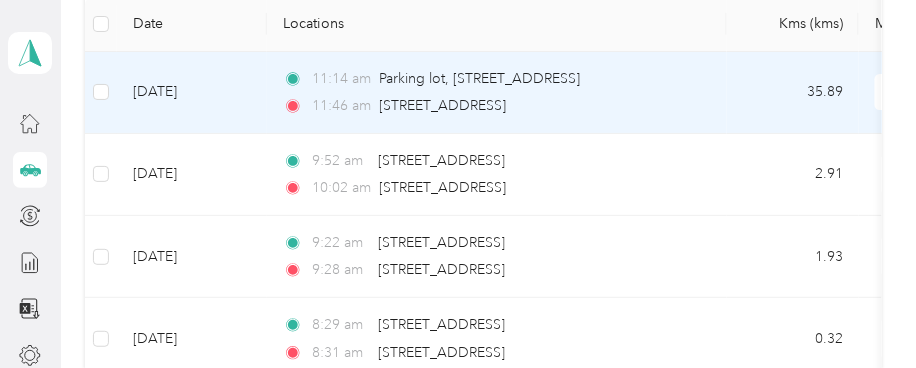 click on "[DATE]" at bounding box center [192, 93] 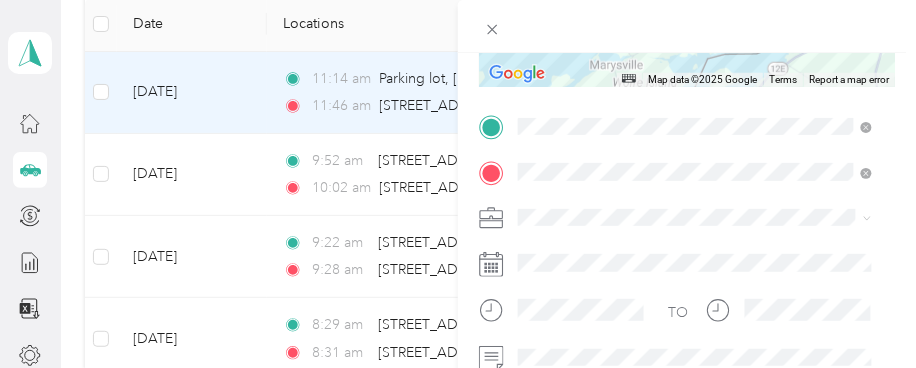 scroll, scrollTop: 383, scrollLeft: 0, axis: vertical 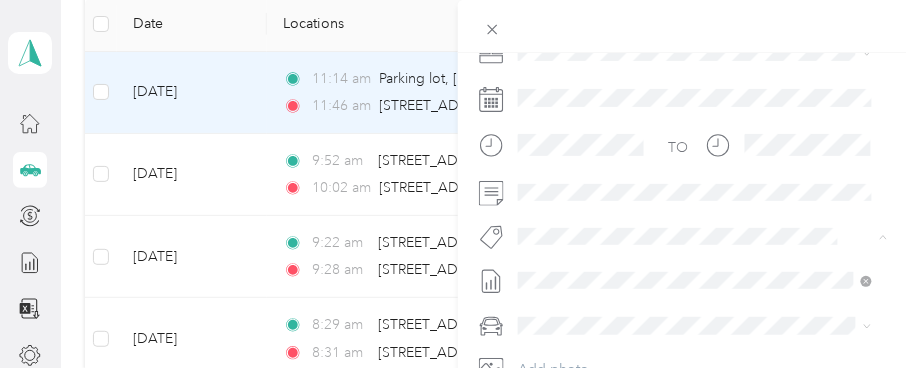 click on "Fit [PERSON_NAME] Team" at bounding box center [613, 8] 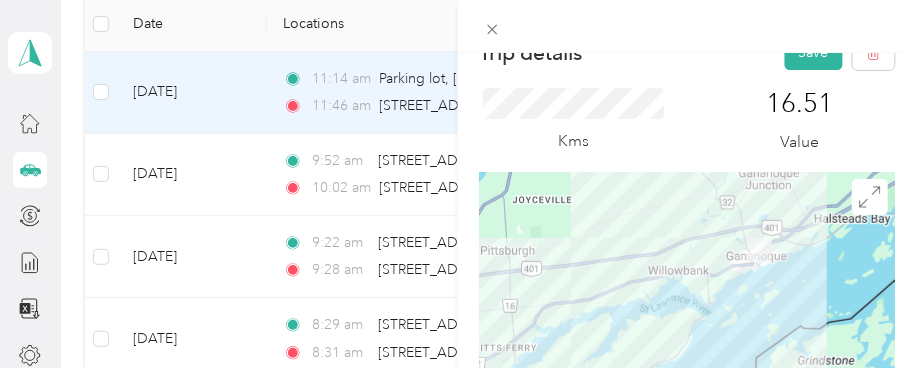 scroll, scrollTop: 0, scrollLeft: 0, axis: both 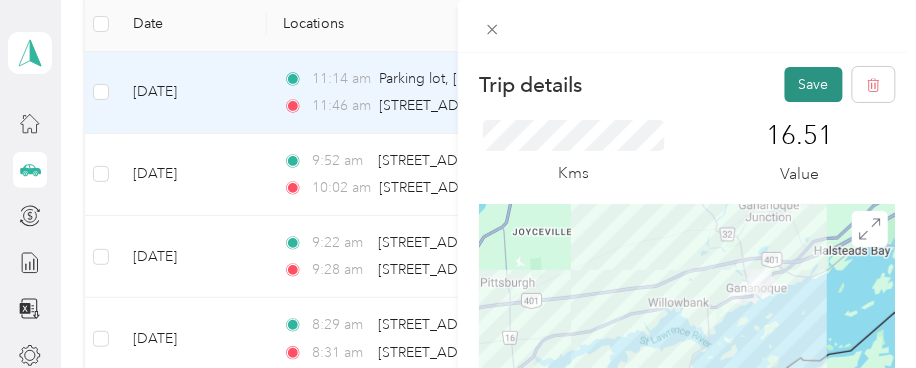 click on "Save" at bounding box center [814, 84] 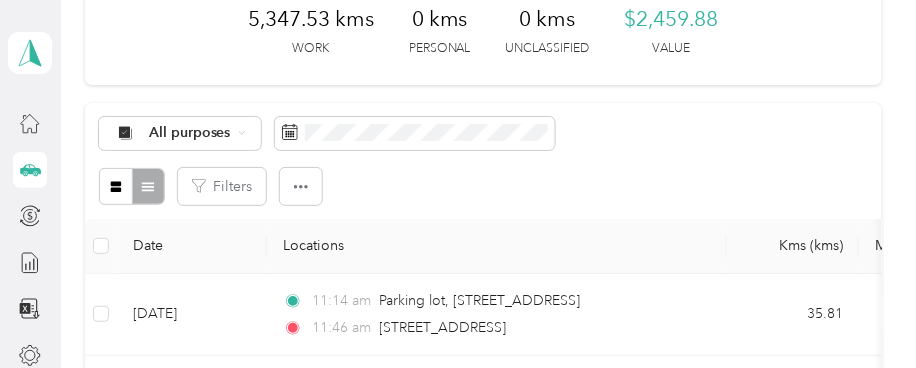 scroll, scrollTop: 0, scrollLeft: 0, axis: both 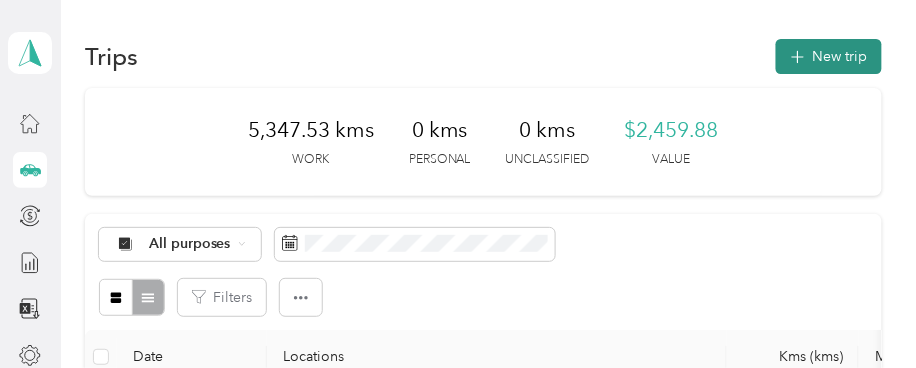 click on "New trip" at bounding box center (829, 56) 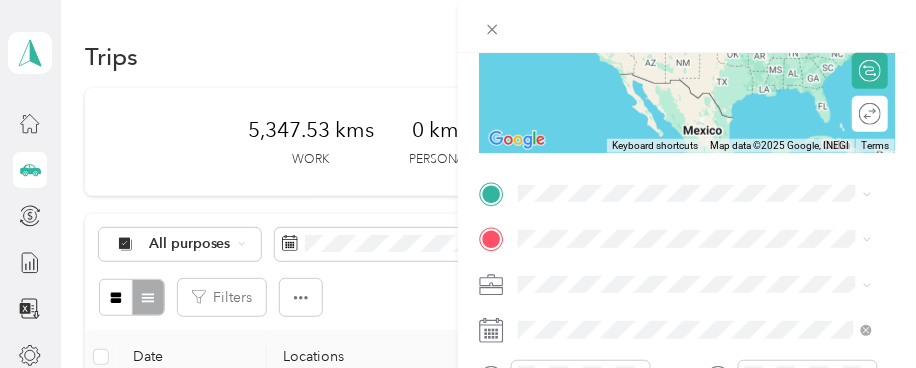 scroll, scrollTop: 305, scrollLeft: 0, axis: vertical 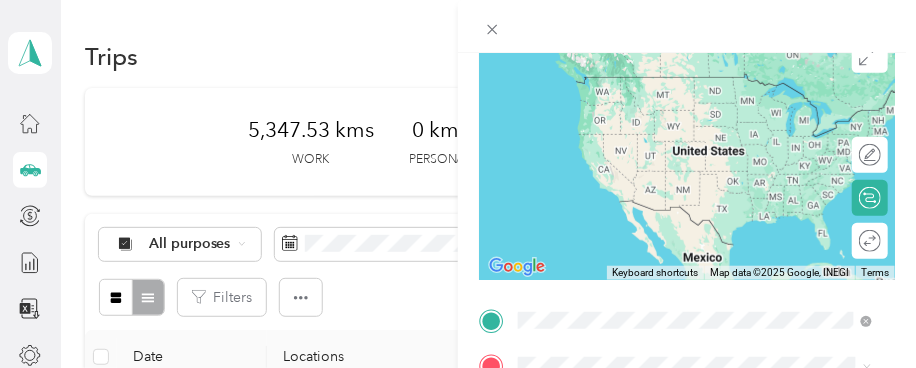 click on "336 King Street East
Gananoque, Ontario K7G 1G7, Canada" at bounding box center [619, 195] 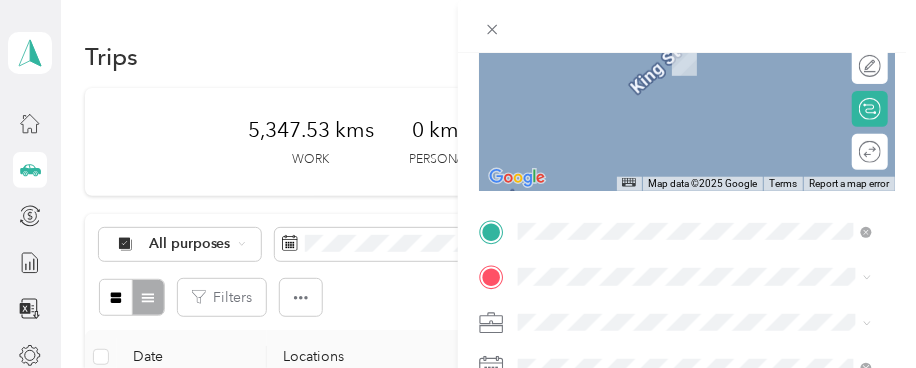 scroll, scrollTop: 284, scrollLeft: 0, axis: vertical 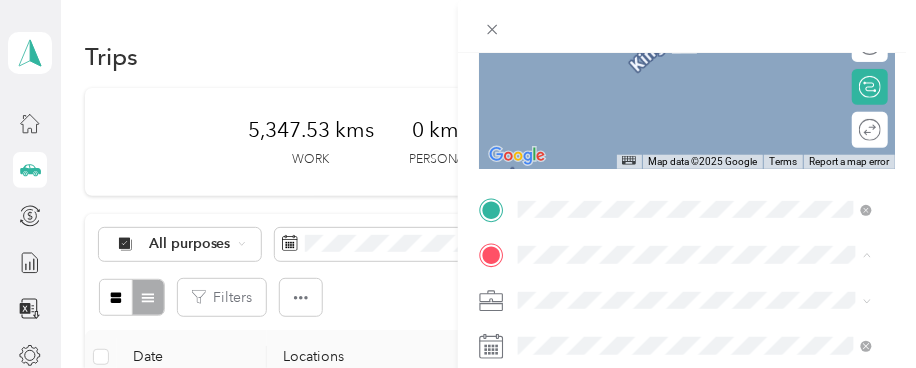 click on "777 Kitley Line 8, [GEOGRAPHIC_DATA], [GEOGRAPHIC_DATA], [GEOGRAPHIC_DATA]" at bounding box center [704, 226] 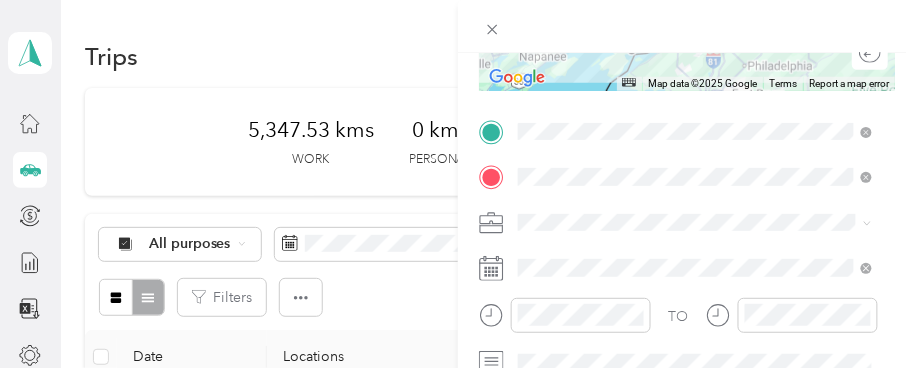 scroll, scrollTop: 395, scrollLeft: 0, axis: vertical 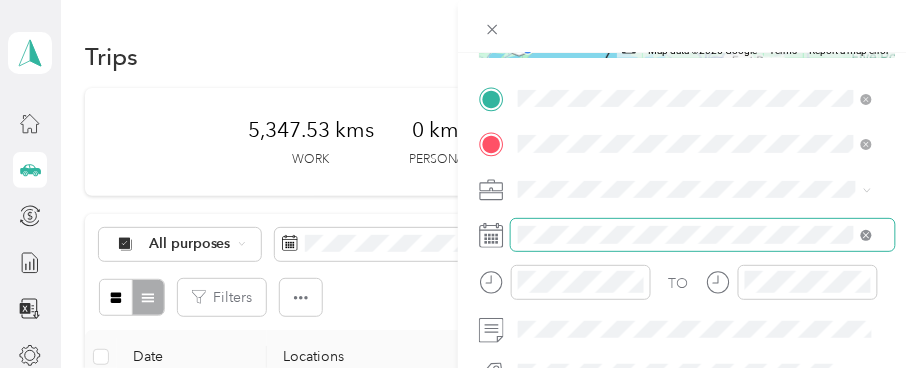 click 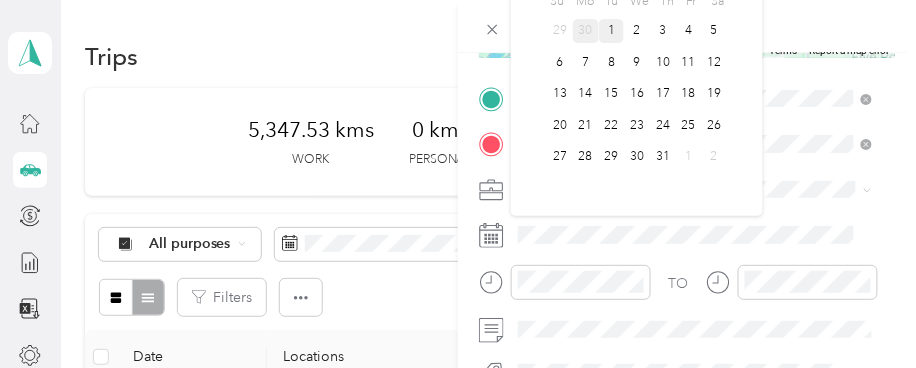 click on "30" at bounding box center (586, 31) 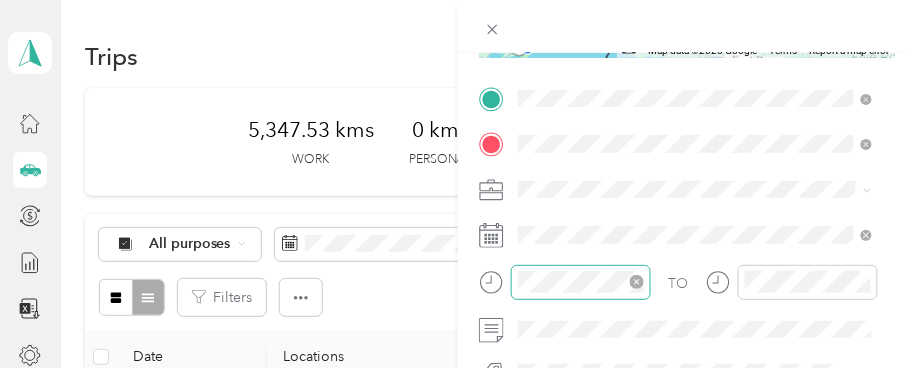 click 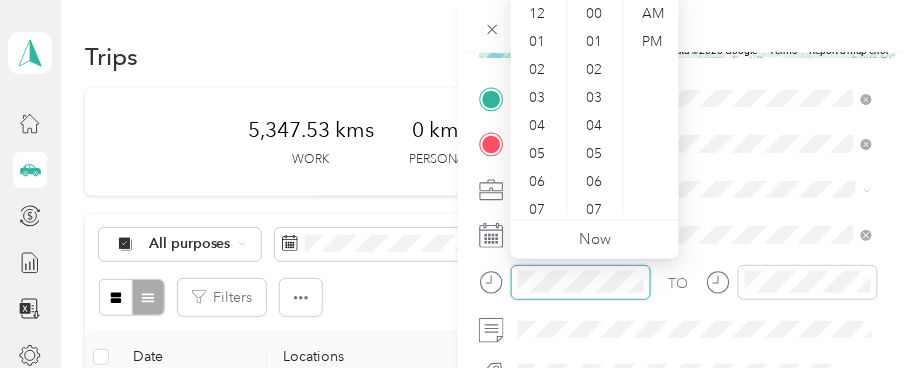 scroll, scrollTop: 1463, scrollLeft: 0, axis: vertical 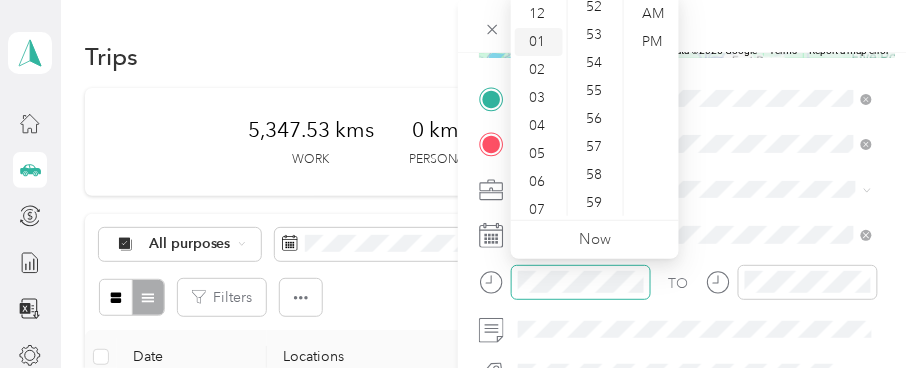 click on "01" at bounding box center (539, 42) 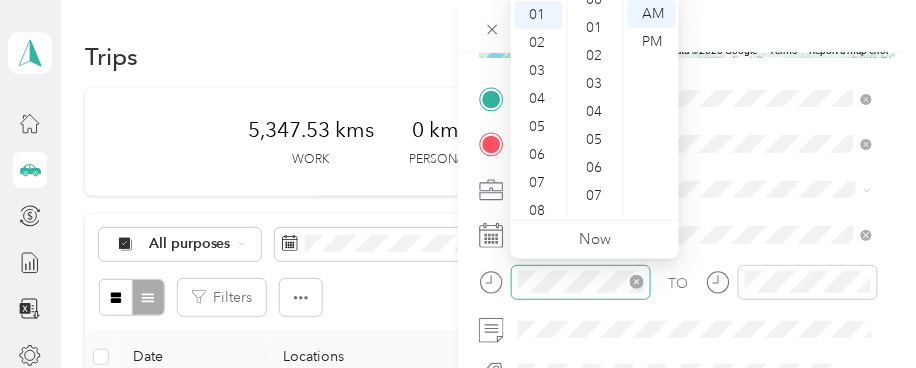 scroll, scrollTop: 0, scrollLeft: 0, axis: both 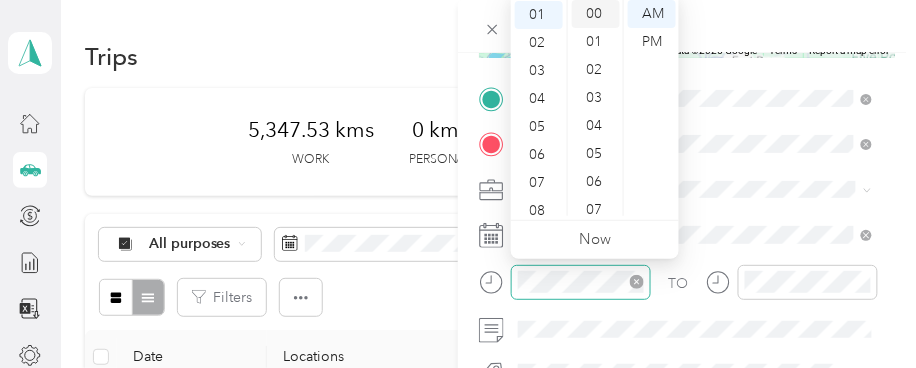 click on "00" at bounding box center (596, 14) 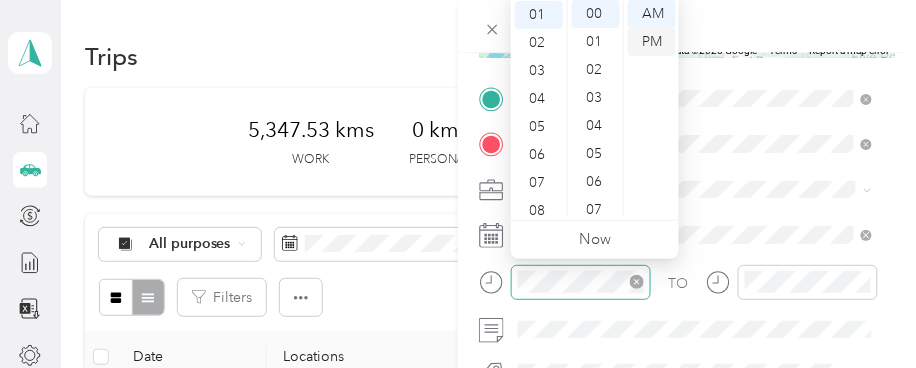 click on "PM" at bounding box center [652, 42] 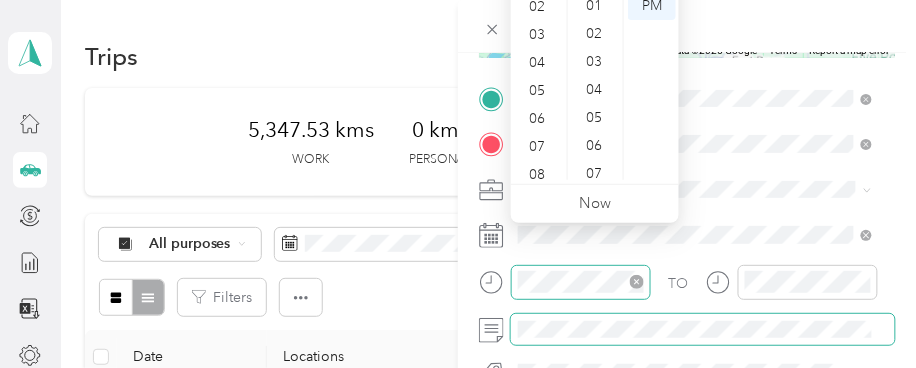 scroll, scrollTop: 506, scrollLeft: 0, axis: vertical 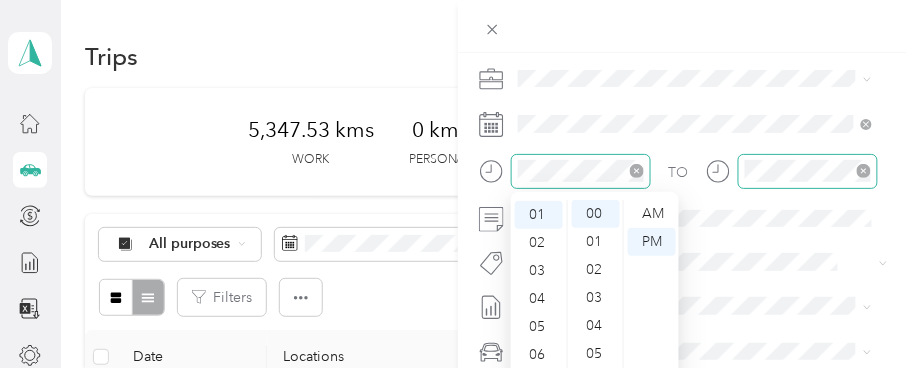 click 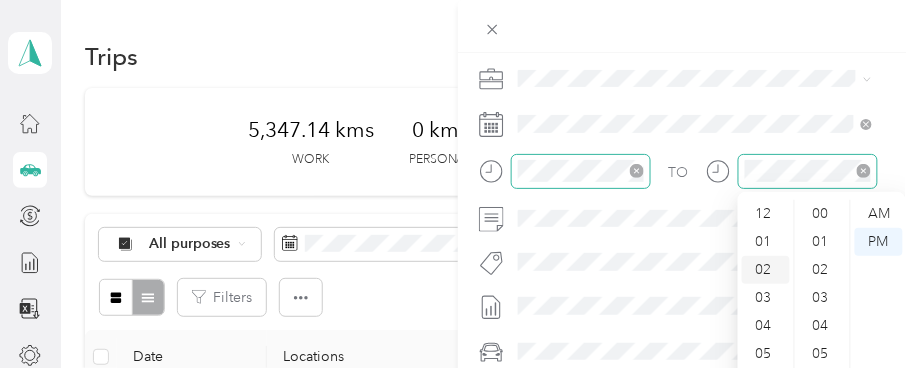 click on "02" at bounding box center (766, 270) 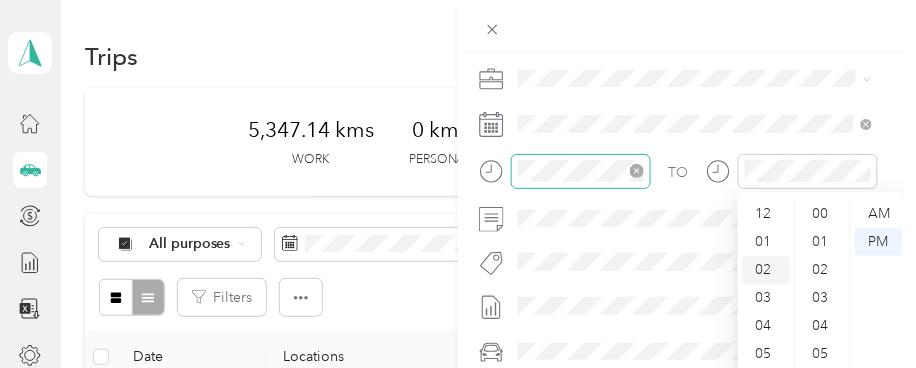 click on "02" at bounding box center [766, 270] 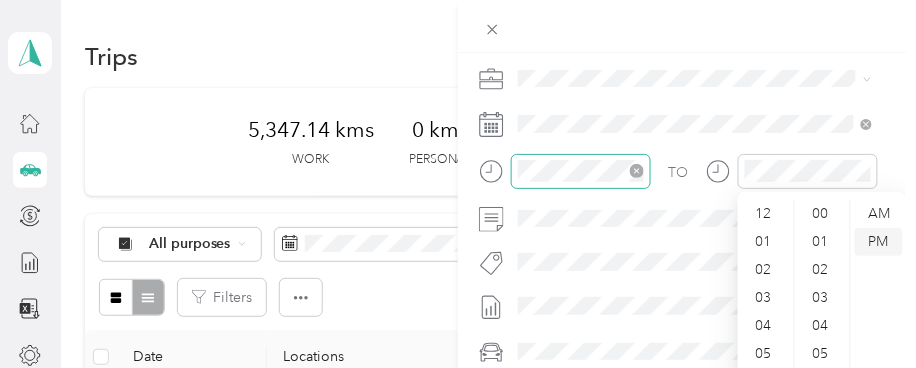 click on "PM" at bounding box center (879, 242) 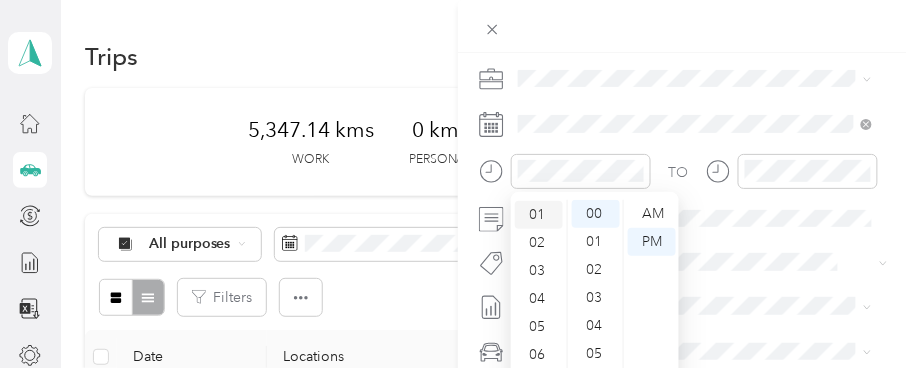 click on "01" at bounding box center [539, 215] 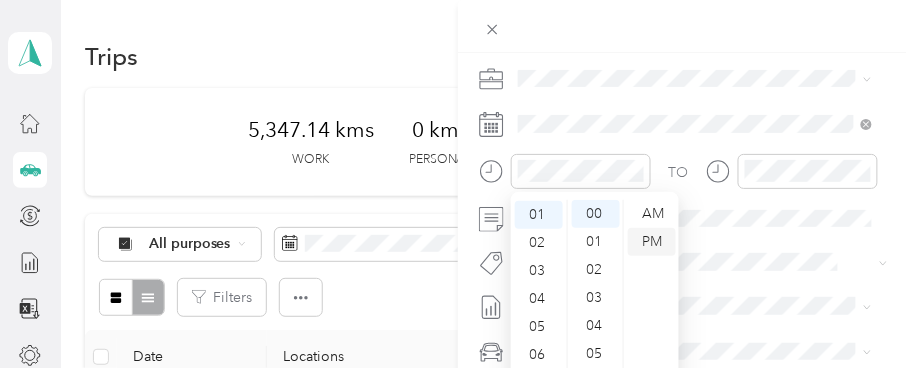 click on "PM" at bounding box center (652, 242) 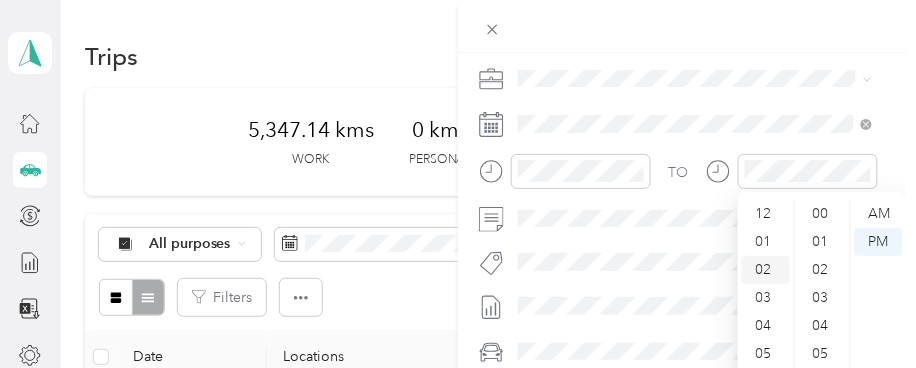click on "02" at bounding box center (766, 270) 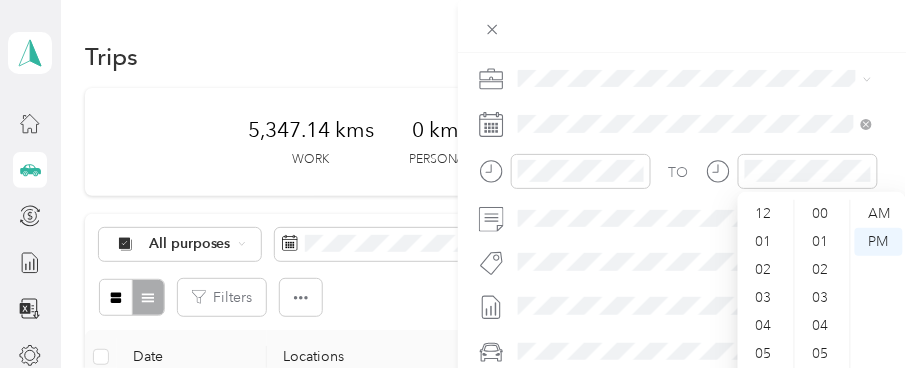 click 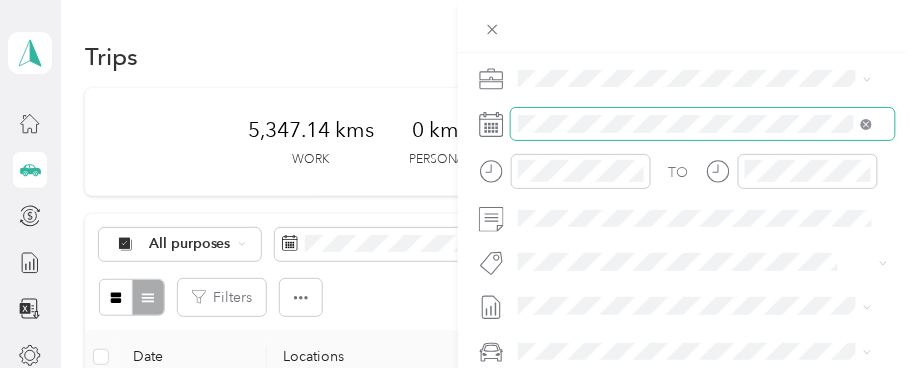 click 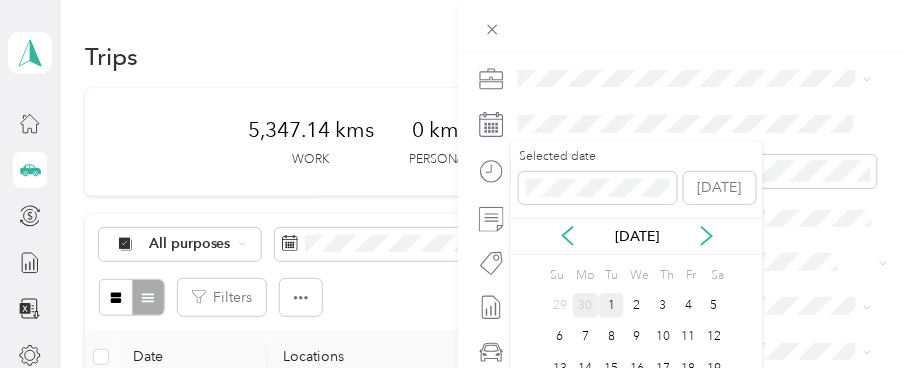 click on "30" at bounding box center [586, 305] 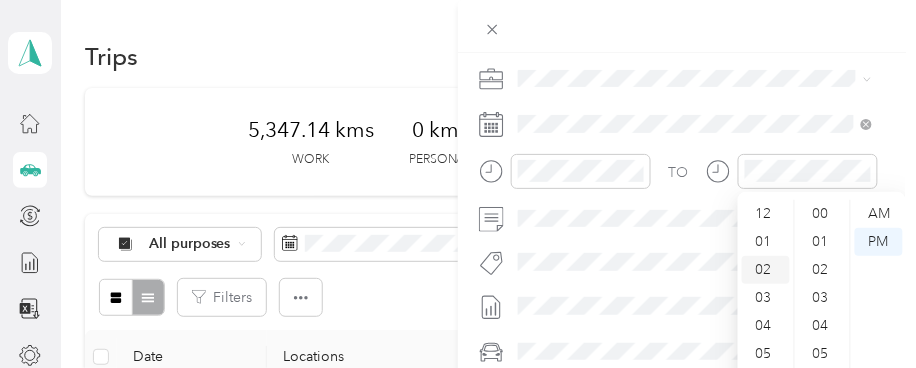 click on "02" at bounding box center [766, 270] 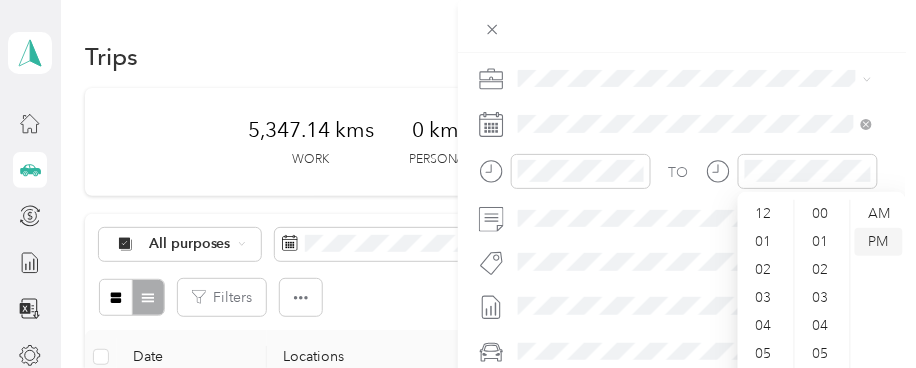 click on "PM" at bounding box center (879, 242) 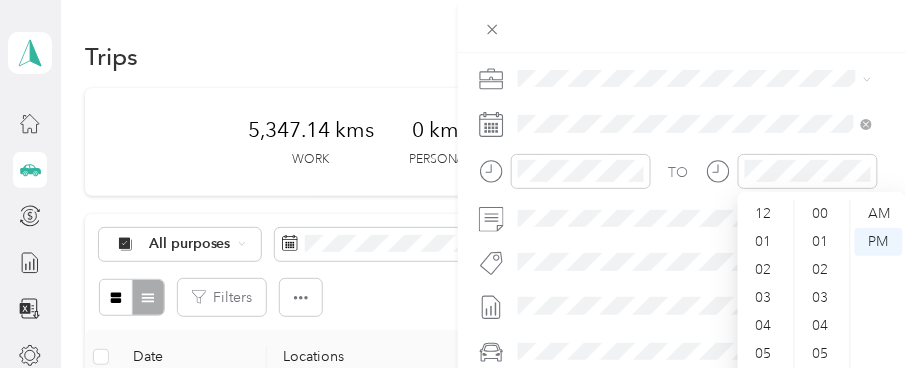 click on "TO Add photo" at bounding box center (687, 213) 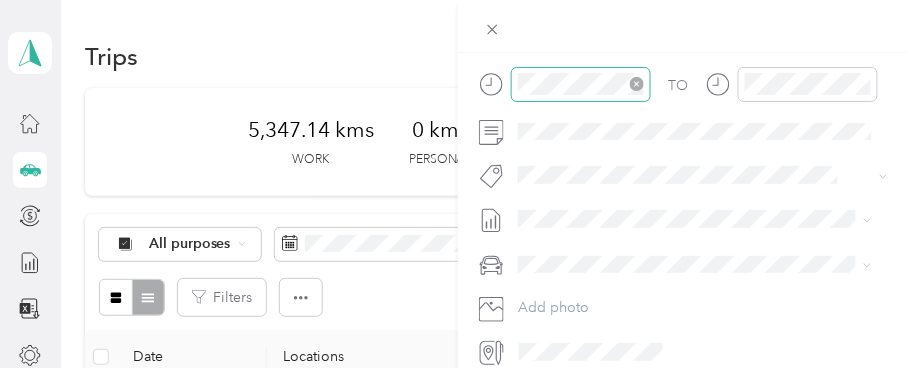 scroll, scrollTop: 571, scrollLeft: 0, axis: vertical 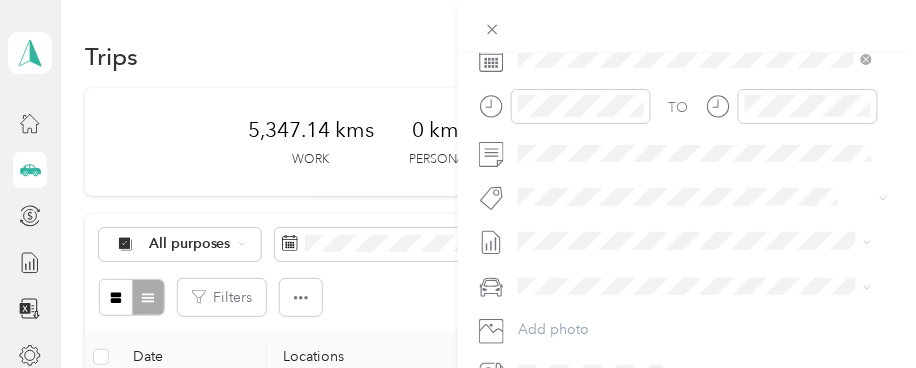 click on "Fit [PERSON_NAME] Team" at bounding box center (613, 232) 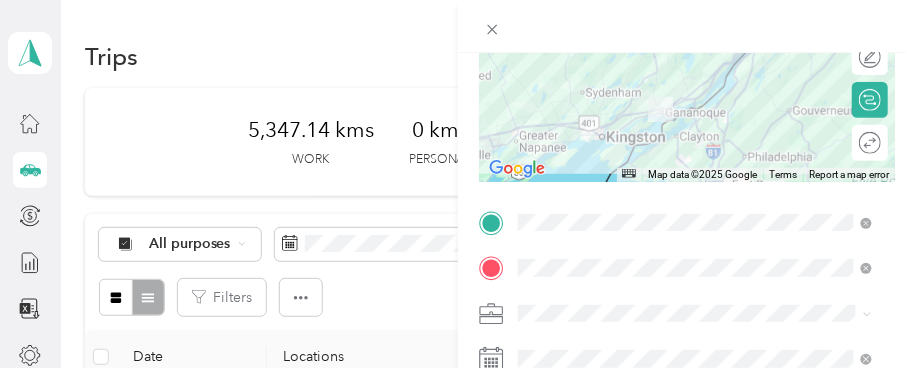 scroll, scrollTop: 237, scrollLeft: 0, axis: vertical 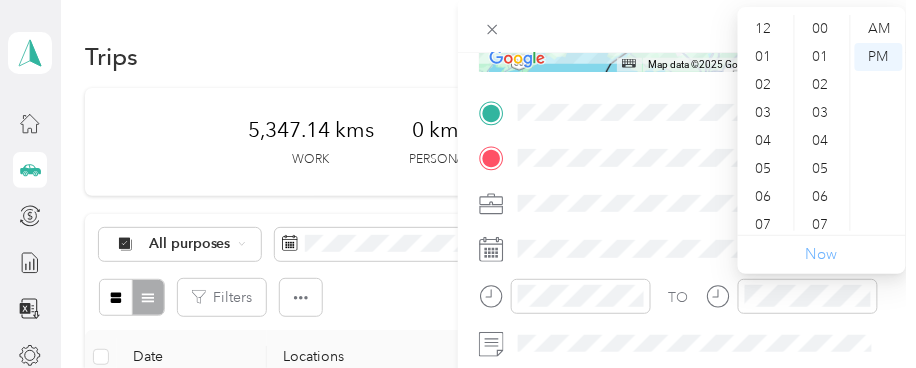 click on "Now" at bounding box center [822, 254] 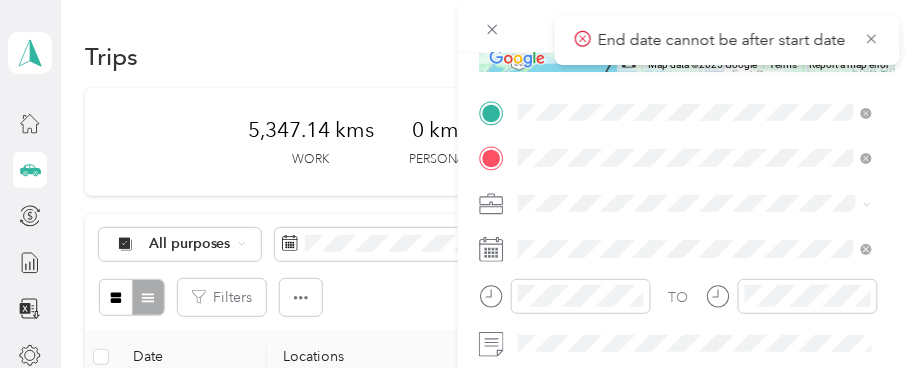 drag, startPoint x: 872, startPoint y: 35, endPoint x: 854, endPoint y: 53, distance: 25.455845 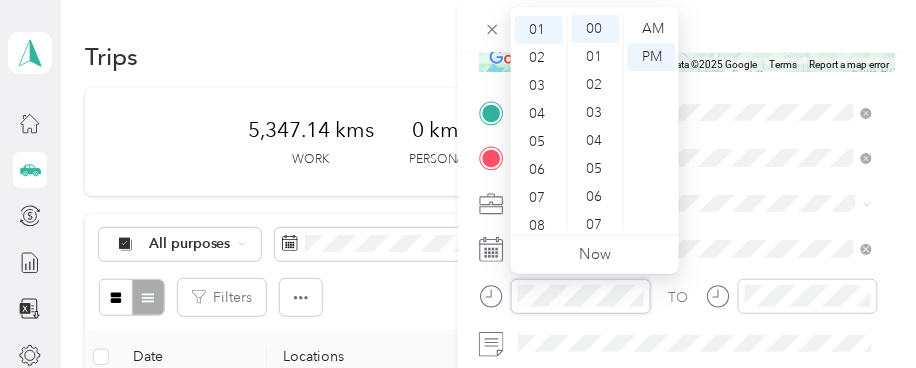 click 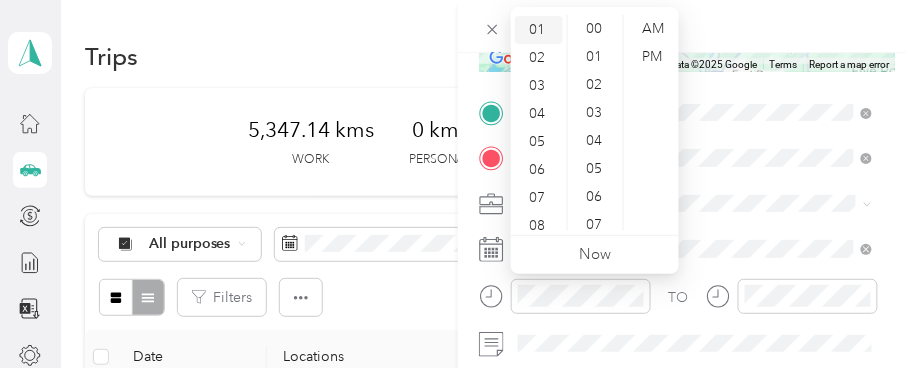 click on "01" at bounding box center [539, 30] 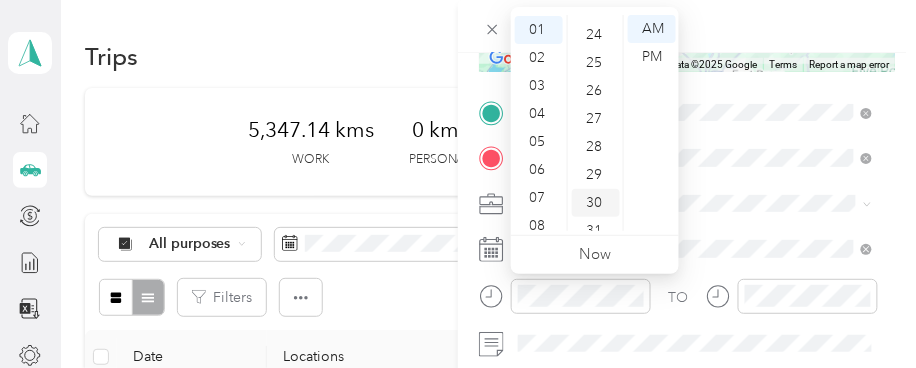click on "30" at bounding box center [596, 203] 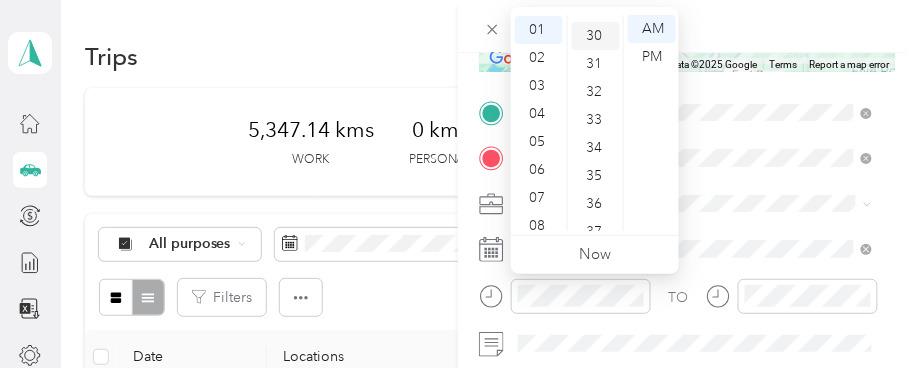 scroll, scrollTop: 840, scrollLeft: 0, axis: vertical 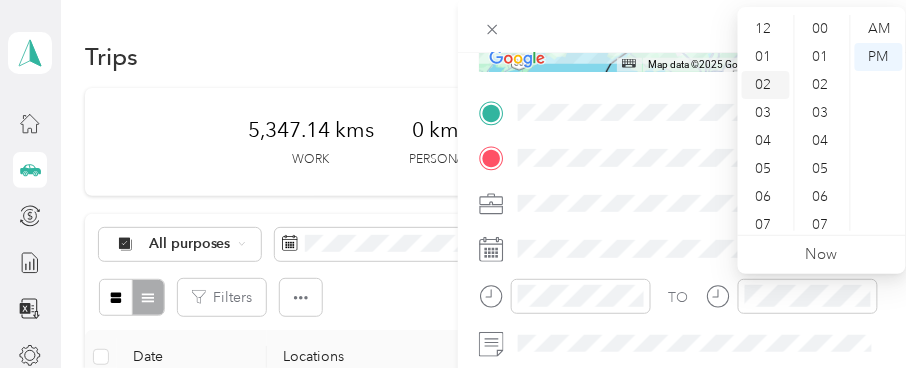 click on "02" at bounding box center [766, 85] 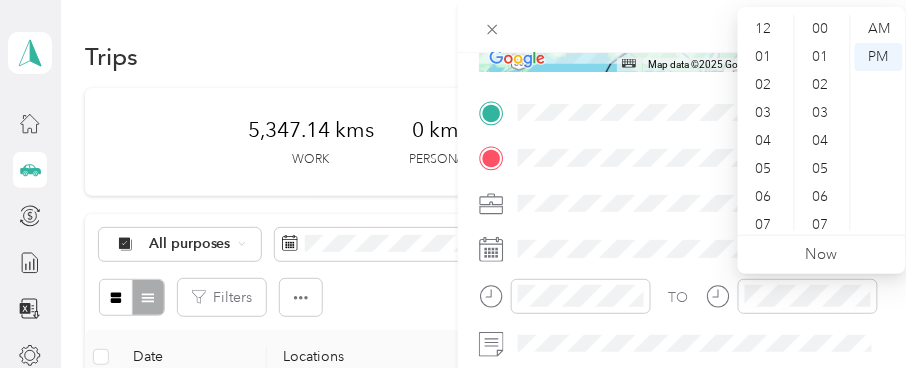 click 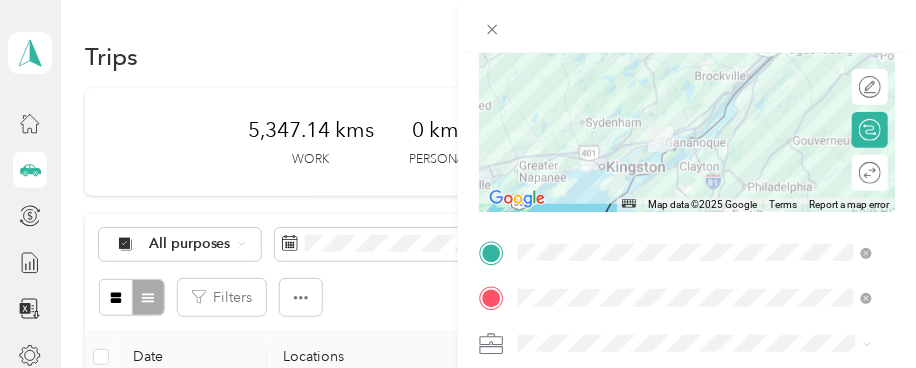 scroll, scrollTop: 352, scrollLeft: 0, axis: vertical 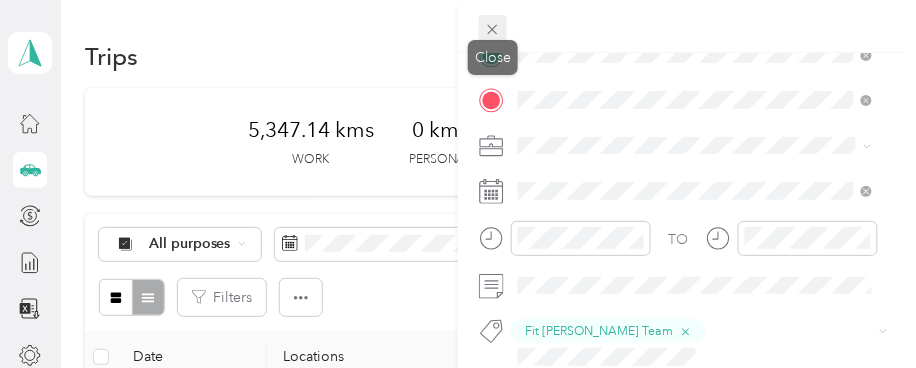 click 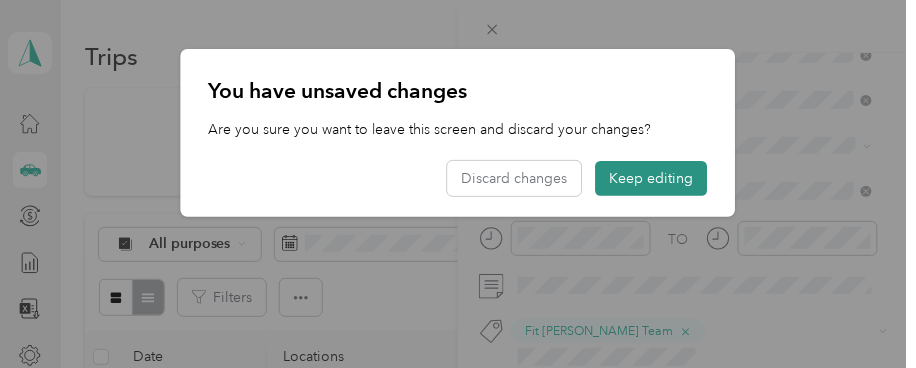 click on "Keep editing" at bounding box center (652, 178) 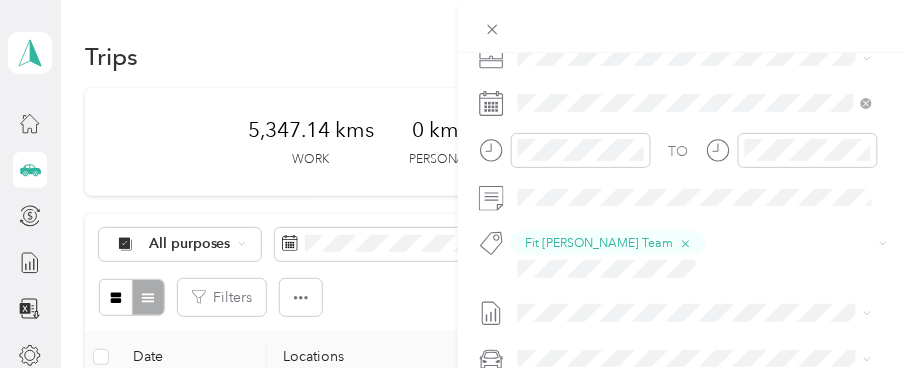 scroll, scrollTop: 550, scrollLeft: 0, axis: vertical 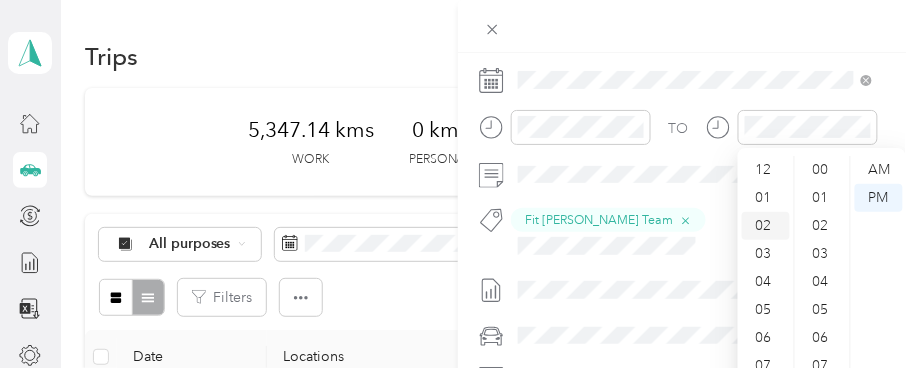 click on "02" at bounding box center (766, 226) 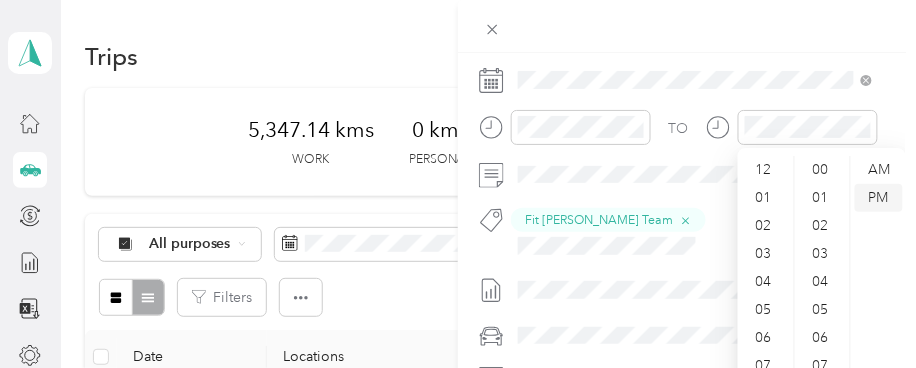 click on "PM" at bounding box center (879, 198) 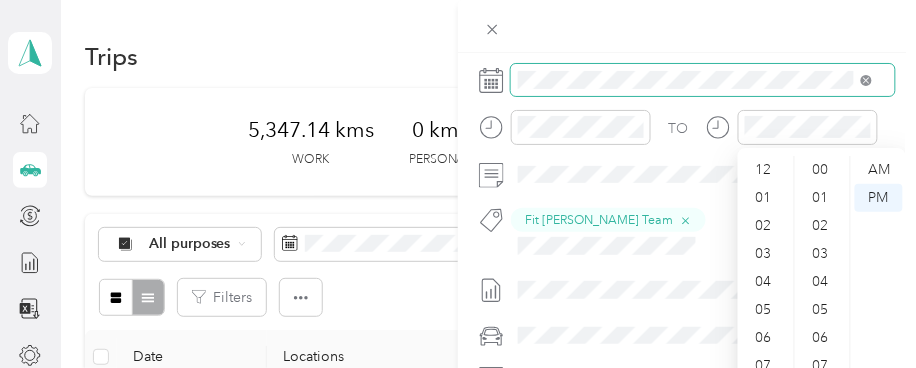 click 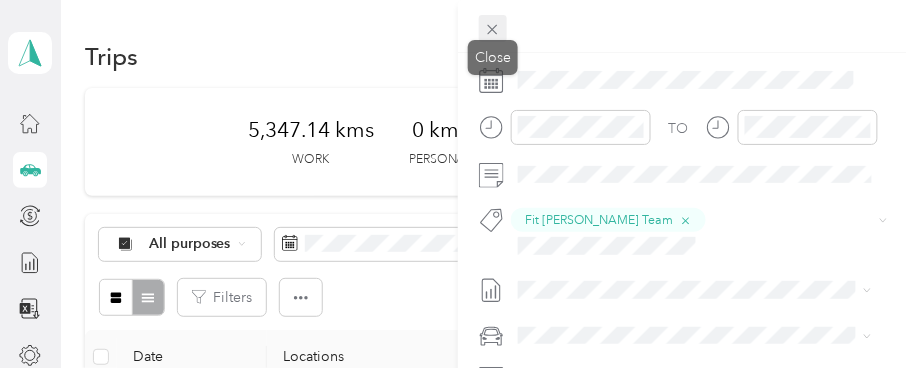 click 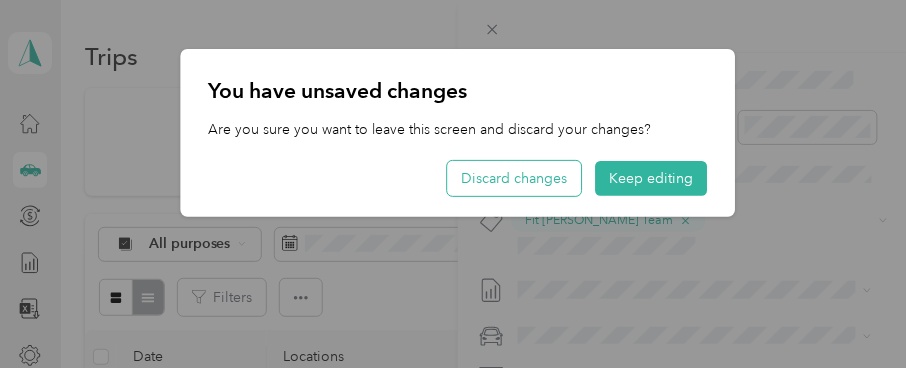 click on "Discard changes" at bounding box center (515, 178) 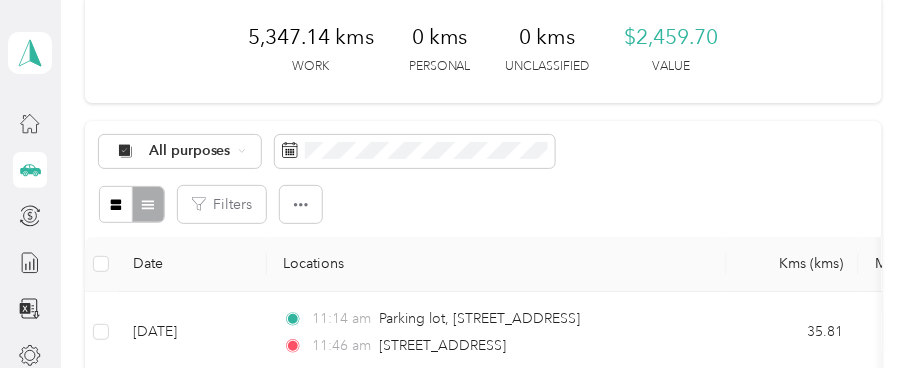 scroll, scrollTop: 222, scrollLeft: 0, axis: vertical 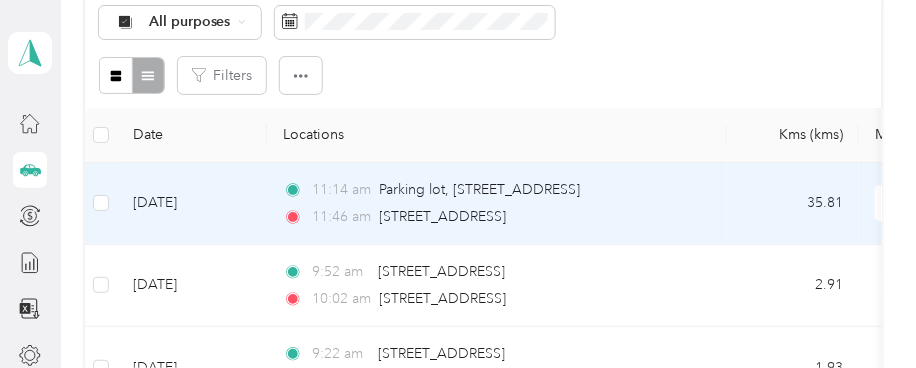 click on "[DATE]" at bounding box center (192, 204) 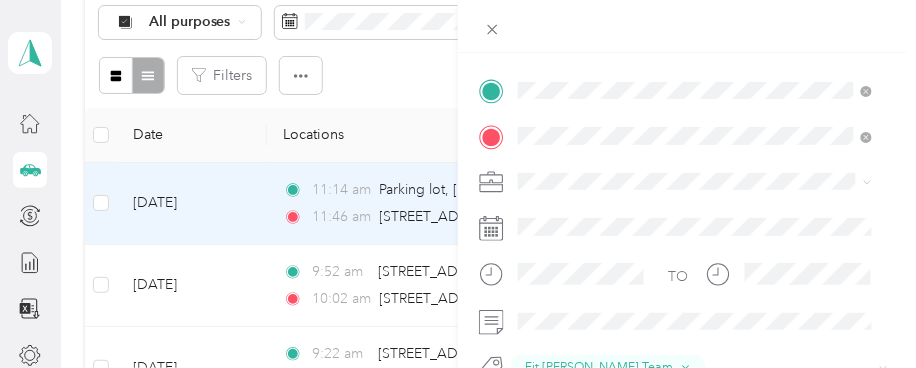scroll, scrollTop: 402, scrollLeft: 0, axis: vertical 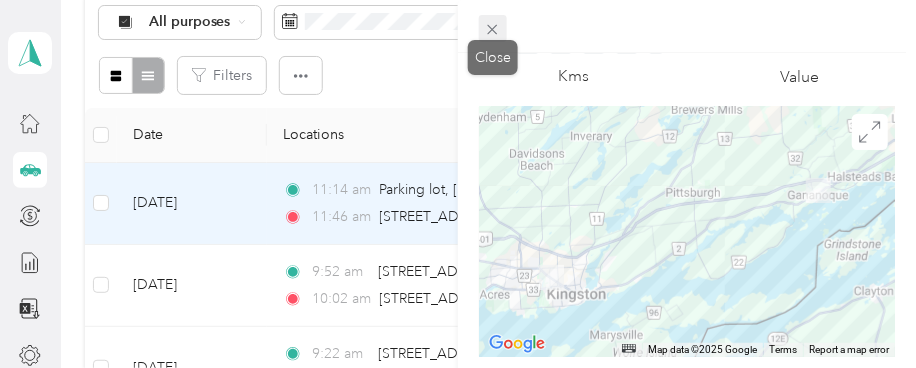 click 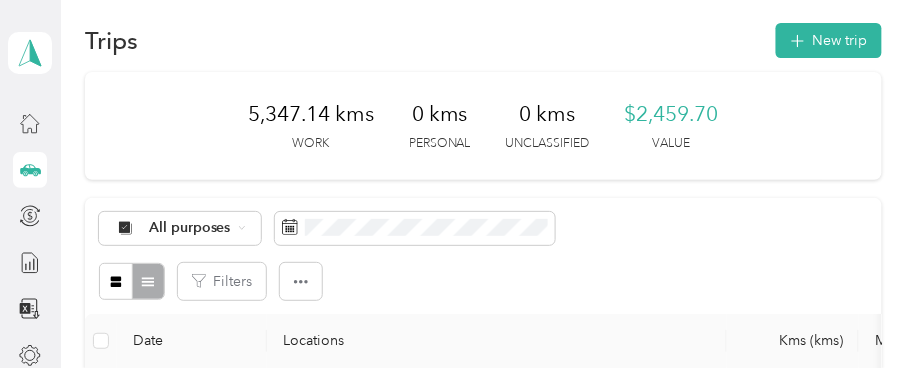 scroll, scrollTop: 0, scrollLeft: 0, axis: both 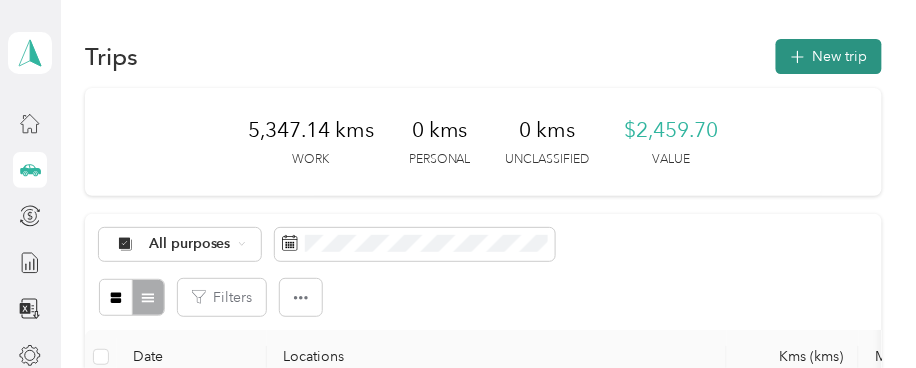click on "New trip" at bounding box center (829, 56) 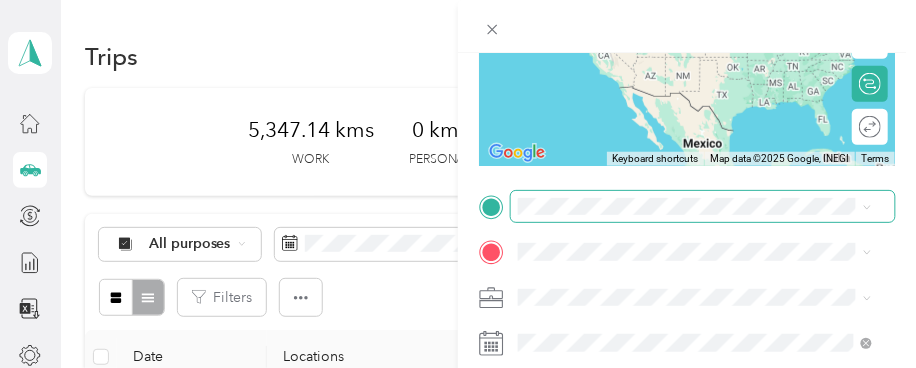 scroll, scrollTop: 288, scrollLeft: 0, axis: vertical 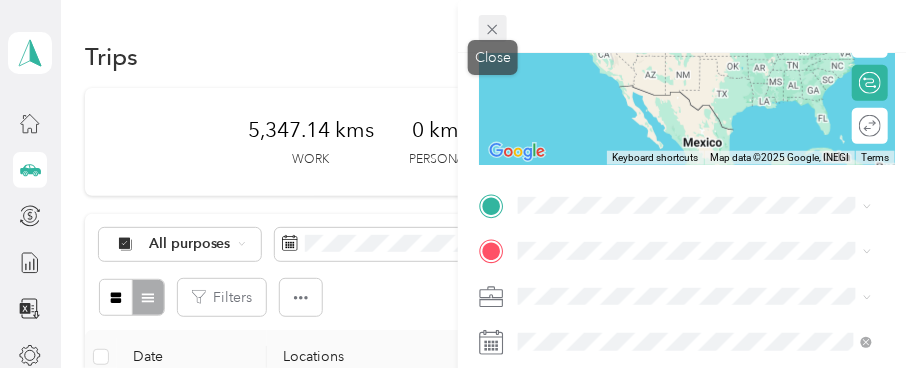 click 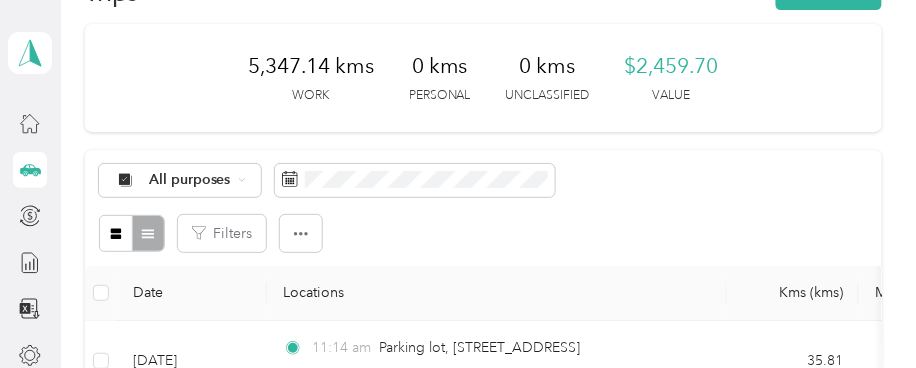 scroll, scrollTop: 0, scrollLeft: 0, axis: both 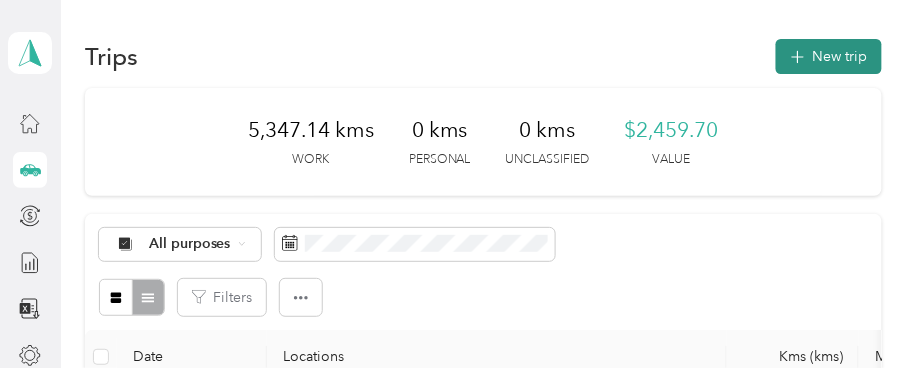 click on "New trip" at bounding box center [829, 56] 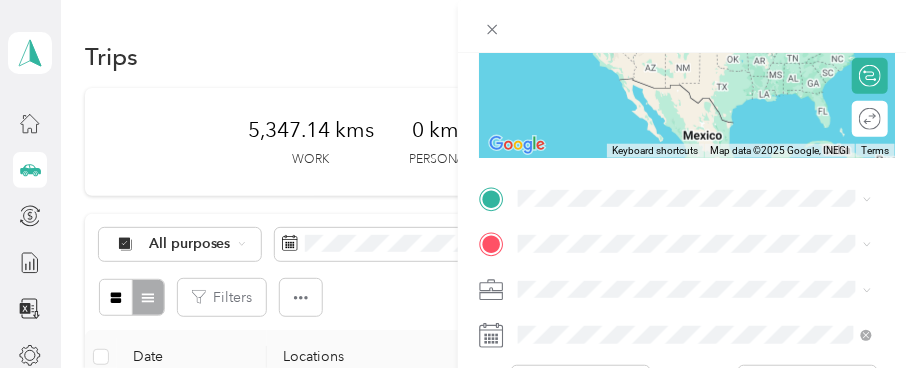 scroll, scrollTop: 312, scrollLeft: 0, axis: vertical 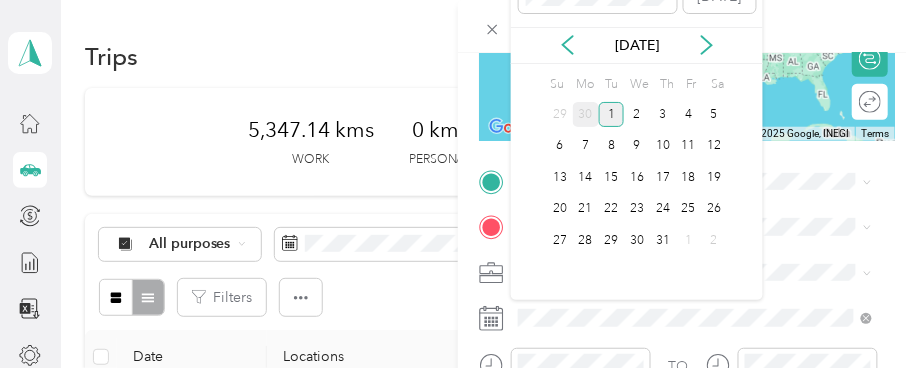 click on "30" at bounding box center (586, 114) 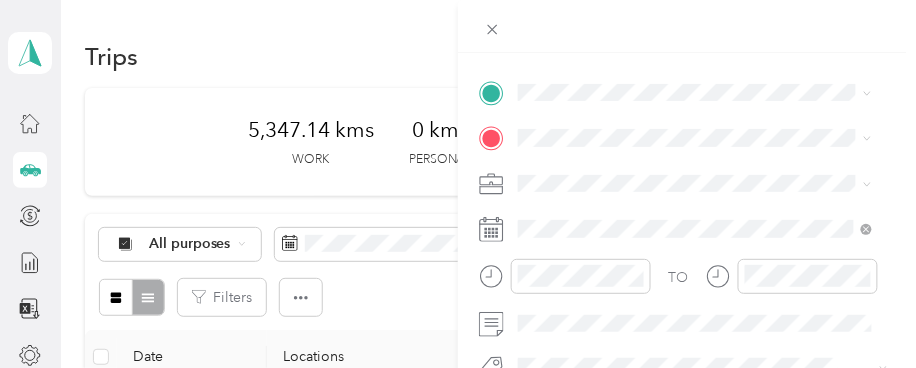 scroll, scrollTop: 423, scrollLeft: 0, axis: vertical 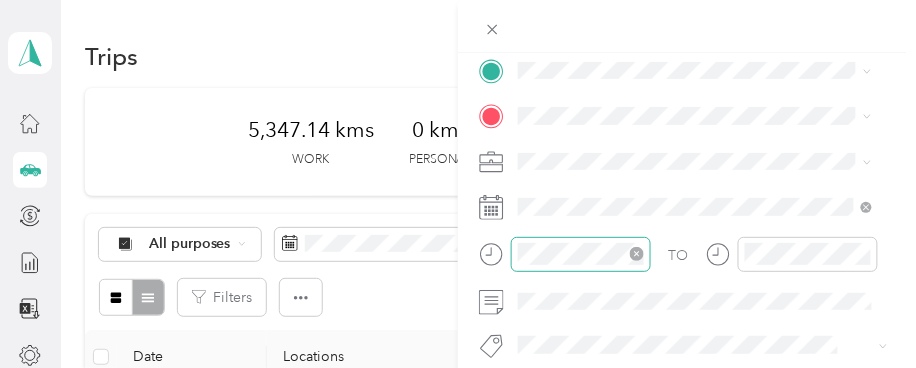 click 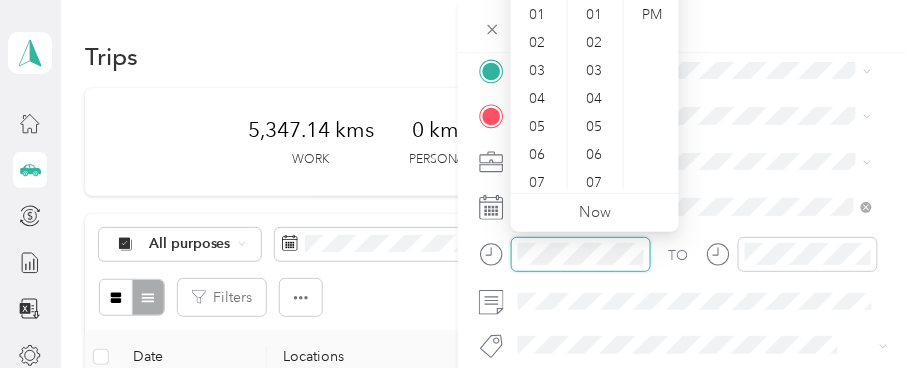scroll, scrollTop: 56, scrollLeft: 0, axis: vertical 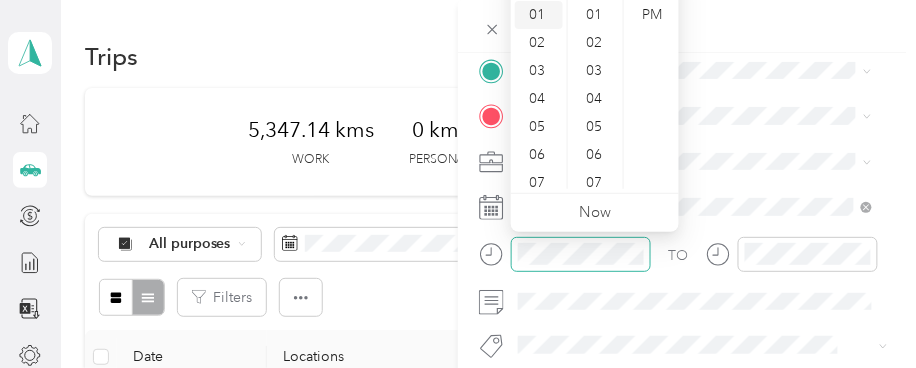 click on "01" at bounding box center (539, 15) 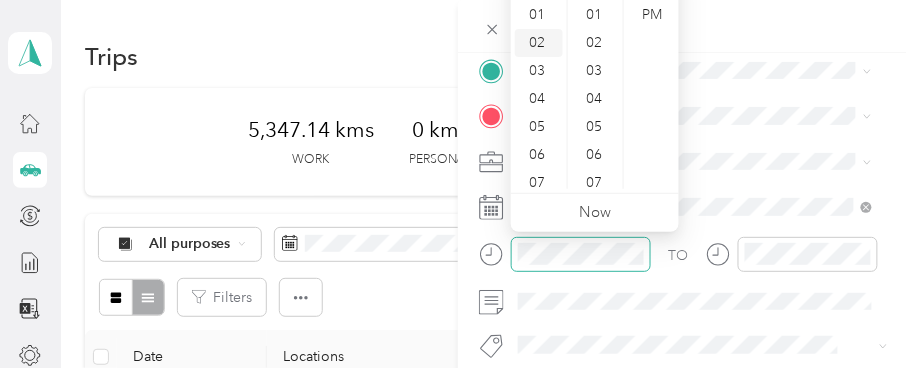 scroll, scrollTop: 27, scrollLeft: 0, axis: vertical 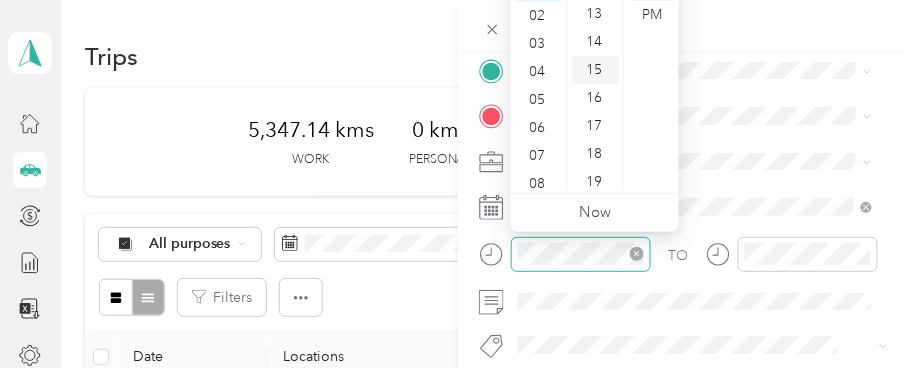 click on "15" at bounding box center (596, 70) 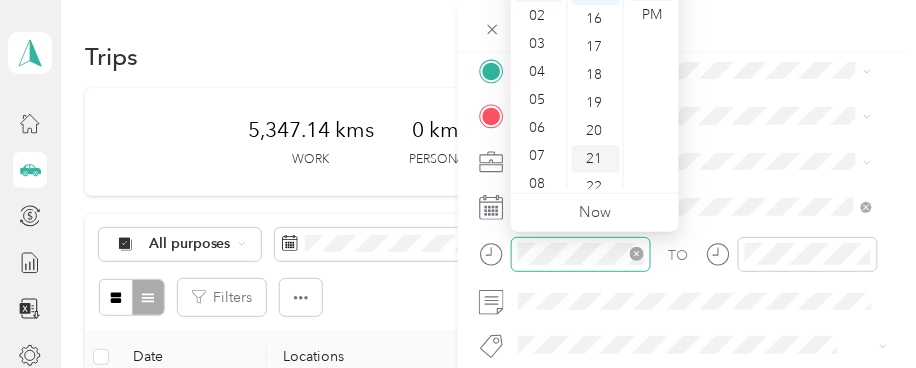 scroll, scrollTop: 420, scrollLeft: 0, axis: vertical 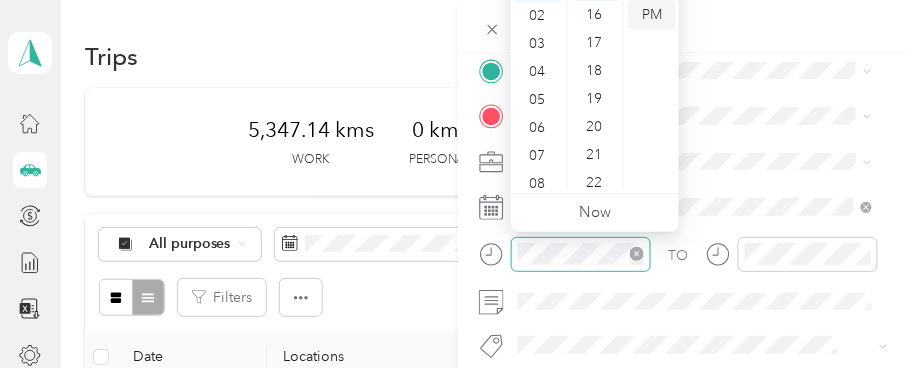 click on "PM" at bounding box center [652, 15] 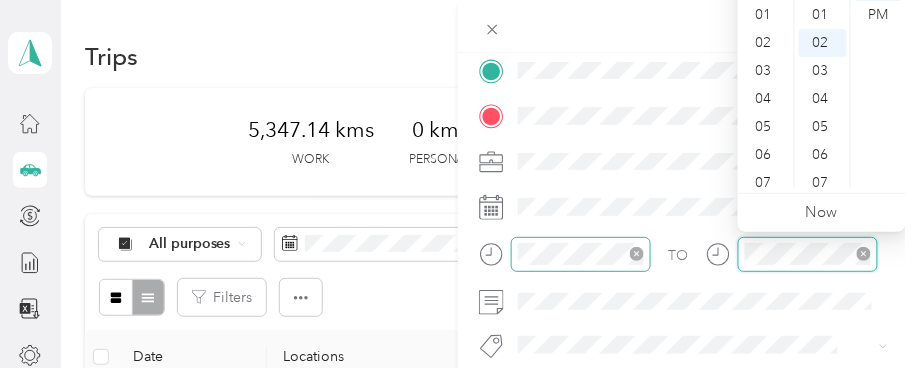 scroll, scrollTop: 56, scrollLeft: 0, axis: vertical 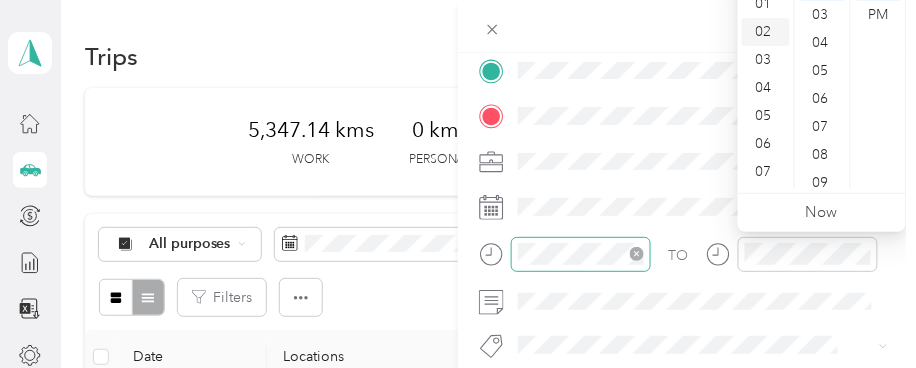 click on "02" at bounding box center [766, 32] 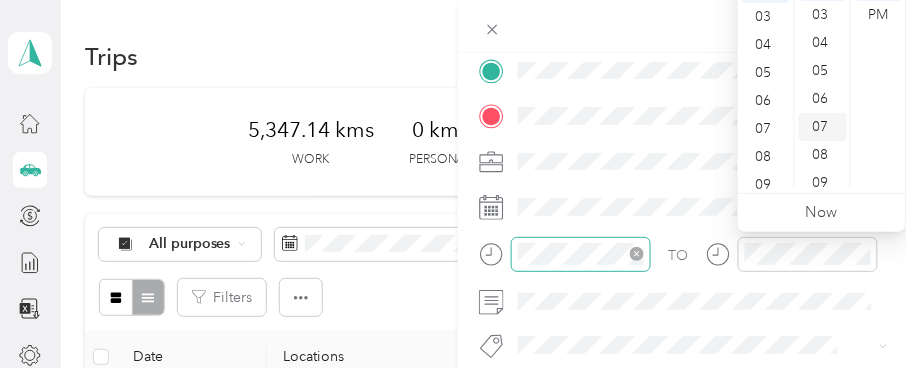 scroll, scrollTop: 56, scrollLeft: 0, axis: vertical 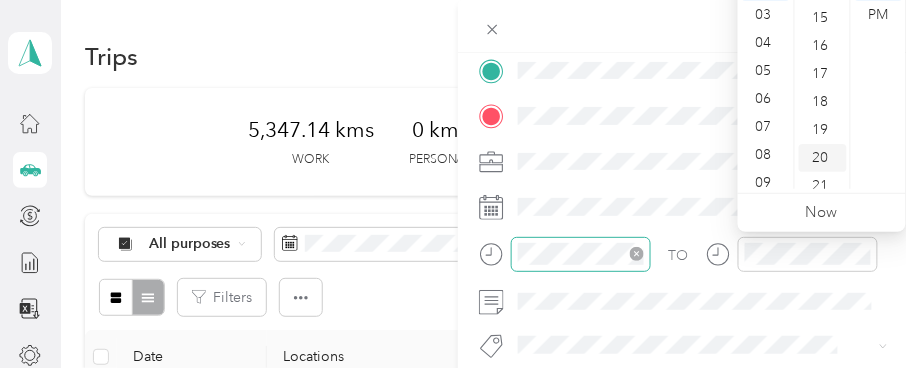 click on "20" at bounding box center (823, 158) 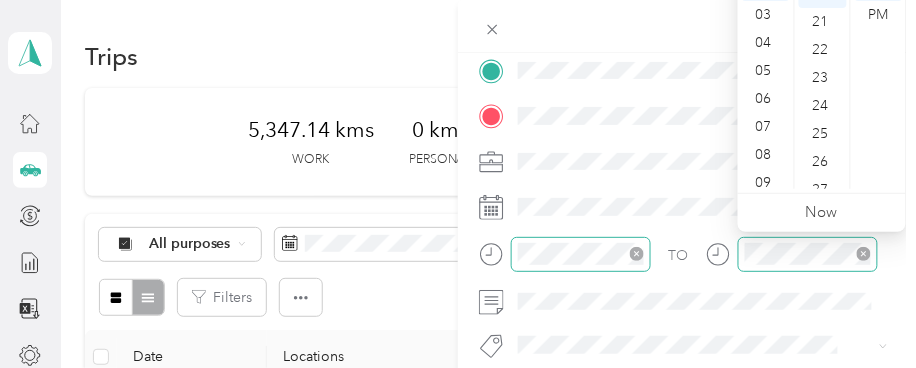 scroll, scrollTop: 559, scrollLeft: 0, axis: vertical 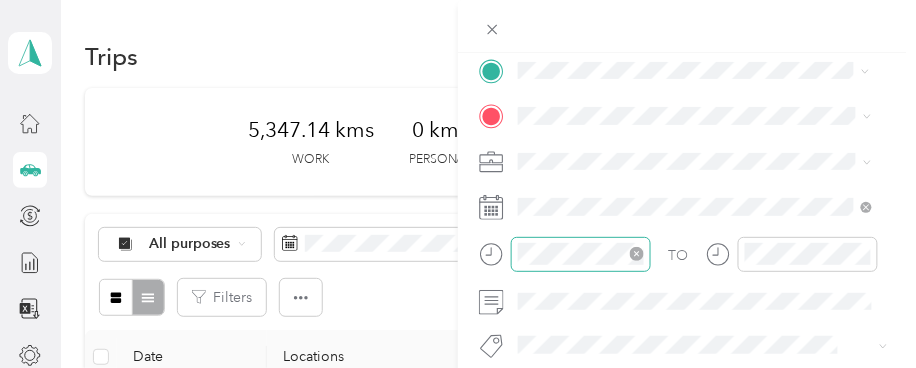 click on "[STREET_ADDRESS]" at bounding box center (619, 142) 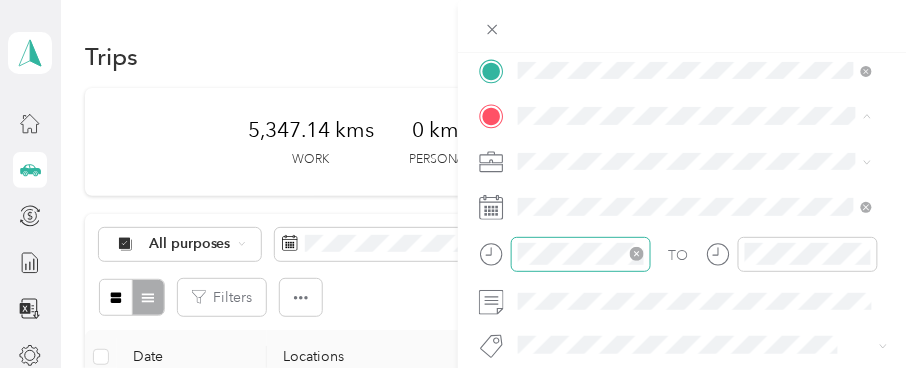 click on "Home [STREET_ADDRESS]" at bounding box center [710, 217] 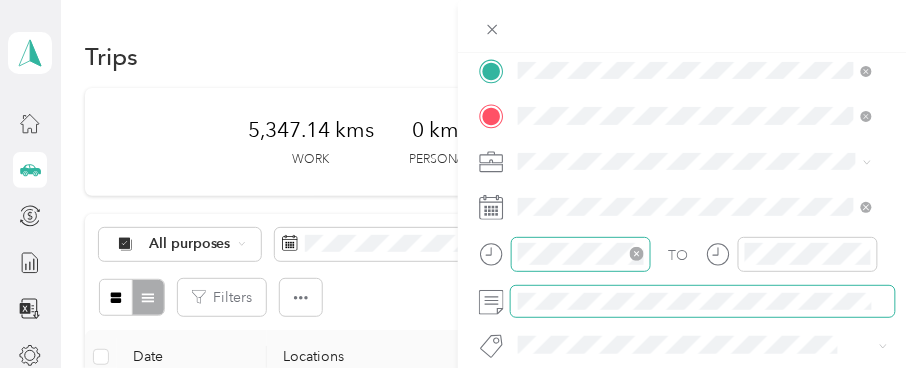 scroll, scrollTop: 534, scrollLeft: 0, axis: vertical 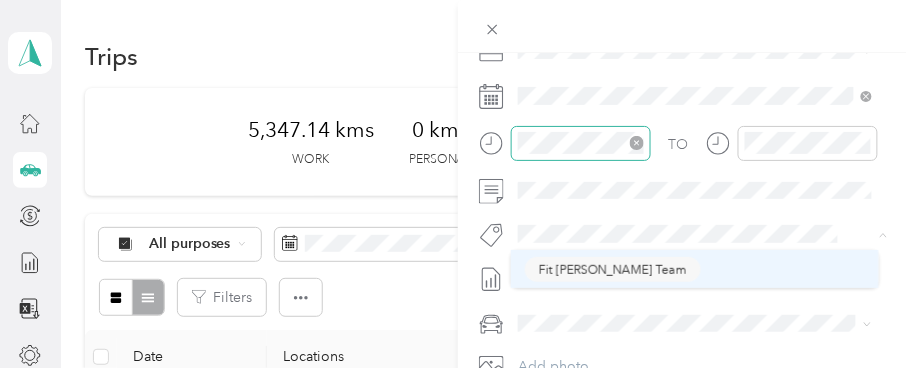 click on "Fit [PERSON_NAME] Team" at bounding box center (613, 269) 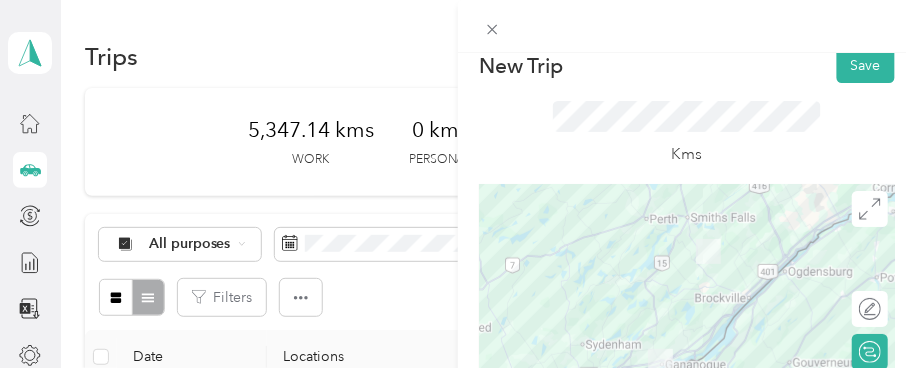 scroll, scrollTop: 0, scrollLeft: 0, axis: both 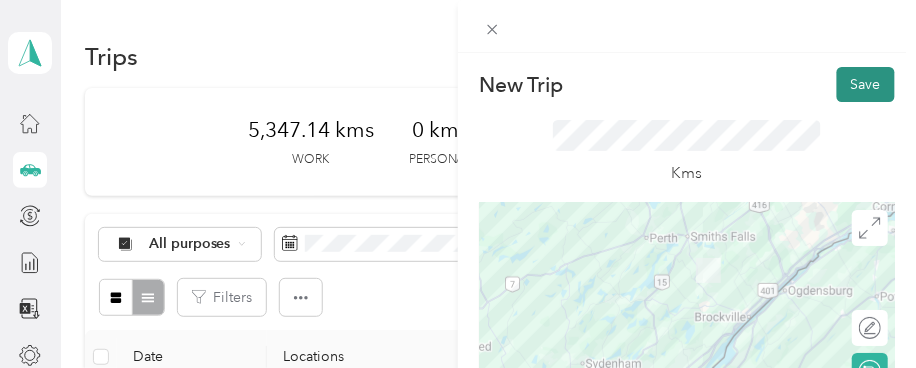 click on "Save" at bounding box center (866, 84) 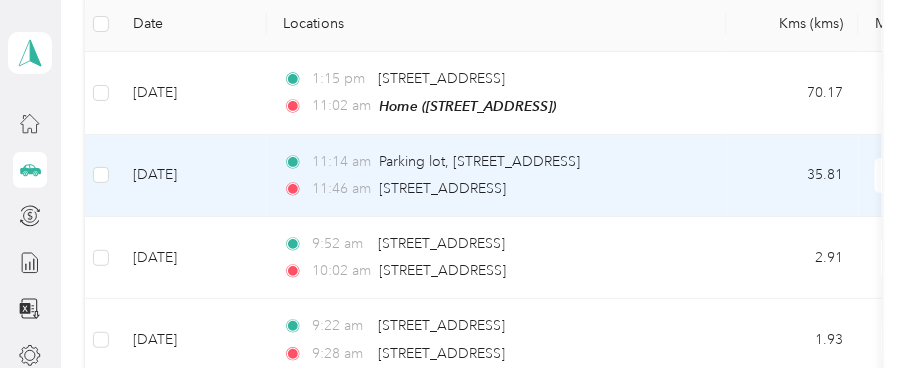 scroll, scrollTop: 0, scrollLeft: 0, axis: both 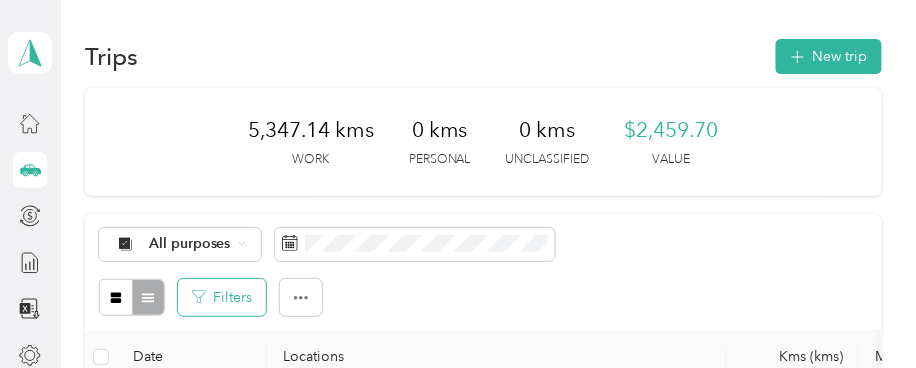 click on "Filters" at bounding box center (222, 297) 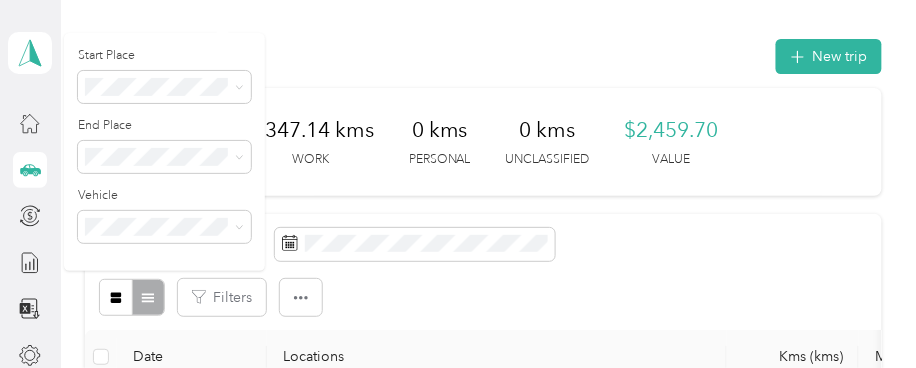 click on "Filters" at bounding box center [483, 297] 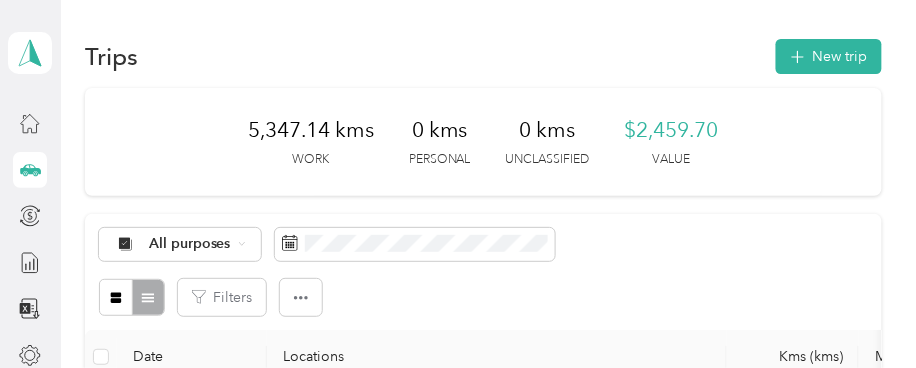 click at bounding box center [131, 297] 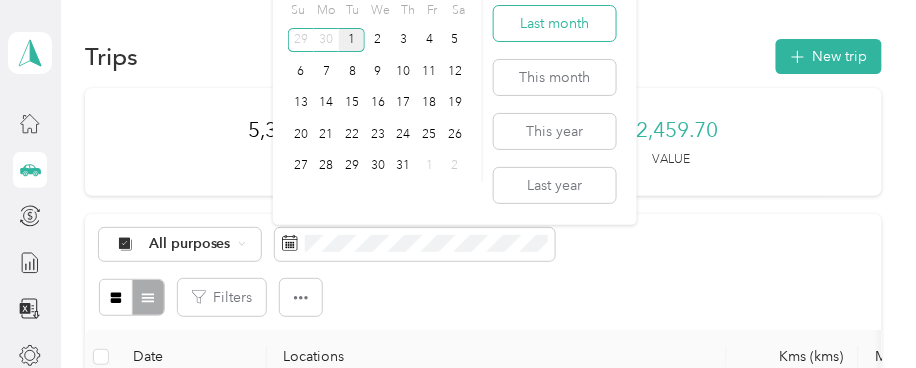 click on "Last month" at bounding box center [555, 23] 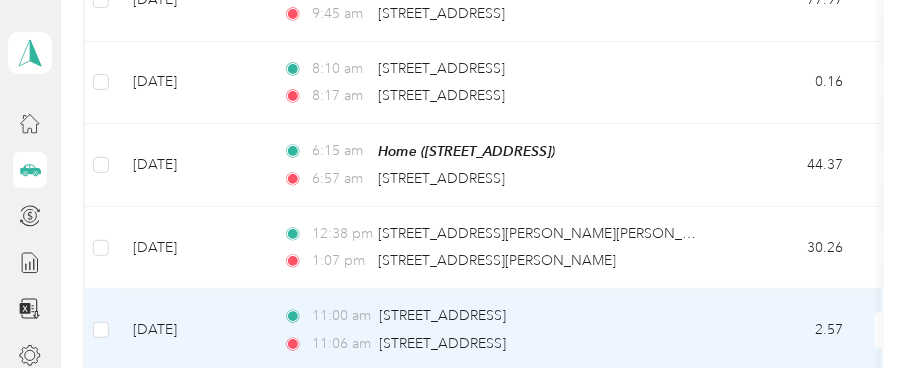 scroll, scrollTop: 1222, scrollLeft: 0, axis: vertical 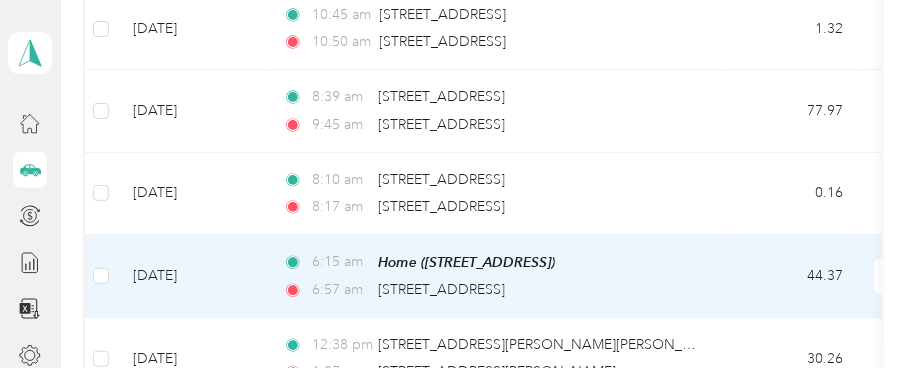 click on "[DATE]" at bounding box center (192, 276) 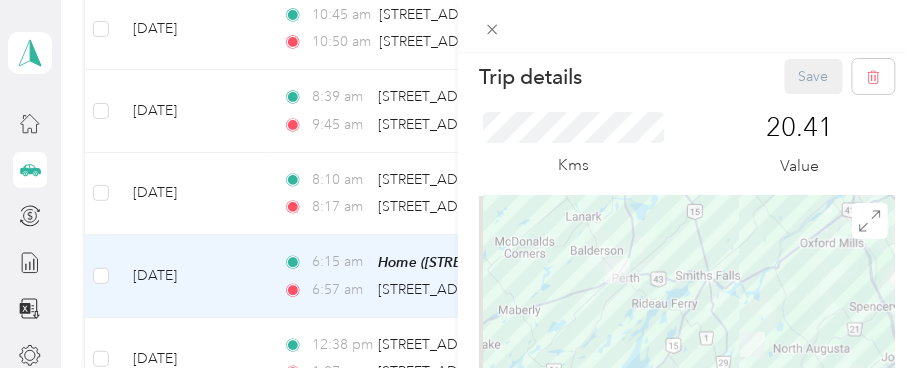 scroll, scrollTop: 0, scrollLeft: 0, axis: both 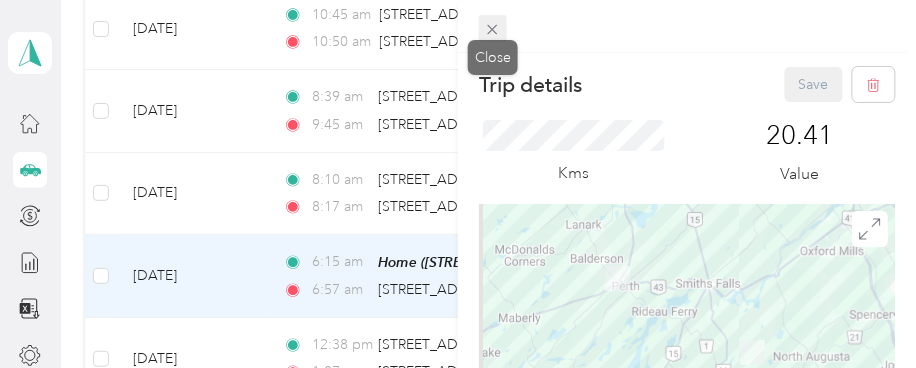 click 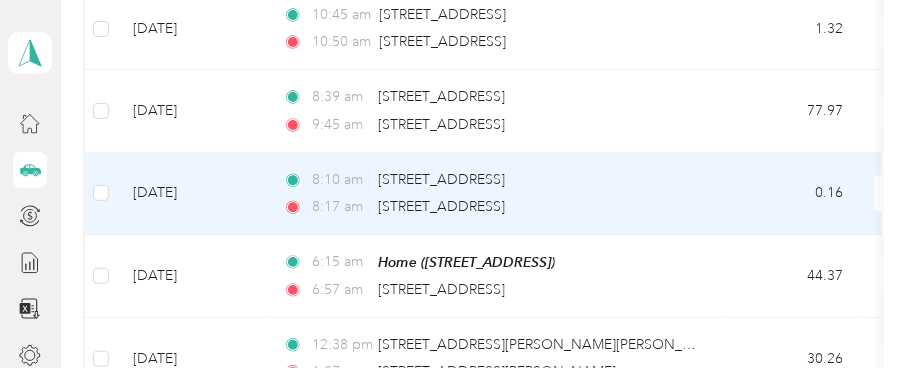 click on "[DATE]" at bounding box center [192, 194] 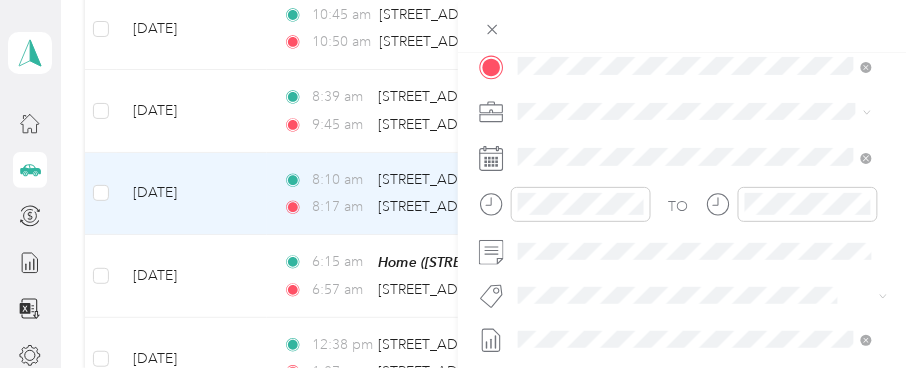scroll, scrollTop: 475, scrollLeft: 0, axis: vertical 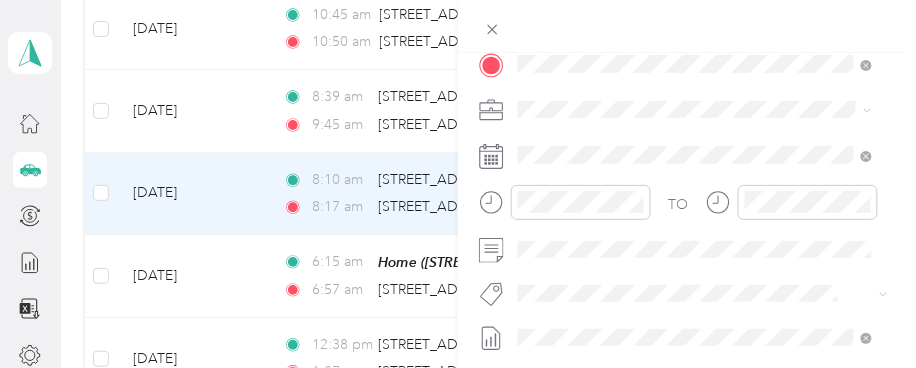click on "Fit [PERSON_NAME] Team" at bounding box center [695, 65] 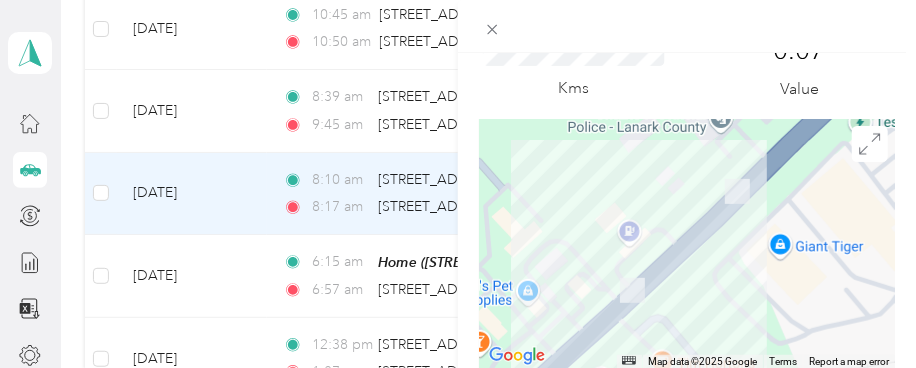 scroll, scrollTop: 0, scrollLeft: 0, axis: both 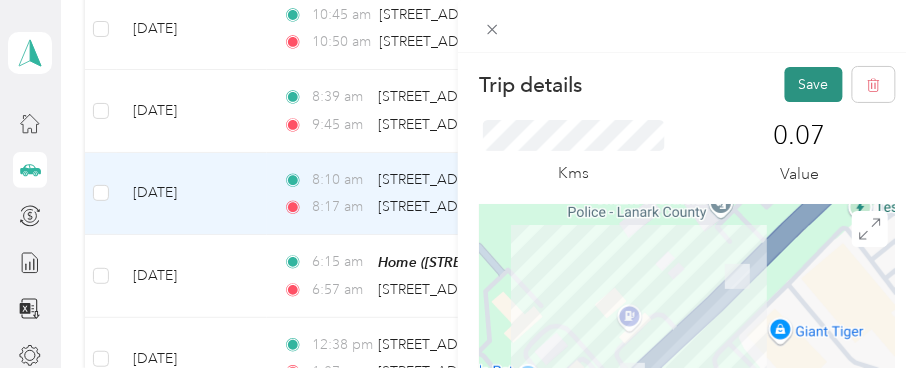 click on "Save" at bounding box center [814, 84] 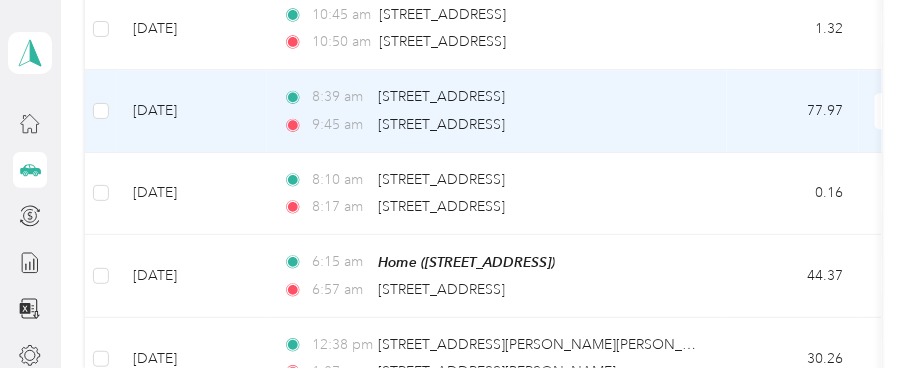 click on "[DATE]" at bounding box center [192, 111] 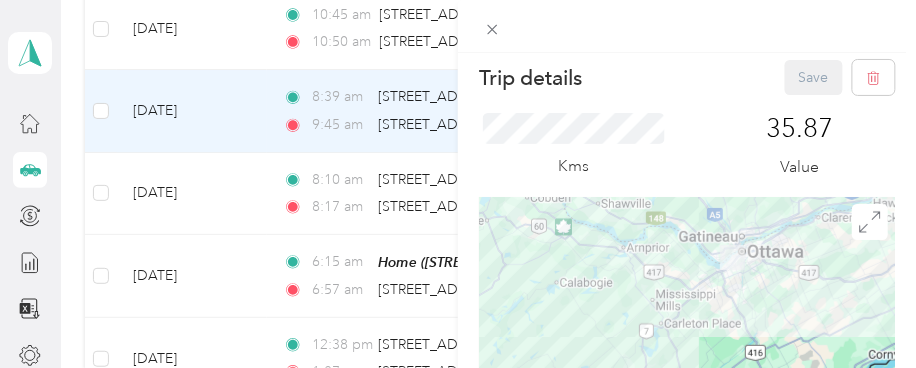 scroll, scrollTop: 0, scrollLeft: 0, axis: both 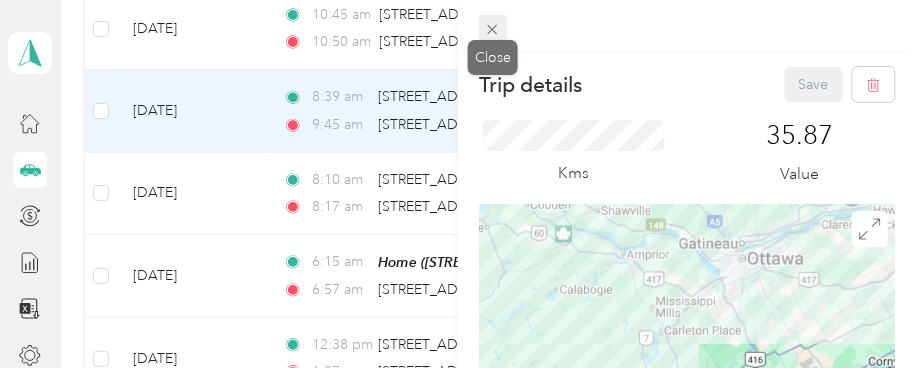click 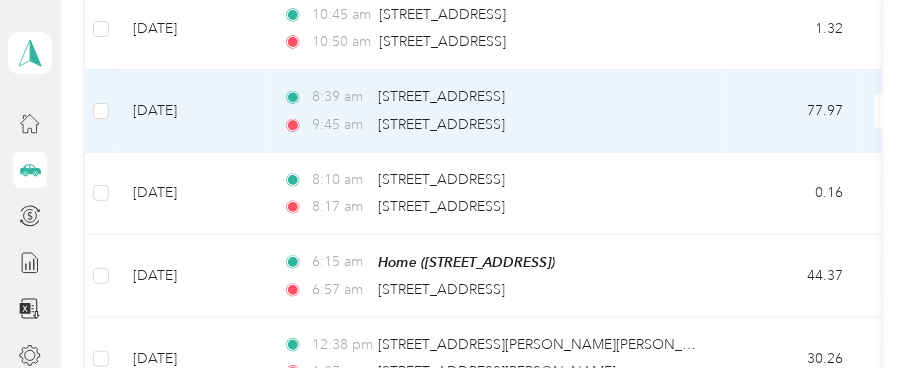 scroll, scrollTop: 1111, scrollLeft: 0, axis: vertical 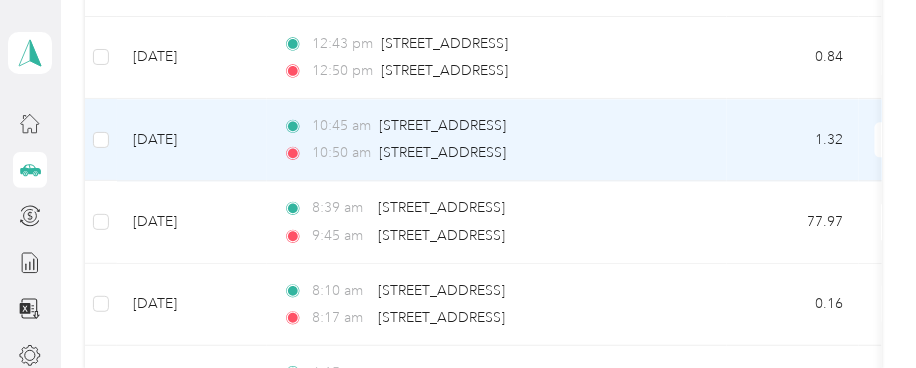 click on "[DATE]" at bounding box center (192, 140) 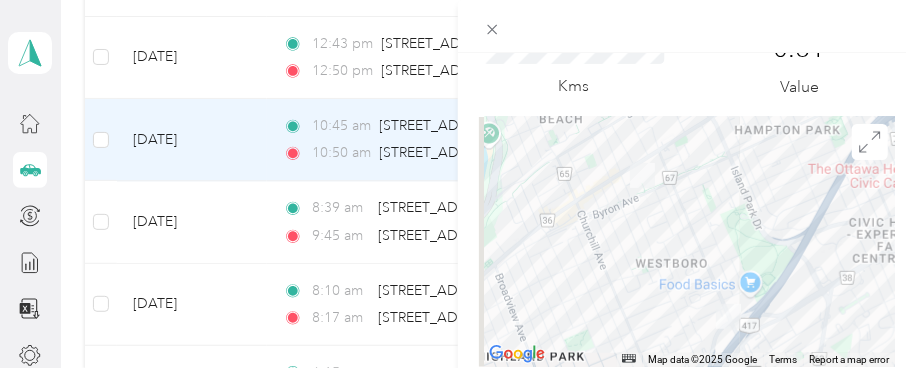 scroll, scrollTop: 0, scrollLeft: 0, axis: both 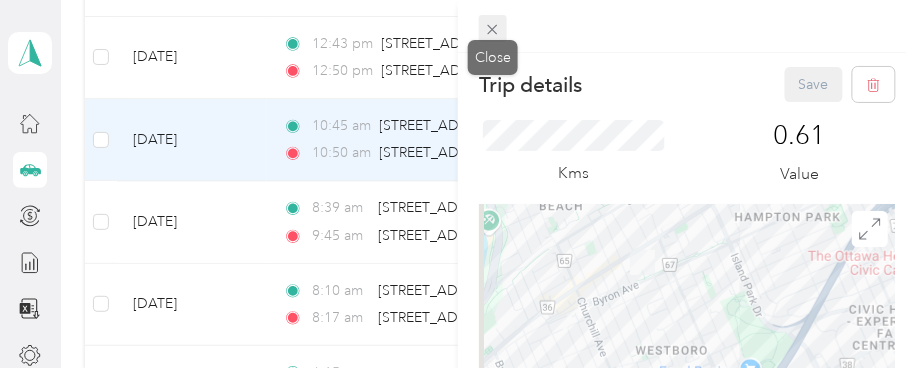click 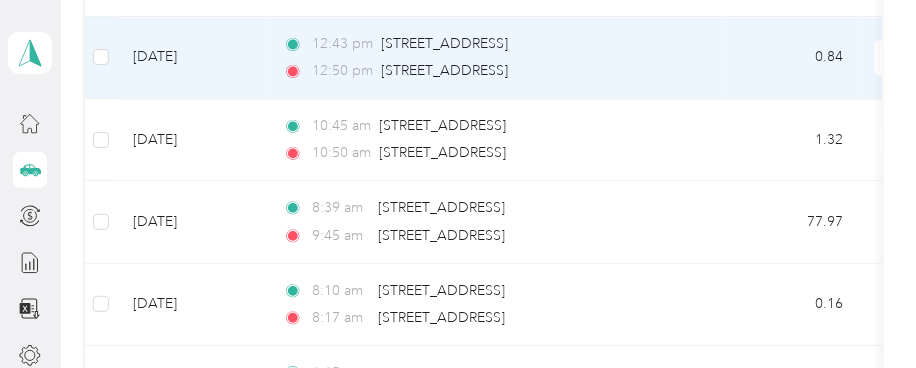 click on "[DATE]" at bounding box center [192, 58] 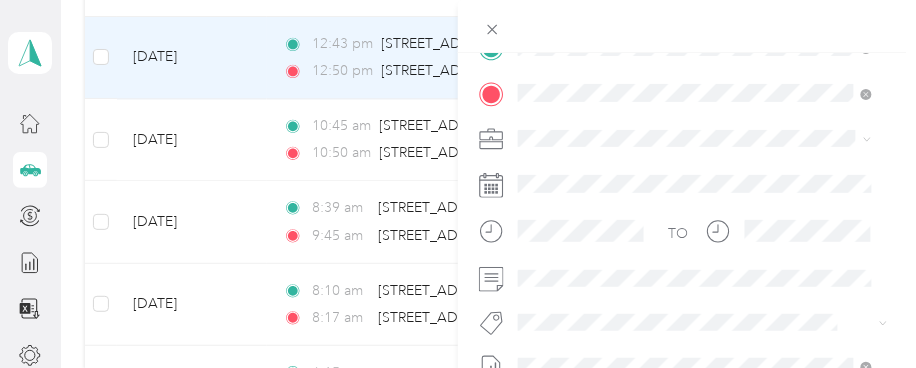 scroll, scrollTop: 448, scrollLeft: 0, axis: vertical 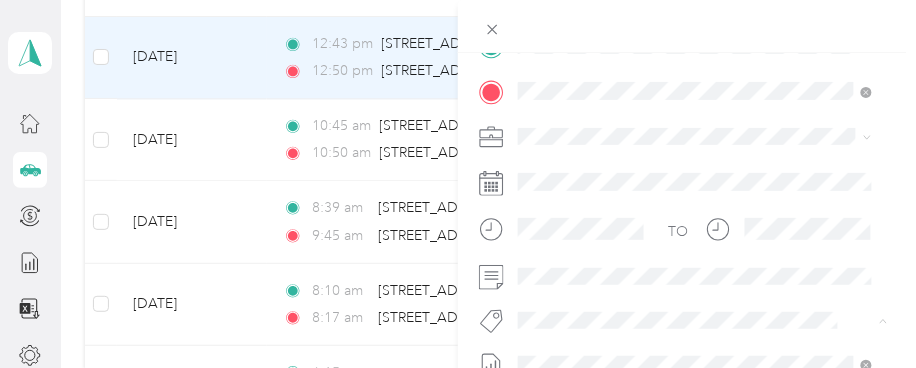 click on "Fit [PERSON_NAME] Team" at bounding box center (613, 92) 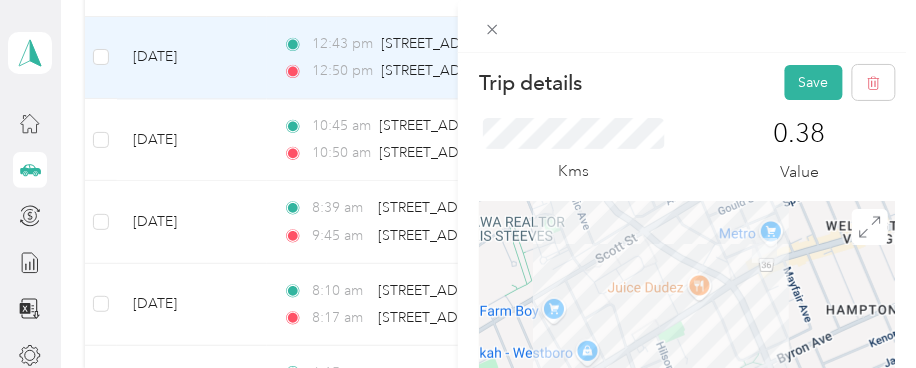 scroll, scrollTop: 0, scrollLeft: 0, axis: both 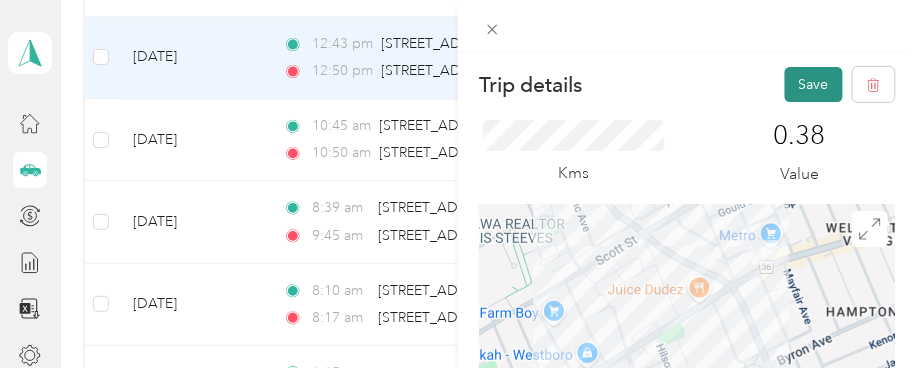 click on "Save" at bounding box center (814, 84) 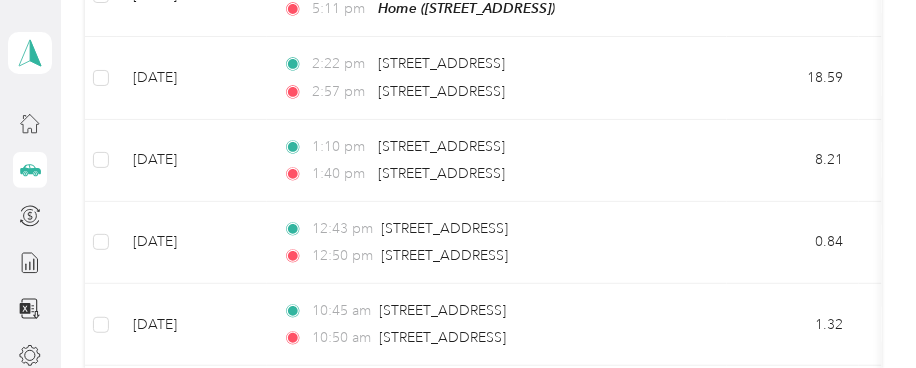 scroll, scrollTop: 888, scrollLeft: 0, axis: vertical 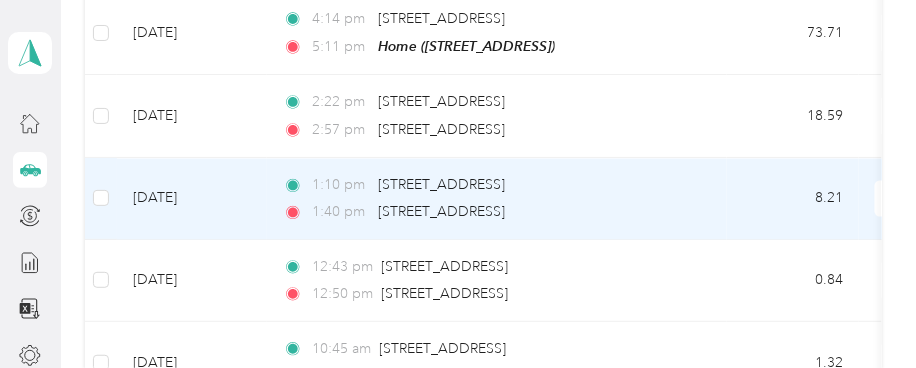 click on "[DATE]" at bounding box center [192, 199] 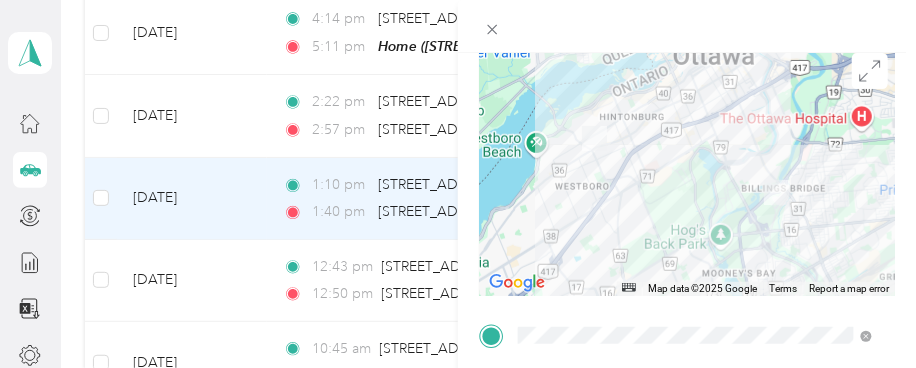 scroll, scrollTop: 28, scrollLeft: 0, axis: vertical 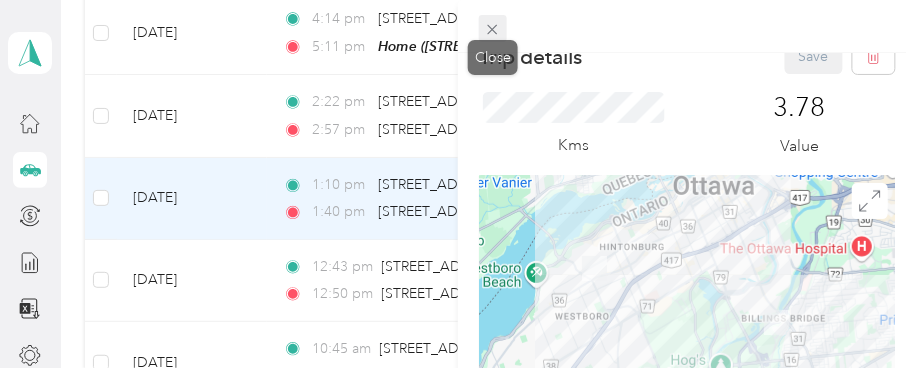 click 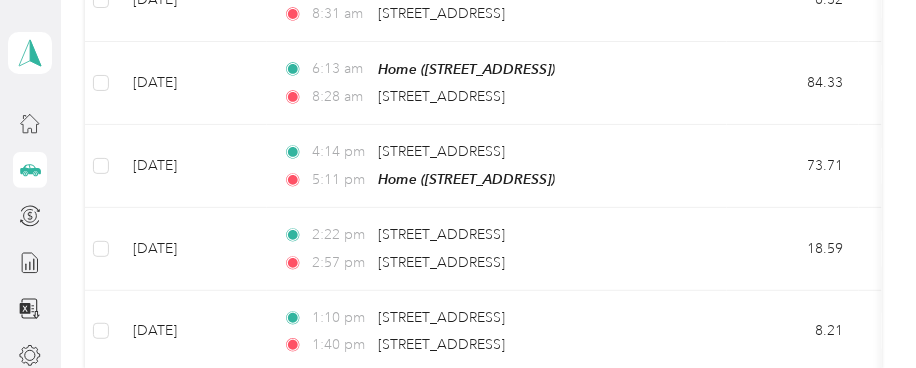 scroll, scrollTop: 712, scrollLeft: 0, axis: vertical 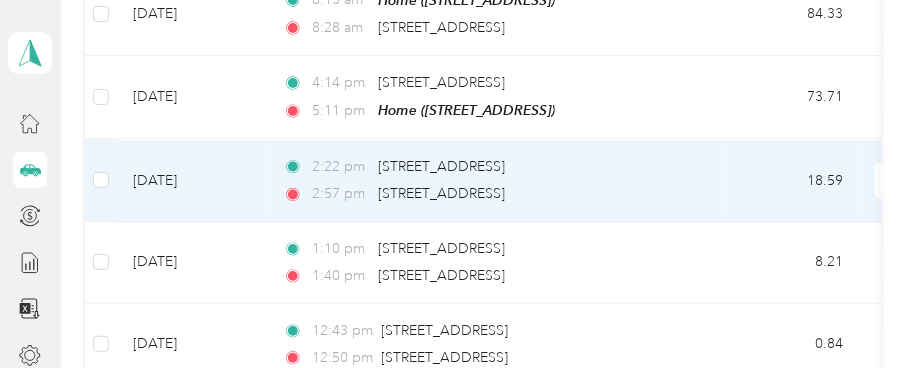 click on "[DATE]" at bounding box center (192, 180) 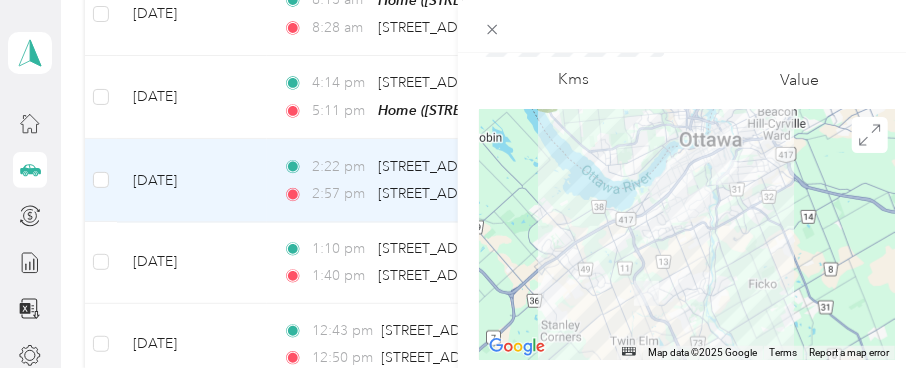 scroll, scrollTop: 0, scrollLeft: 0, axis: both 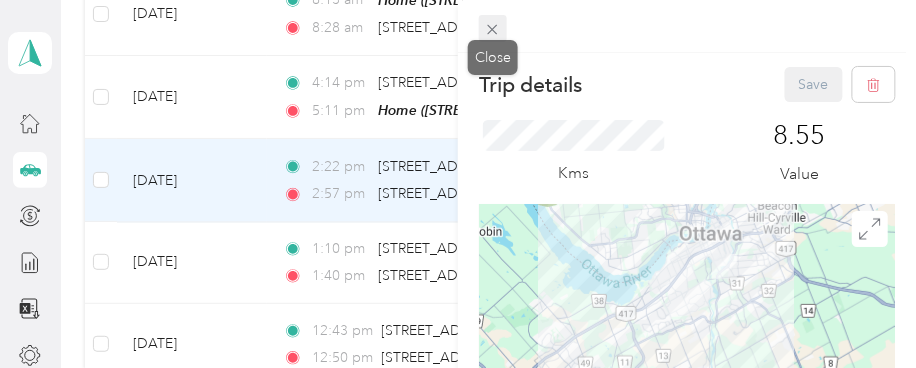 click 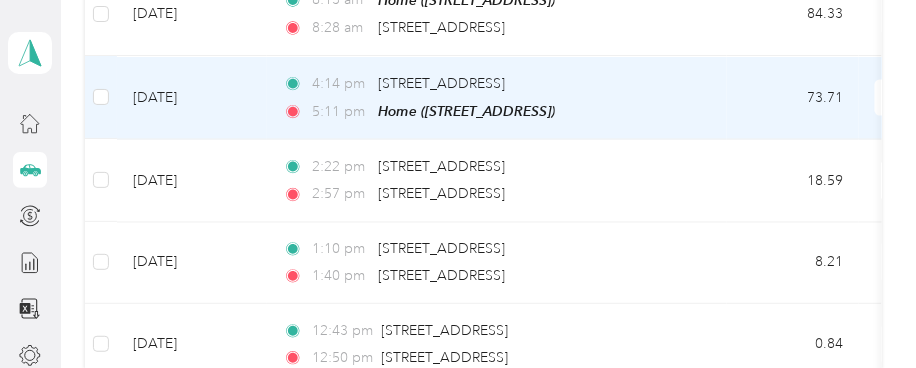 click on "[DATE]" at bounding box center [192, 97] 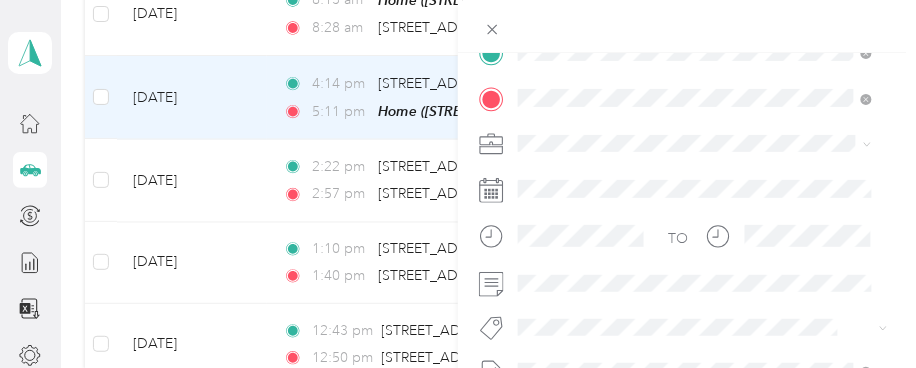 scroll, scrollTop: 443, scrollLeft: 0, axis: vertical 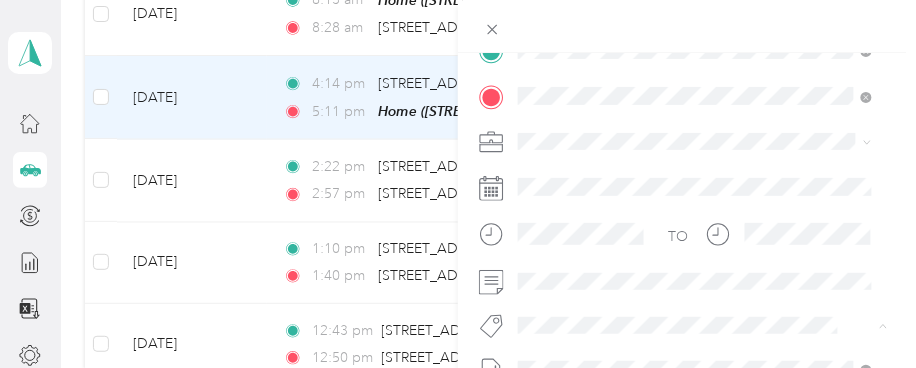 click on "Fit Home Depot Team" at bounding box center (600, 59) 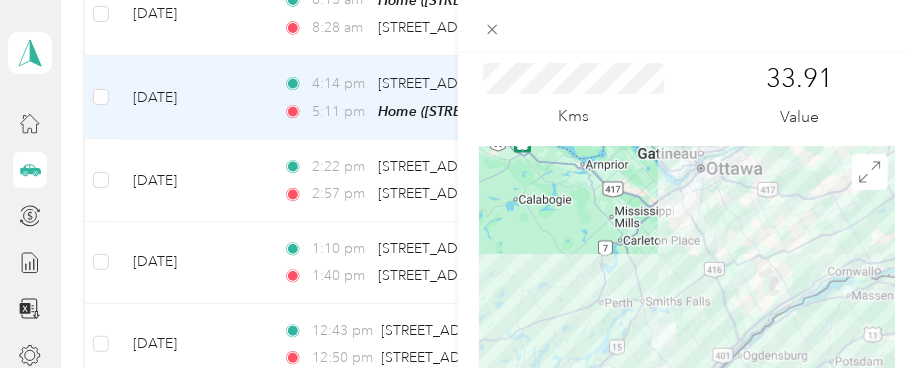 scroll, scrollTop: 0, scrollLeft: 0, axis: both 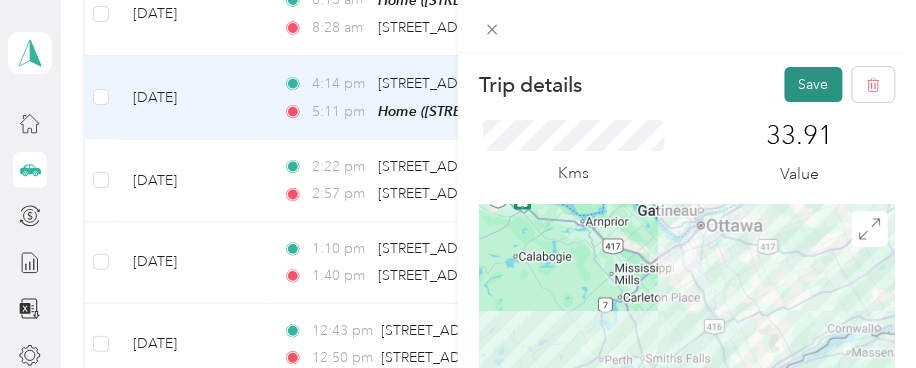 click on "Save" at bounding box center [814, 84] 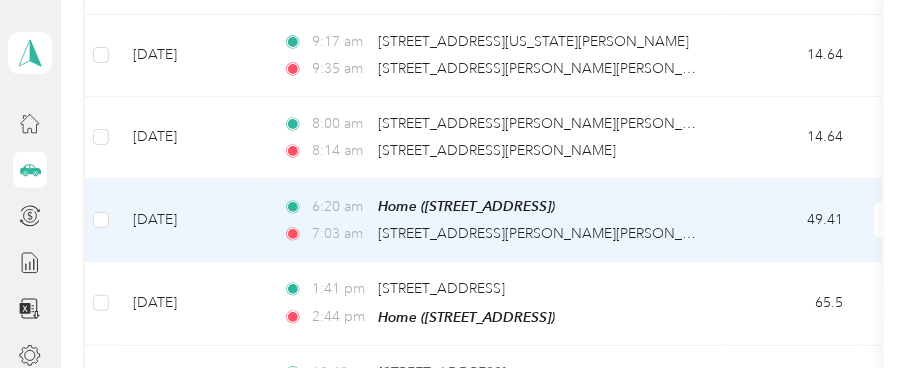 scroll, scrollTop: 1712, scrollLeft: 0, axis: vertical 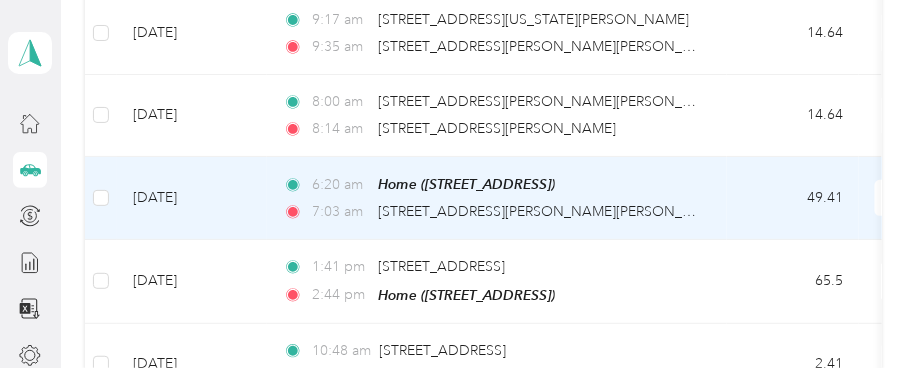 click on "[DATE]" at bounding box center [192, 198] 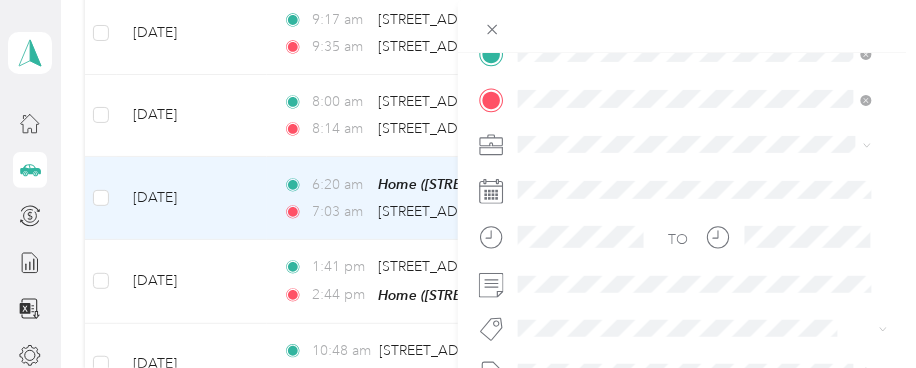 scroll, scrollTop: 456, scrollLeft: 0, axis: vertical 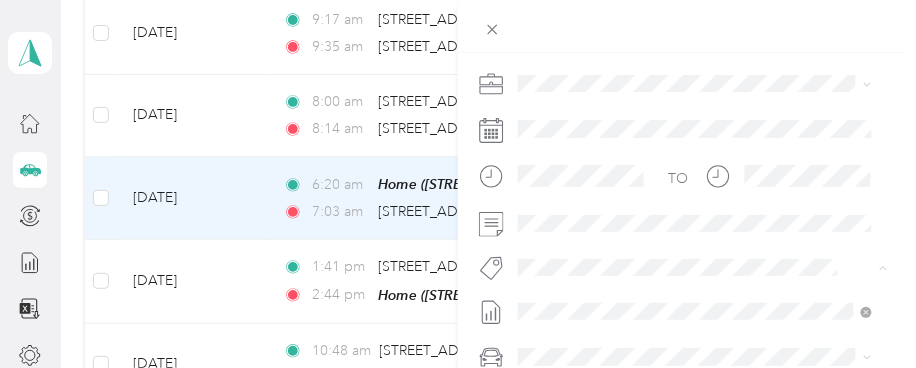 click on "Fit Pepsico Team" at bounding box center [585, 77] 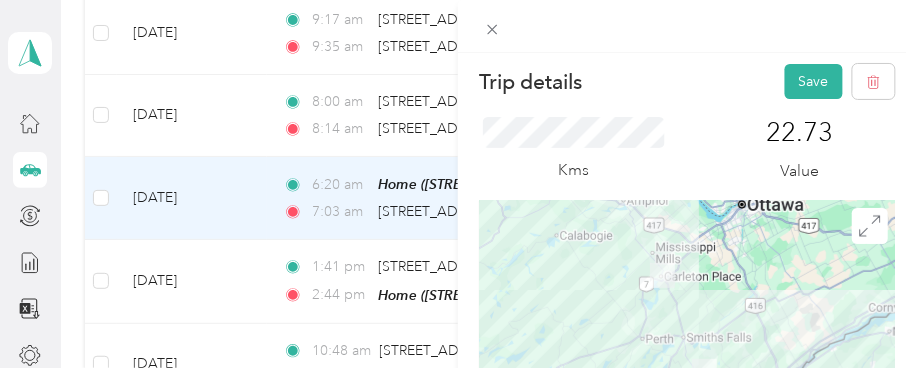 scroll, scrollTop: 0, scrollLeft: 0, axis: both 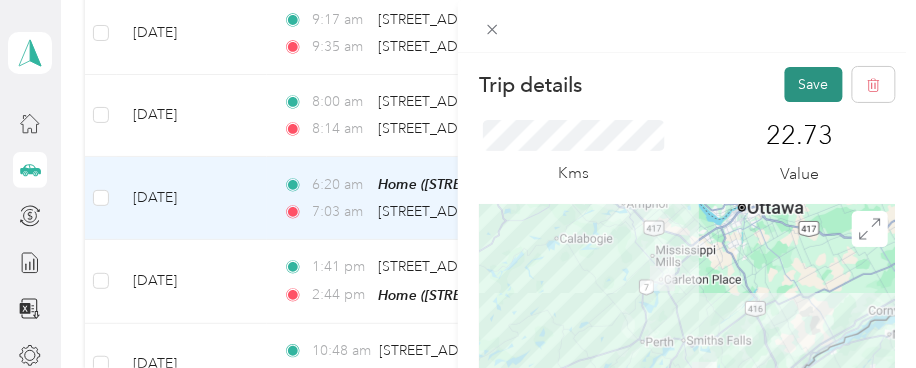 click on "Save" at bounding box center [814, 84] 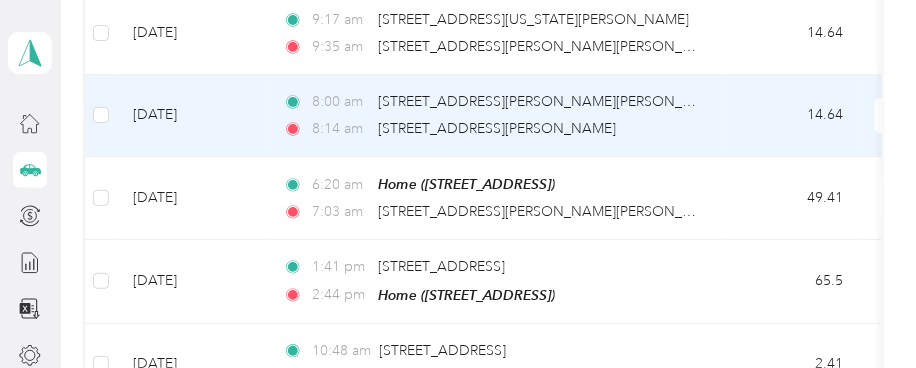 click on "[DATE]" at bounding box center (192, 116) 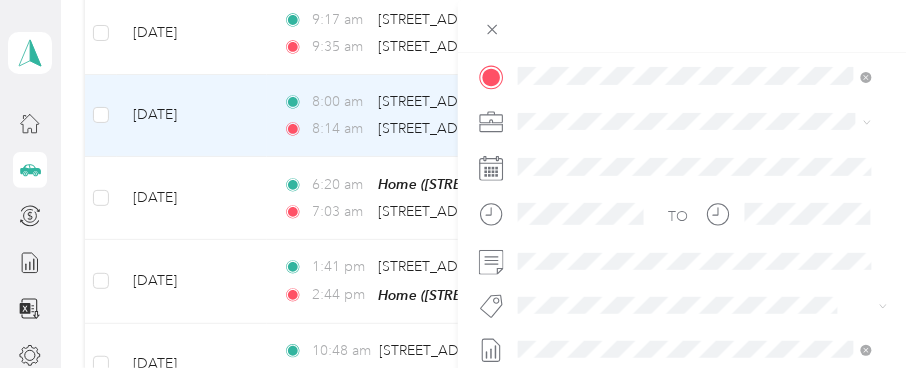scroll, scrollTop: 464, scrollLeft: 0, axis: vertical 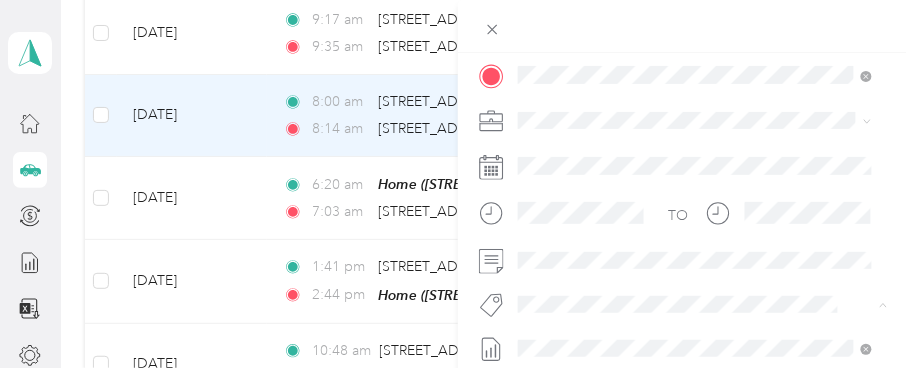 click on "Fit Pepsico Team" at bounding box center [585, 115] 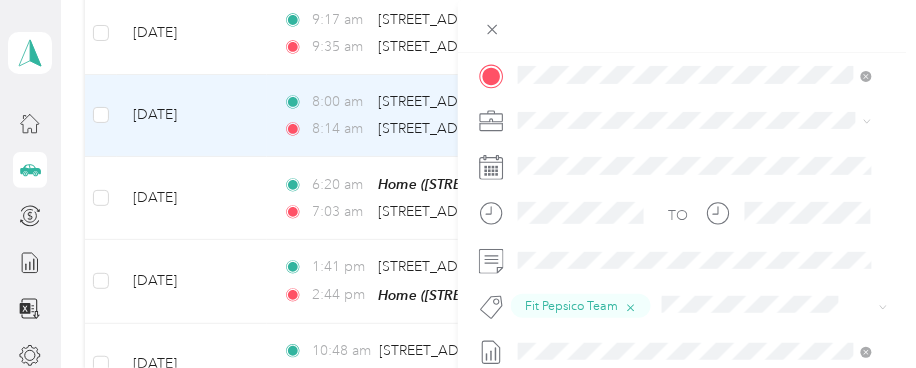 scroll, scrollTop: 0, scrollLeft: 0, axis: both 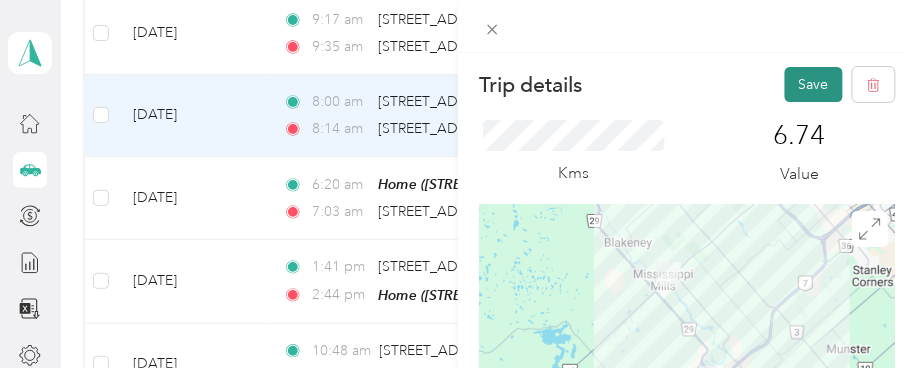 click on "Save" at bounding box center [814, 84] 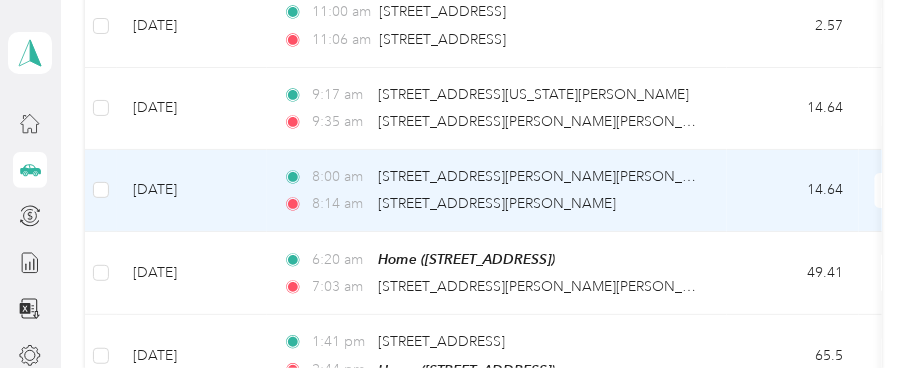 scroll, scrollTop: 1601, scrollLeft: 0, axis: vertical 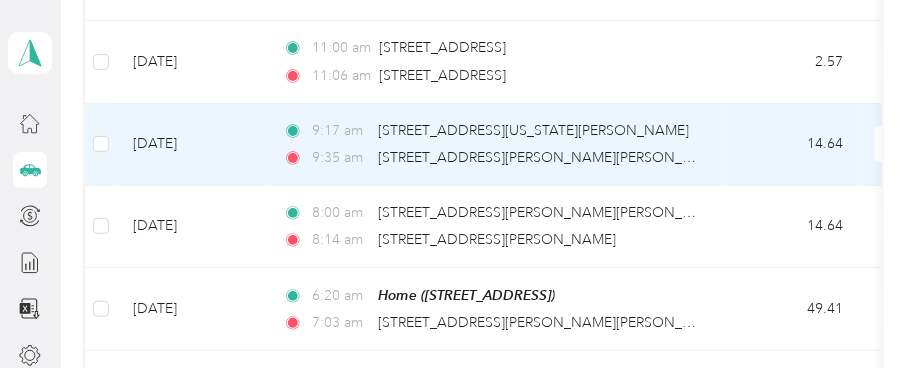 click on "[DATE]" at bounding box center (192, 145) 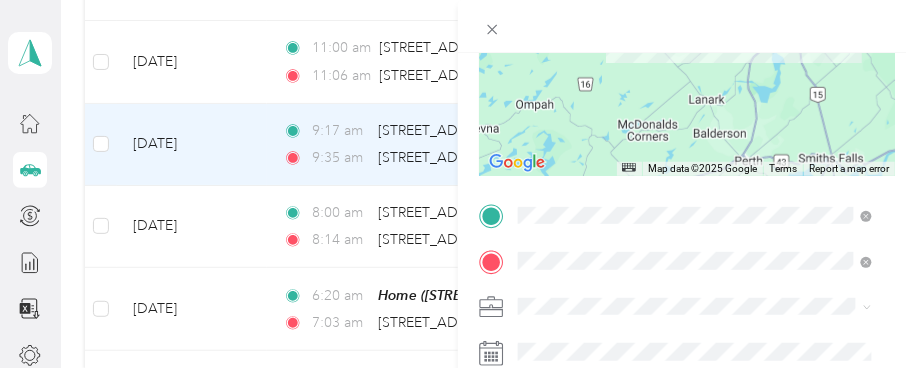 scroll, scrollTop: 333, scrollLeft: 0, axis: vertical 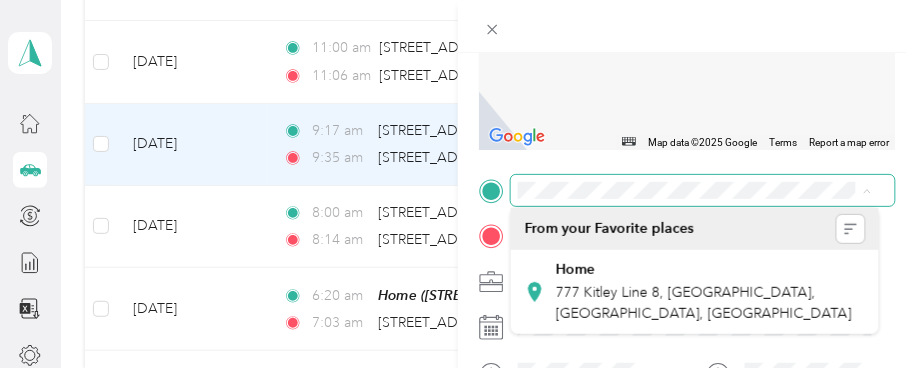 click at bounding box center [703, 190] 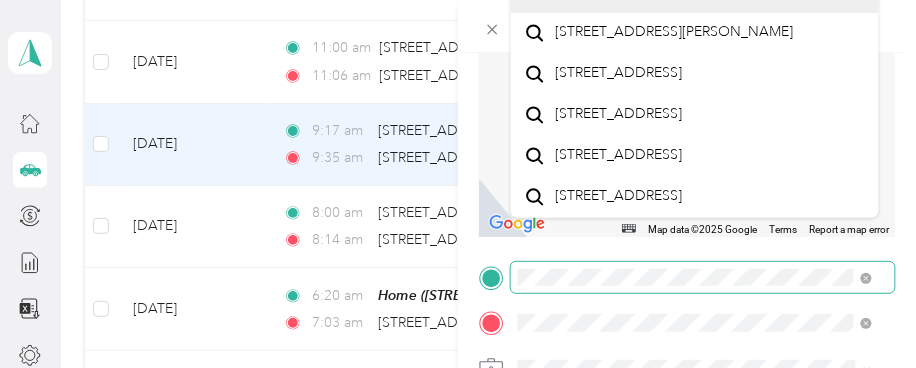 scroll, scrollTop: 187, scrollLeft: 0, axis: vertical 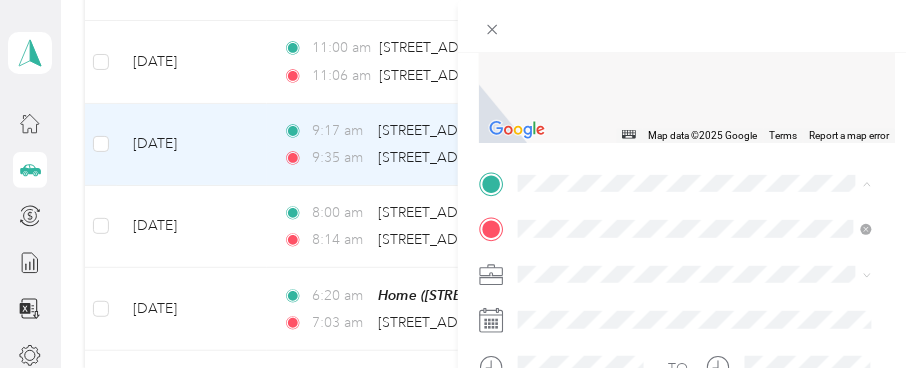 click on "401 Ottawa Street
Almonte, Ontario K0A 1A0, Canada" at bounding box center (675, 255) 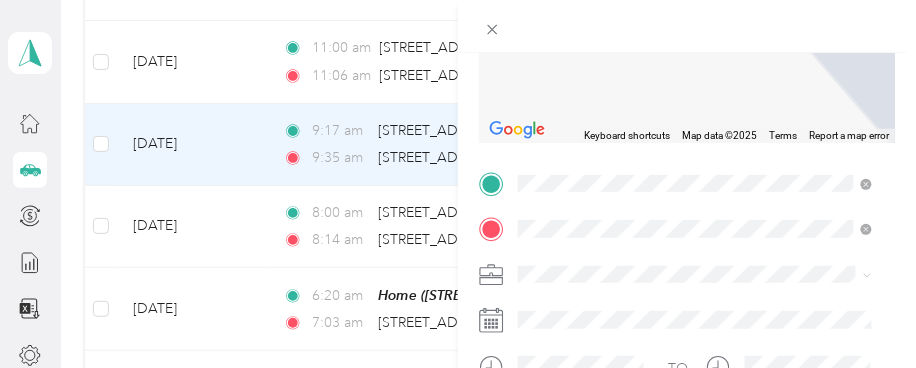 click on "110 Lansdowne Avenue
Carleton Place, Ontario K7C 2T7, Canada" at bounding box center (619, 62) 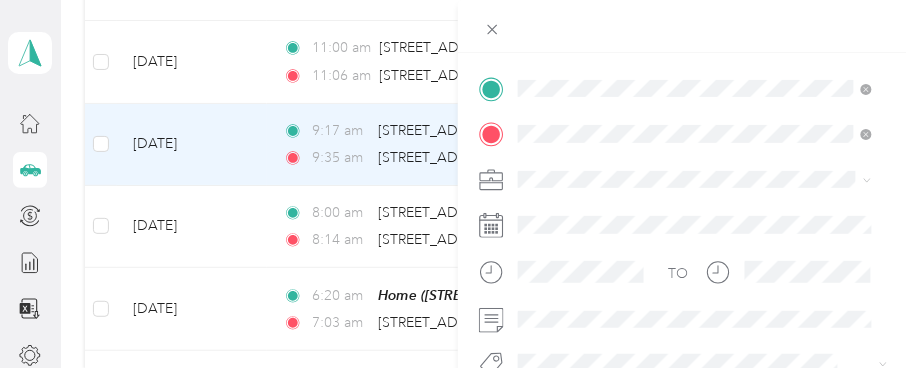 scroll, scrollTop: 421, scrollLeft: 0, axis: vertical 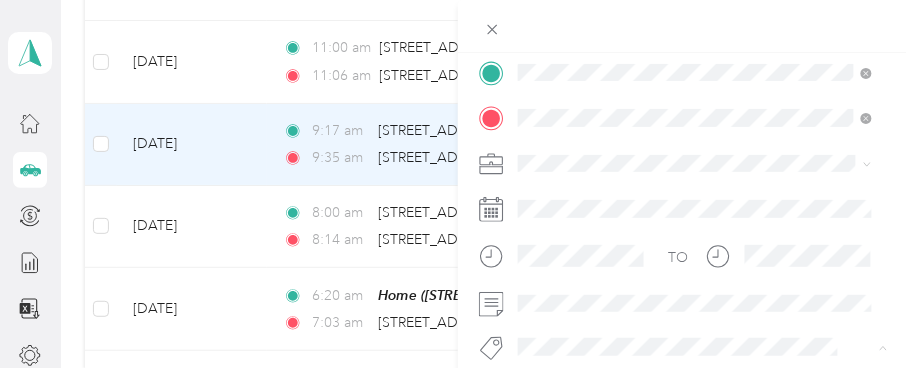 click on "Fit Pepsico Team" at bounding box center [585, 158] 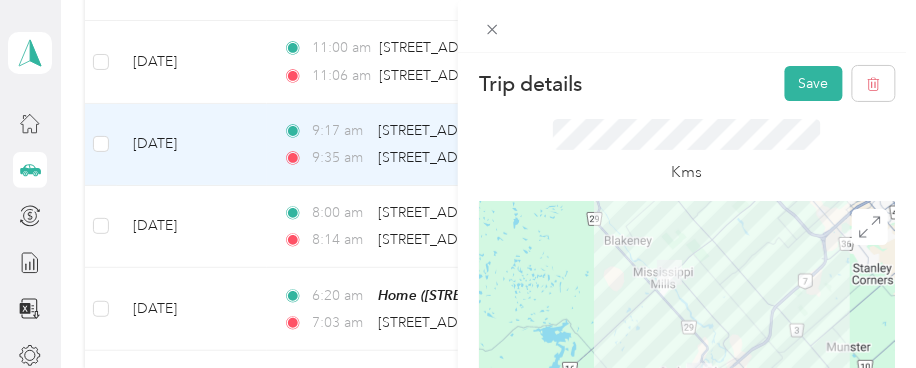 scroll, scrollTop: 0, scrollLeft: 0, axis: both 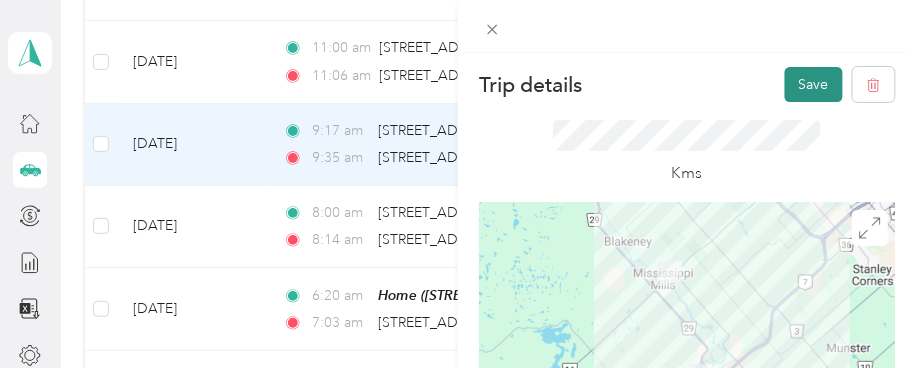 click on "Save" at bounding box center (814, 84) 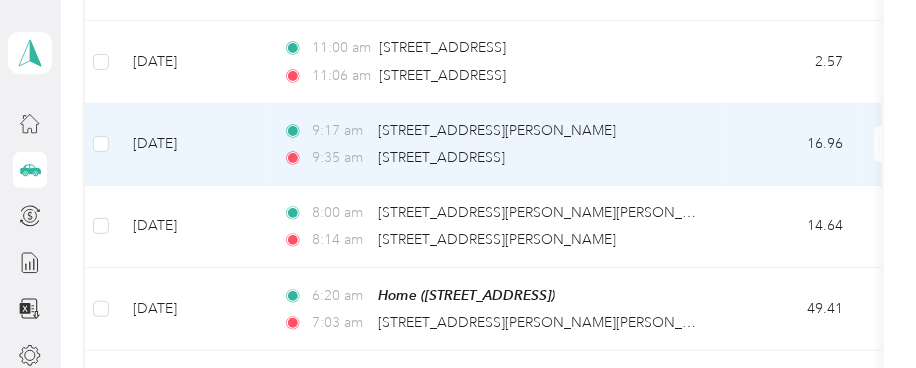 scroll, scrollTop: 1490, scrollLeft: 0, axis: vertical 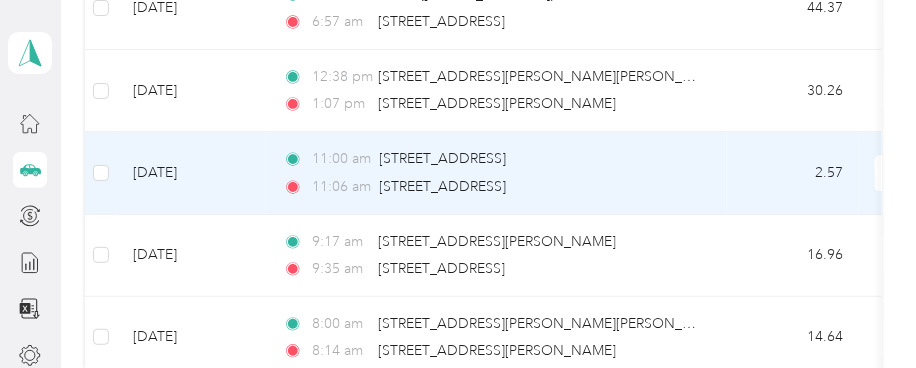 click on "[DATE]" at bounding box center (192, 173) 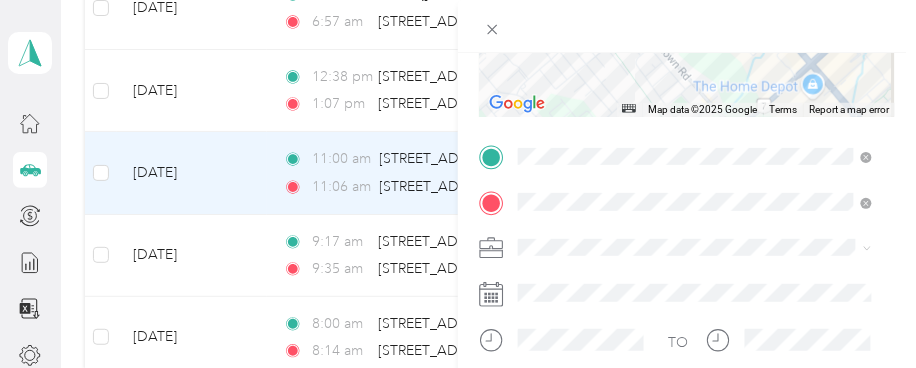 scroll, scrollTop: 361, scrollLeft: 0, axis: vertical 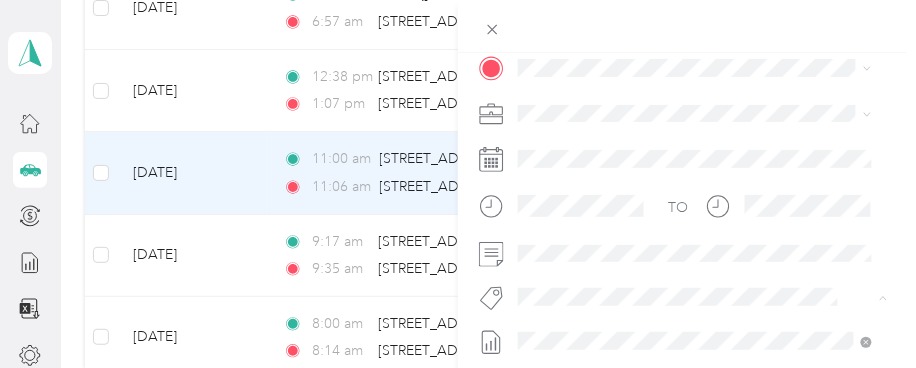 click on "Fit Pepsico Team" at bounding box center [585, 107] 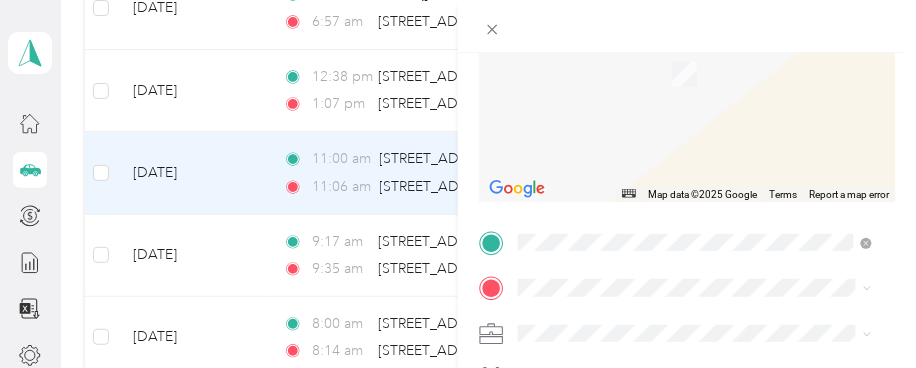 scroll, scrollTop: 249, scrollLeft: 0, axis: vertical 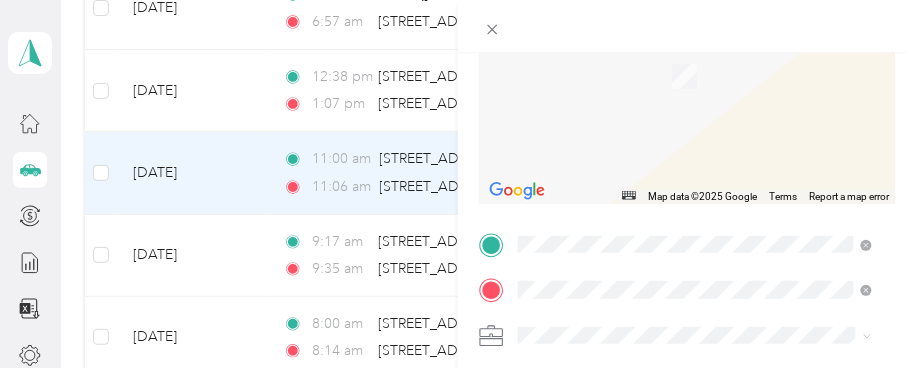 click on "455 Mcneely Avenue
Carleton Place, Ontario K7C 4S6, Canada" at bounding box center [675, 67] 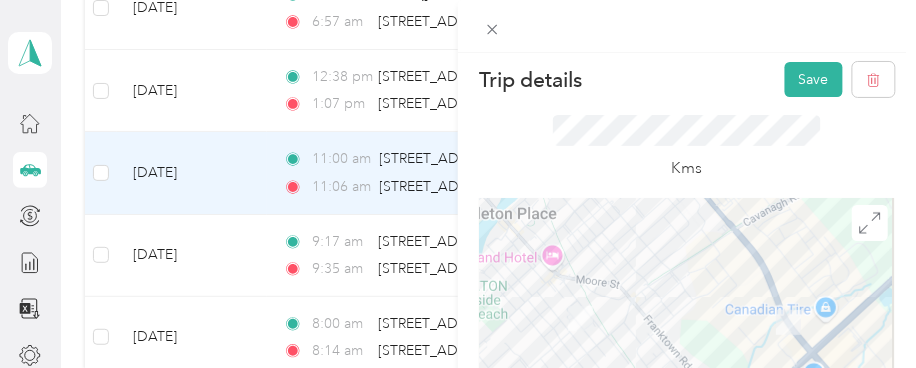 scroll, scrollTop: 0, scrollLeft: 0, axis: both 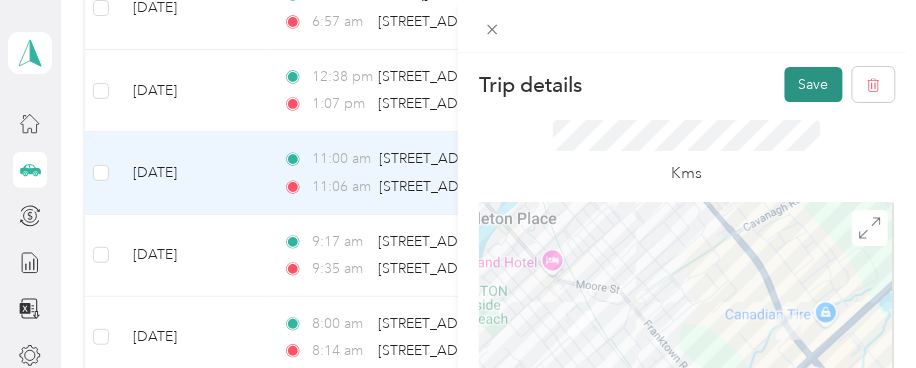 click on "Save" at bounding box center [814, 84] 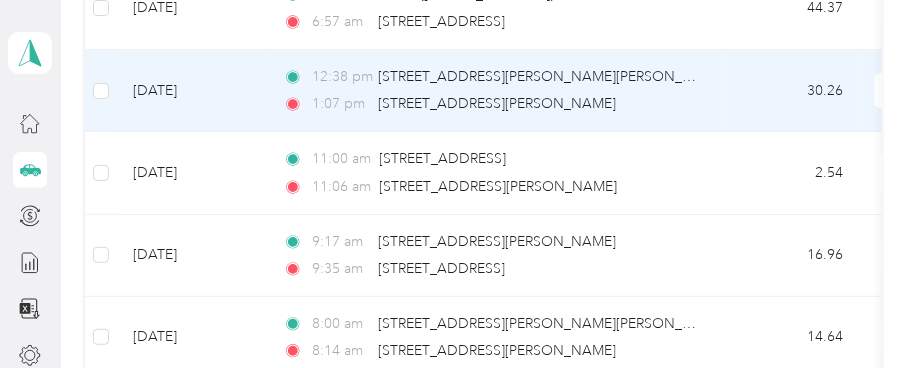 click on "[DATE]" at bounding box center [192, 91] 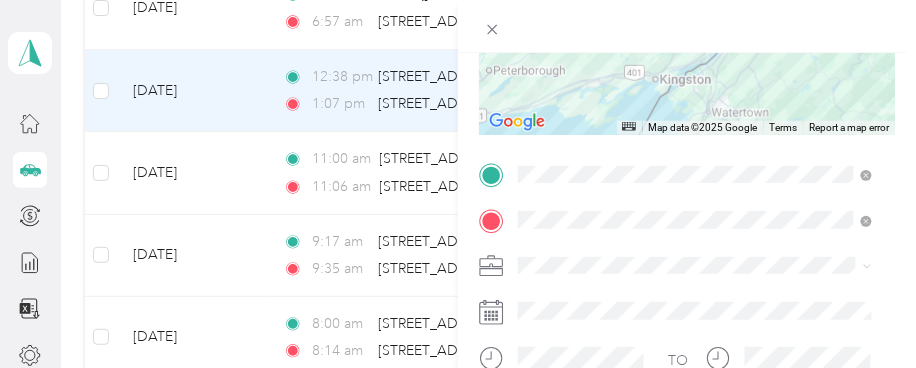 scroll, scrollTop: 356, scrollLeft: 0, axis: vertical 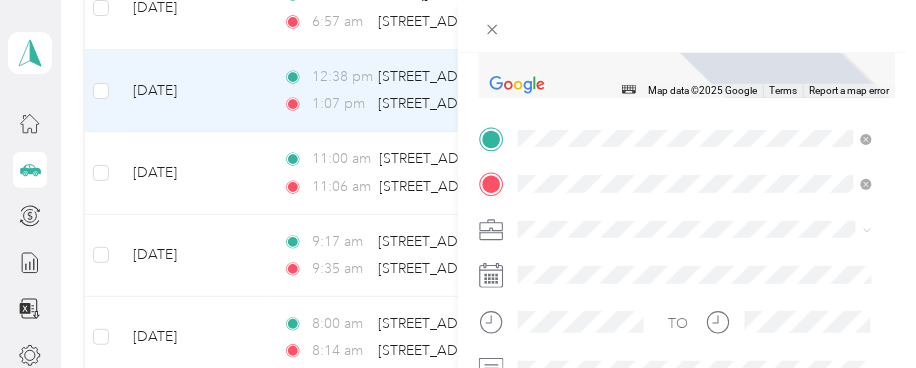 click on "455 Mcneely Avenue
Carleton Place, Ontario K7C 4S6, Canada" at bounding box center (675, 210) 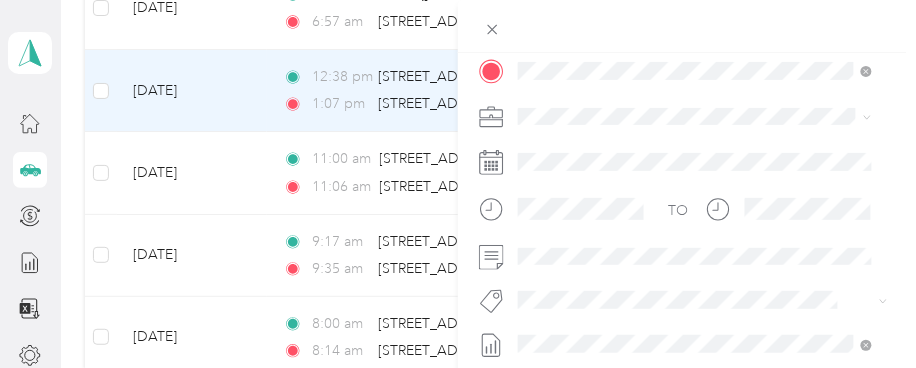 scroll, scrollTop: 577, scrollLeft: 0, axis: vertical 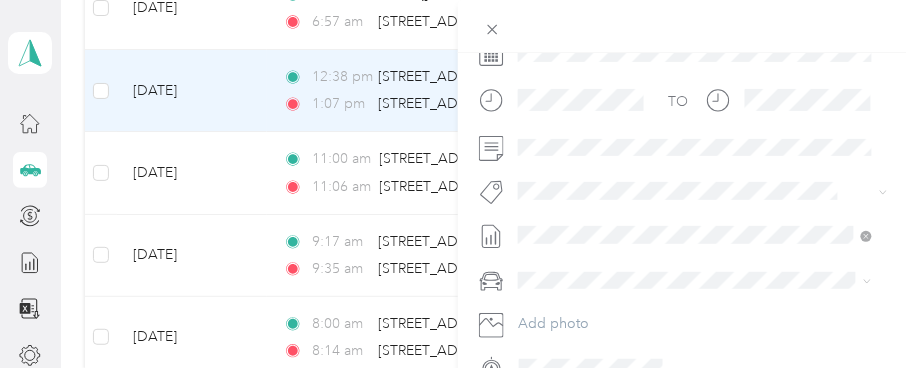 click on "Fit Pepsico Team" at bounding box center (585, 1) 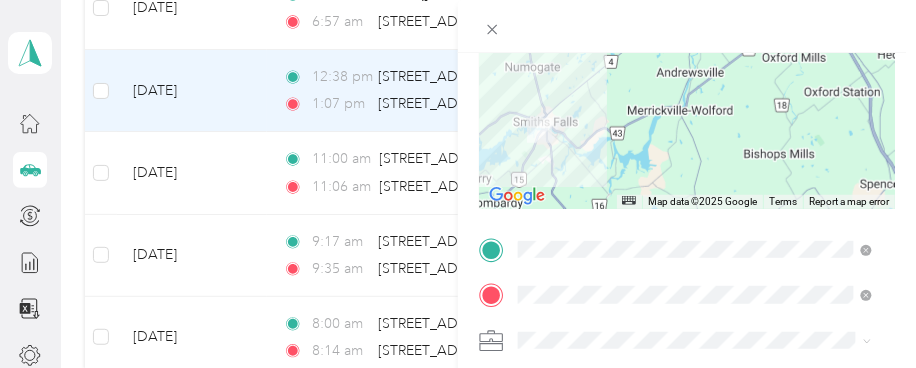 scroll, scrollTop: 0, scrollLeft: 0, axis: both 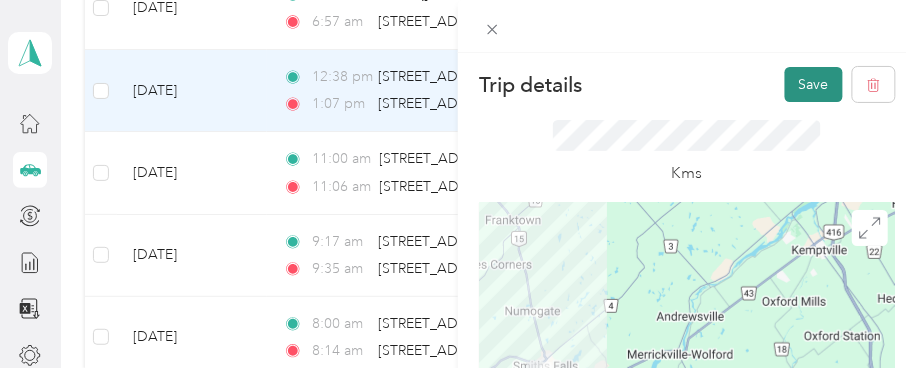 click on "Save" at bounding box center (814, 84) 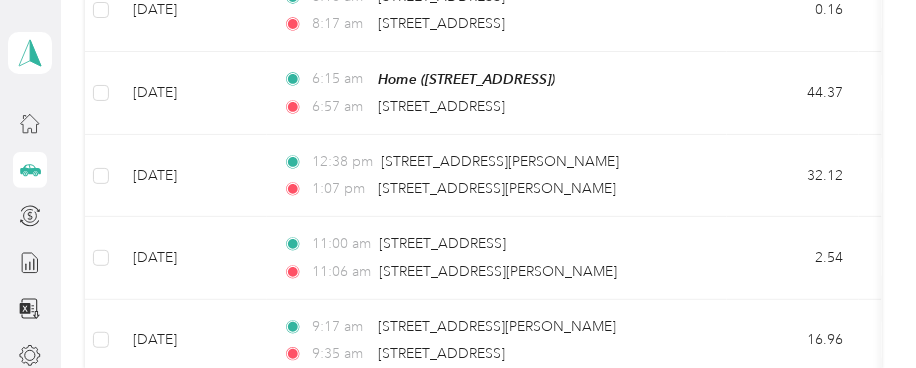 scroll, scrollTop: 1358, scrollLeft: 0, axis: vertical 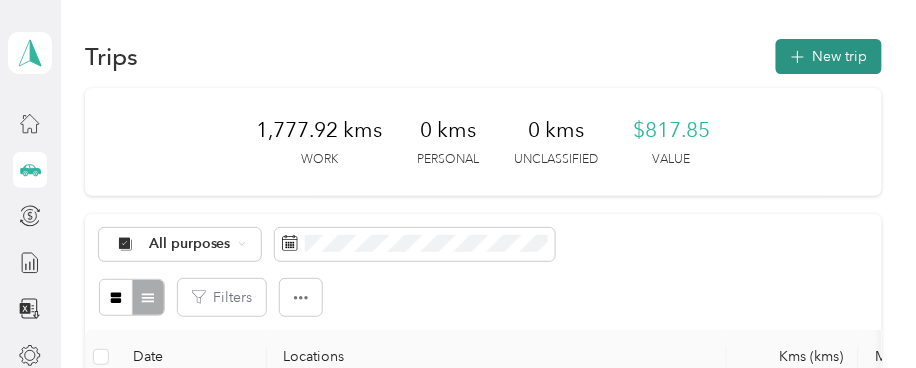 click on "New trip" at bounding box center (829, 56) 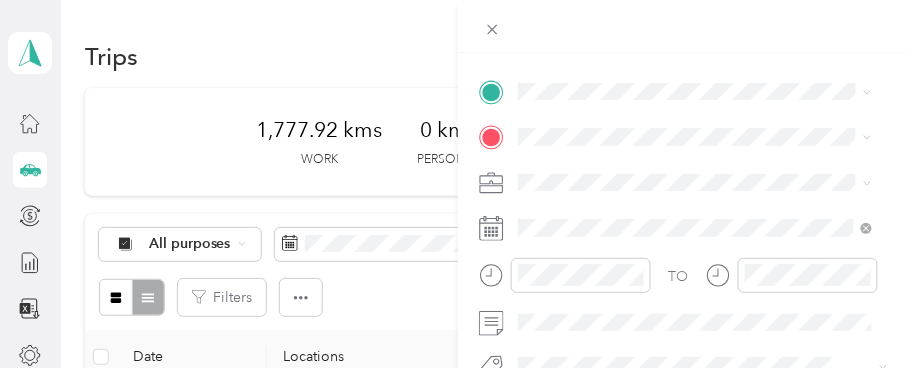 scroll, scrollTop: 407, scrollLeft: 0, axis: vertical 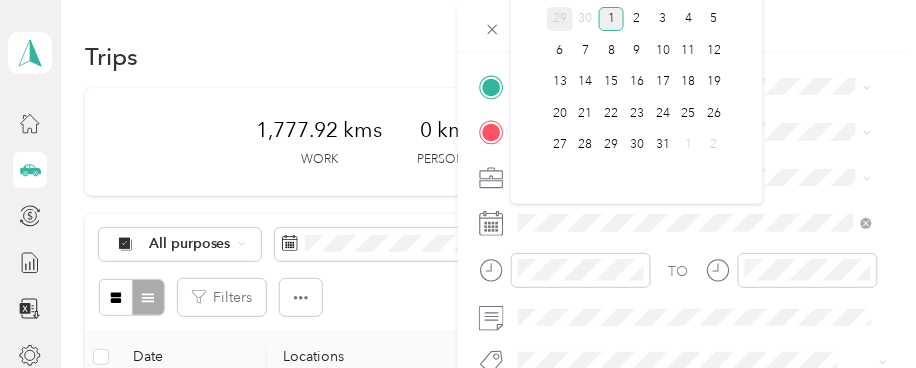 click on "29" at bounding box center [560, 19] 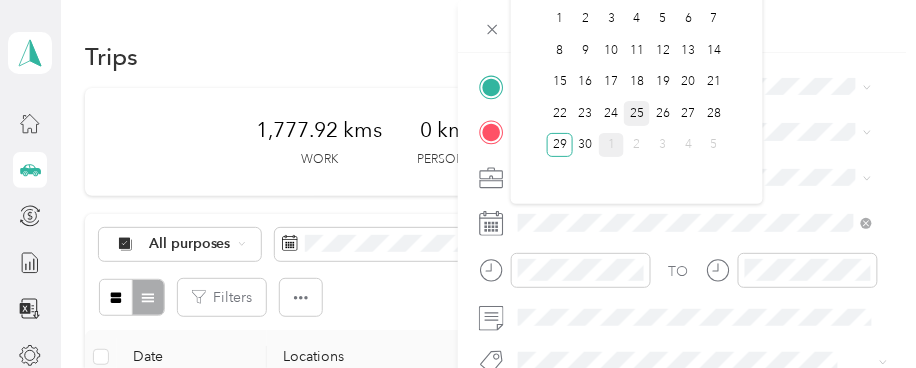 click on "25" at bounding box center [637, 113] 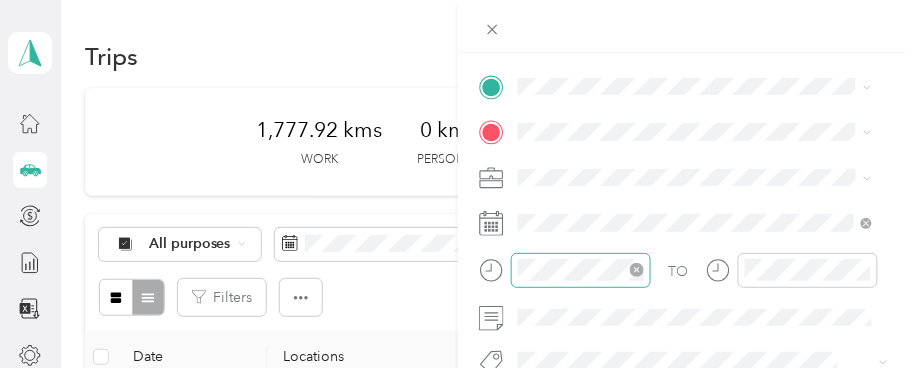 click 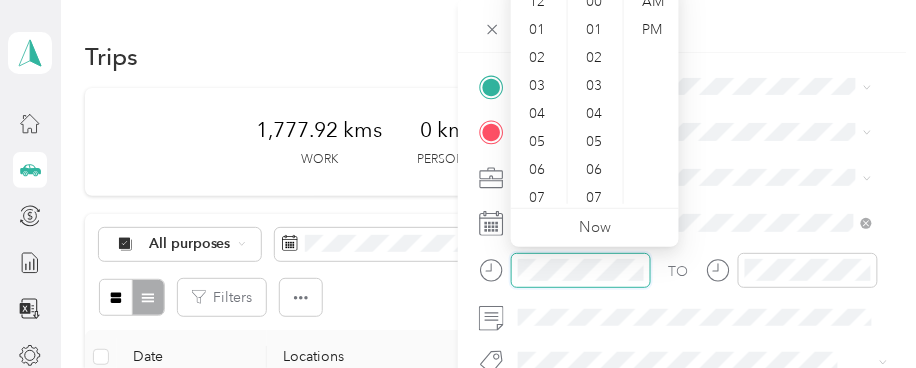 scroll, scrollTop: 391, scrollLeft: 0, axis: vertical 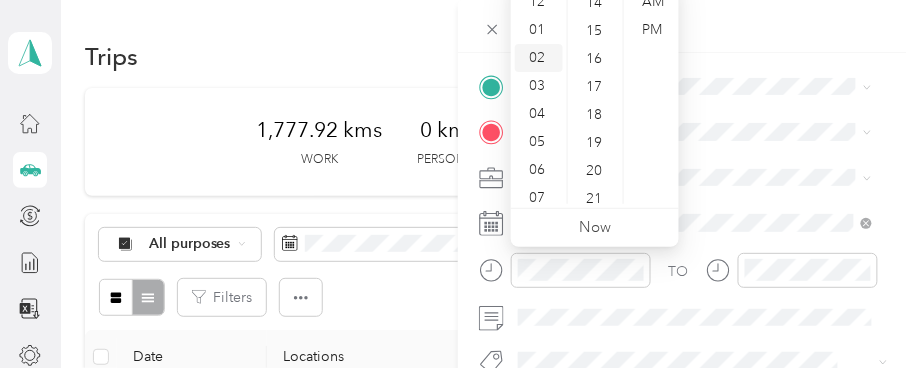 click on "02" at bounding box center [539, 58] 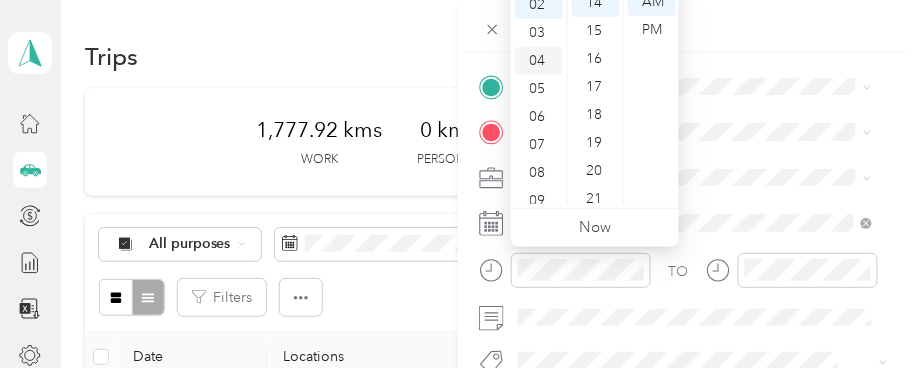 scroll, scrollTop: 56, scrollLeft: 0, axis: vertical 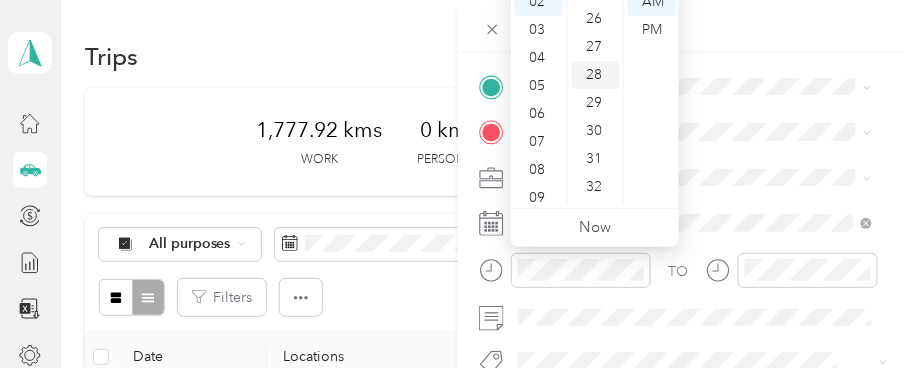 click on "28" at bounding box center (596, 75) 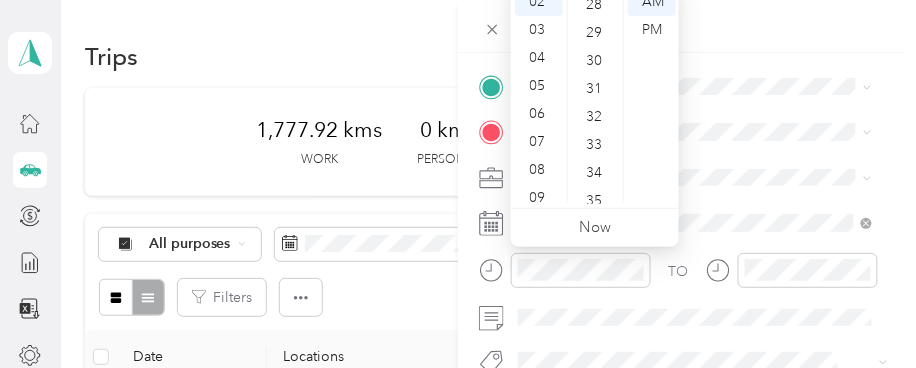 scroll, scrollTop: 784, scrollLeft: 0, axis: vertical 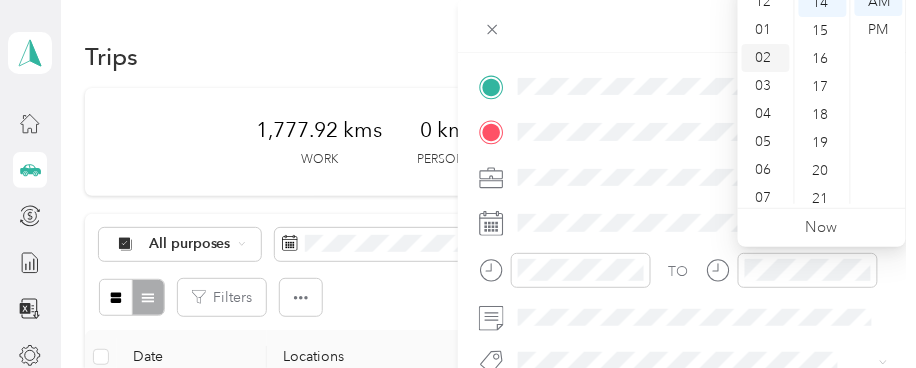click on "02" at bounding box center (766, 58) 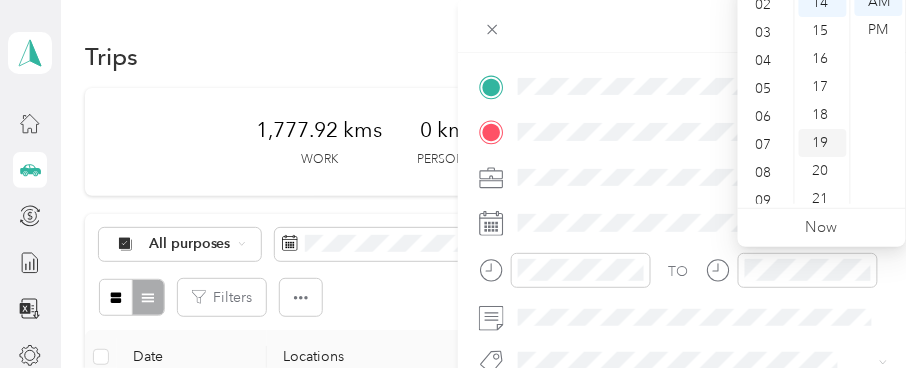 scroll, scrollTop: 56, scrollLeft: 0, axis: vertical 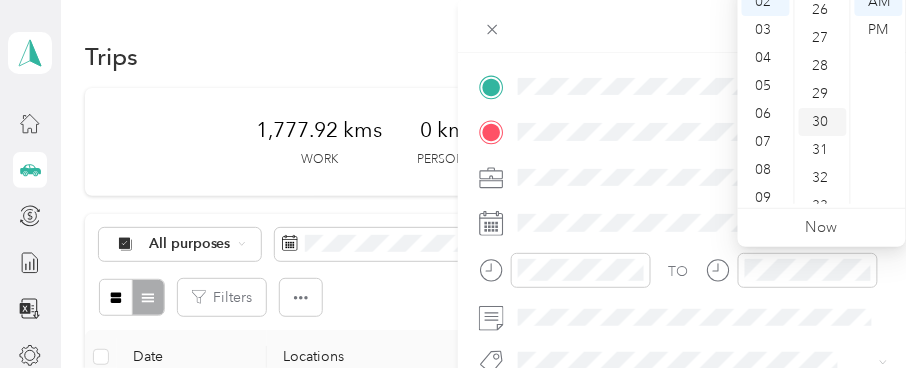 click on "30" at bounding box center (823, 122) 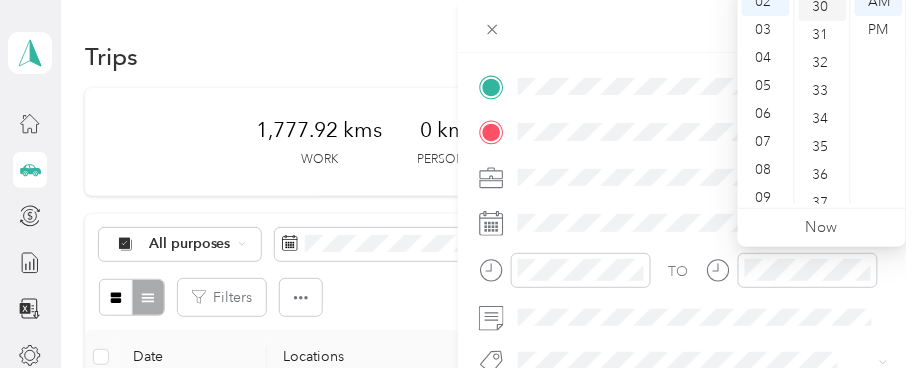 scroll, scrollTop: 840, scrollLeft: 0, axis: vertical 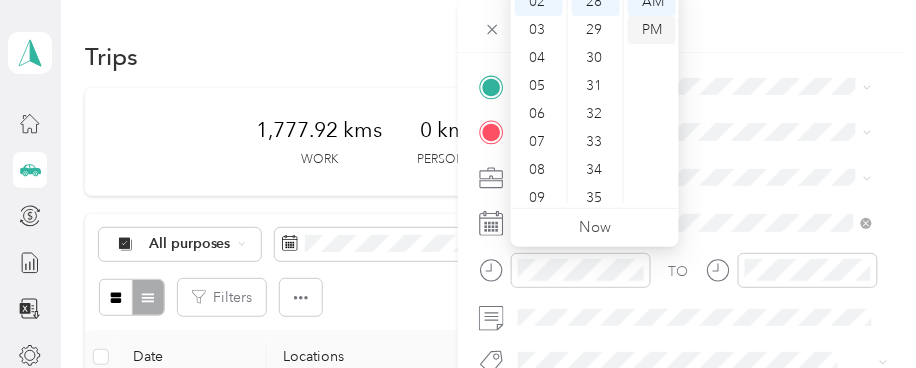 click on "PM" at bounding box center [652, 30] 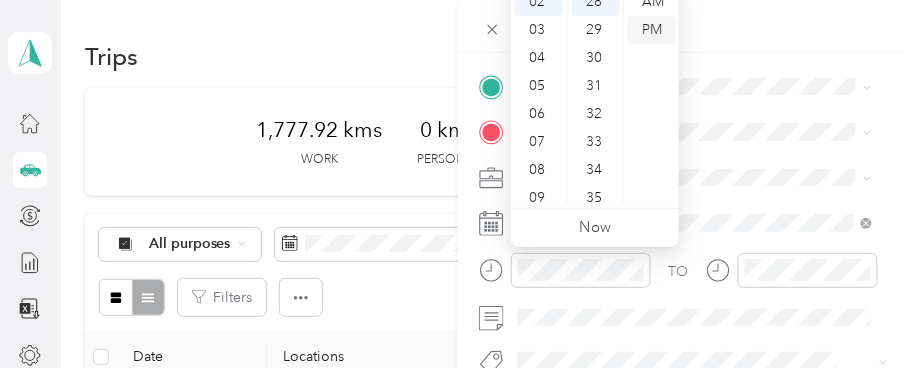 click on "PM" at bounding box center [652, 30] 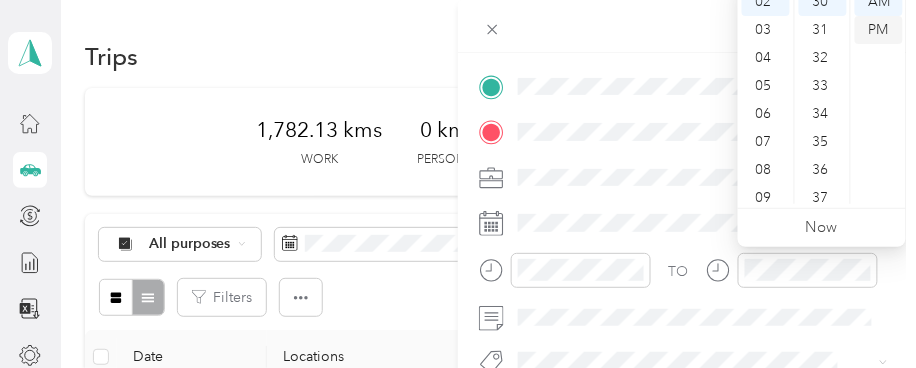 drag, startPoint x: 882, startPoint y: 26, endPoint x: 858, endPoint y: 44, distance: 30 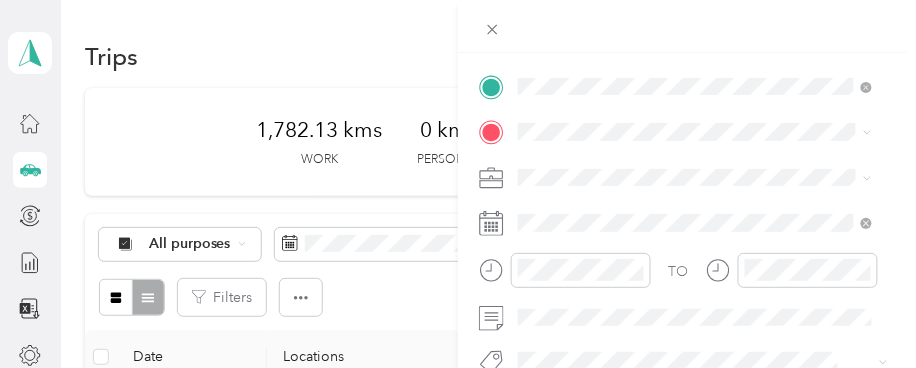 click on "19 Ferrara Dr
Bolton, Ontario L7E 4L5, Canada" at bounding box center [710, 166] 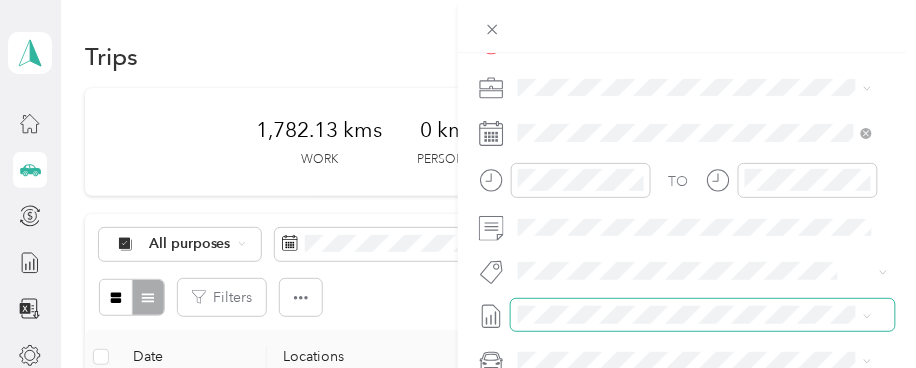 scroll, scrollTop: 519, scrollLeft: 0, axis: vertical 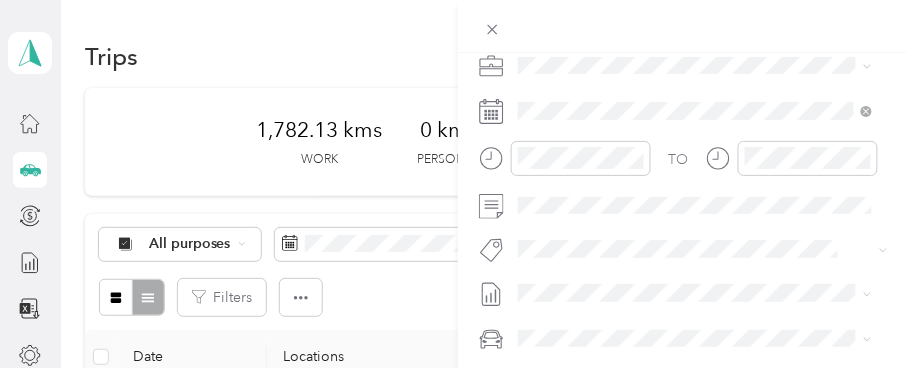 click on "Fit Pepsico Team" at bounding box center (585, 59) 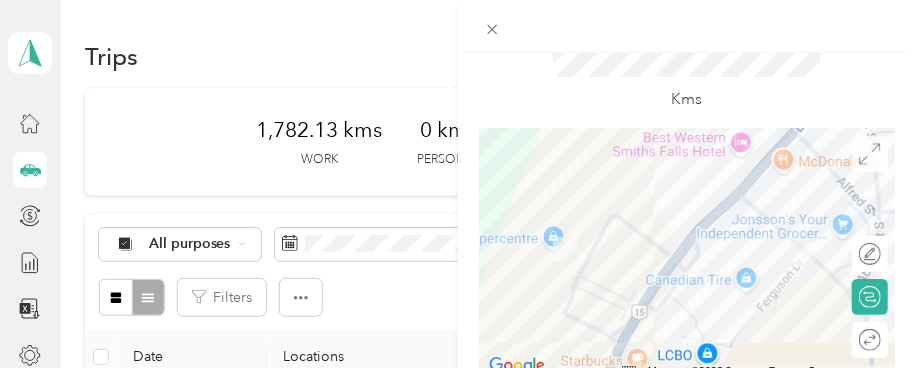 scroll, scrollTop: 0, scrollLeft: 0, axis: both 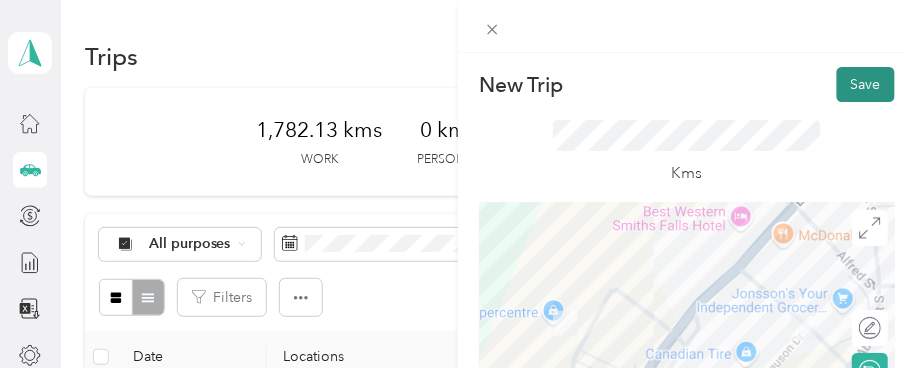 click on "Save" at bounding box center [866, 84] 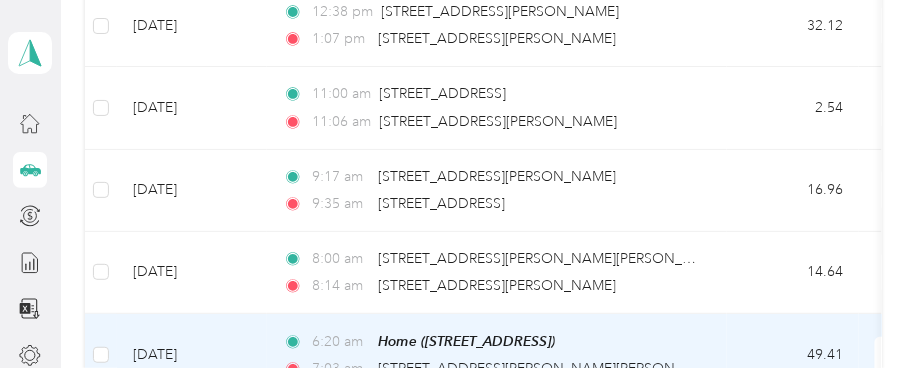 scroll, scrollTop: 1666, scrollLeft: 0, axis: vertical 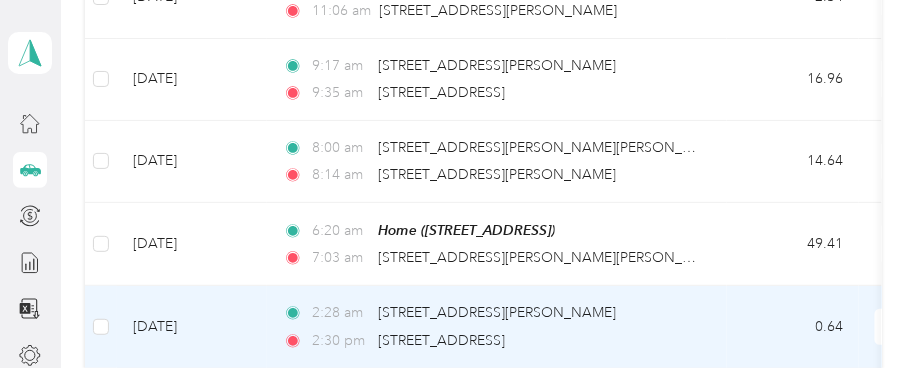 click on "[DATE]" at bounding box center [192, 327] 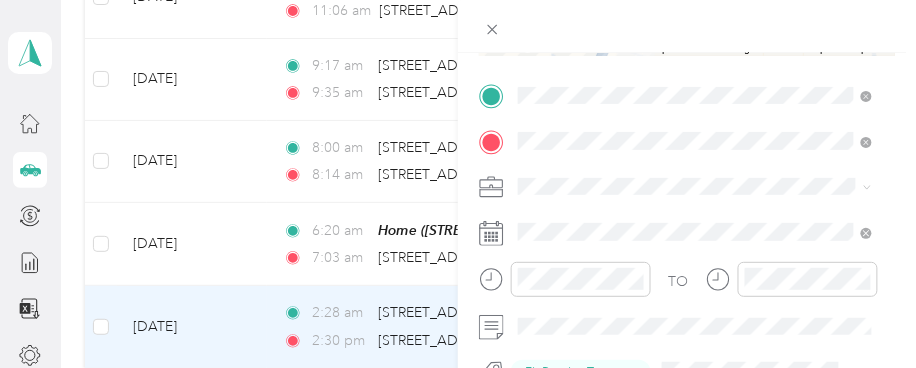 scroll, scrollTop: 410, scrollLeft: 0, axis: vertical 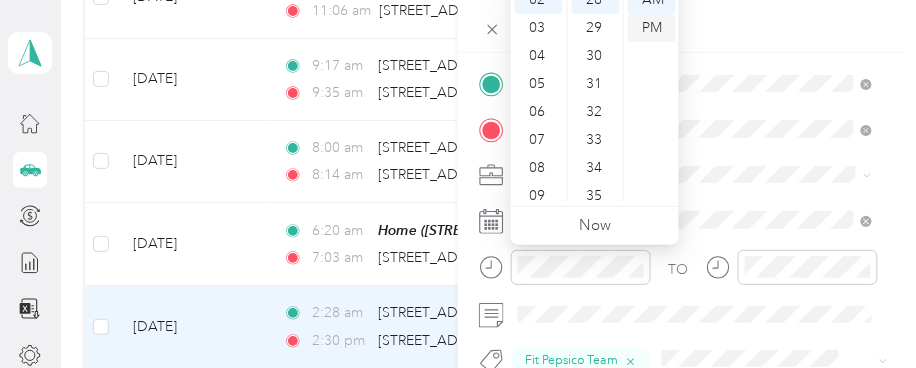 click on "PM" at bounding box center (652, 28) 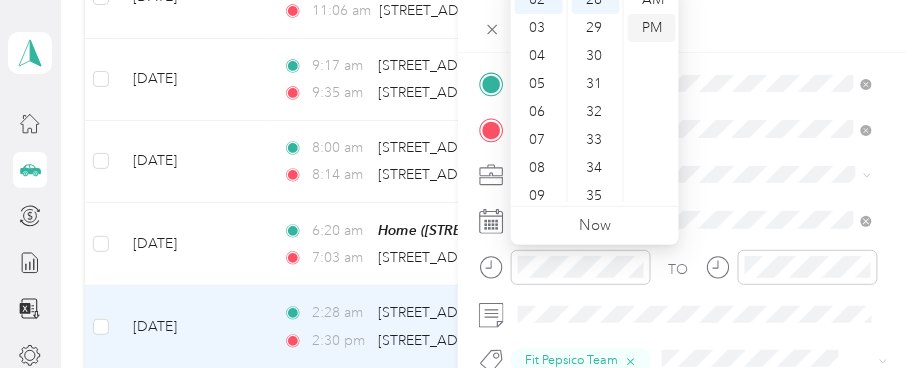 click on "PM" at bounding box center (652, 28) 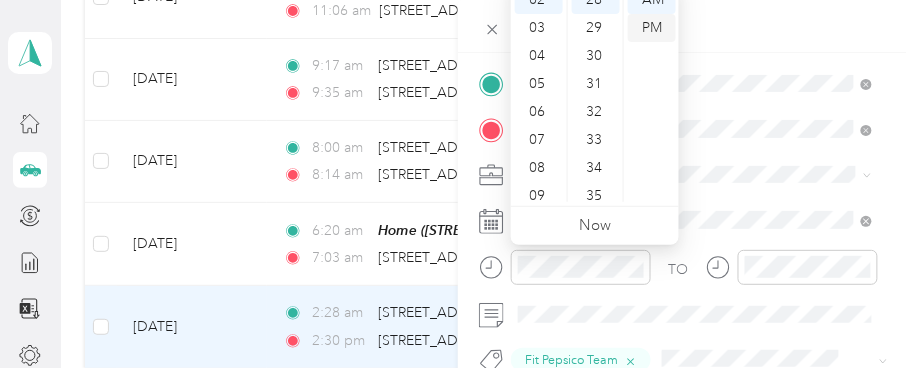 click on "PM" at bounding box center [652, 28] 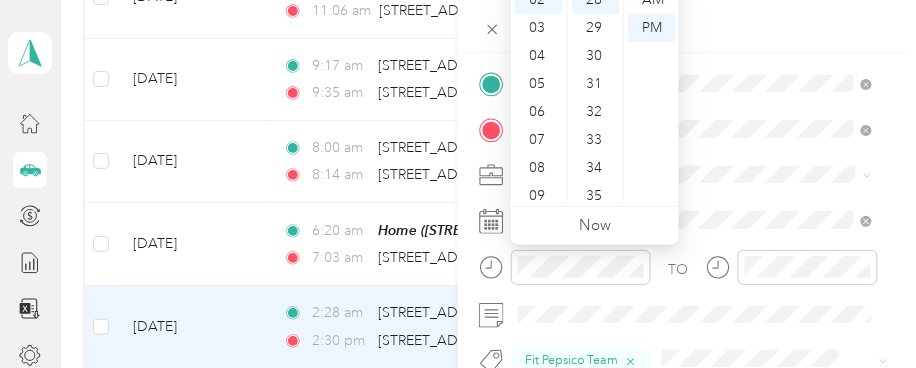 click on "TO Fit Pepsico Team Add photo" at bounding box center [687, 311] 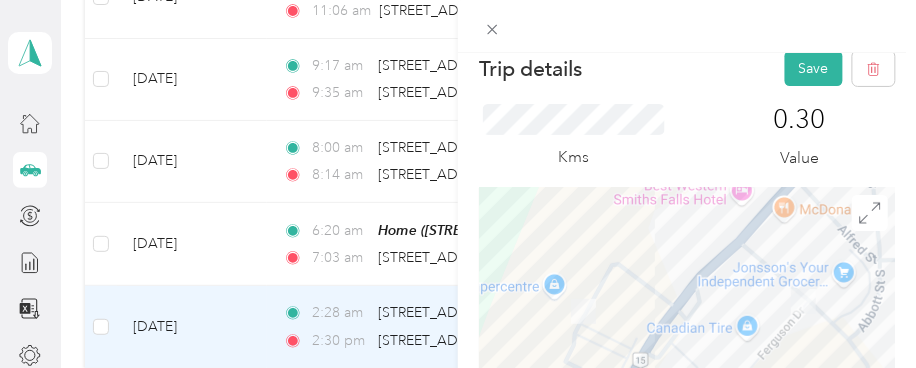 scroll, scrollTop: 0, scrollLeft: 0, axis: both 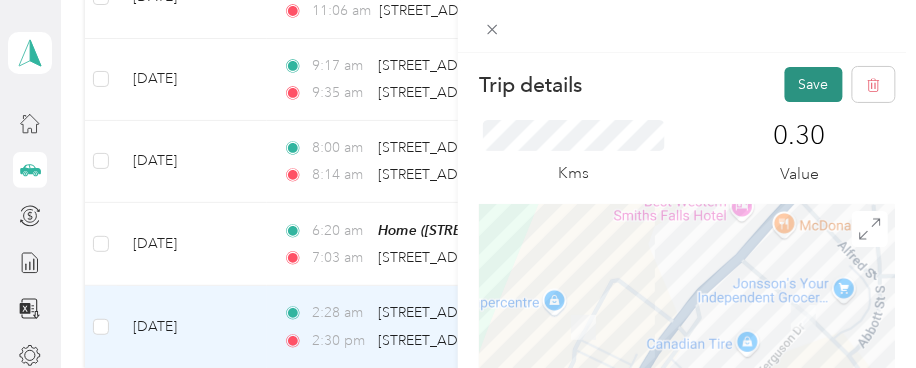 click on "Save" at bounding box center (814, 84) 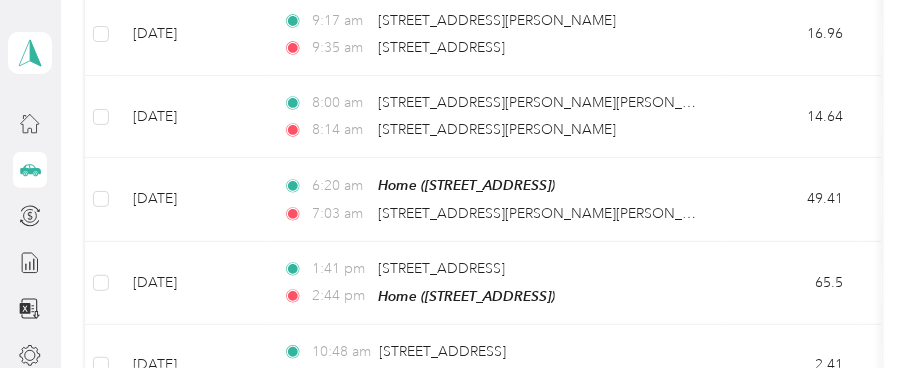 scroll, scrollTop: 1777, scrollLeft: 0, axis: vertical 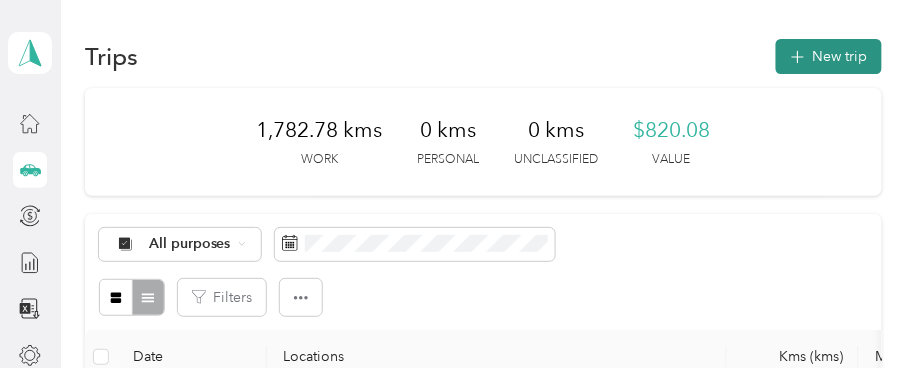 click on "New trip" at bounding box center (829, 56) 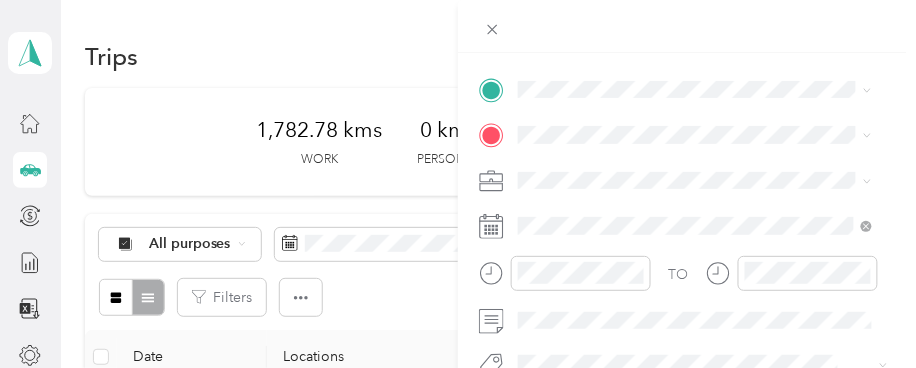 scroll, scrollTop: 414, scrollLeft: 0, axis: vertical 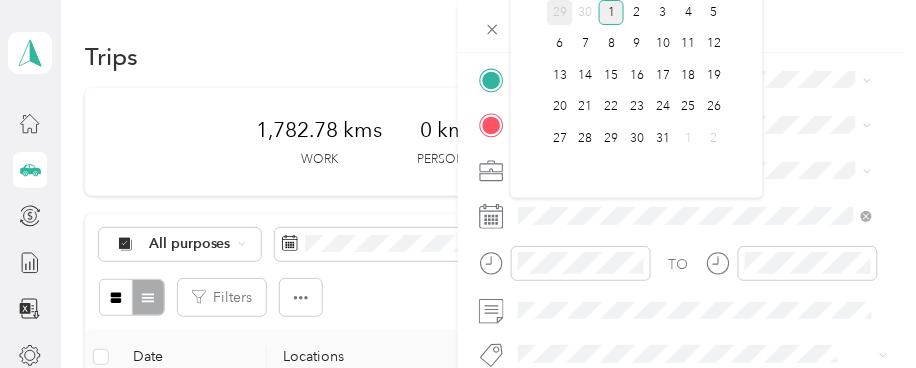 click on "29" at bounding box center [560, 12] 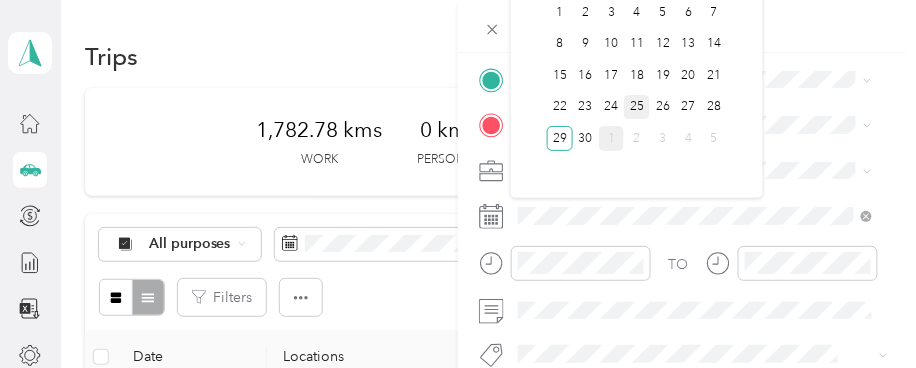 click on "25" at bounding box center (637, 107) 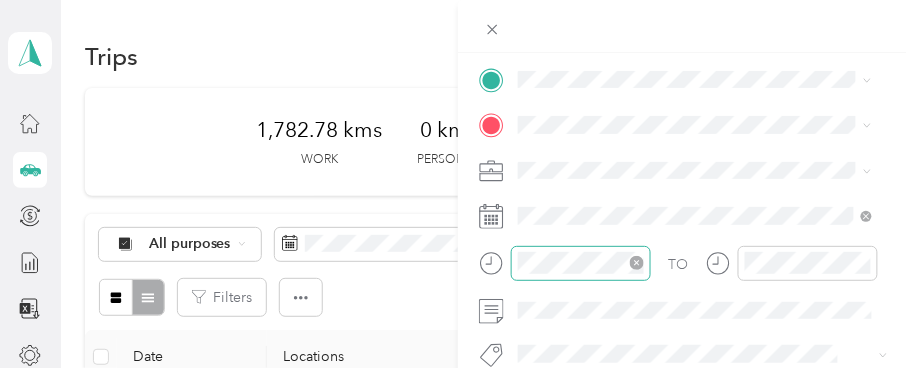 click 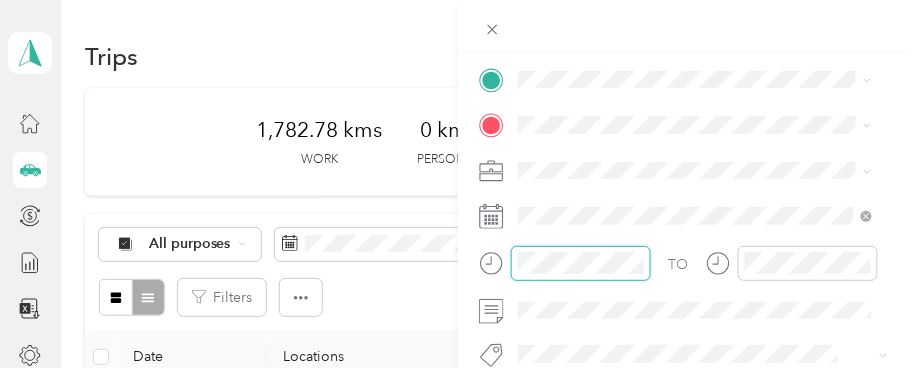 scroll, scrollTop: 532, scrollLeft: 0, axis: vertical 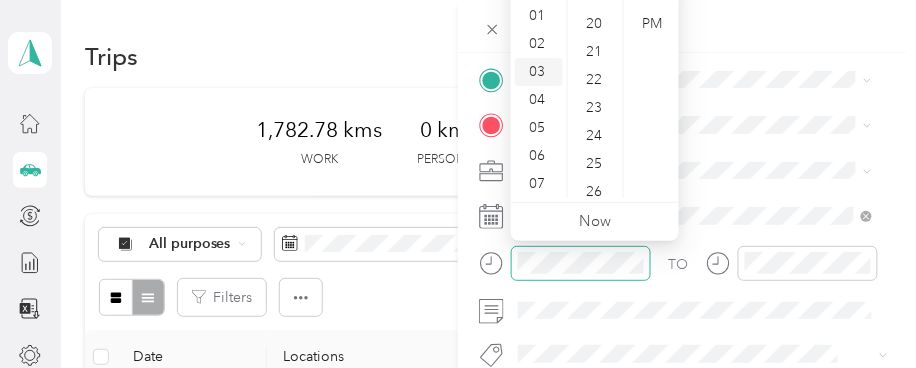 click on "03" at bounding box center [539, 72] 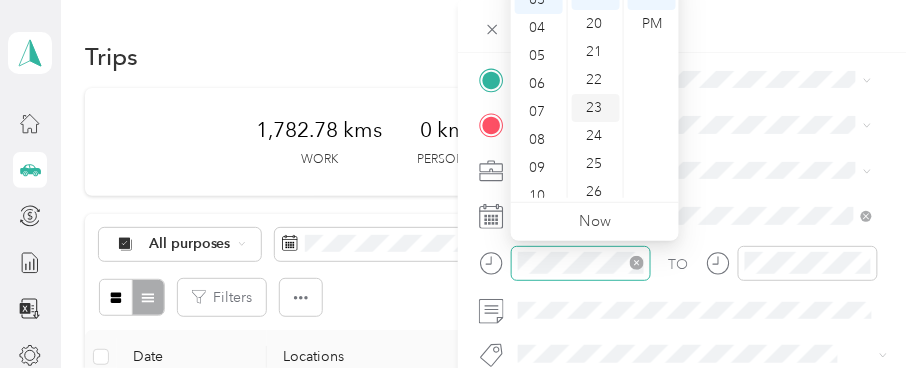 scroll, scrollTop: 83, scrollLeft: 0, axis: vertical 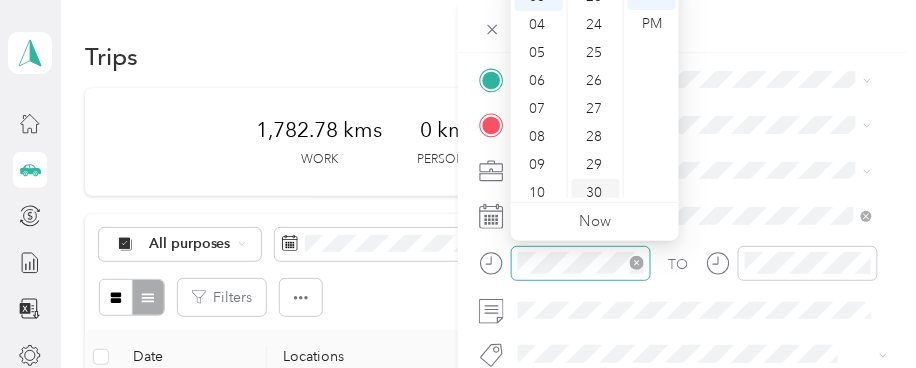 click on "30" at bounding box center [596, 193] 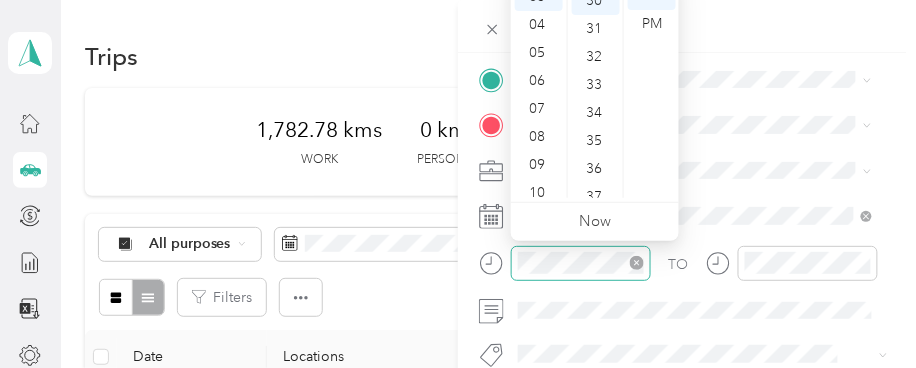 scroll, scrollTop: 840, scrollLeft: 0, axis: vertical 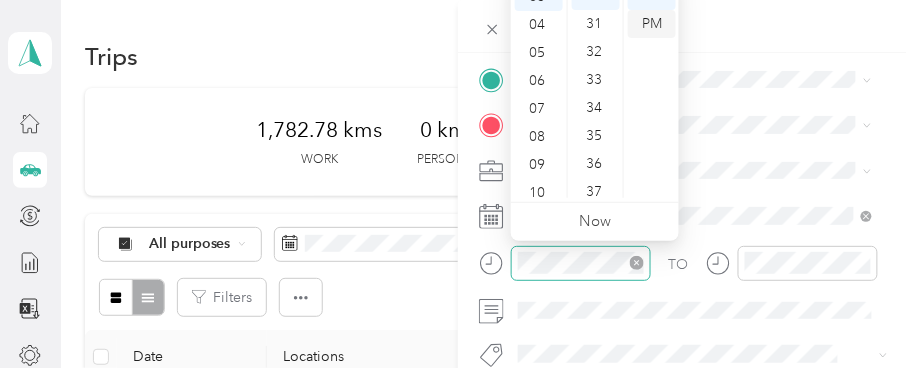 click on "PM" at bounding box center [652, 24] 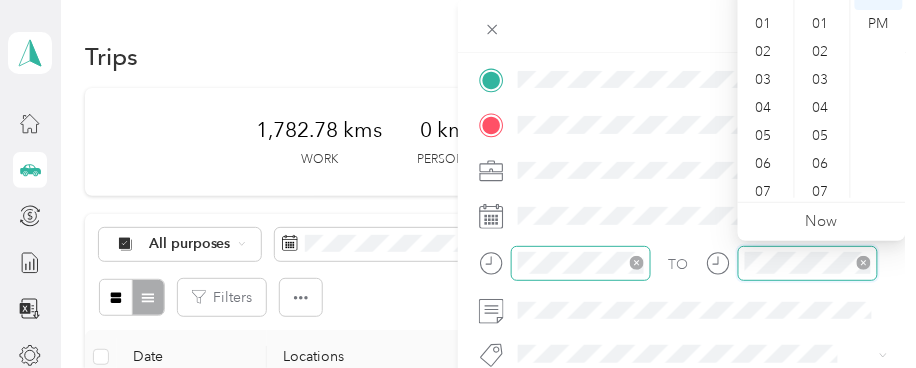 scroll, scrollTop: 532, scrollLeft: 0, axis: vertical 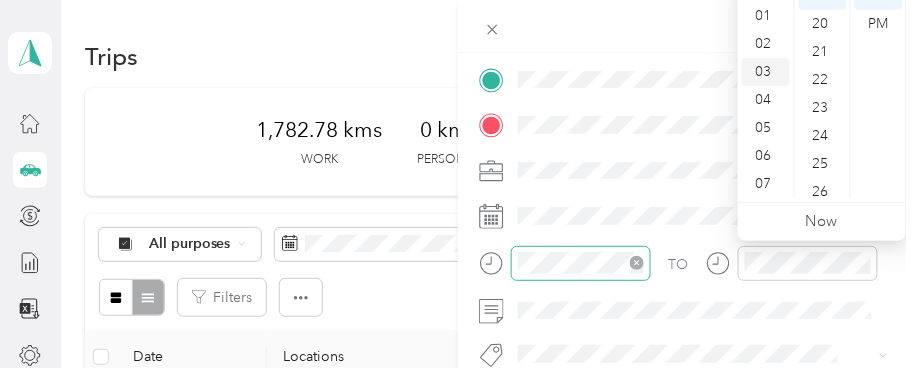 click on "03" at bounding box center (766, 72) 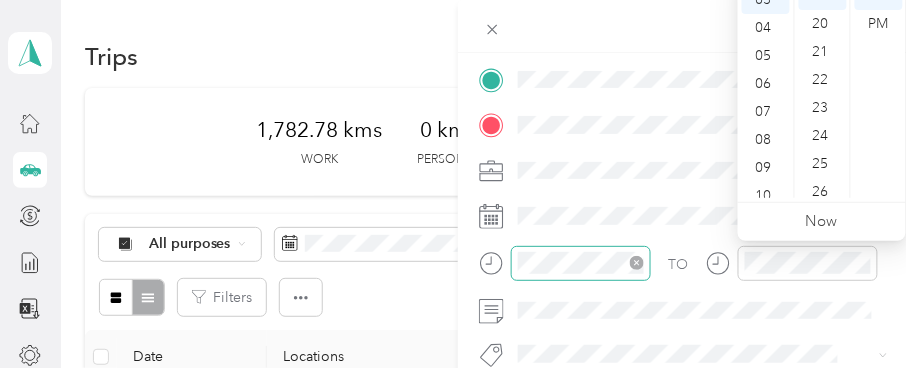 scroll, scrollTop: 83, scrollLeft: 0, axis: vertical 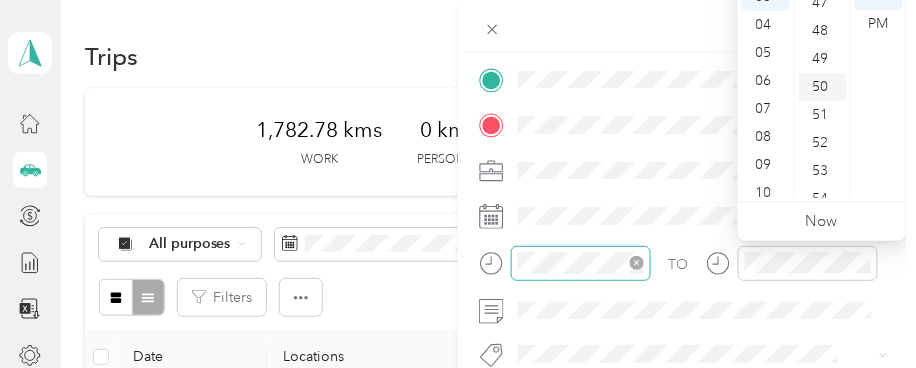 click on "50" at bounding box center (823, 87) 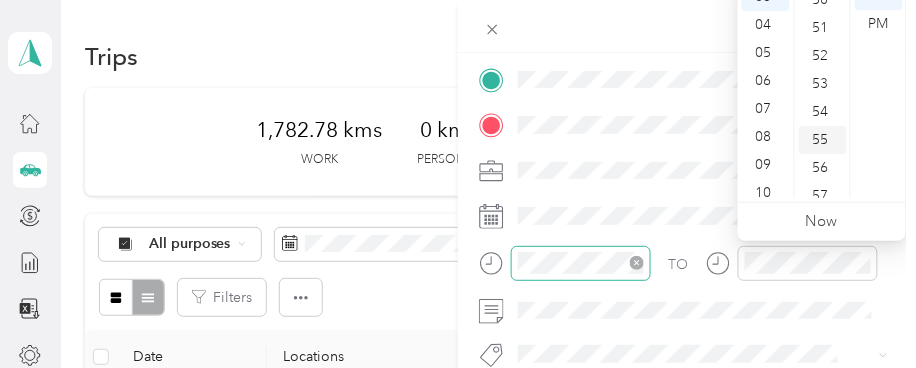 scroll, scrollTop: 1400, scrollLeft: 0, axis: vertical 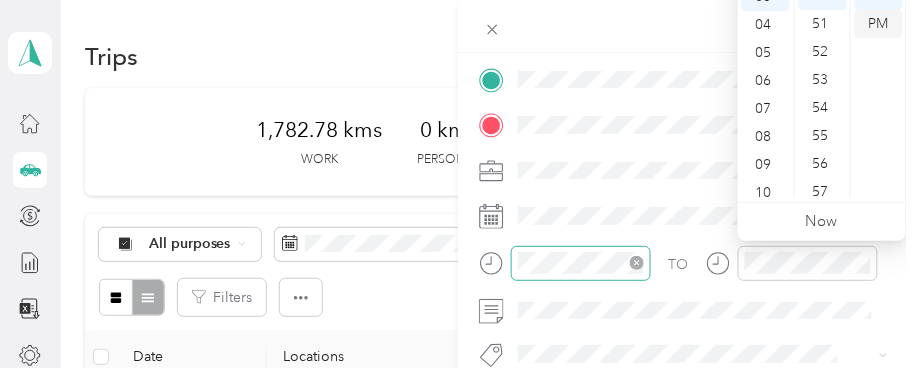 click on "PM" at bounding box center (879, 24) 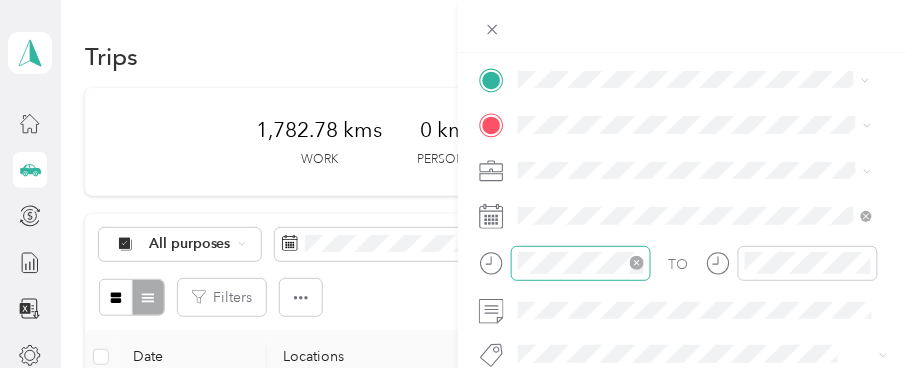 click on "114 Lombard Street
Smiths Falls, Ontario K7A 5B8, Canada" at bounding box center (619, 151) 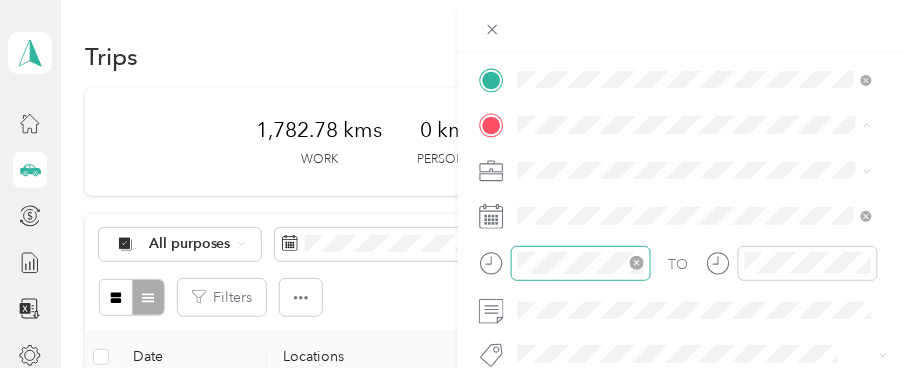 click on "777 Kitley Line 8, [GEOGRAPHIC_DATA], [GEOGRAPHIC_DATA], [GEOGRAPHIC_DATA]" at bounding box center [704, 237] 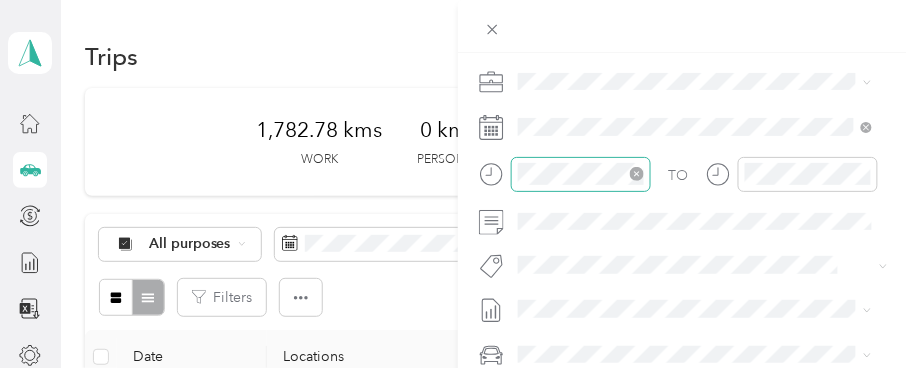 scroll, scrollTop: 525, scrollLeft: 0, axis: vertical 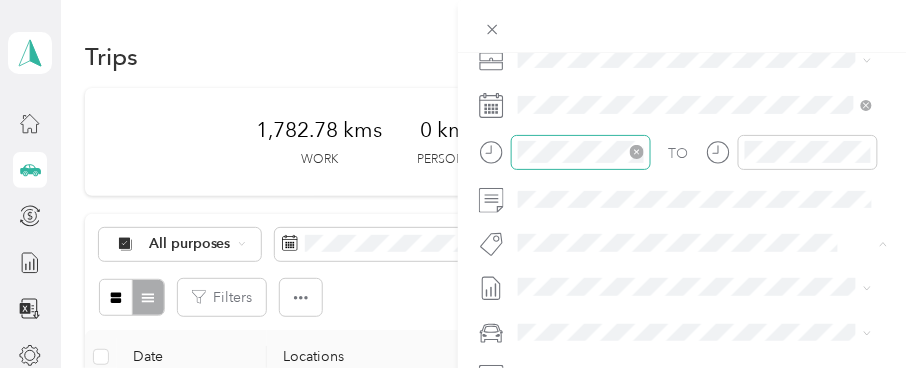 click on "Fit Pepsico Team" at bounding box center [585, 54] 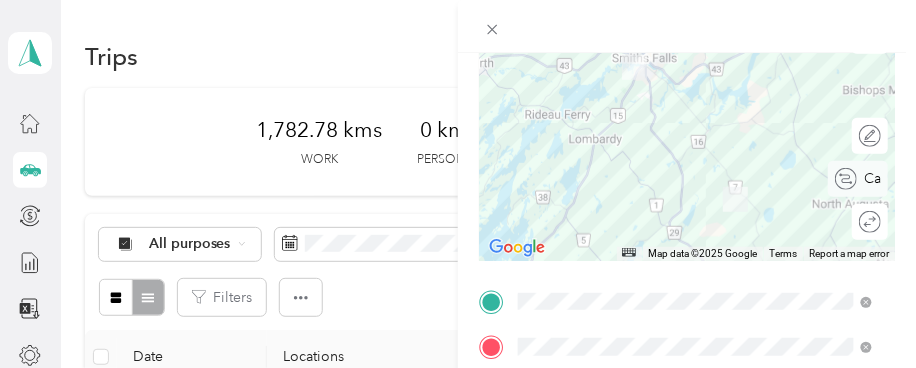 scroll, scrollTop: 0, scrollLeft: 0, axis: both 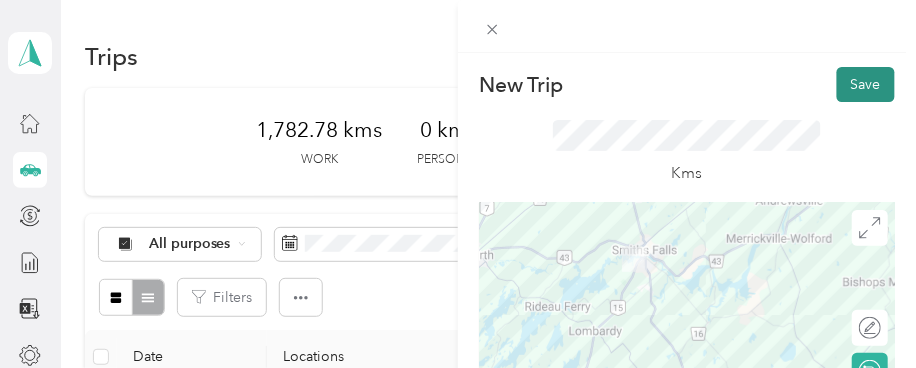click on "Save" at bounding box center [866, 84] 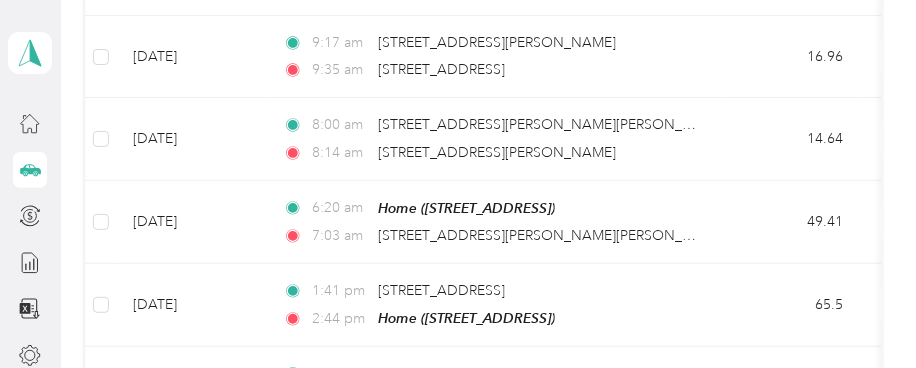 scroll, scrollTop: 1888, scrollLeft: 0, axis: vertical 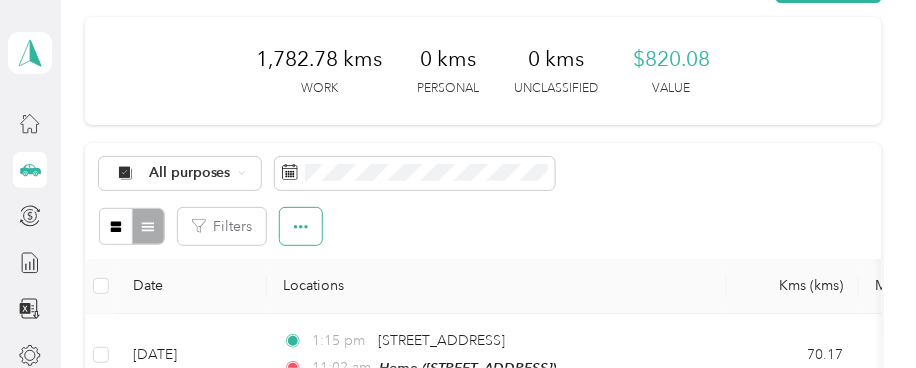 click at bounding box center [301, 226] 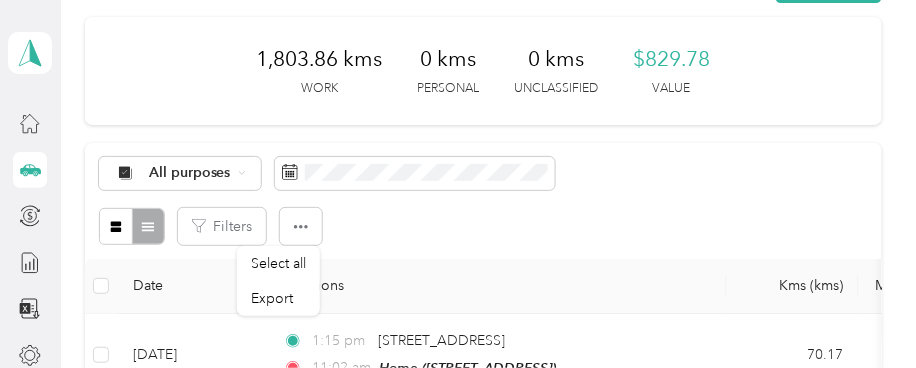 click on "Filters" at bounding box center [483, 226] 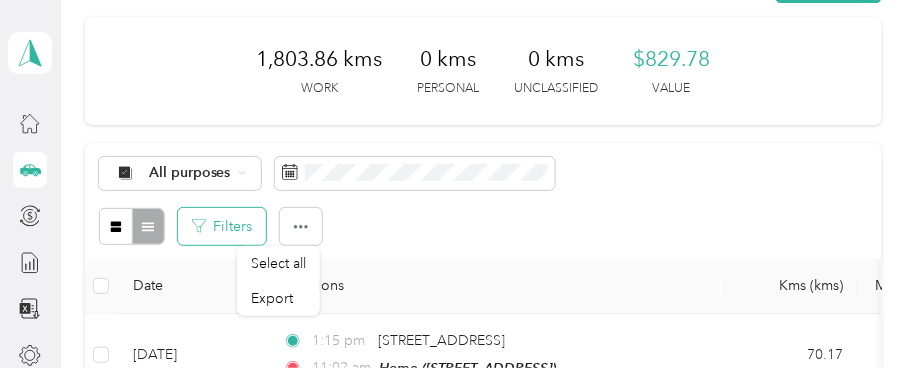 click 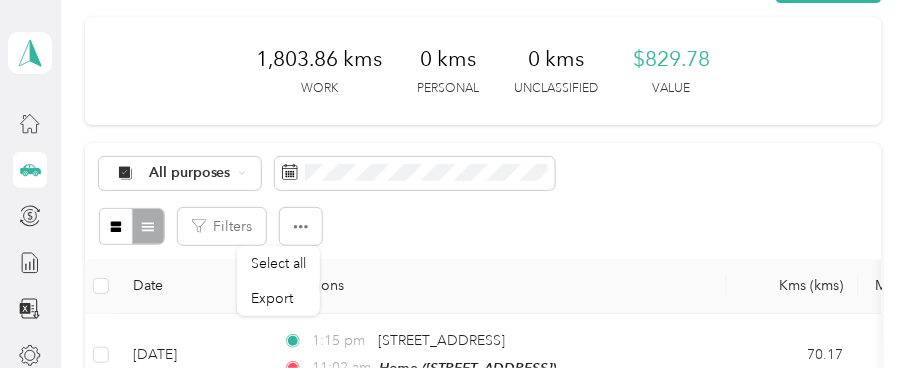click at bounding box center (131, 226) 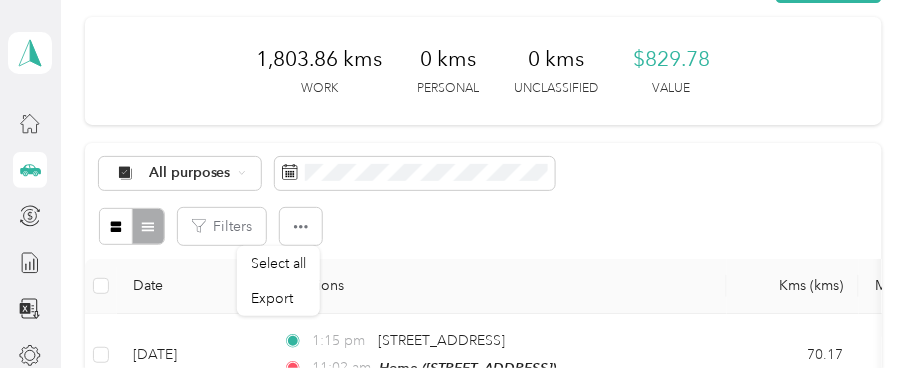 click on "All purposes Filters" at bounding box center [483, 201] 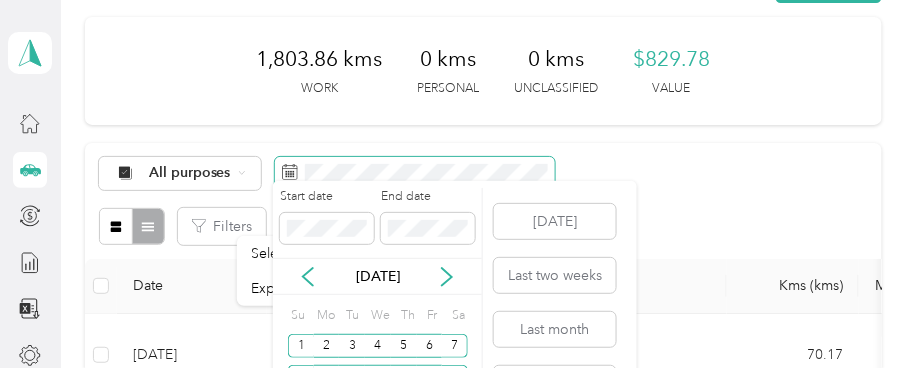 scroll, scrollTop: 182, scrollLeft: 0, axis: vertical 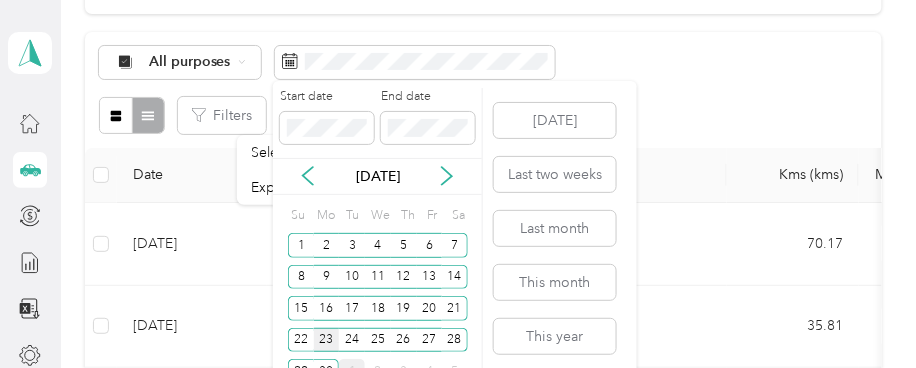click on "23" at bounding box center (327, 340) 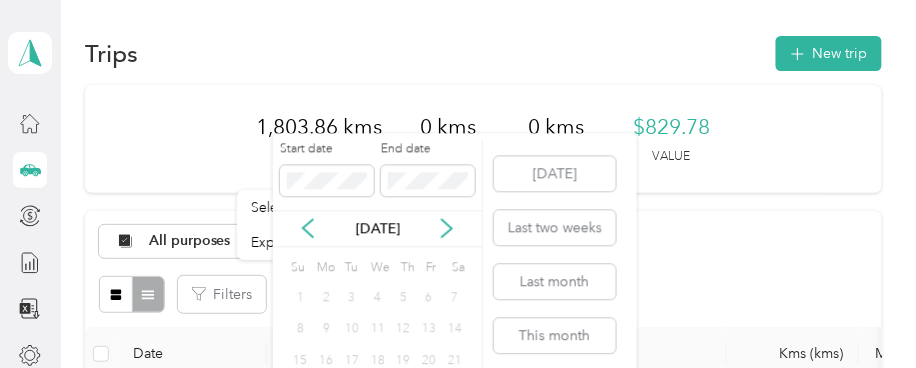 scroll, scrollTop: 0, scrollLeft: 0, axis: both 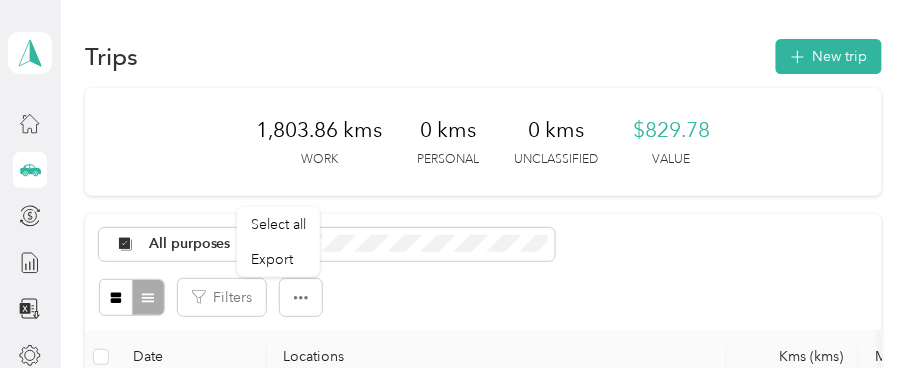 click on "Filters" at bounding box center [483, 297] 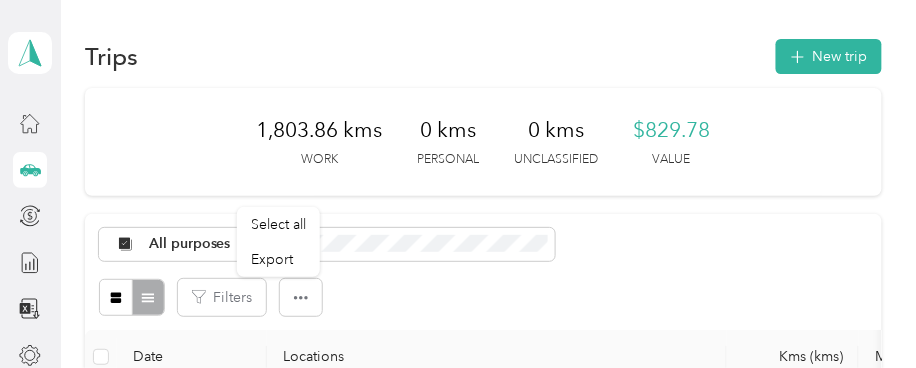 click on "Filters" at bounding box center (483, 297) 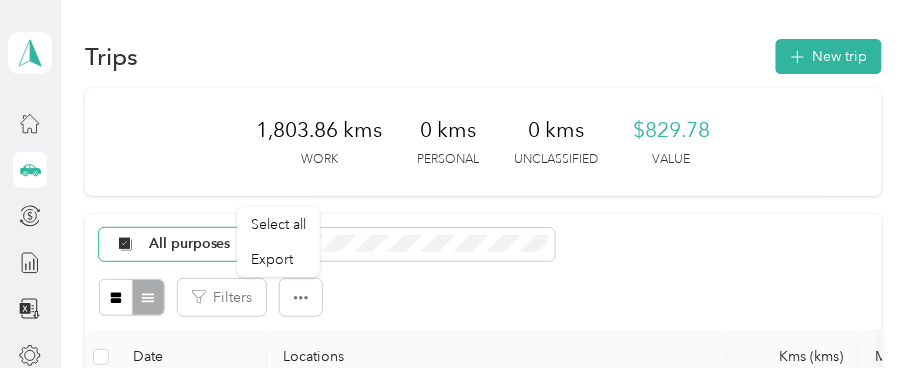 click on "All purposes" at bounding box center [190, 244] 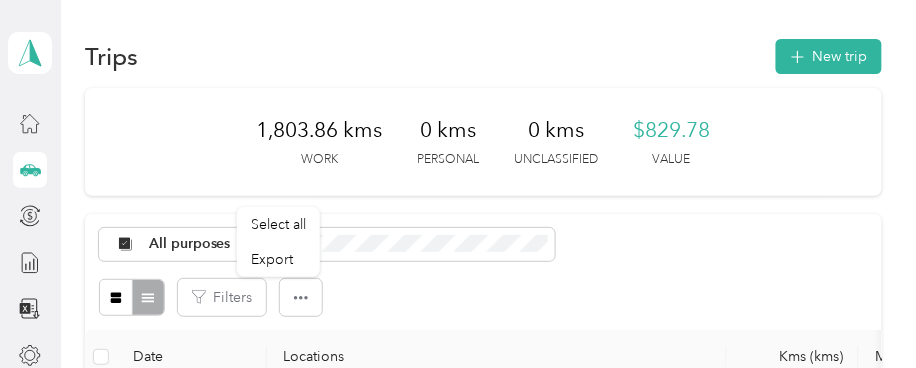 click on "Filters" at bounding box center [483, 297] 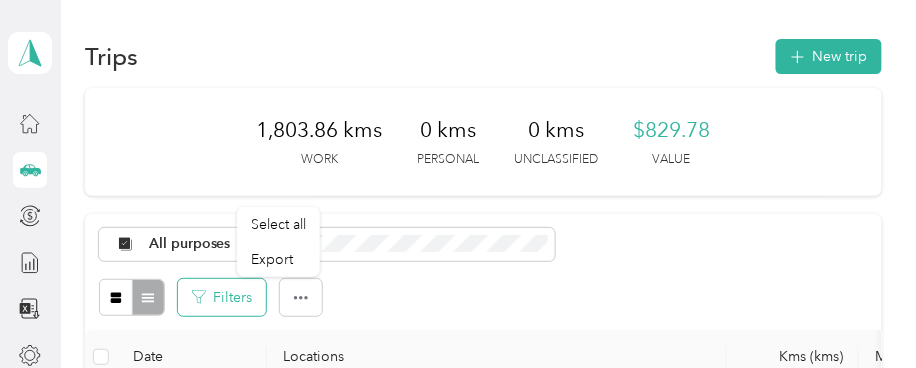 click on "Filters" at bounding box center [222, 297] 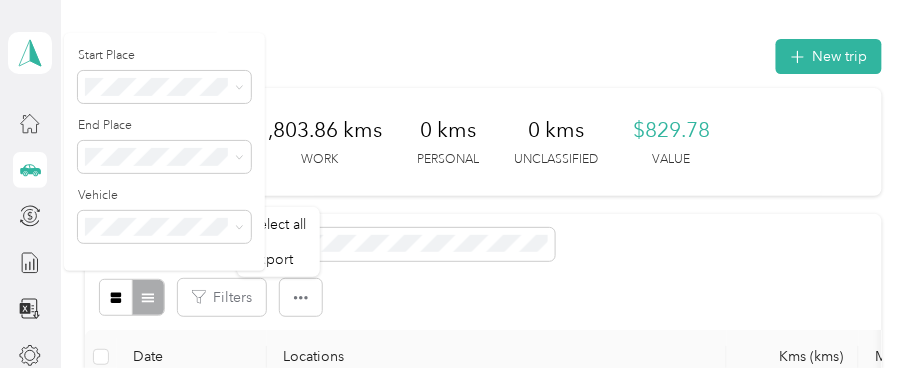 click on "Filters" at bounding box center (483, 297) 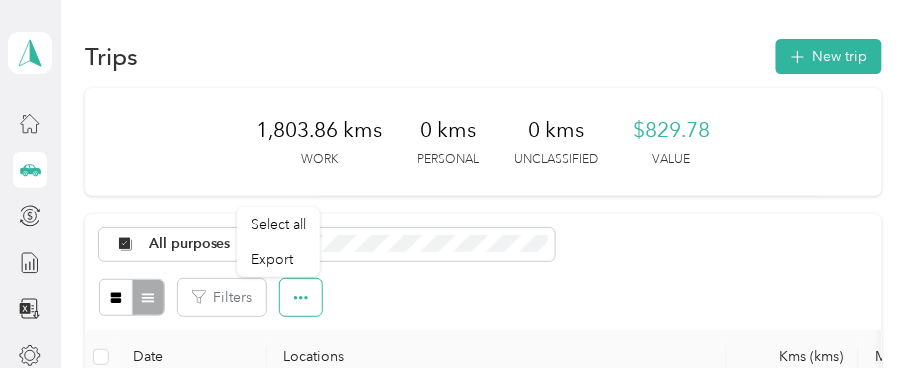 click at bounding box center (301, 297) 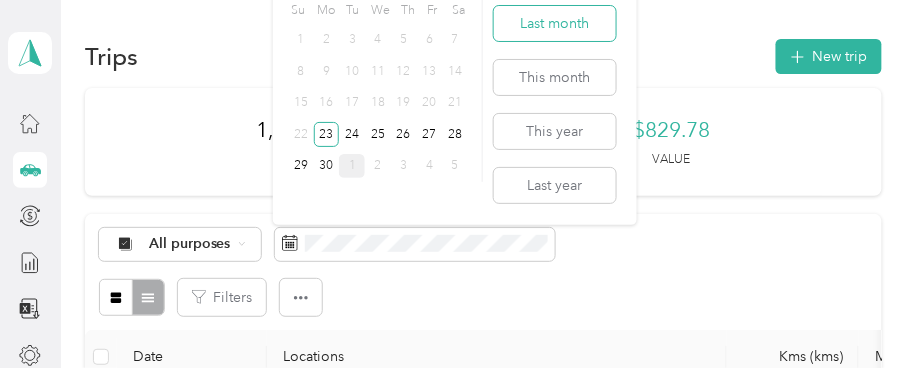 click on "Last month" at bounding box center (555, 23) 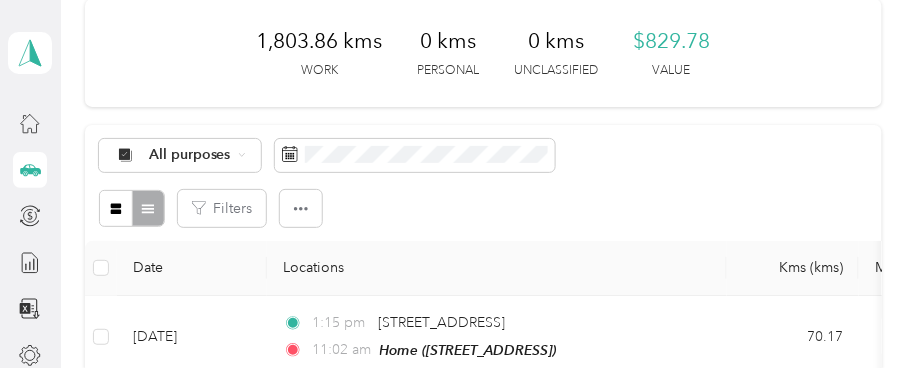 scroll, scrollTop: 111, scrollLeft: 0, axis: vertical 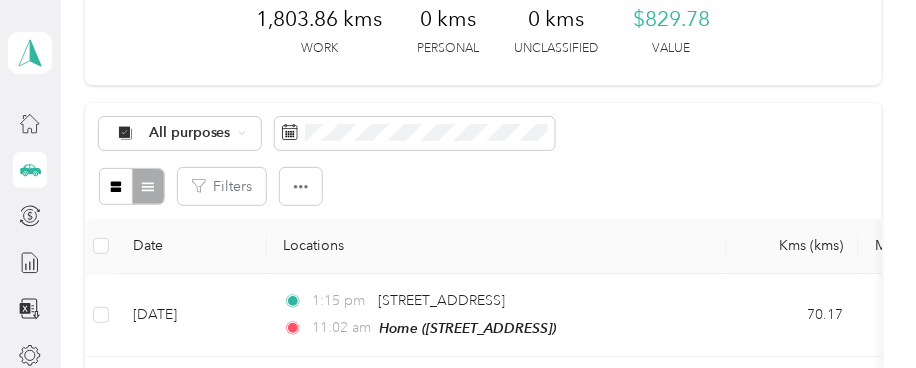 click on "Date" at bounding box center [192, 246] 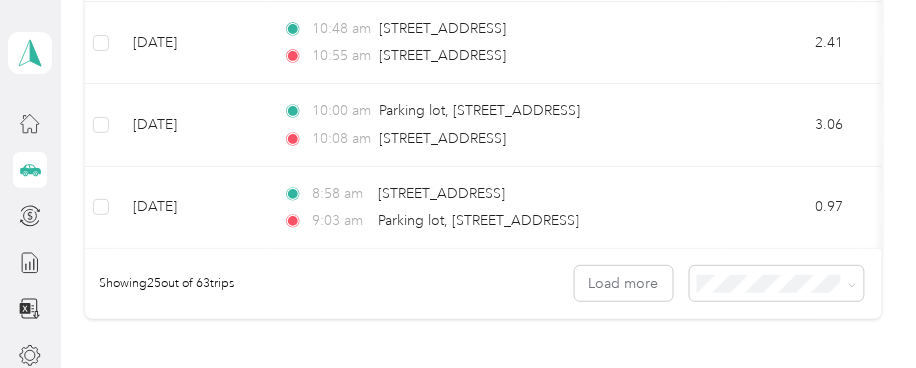scroll, scrollTop: 2222, scrollLeft: 0, axis: vertical 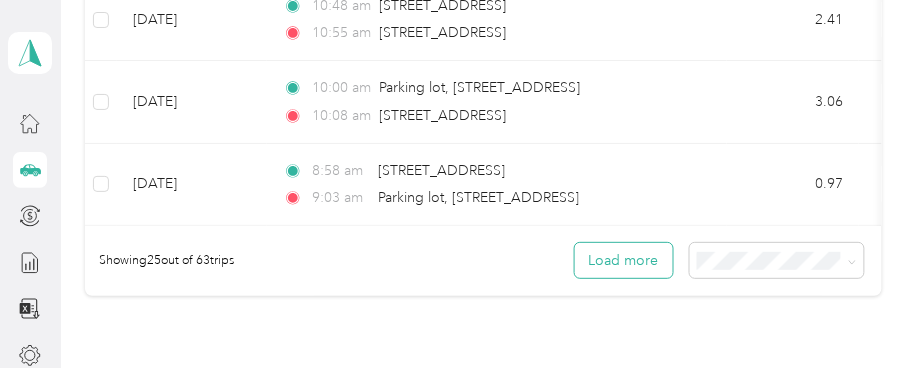 click on "Load more" at bounding box center (624, 260) 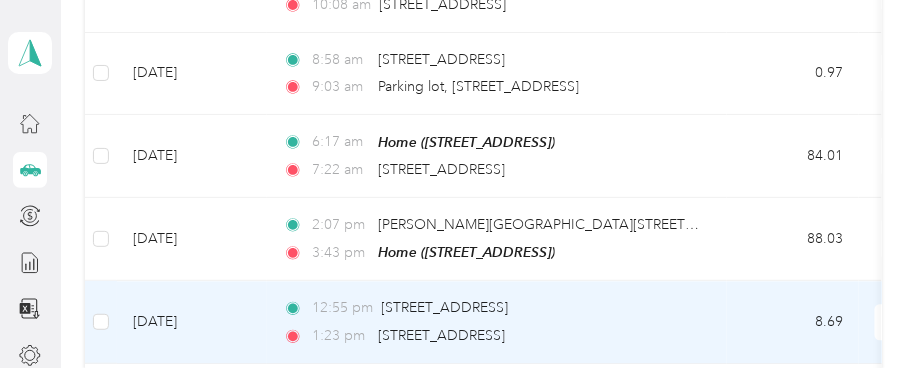 scroll, scrollTop: 2222, scrollLeft: 0, axis: vertical 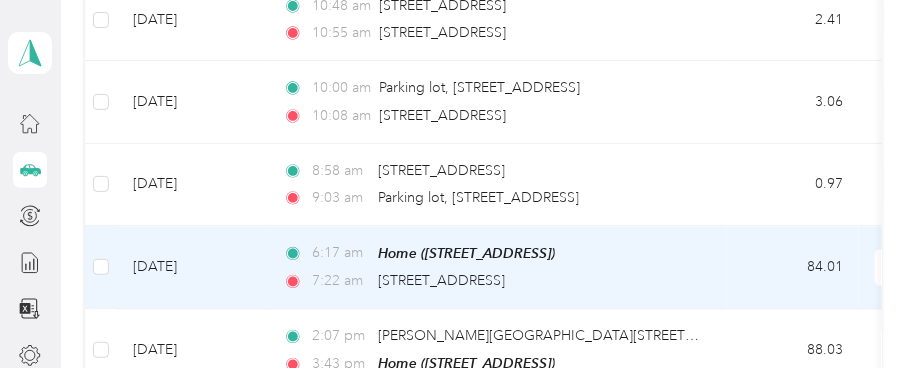 click on "[DATE]" at bounding box center [192, 267] 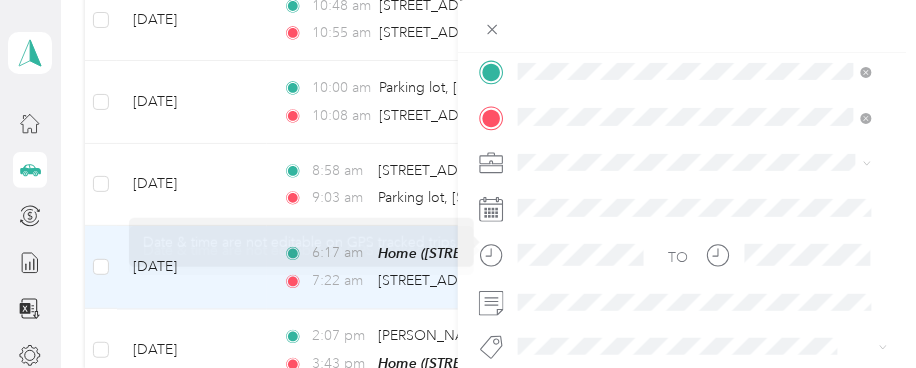 scroll, scrollTop: 444, scrollLeft: 0, axis: vertical 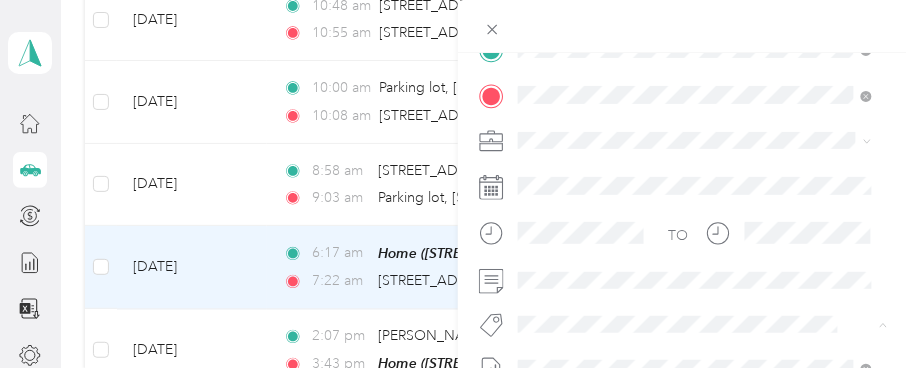 click on "Fit [PERSON_NAME] Team" at bounding box center (613, 96) 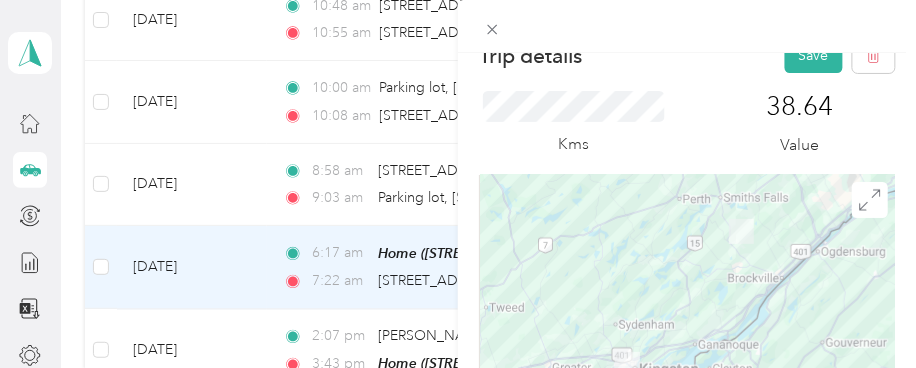 scroll, scrollTop: 0, scrollLeft: 0, axis: both 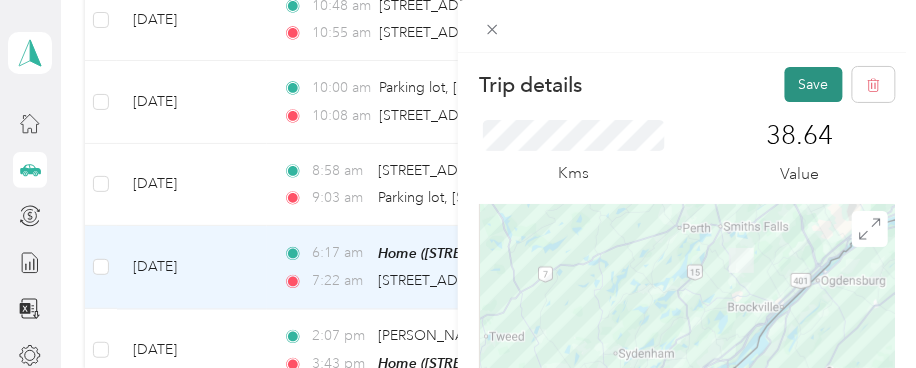 click on "Save" at bounding box center [814, 84] 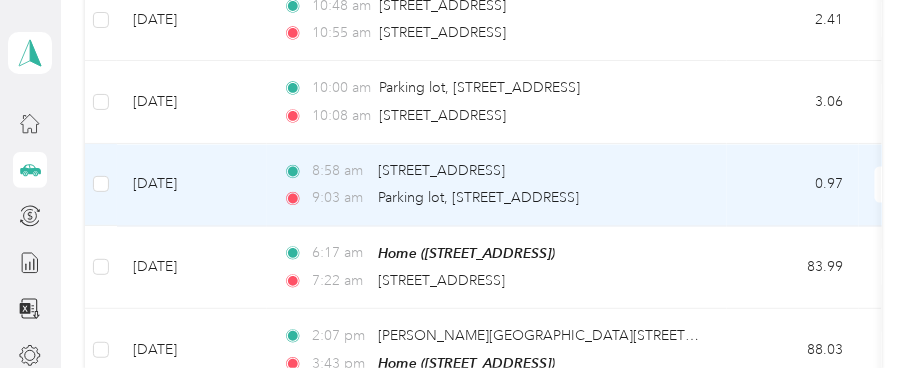 click on "[DATE]" at bounding box center (192, 185) 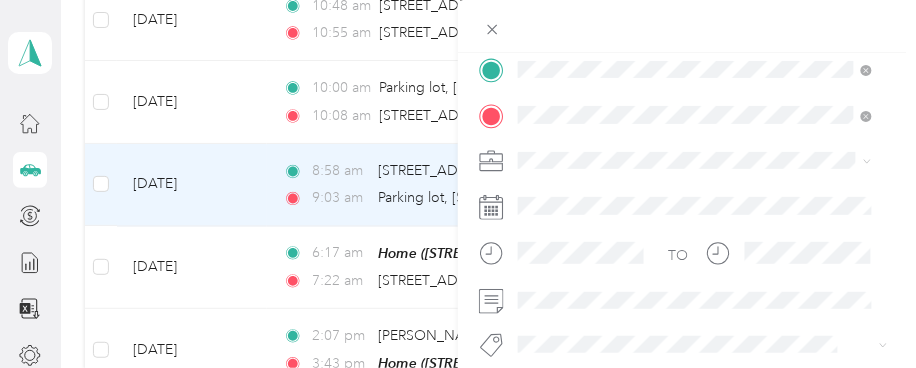scroll, scrollTop: 429, scrollLeft: 0, axis: vertical 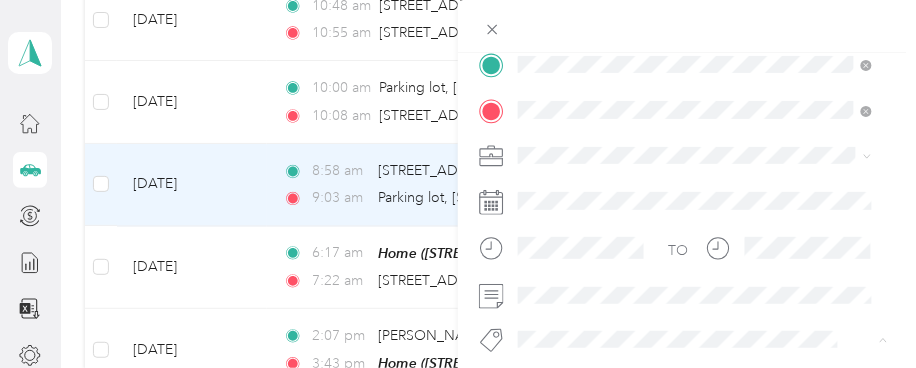 click on "Fit [PERSON_NAME] Team" at bounding box center [613, 111] 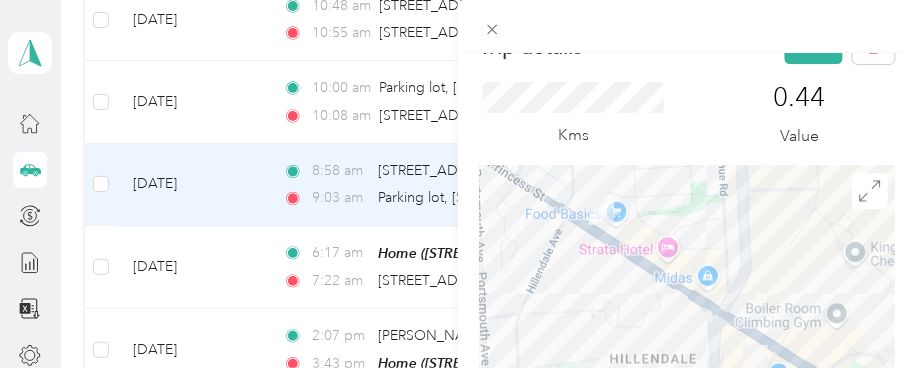 scroll, scrollTop: 0, scrollLeft: 0, axis: both 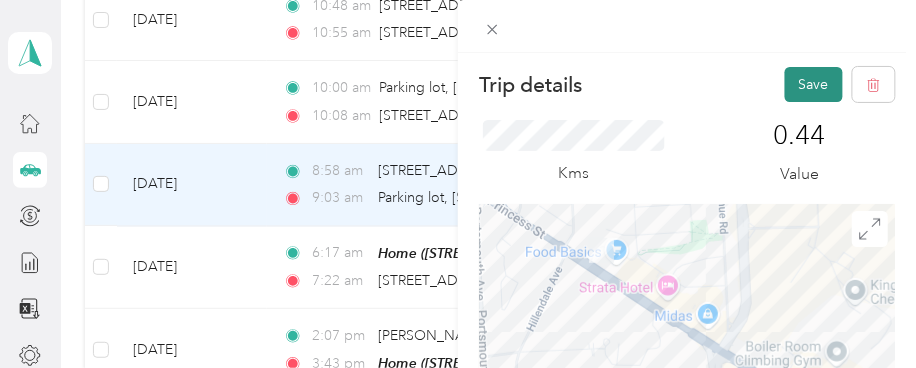click on "Save" at bounding box center [814, 84] 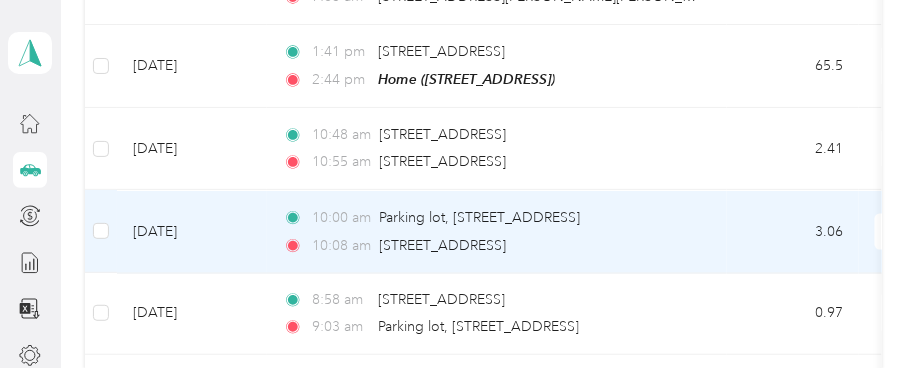 scroll, scrollTop: 2111, scrollLeft: 0, axis: vertical 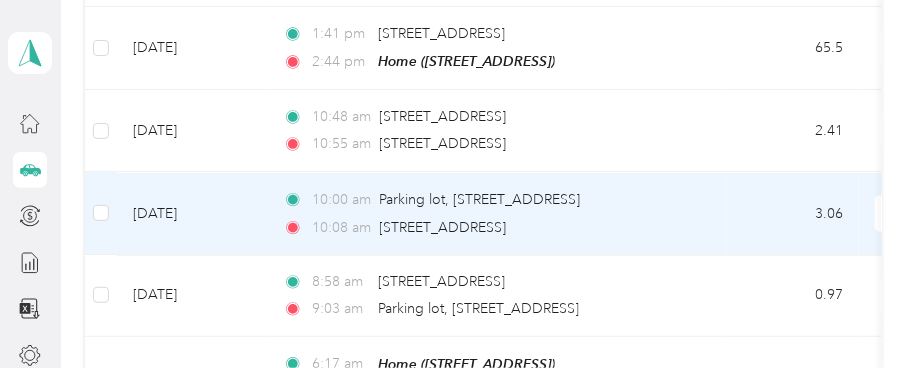click on "[DATE]" at bounding box center [192, 213] 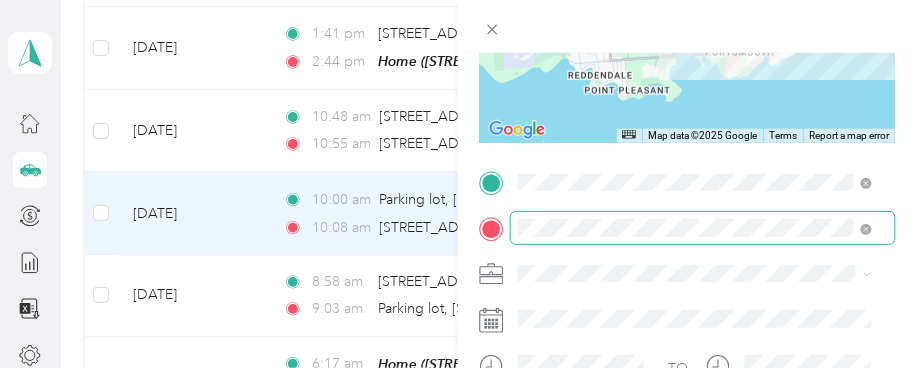 scroll, scrollTop: 333, scrollLeft: 0, axis: vertical 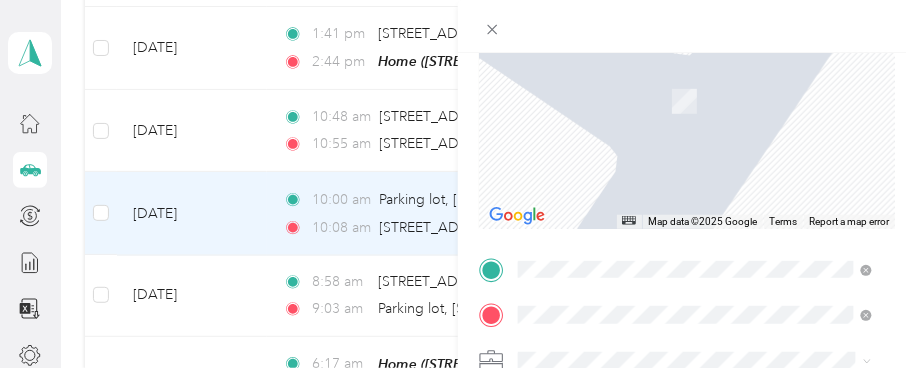 click on "[STREET_ADDRESS]" at bounding box center (619, 71) 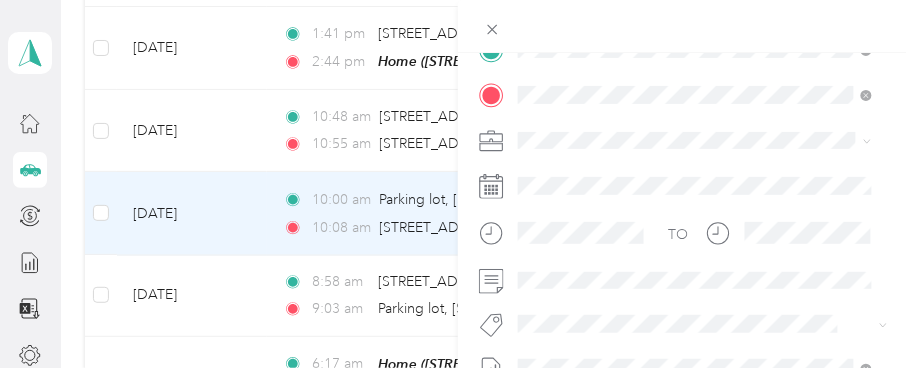 scroll, scrollTop: 445, scrollLeft: 0, axis: vertical 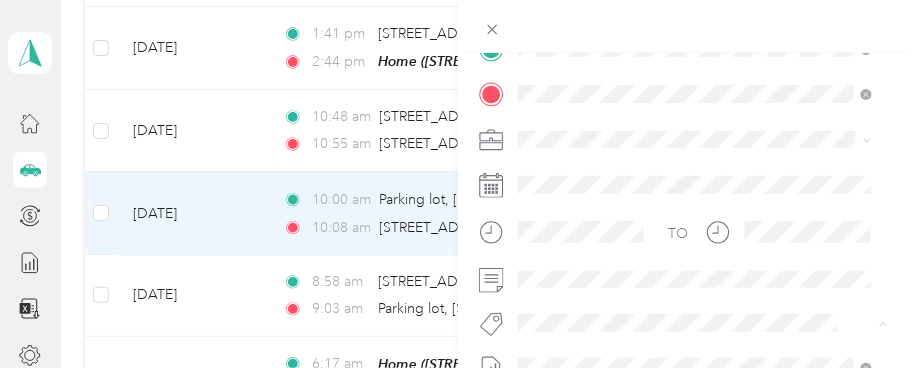 click on "Fit [PERSON_NAME] Team" at bounding box center [613, 95] 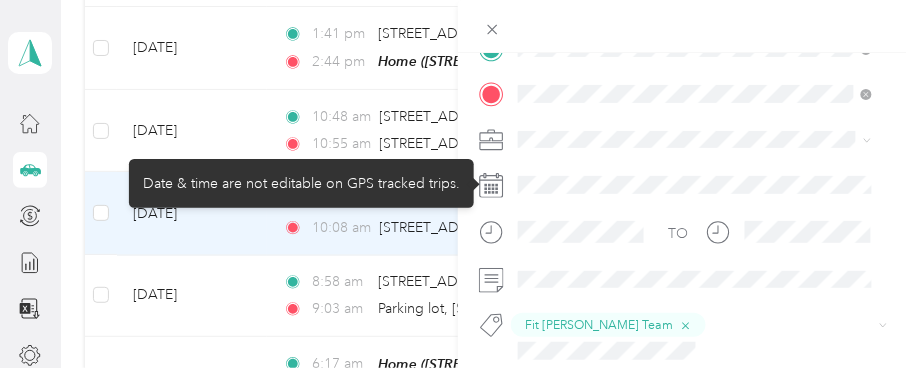 click at bounding box center [703, 184] 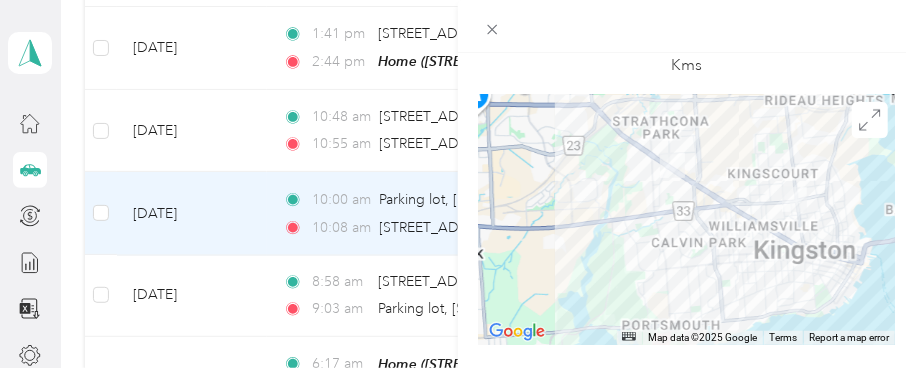 scroll, scrollTop: 111, scrollLeft: 0, axis: vertical 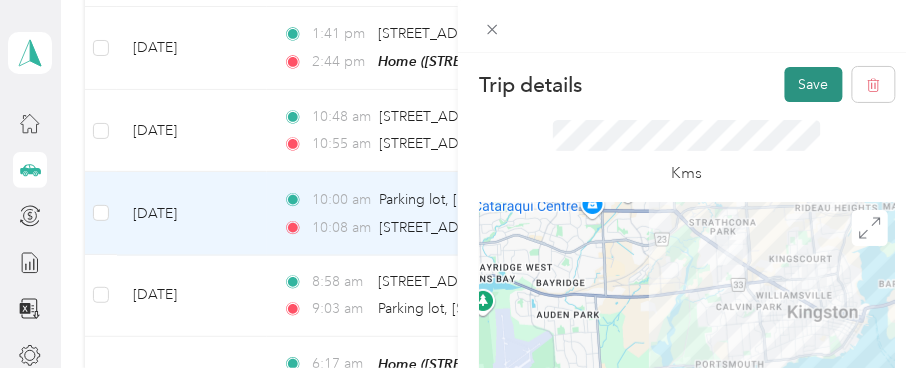 click on "Save" at bounding box center (814, 84) 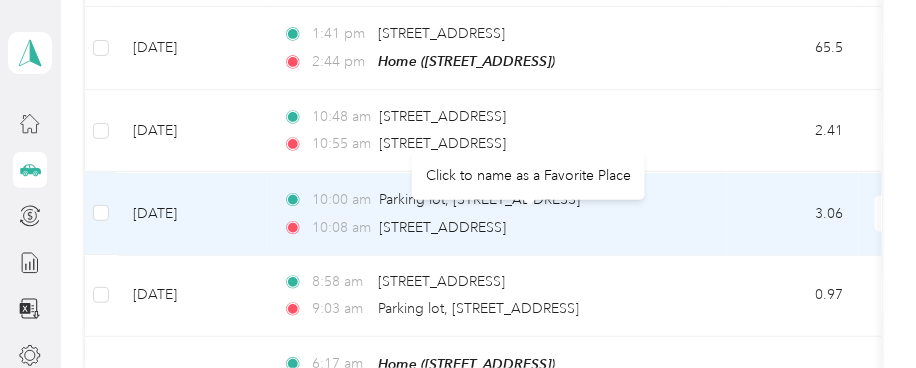 click on "[STREET_ADDRESS]" at bounding box center (443, 227) 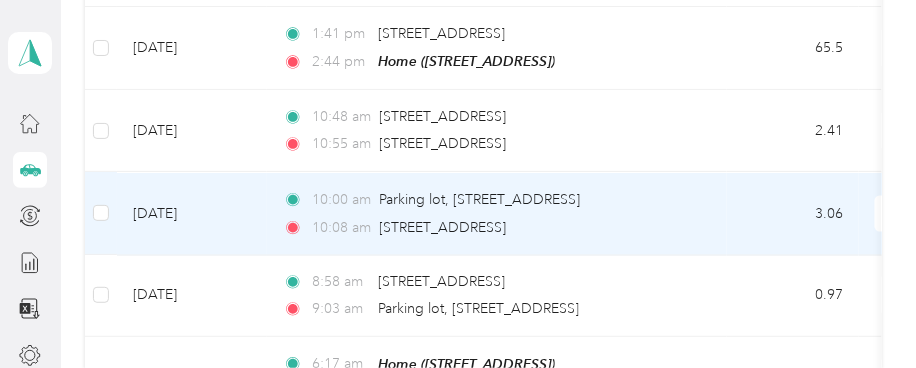 click on "[DATE]" at bounding box center (192, 213) 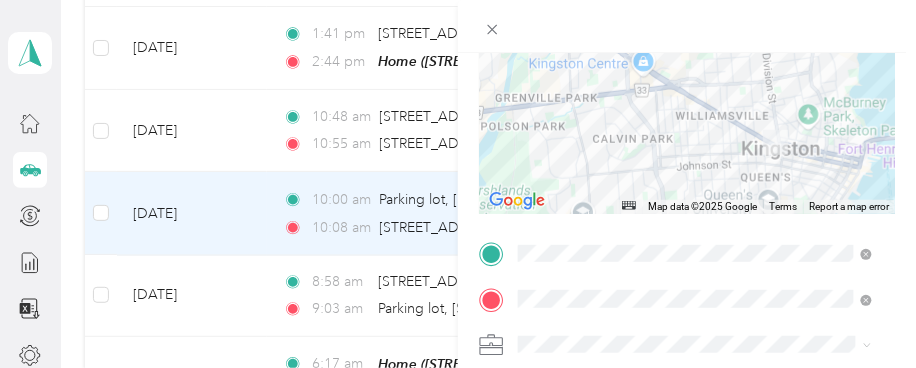scroll, scrollTop: 307, scrollLeft: 0, axis: vertical 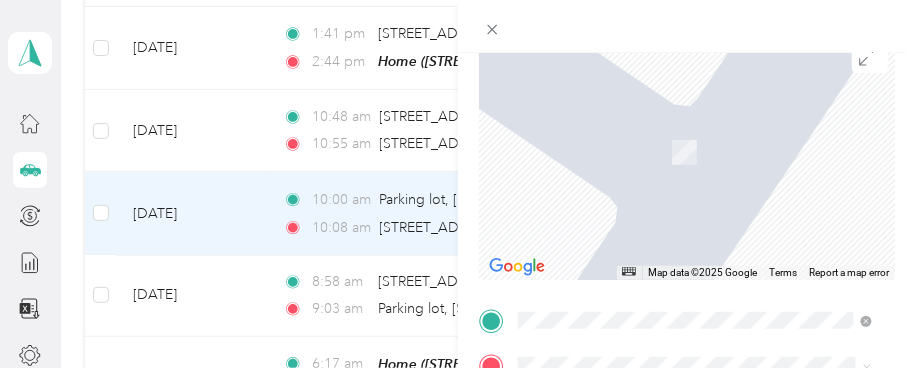 click on "[STREET_ADDRESS]" at bounding box center (619, 114) 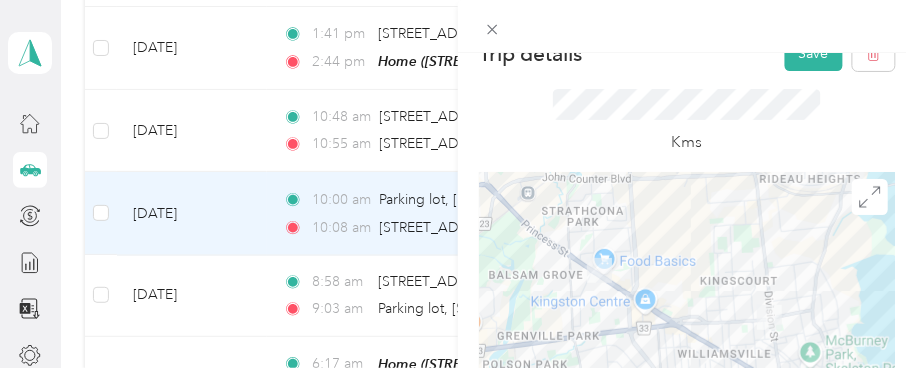 scroll, scrollTop: 0, scrollLeft: 0, axis: both 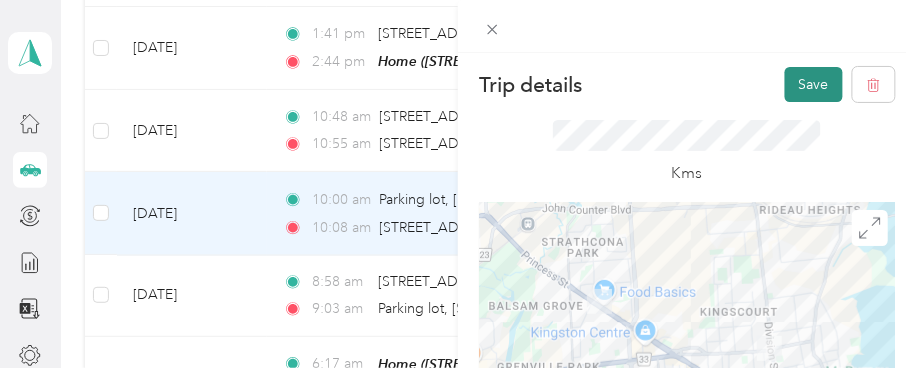 click on "Save" at bounding box center [814, 84] 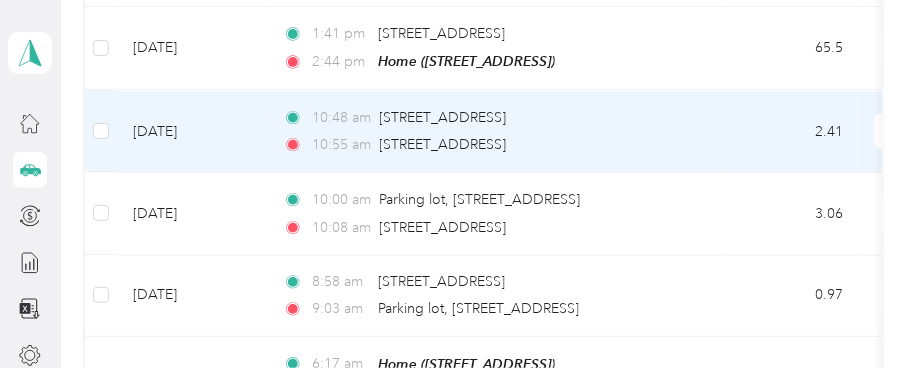 click on "[DATE]" at bounding box center [192, 131] 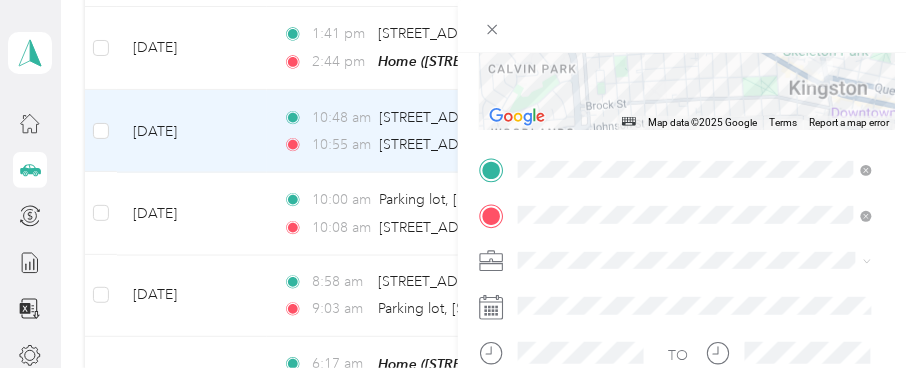 scroll, scrollTop: 330, scrollLeft: 0, axis: vertical 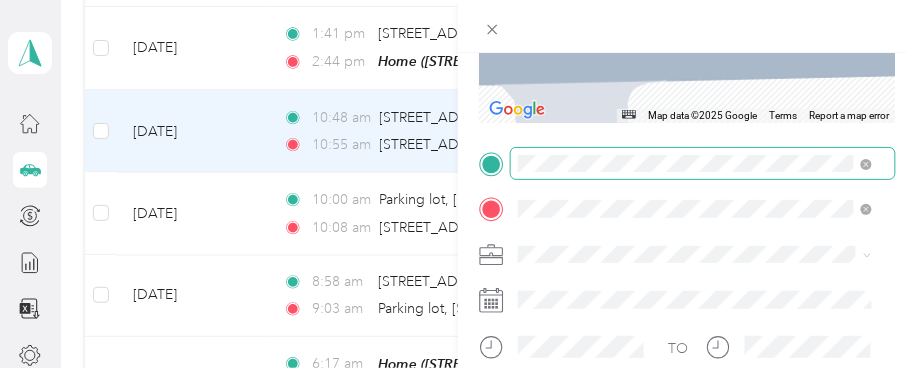 click on "[STREET_ADDRESS]" at bounding box center (619, 235) 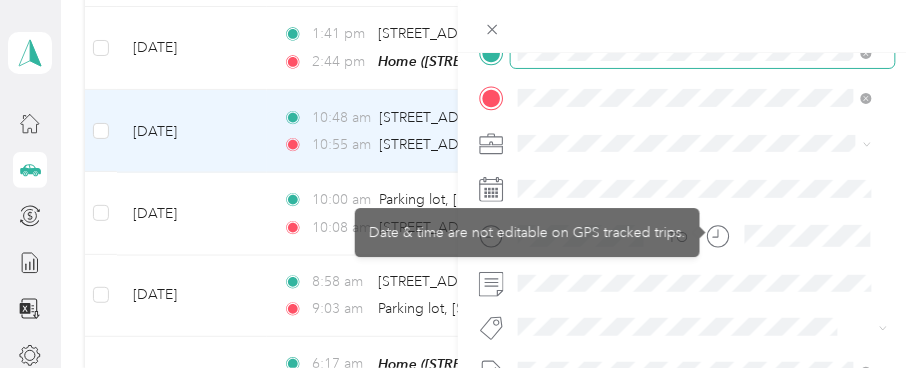 scroll, scrollTop: 552, scrollLeft: 0, axis: vertical 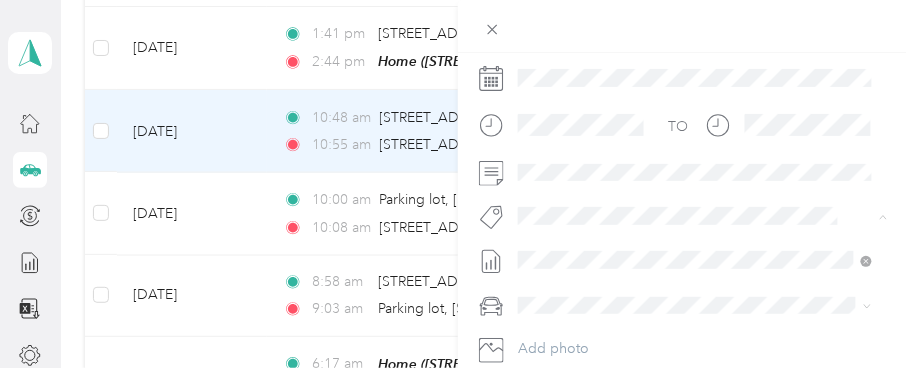 click on "Fit [PERSON_NAME] Team" at bounding box center (613, 251) 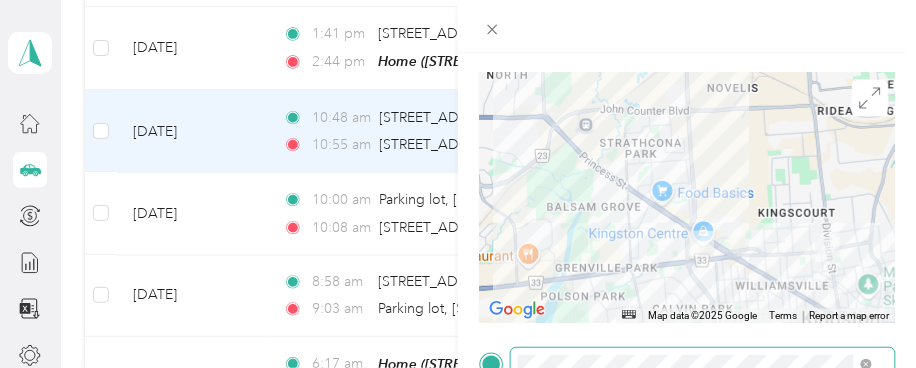 scroll, scrollTop: 0, scrollLeft: 0, axis: both 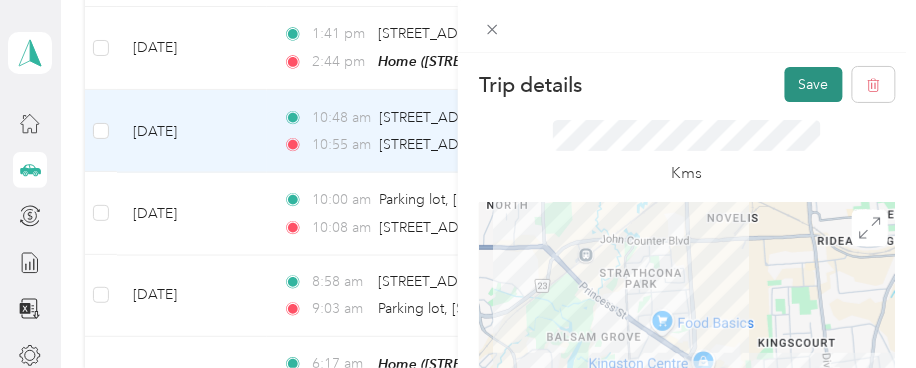 click on "Save" at bounding box center (814, 84) 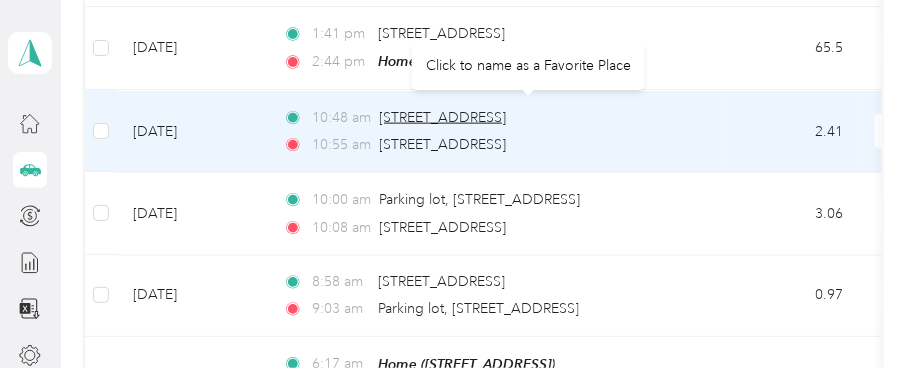 click on "210 Division St, Kingston, ON K7K 3Z1, Canada" at bounding box center (443, 116) 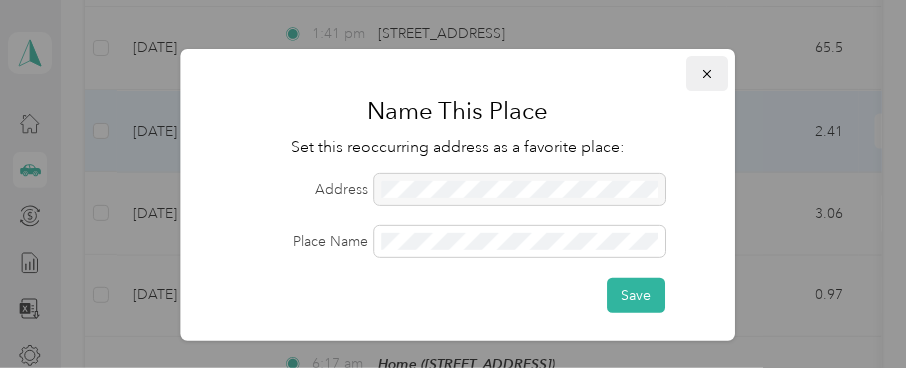 click 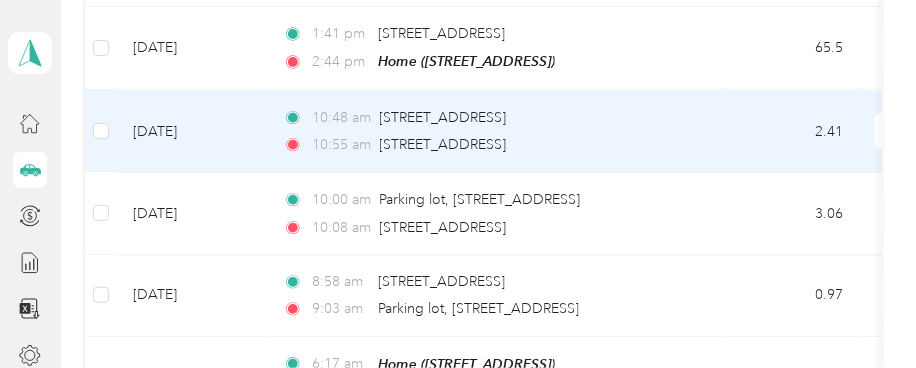 click on "[DATE]" at bounding box center (192, 131) 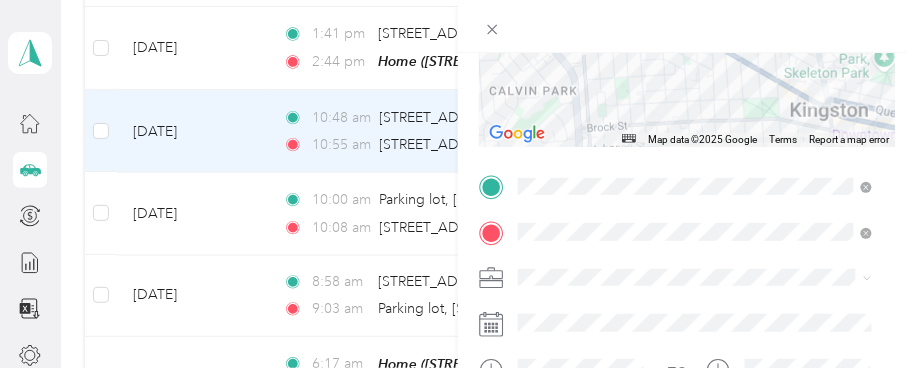 scroll, scrollTop: 309, scrollLeft: 0, axis: vertical 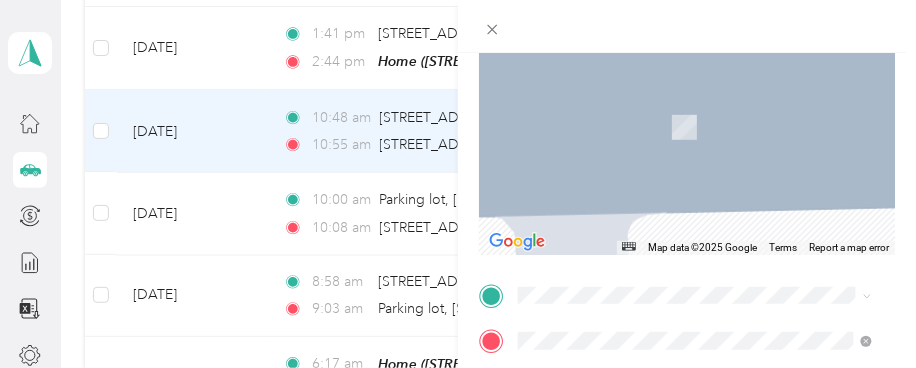 click on "[STREET_ADDRESS]" at bounding box center [619, 45] 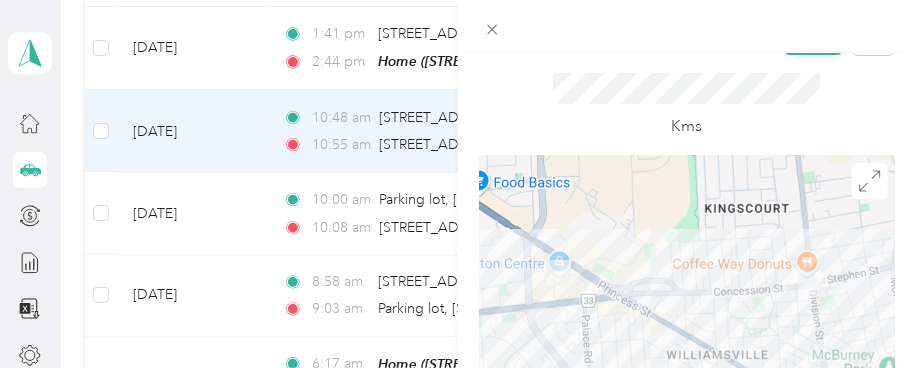 scroll, scrollTop: 3, scrollLeft: 0, axis: vertical 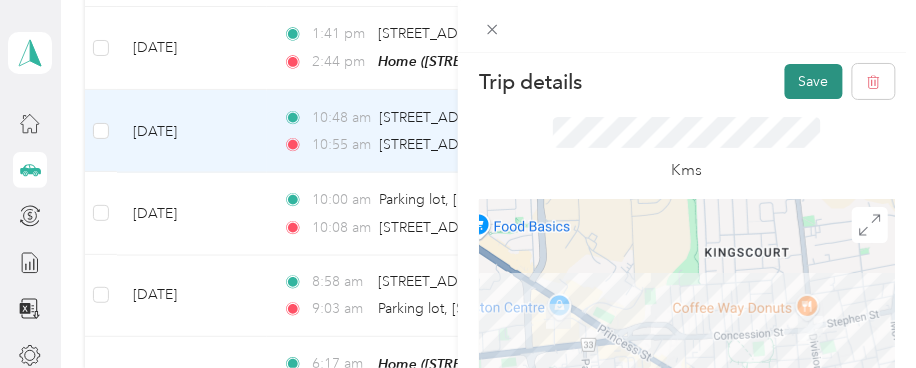 click on "Save" at bounding box center [814, 81] 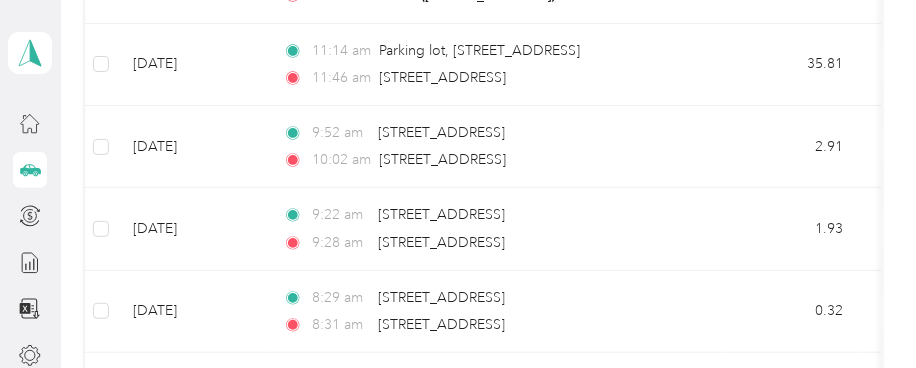 scroll, scrollTop: 0, scrollLeft: 0, axis: both 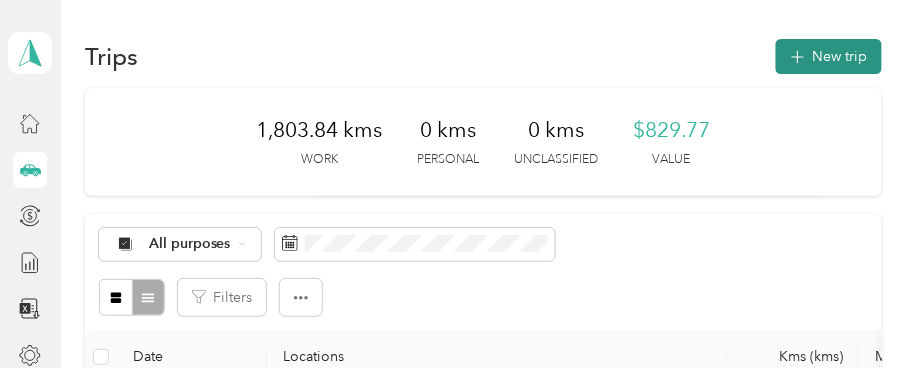click on "New trip" at bounding box center (829, 56) 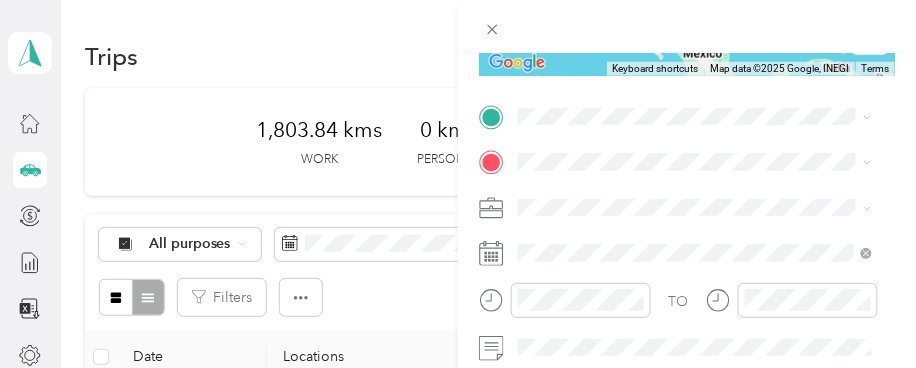 scroll, scrollTop: 384, scrollLeft: 0, axis: vertical 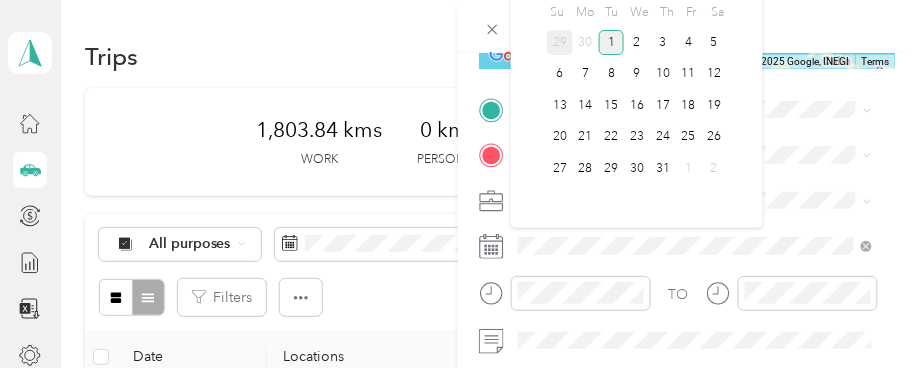 click on "29" at bounding box center (560, 42) 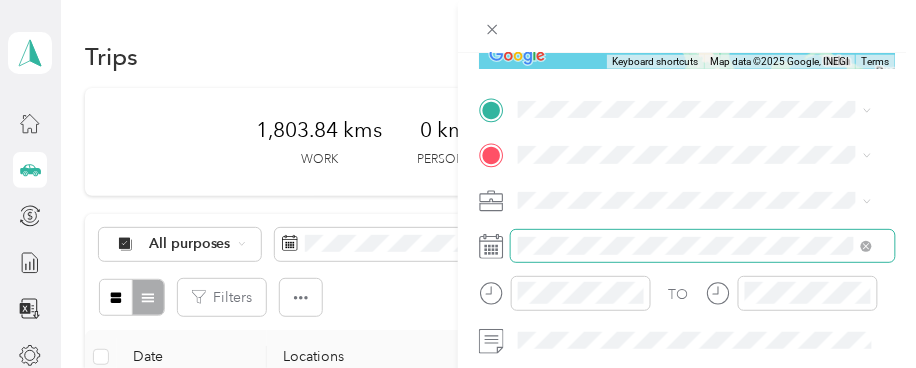 click at bounding box center (703, 245) 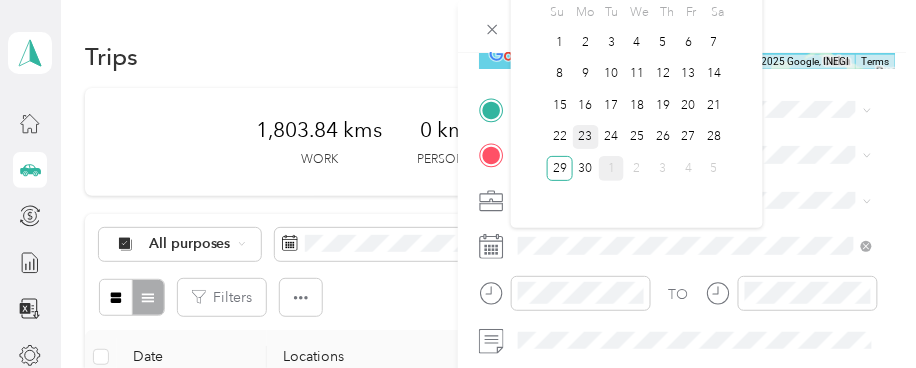 click on "23" at bounding box center [586, 137] 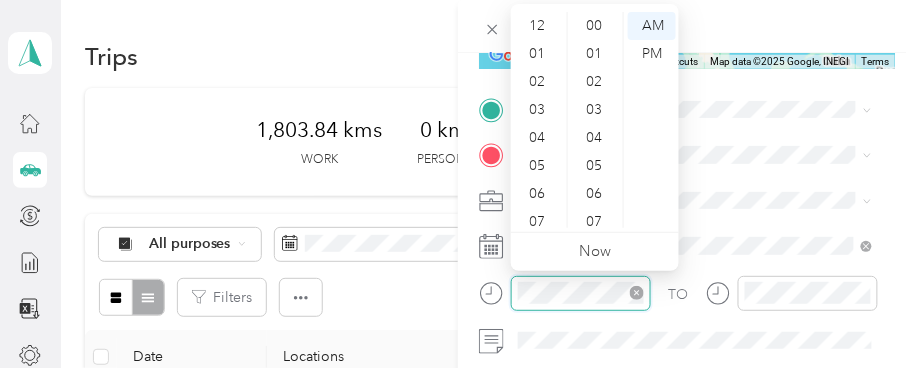 scroll, scrollTop: 811, scrollLeft: 0, axis: vertical 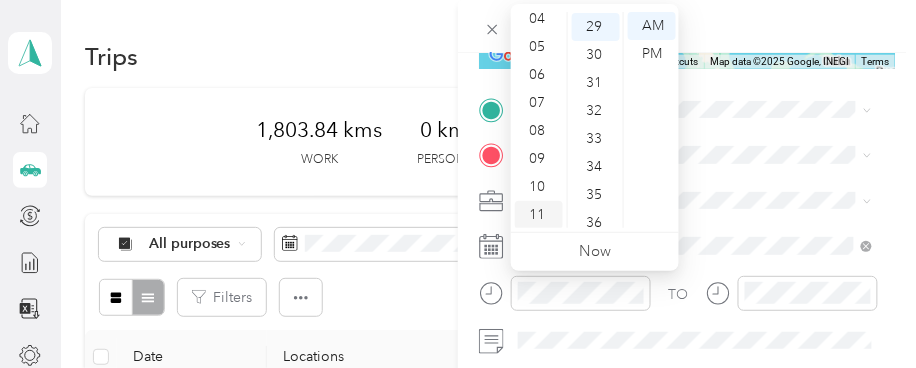 click on "11" at bounding box center [539, 215] 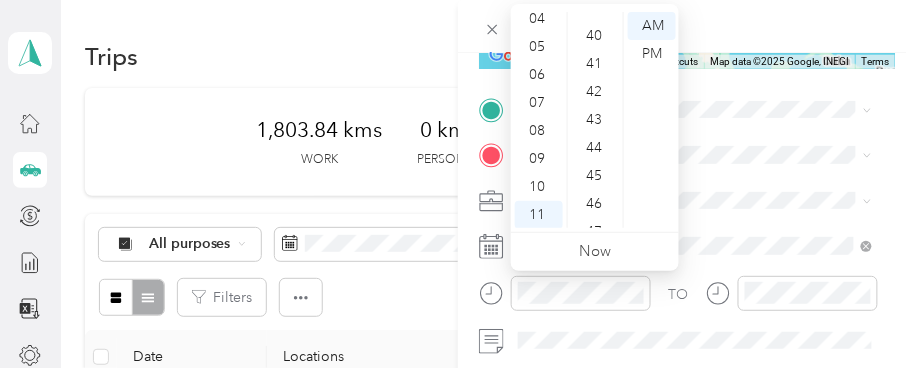 scroll, scrollTop: 1145, scrollLeft: 0, axis: vertical 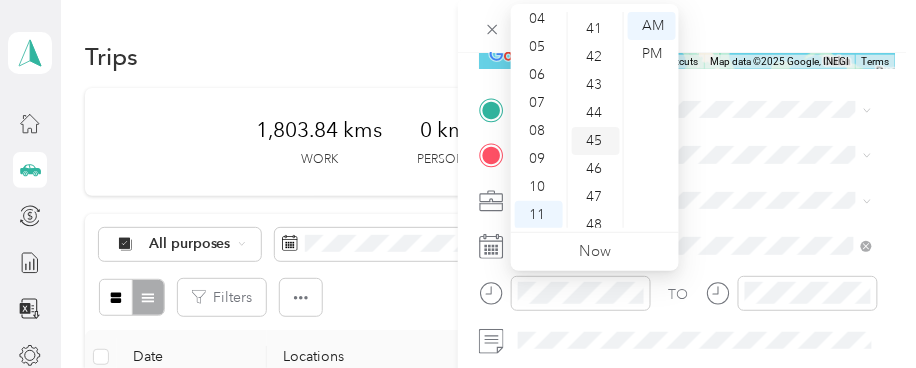 click on "45" at bounding box center [596, 141] 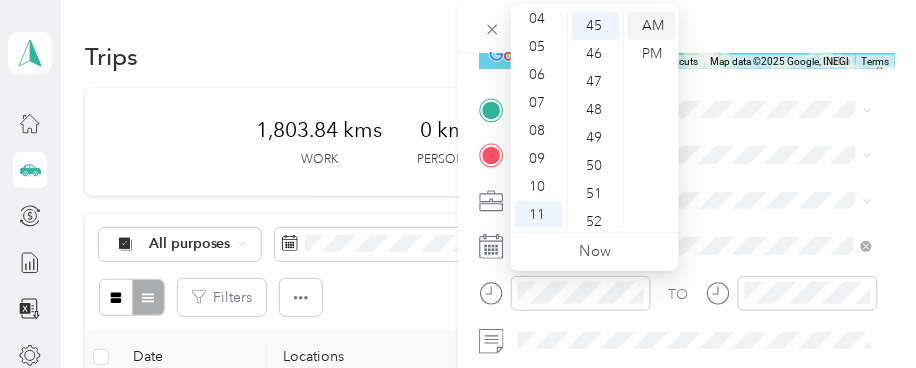click on "AM" at bounding box center (652, 26) 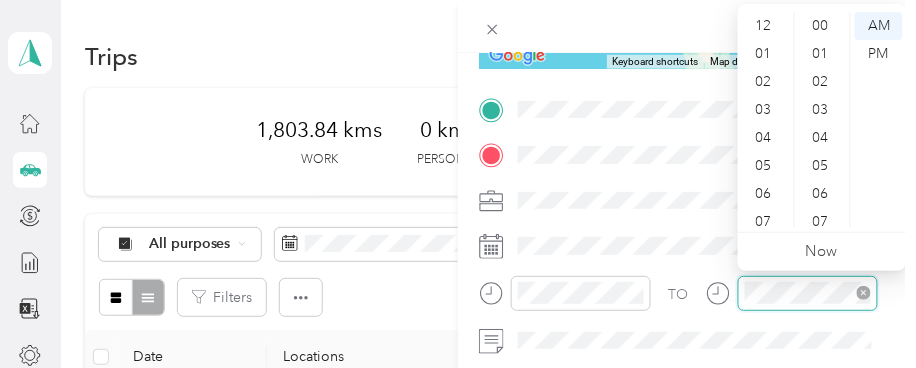 scroll, scrollTop: 811, scrollLeft: 0, axis: vertical 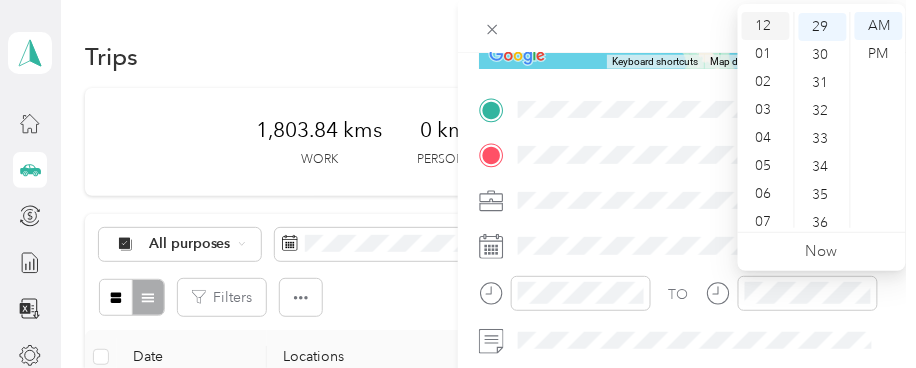 click on "12" at bounding box center [766, 26] 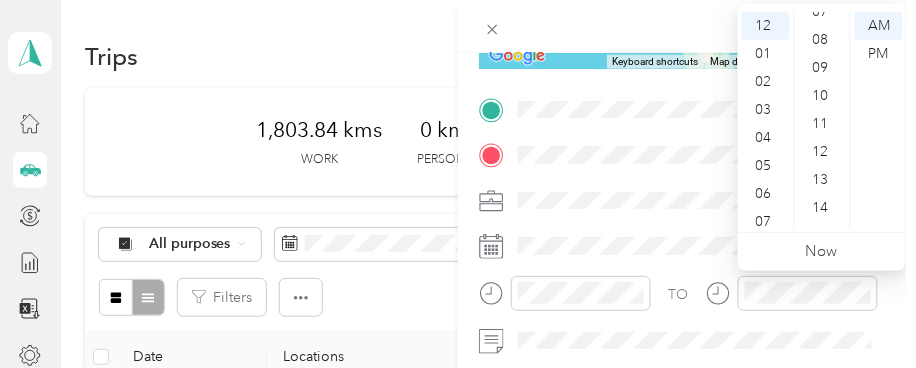 scroll, scrollTop: 222, scrollLeft: 0, axis: vertical 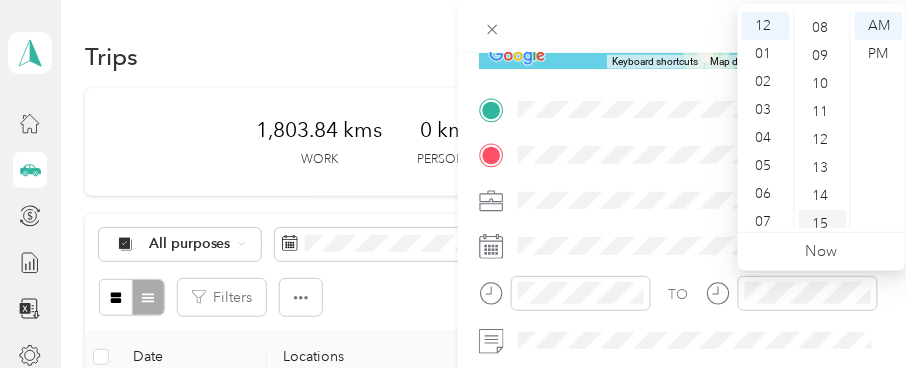 click on "15" at bounding box center (823, 224) 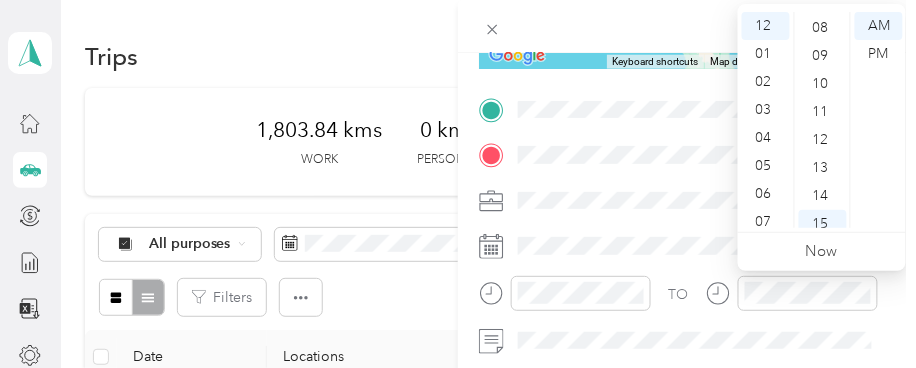 scroll, scrollTop: 420, scrollLeft: 0, axis: vertical 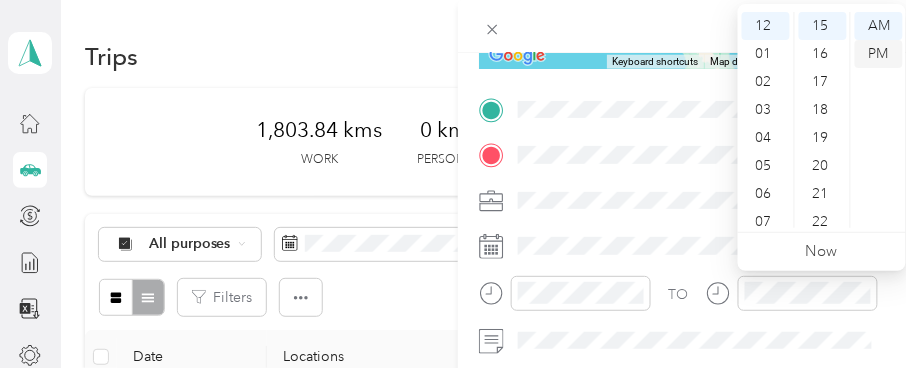 click on "PM" at bounding box center [879, 54] 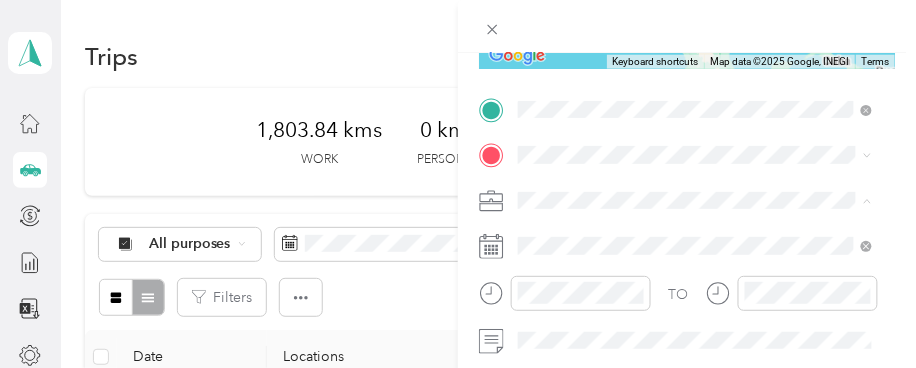 click on "1036 Princess Street
Kingston, Ontario K7L 1H2, Canada" at bounding box center (619, 181) 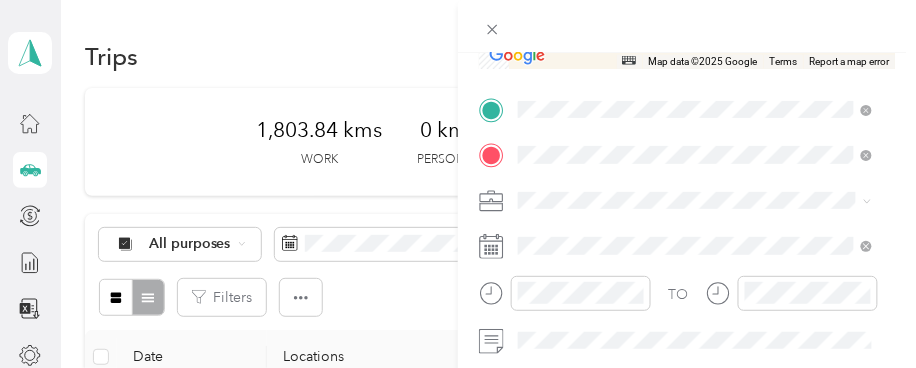 click on "[STREET_ADDRESS]" at bounding box center [619, 227] 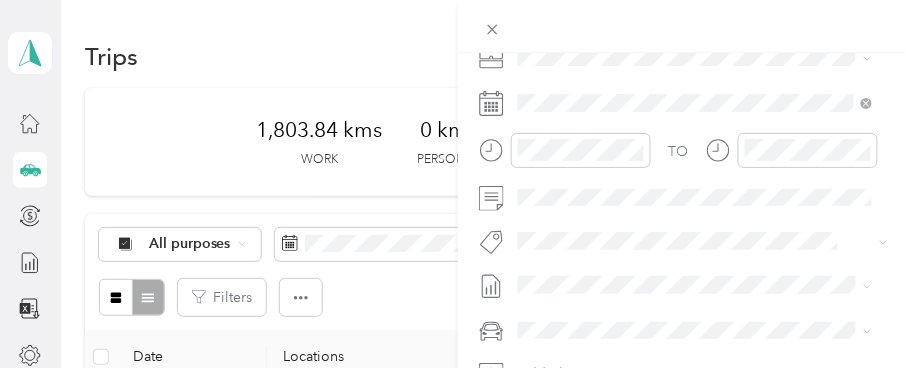 scroll, scrollTop: 528, scrollLeft: 0, axis: vertical 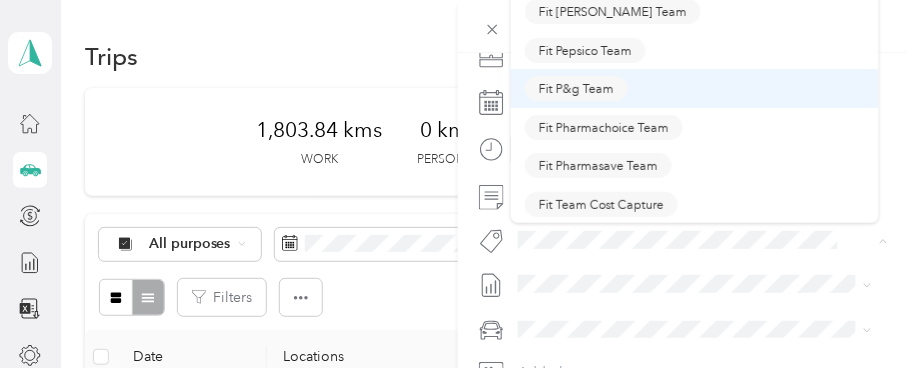 click on "Fit P&g Team" at bounding box center (576, 89) 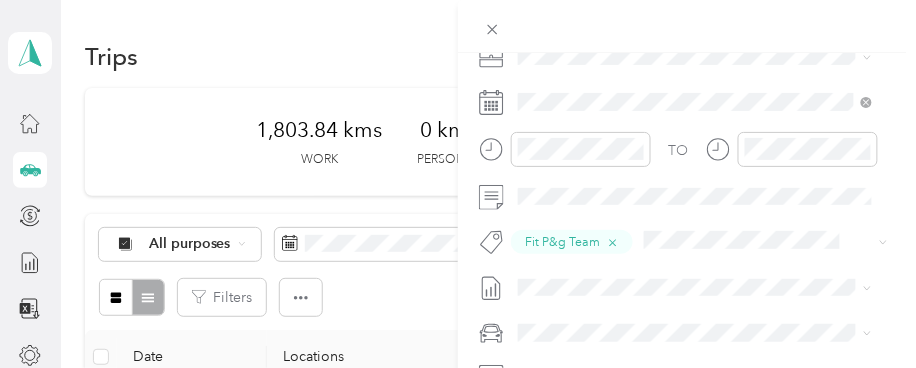 click on "Fit [PERSON_NAME] Team" at bounding box center [613, 6] 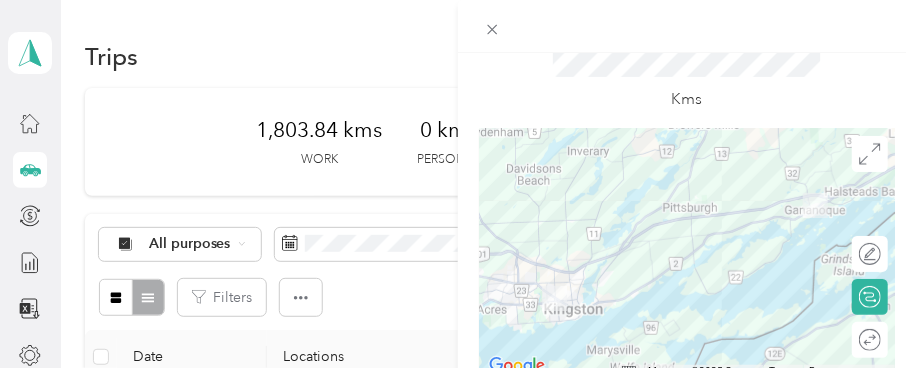 scroll, scrollTop: 0, scrollLeft: 0, axis: both 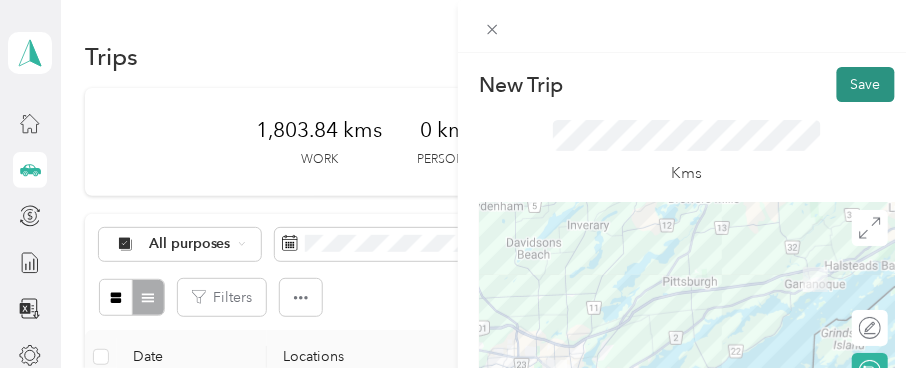 click on "Save" at bounding box center (866, 84) 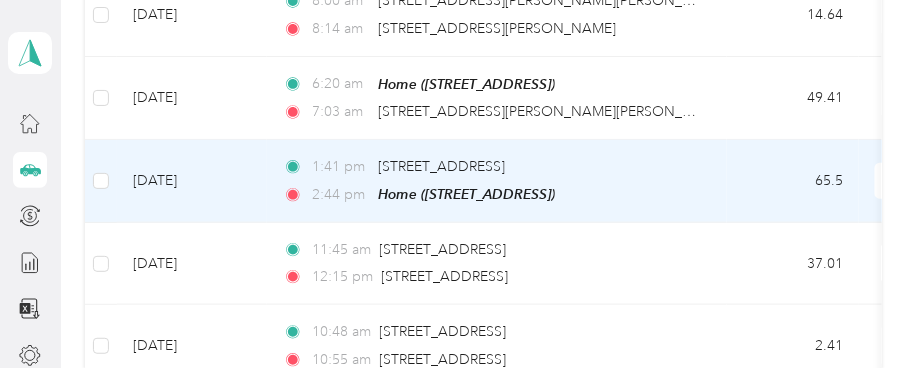 scroll, scrollTop: 2000, scrollLeft: 0, axis: vertical 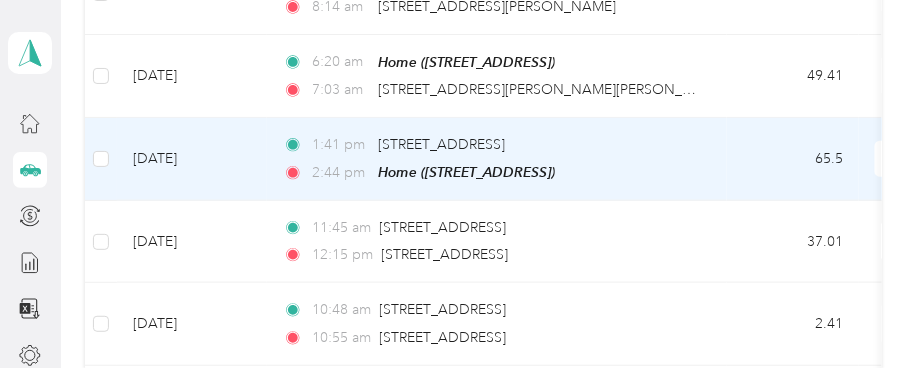 click on "[DATE]" at bounding box center [192, 159] 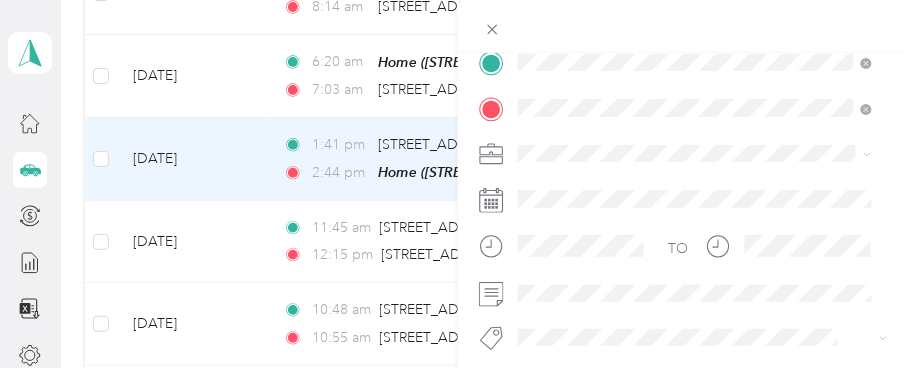 scroll, scrollTop: 464, scrollLeft: 0, axis: vertical 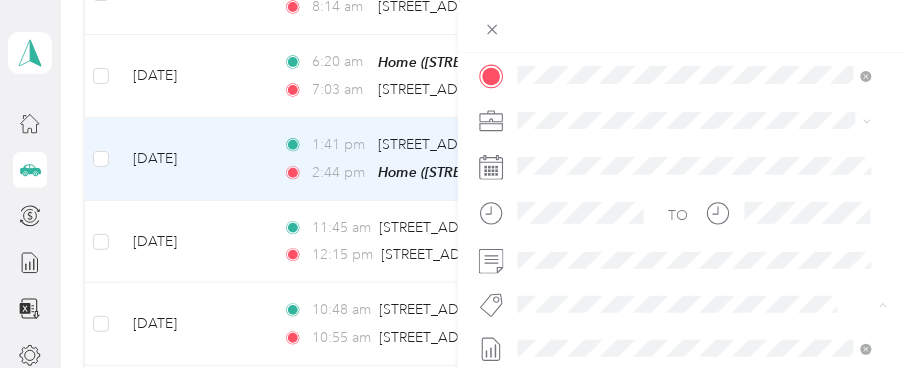 click on "Fit [PERSON_NAME] Team" at bounding box center [613, 76] 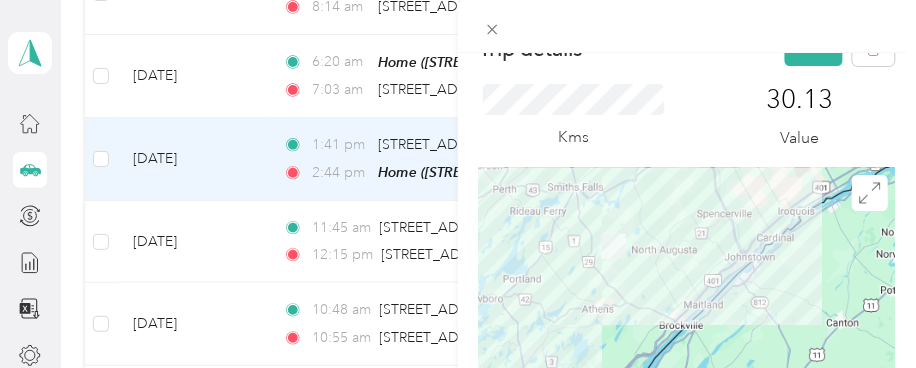 scroll, scrollTop: 20, scrollLeft: 0, axis: vertical 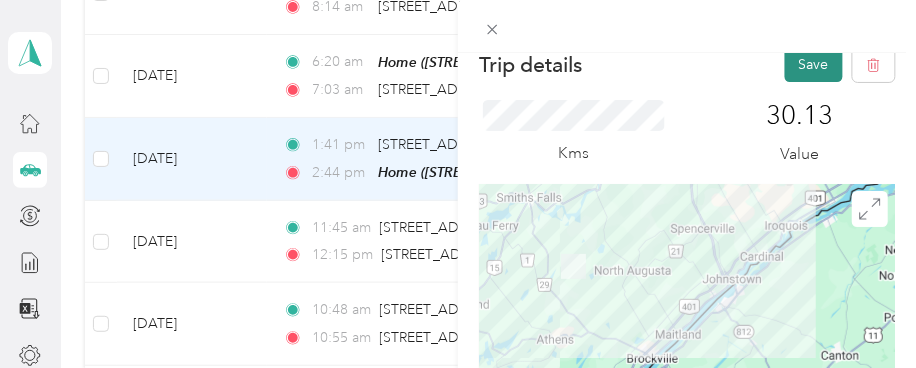 click on "Save" at bounding box center (814, 64) 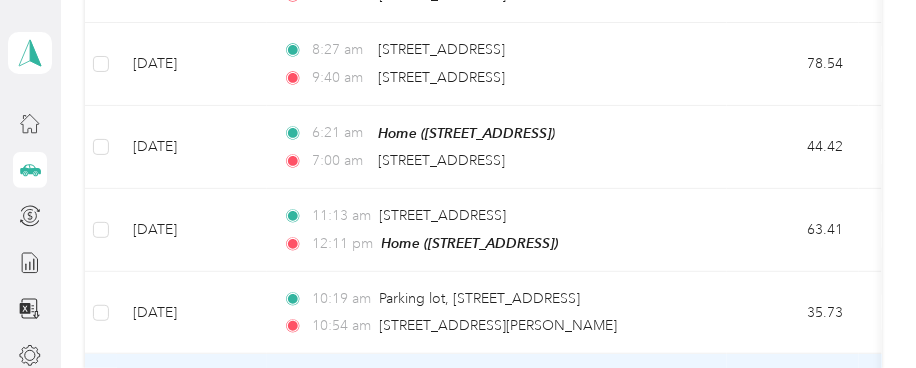 scroll, scrollTop: 2888, scrollLeft: 0, axis: vertical 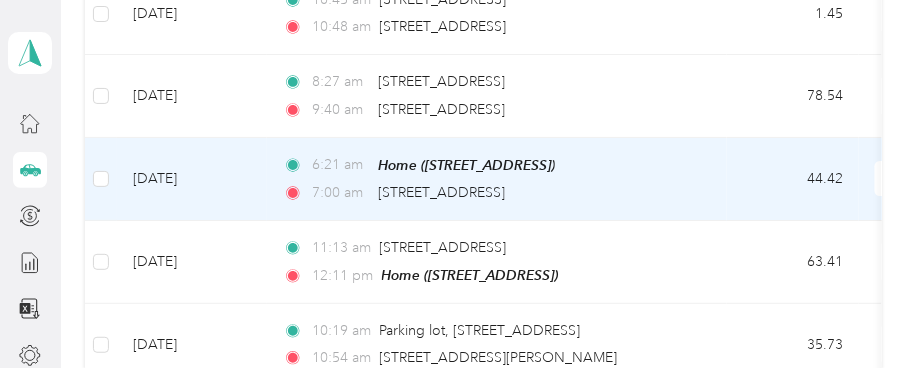 click on "[DATE]" at bounding box center (192, 179) 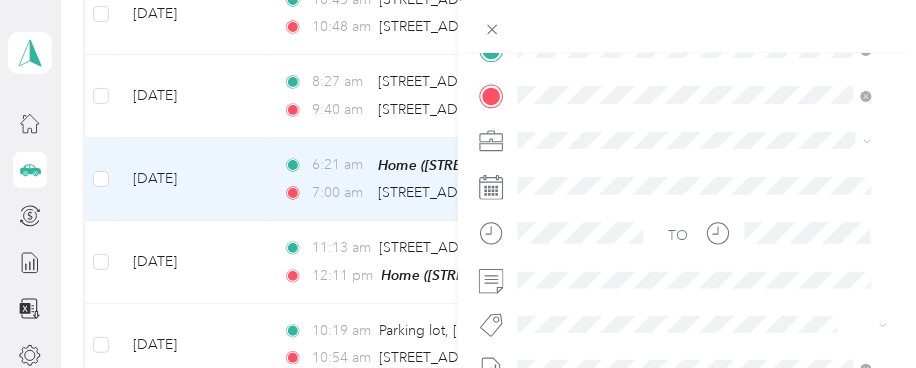 scroll, scrollTop: 475, scrollLeft: 0, axis: vertical 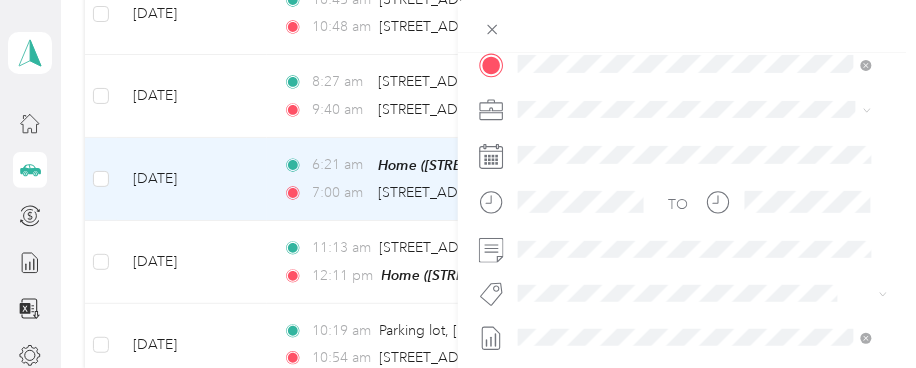 click on "Fit [PERSON_NAME] Team" at bounding box center [695, 58] 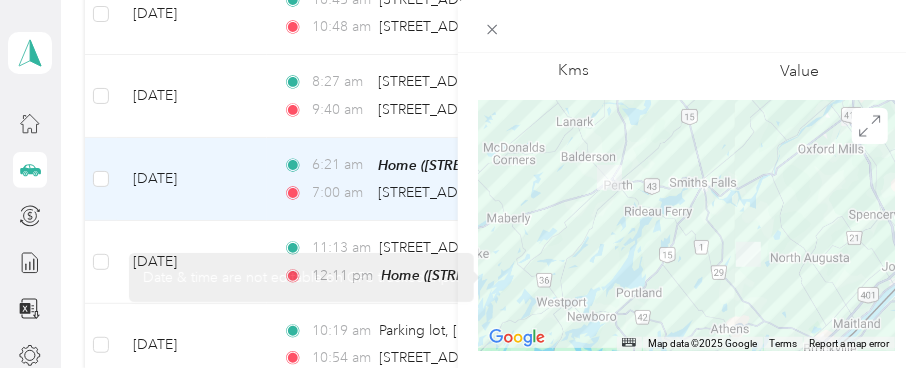 scroll, scrollTop: 30, scrollLeft: 0, axis: vertical 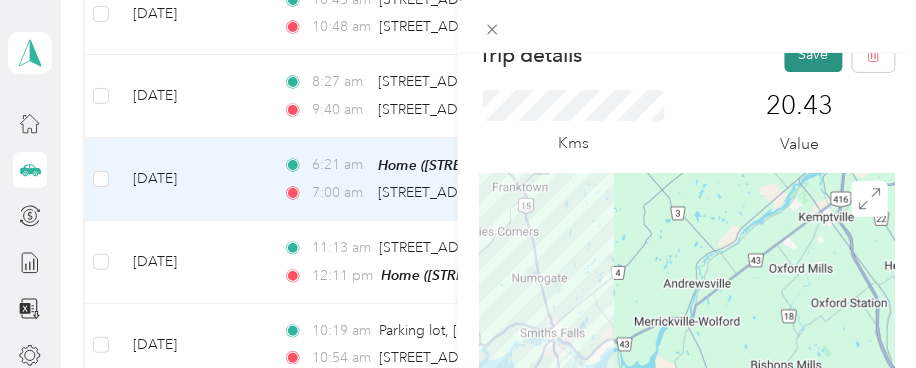 click on "Save" at bounding box center [814, 54] 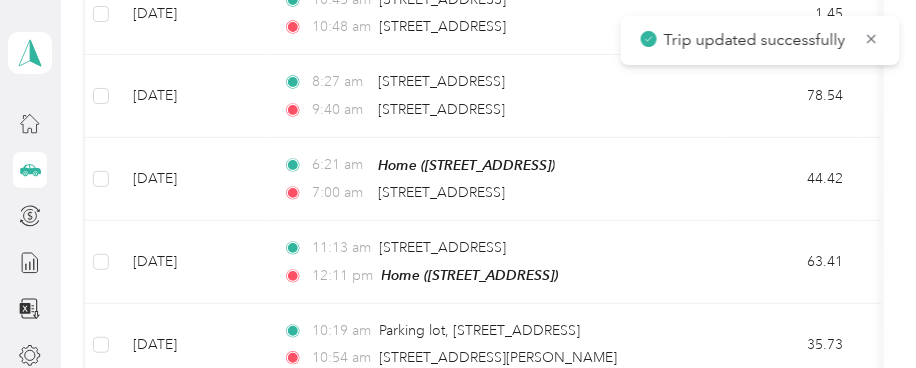 scroll, scrollTop: 0, scrollLeft: 0, axis: both 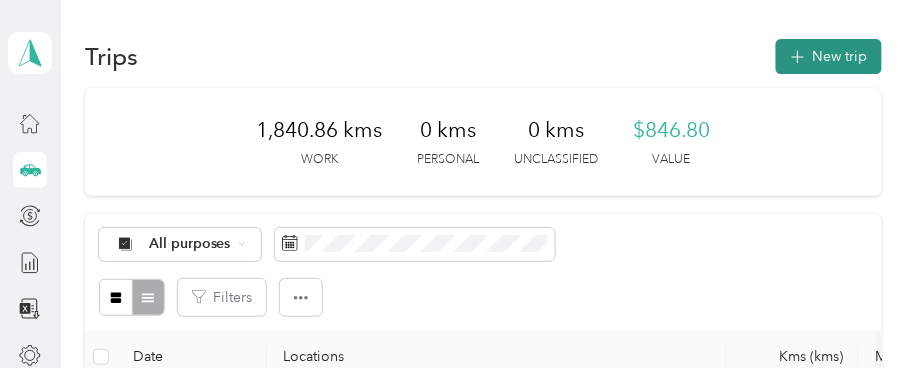 click on "New trip" at bounding box center (829, 56) 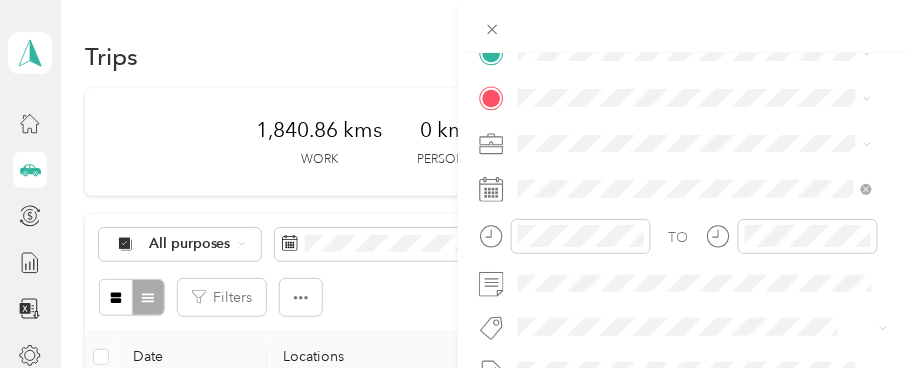 scroll, scrollTop: 442, scrollLeft: 0, axis: vertical 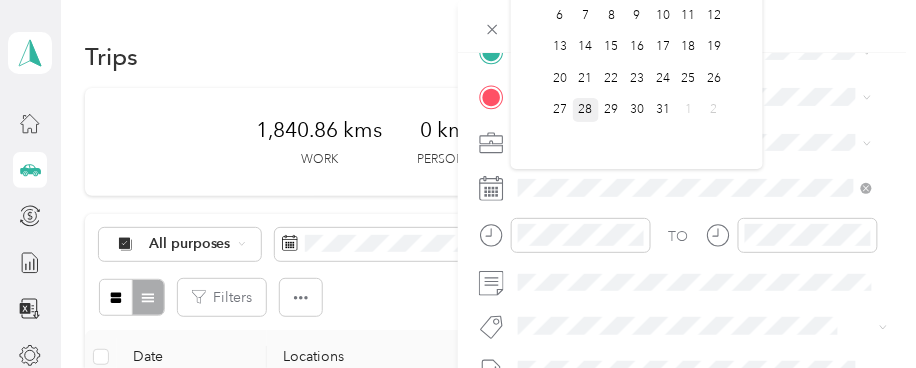 click on "28" at bounding box center (586, 110) 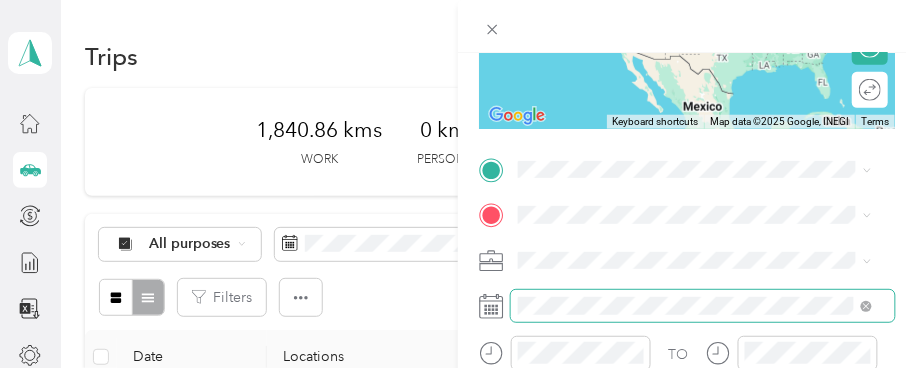 scroll, scrollTop: 280, scrollLeft: 0, axis: vertical 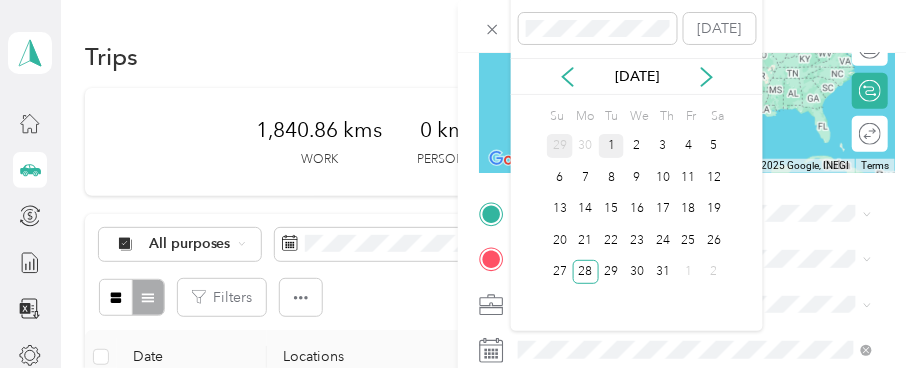 click on "29" at bounding box center [560, 146] 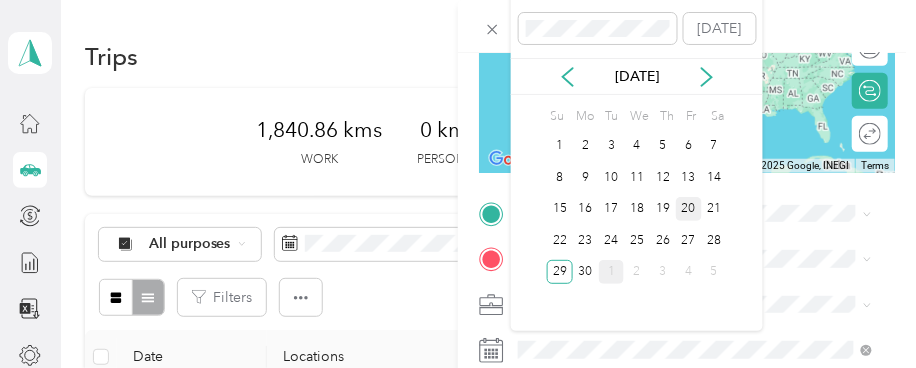 click on "20" at bounding box center [689, 209] 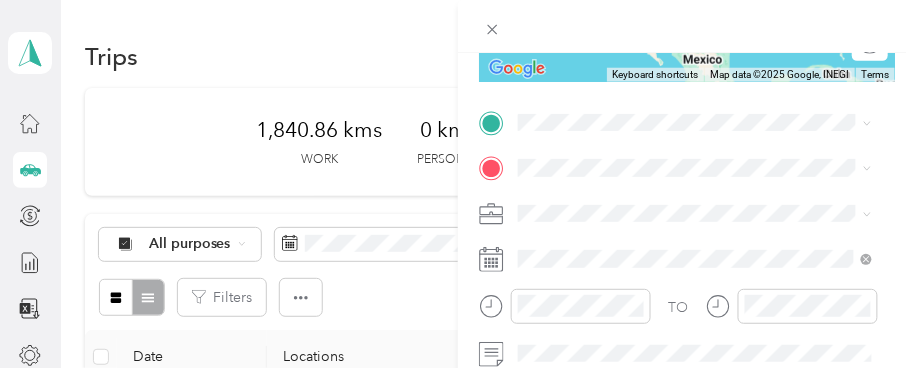 scroll, scrollTop: 391, scrollLeft: 0, axis: vertical 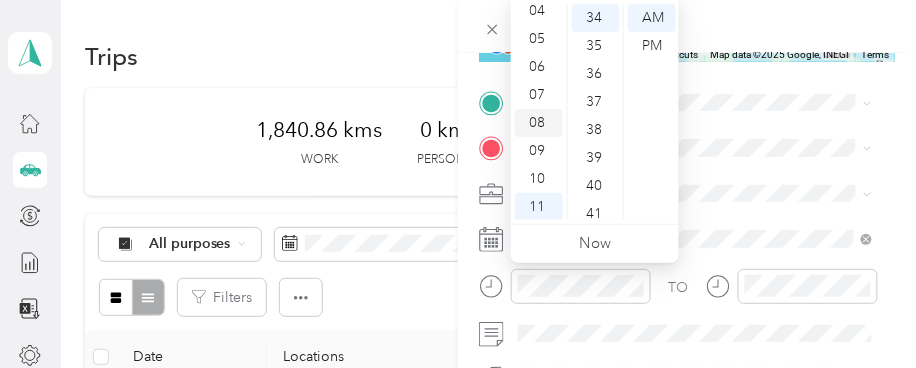 click on "08" at bounding box center (539, 123) 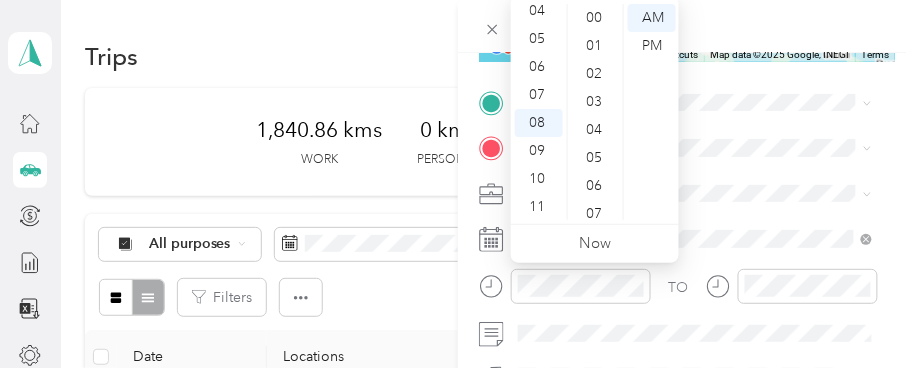 scroll, scrollTop: 0, scrollLeft: 0, axis: both 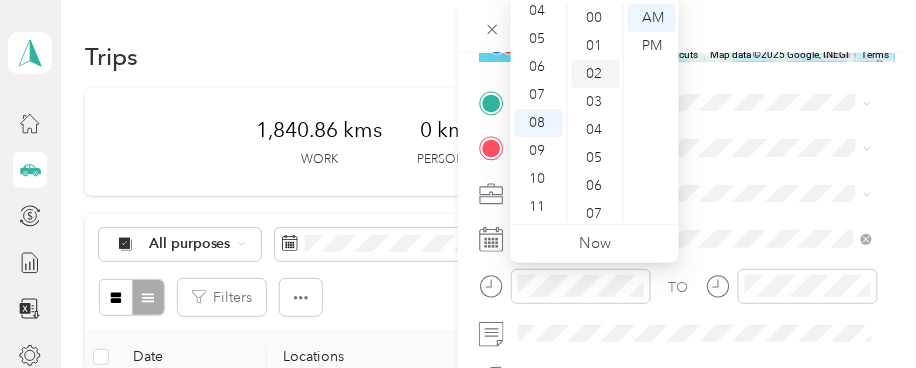click on "02" at bounding box center (596, 74) 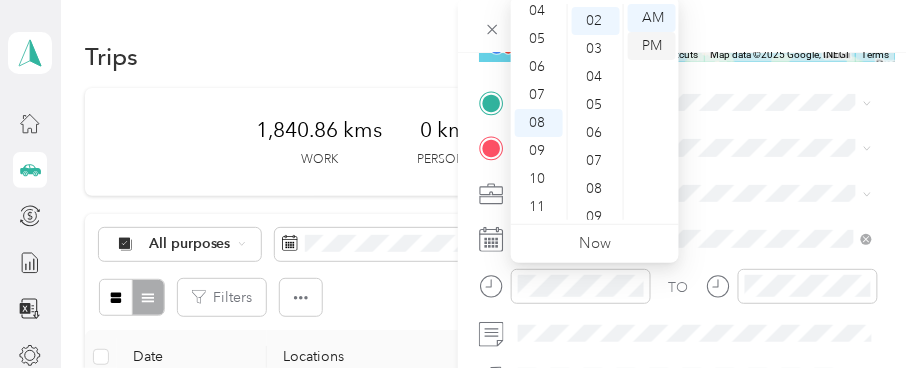 scroll, scrollTop: 56, scrollLeft: 0, axis: vertical 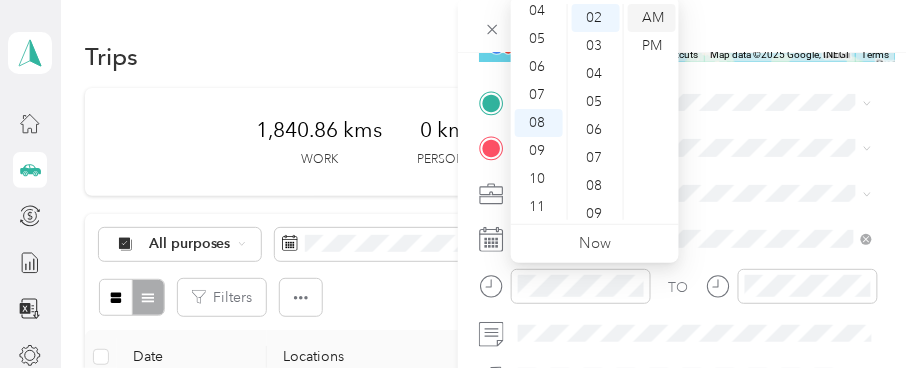 click on "AM" at bounding box center (652, 18) 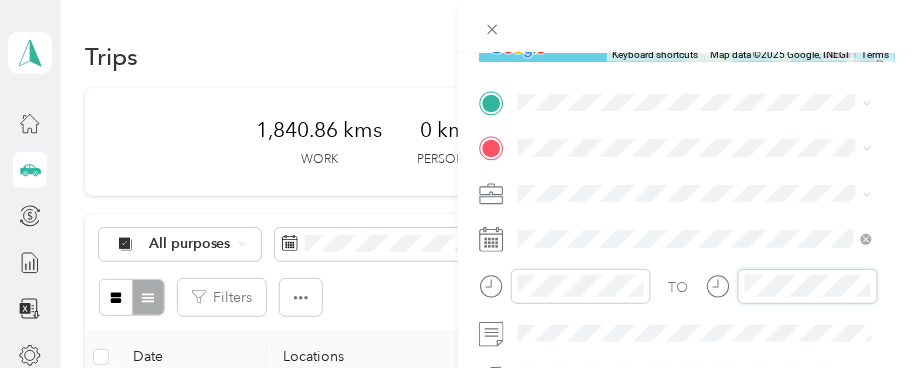 scroll, scrollTop: 119, scrollLeft: 0, axis: vertical 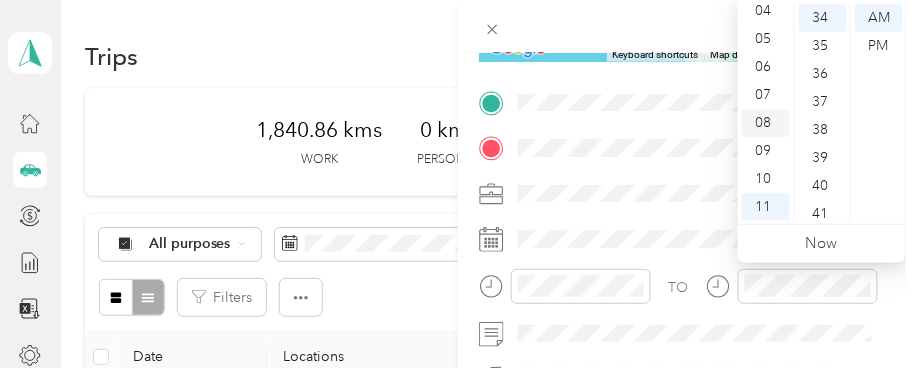 click on "08" at bounding box center (766, 123) 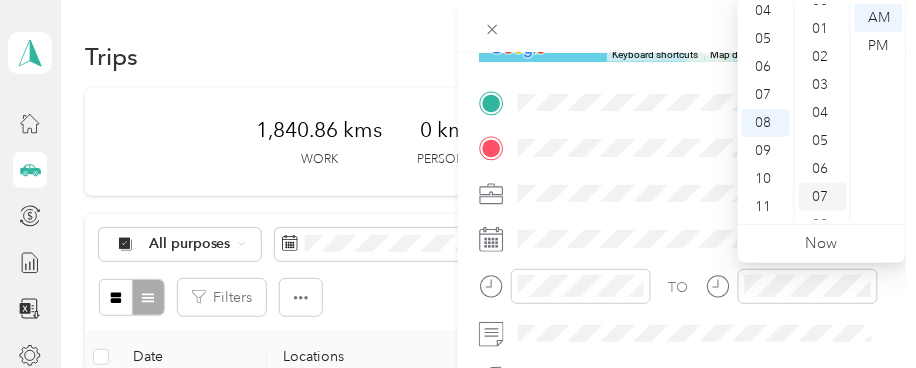 scroll, scrollTop: 0, scrollLeft: 0, axis: both 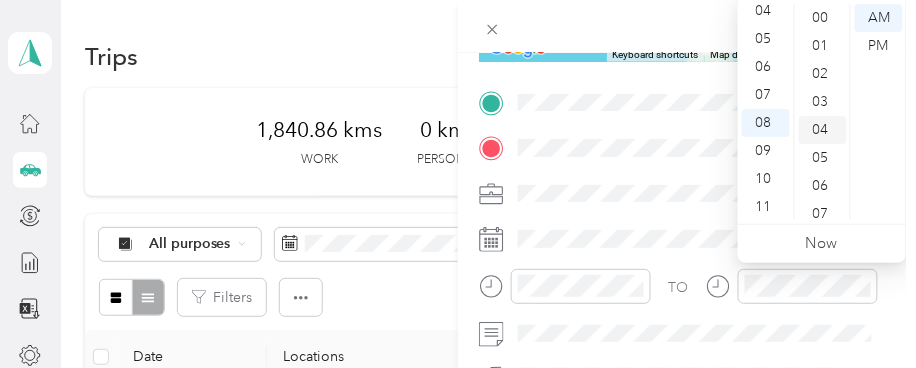 click on "04" at bounding box center [823, 130] 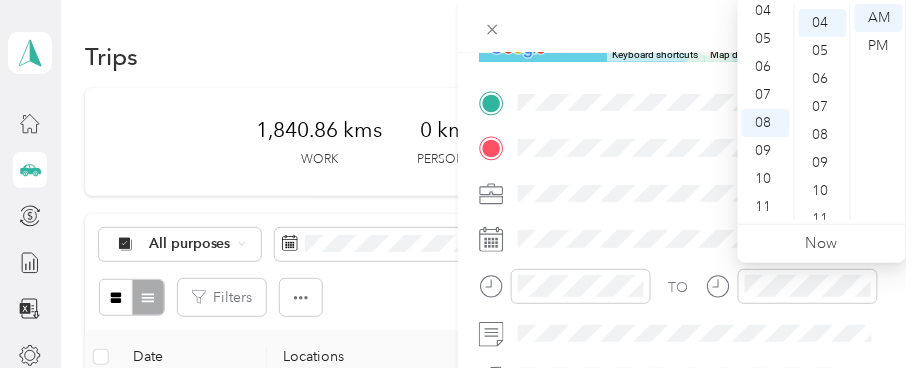scroll, scrollTop: 112, scrollLeft: 0, axis: vertical 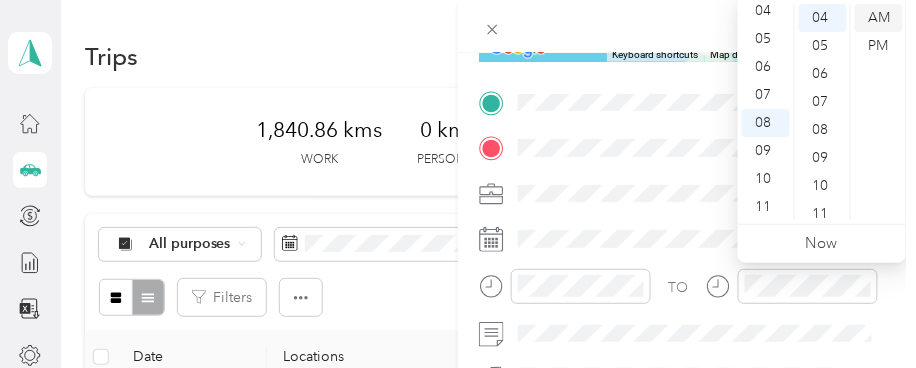 click on "AM" at bounding box center (879, 18) 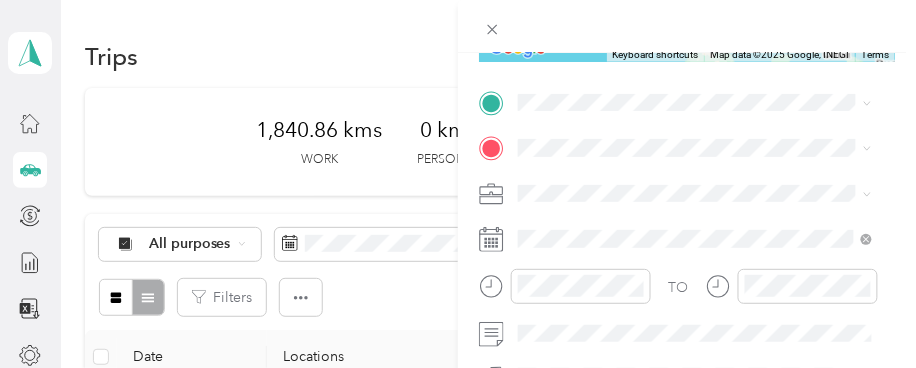 click on "[STREET_ADDRESS]" at bounding box center (619, 172) 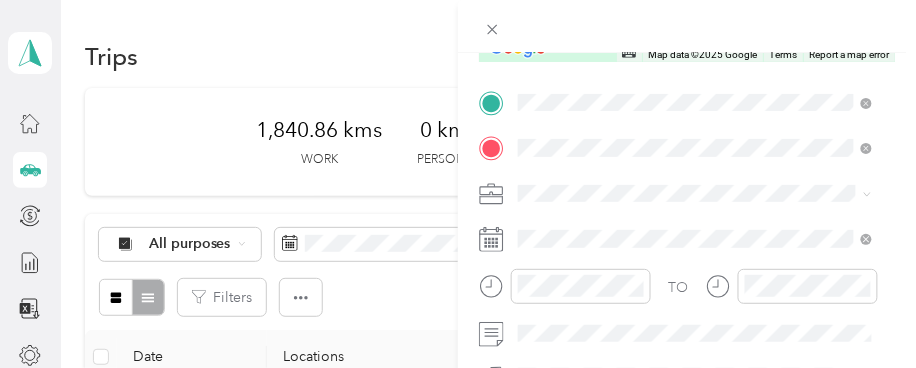 click on "[STREET_ADDRESS]" at bounding box center [619, 219] 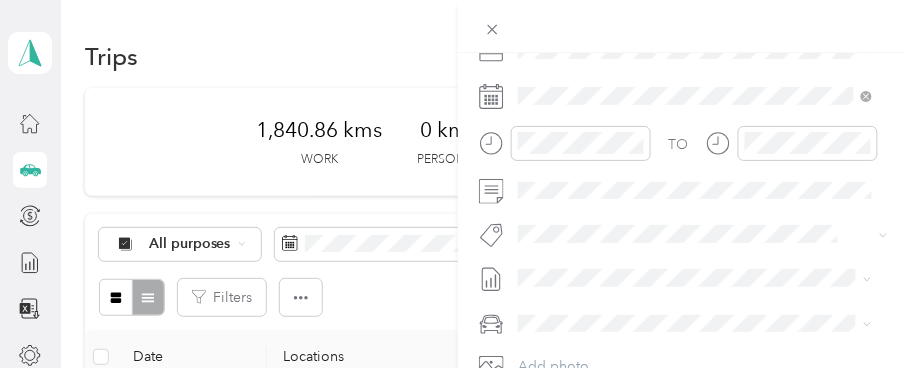 scroll, scrollTop: 614, scrollLeft: 0, axis: vertical 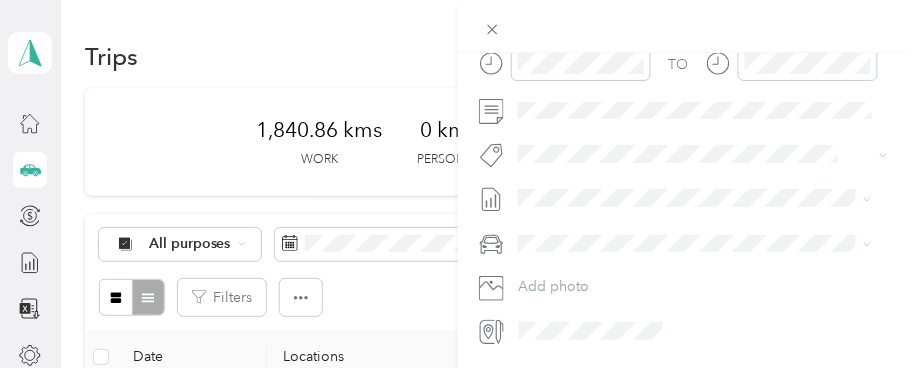 click on "Fit [PERSON_NAME] Team" at bounding box center [613, 228] 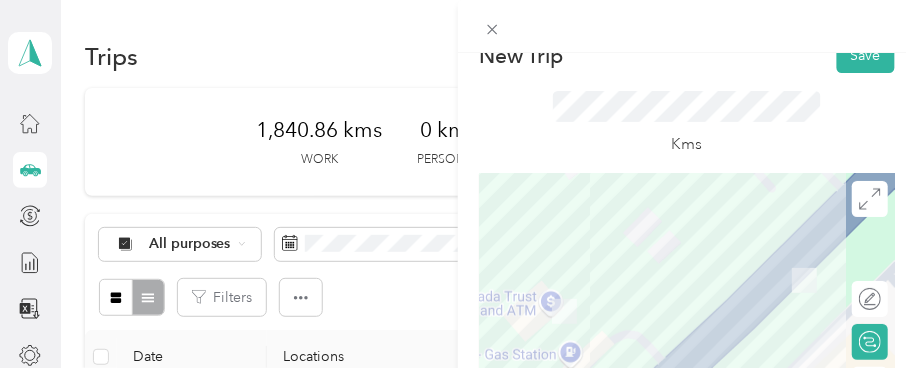 scroll, scrollTop: 19, scrollLeft: 0, axis: vertical 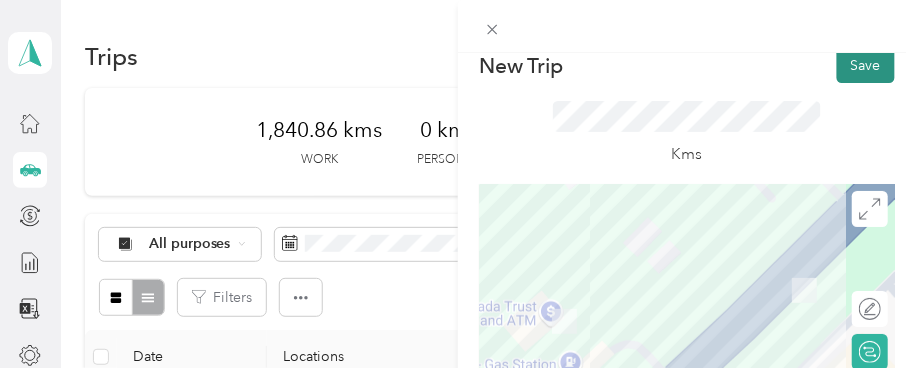 click on "Save" at bounding box center (866, 65) 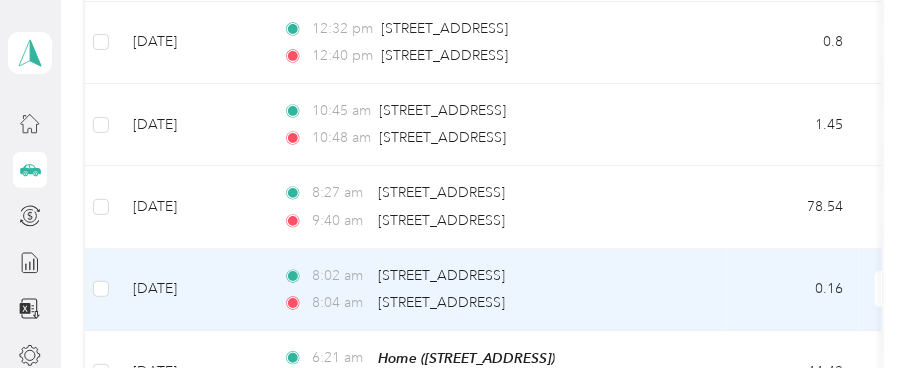 scroll, scrollTop: 2888, scrollLeft: 0, axis: vertical 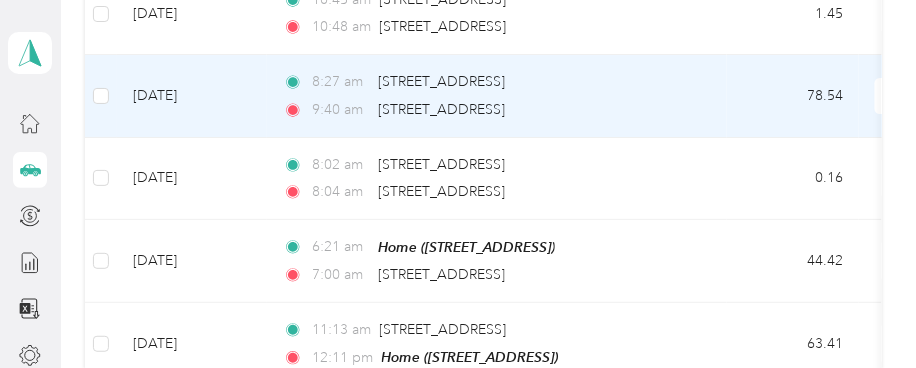 click on "[DATE]" at bounding box center (192, 96) 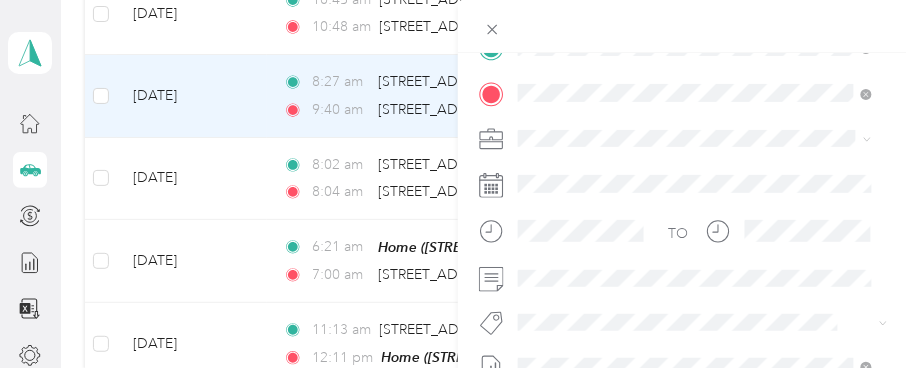 scroll, scrollTop: 463, scrollLeft: 0, axis: vertical 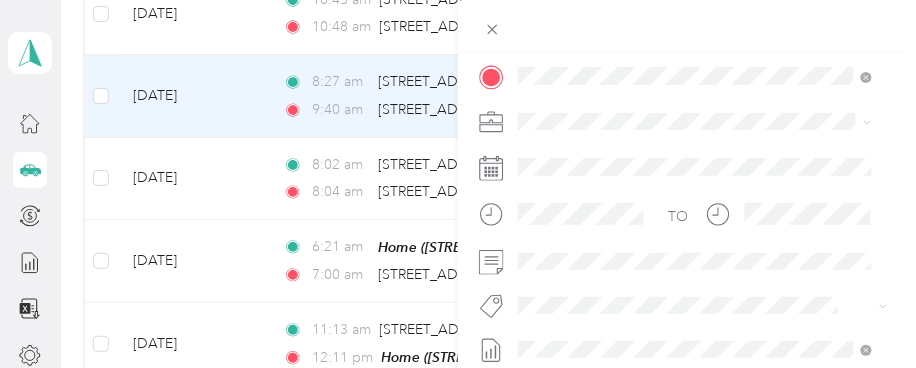 click on "Fit [PERSON_NAME] Team" at bounding box center (613, 77) 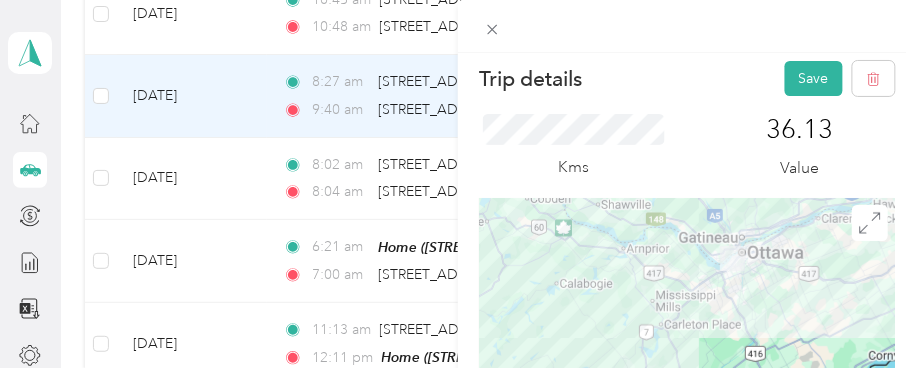 scroll, scrollTop: 0, scrollLeft: 0, axis: both 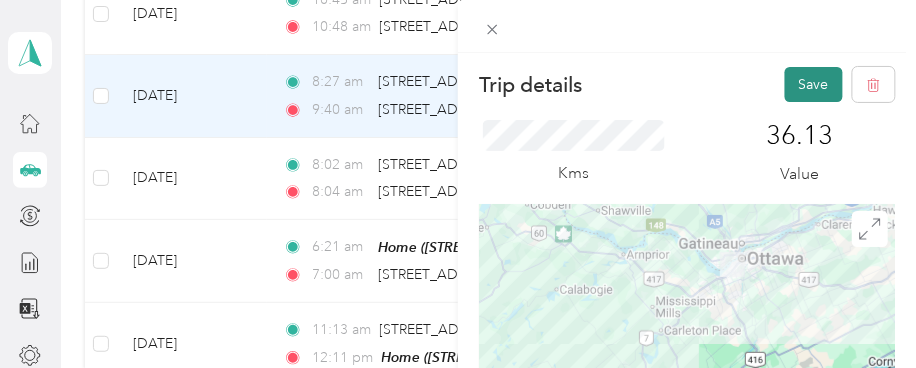 click on "Save" at bounding box center (814, 84) 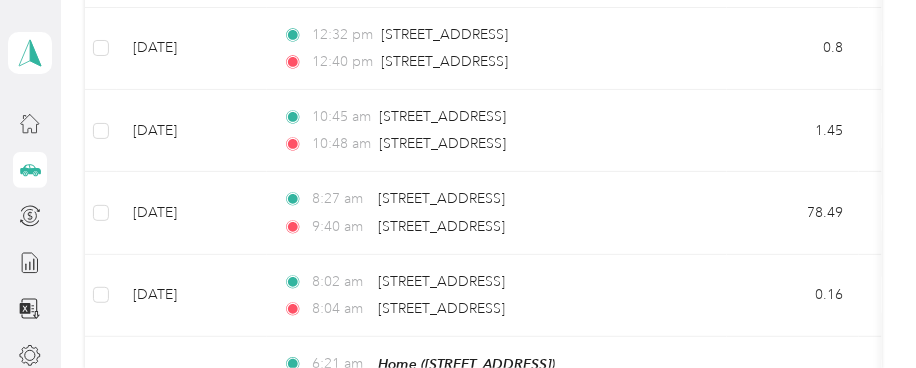 scroll, scrollTop: 2726, scrollLeft: 0, axis: vertical 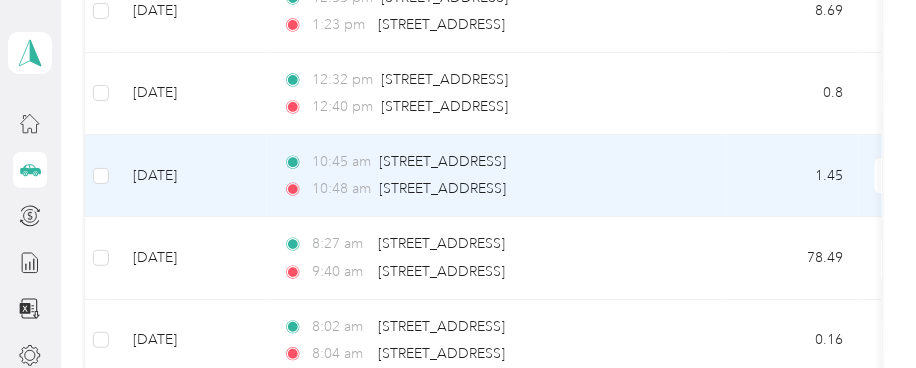click on "[DATE]" at bounding box center [192, 176] 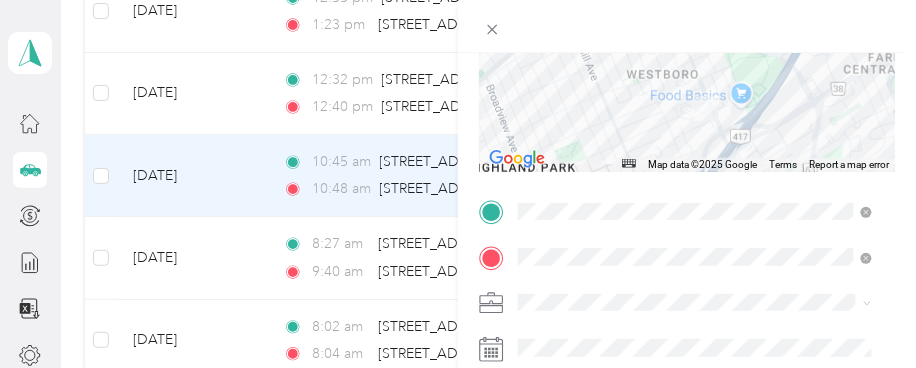 scroll, scrollTop: 326, scrollLeft: 0, axis: vertical 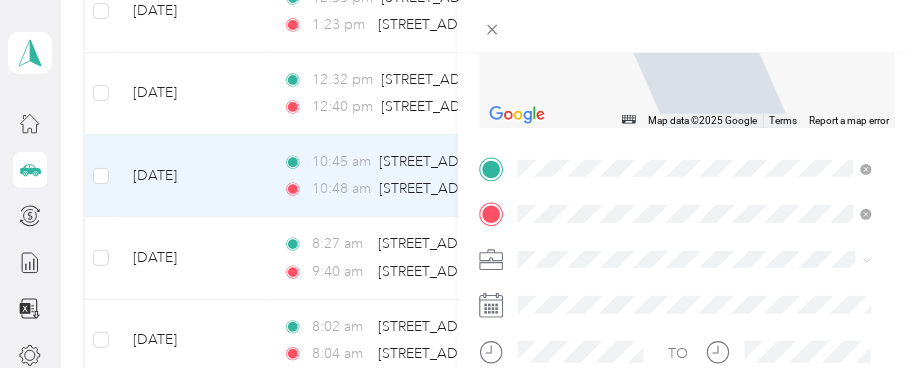 click on "667 Kirkwood Avenue
Ottawa, Ontario K1Z 8N7, Canada" at bounding box center (619, 240) 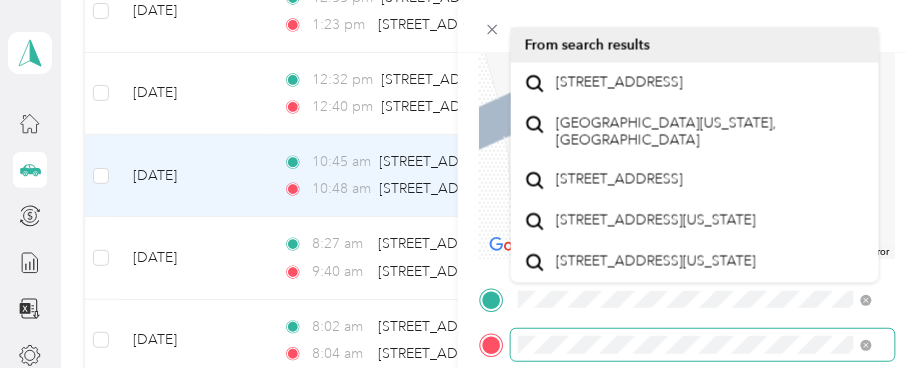scroll, scrollTop: 214, scrollLeft: 0, axis: vertical 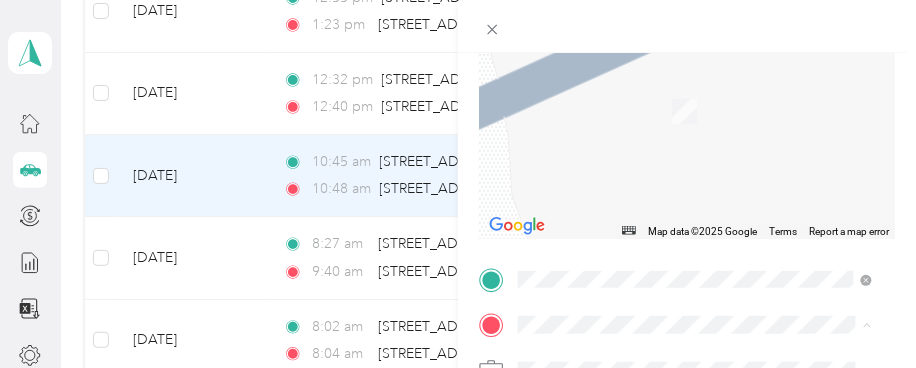 click on "190 Richmond Road
Ottawa, Ontario K1Z 6W6, Canada" at bounding box center [619, 81] 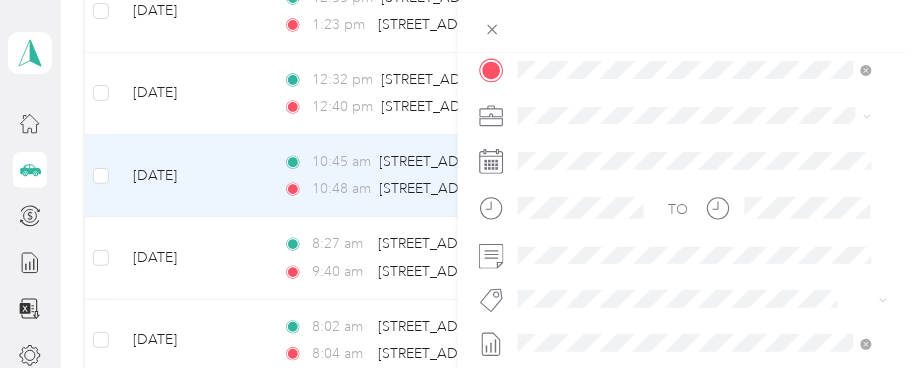 scroll, scrollTop: 482, scrollLeft: 0, axis: vertical 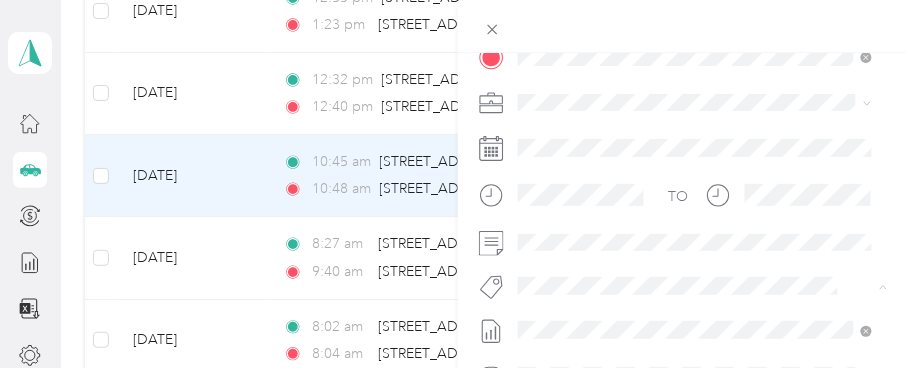click on "Fit Home Depot Team Fit Nielsen Team Fit Pepsico Team Fit P&g Team Fit Pharmachoice Team Fit Pharmasave Team Fit Team Cost Capture" at bounding box center (695, 135) 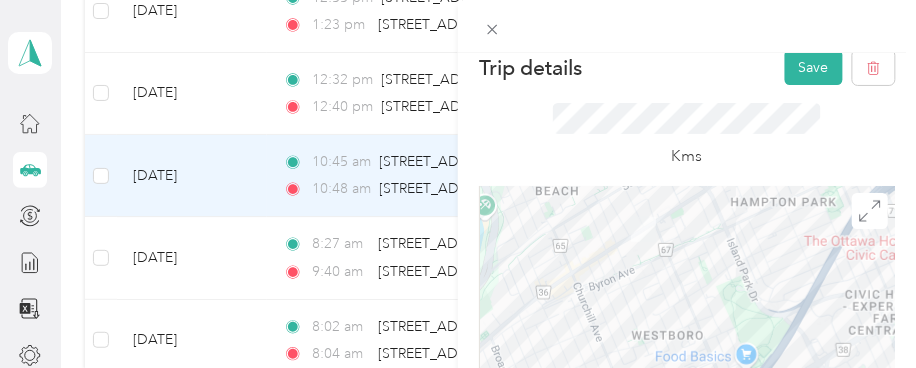 scroll, scrollTop: 0, scrollLeft: 0, axis: both 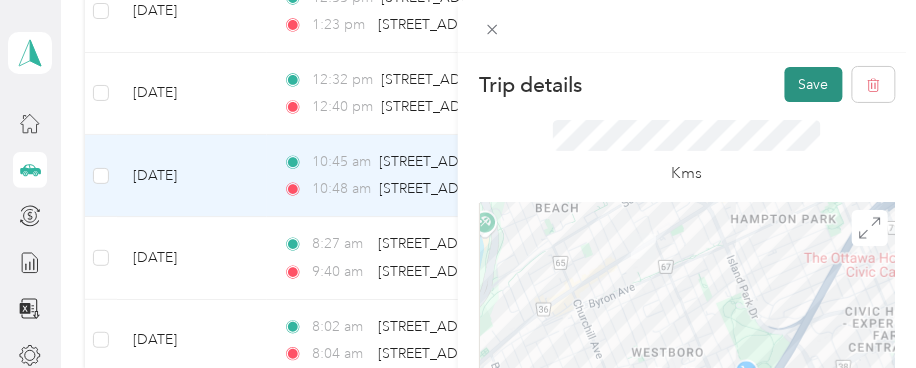 click on "Save" at bounding box center [814, 84] 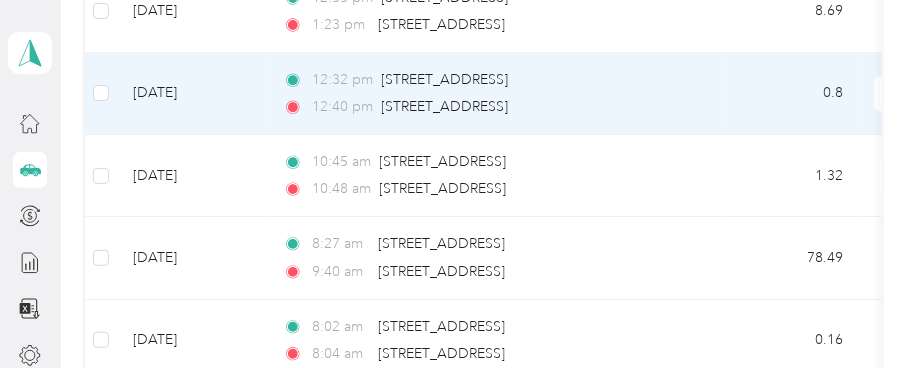 click on "[DATE]" at bounding box center [192, 94] 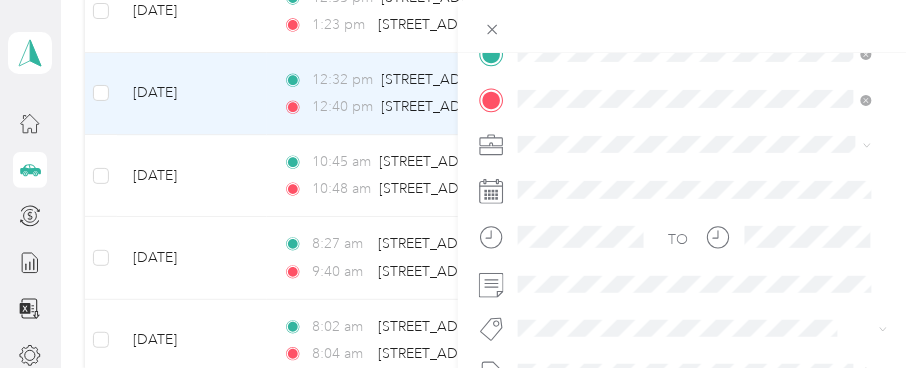 scroll, scrollTop: 456, scrollLeft: 0, axis: vertical 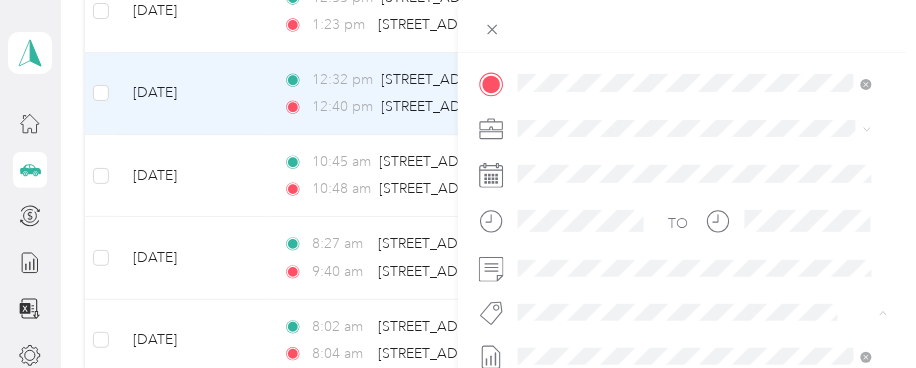 click on "Fit [PERSON_NAME] Team" at bounding box center [695, 84] 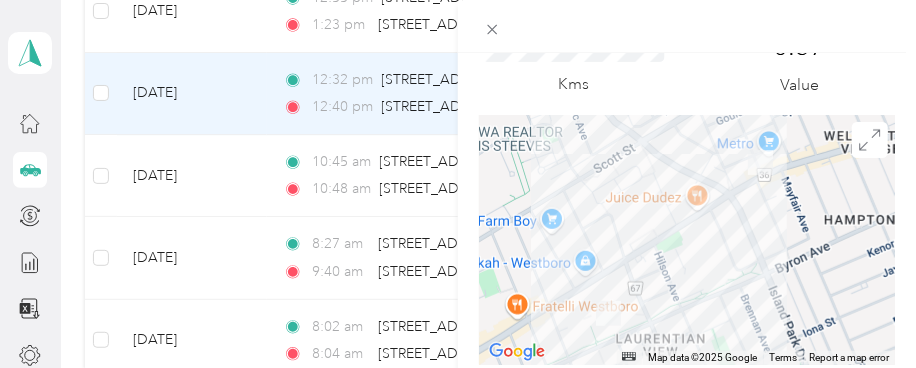 scroll, scrollTop: 72, scrollLeft: 0, axis: vertical 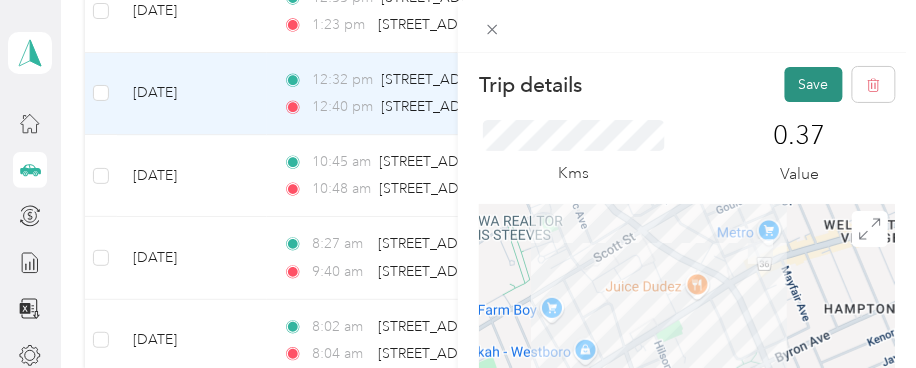 click on "Save" at bounding box center [814, 84] 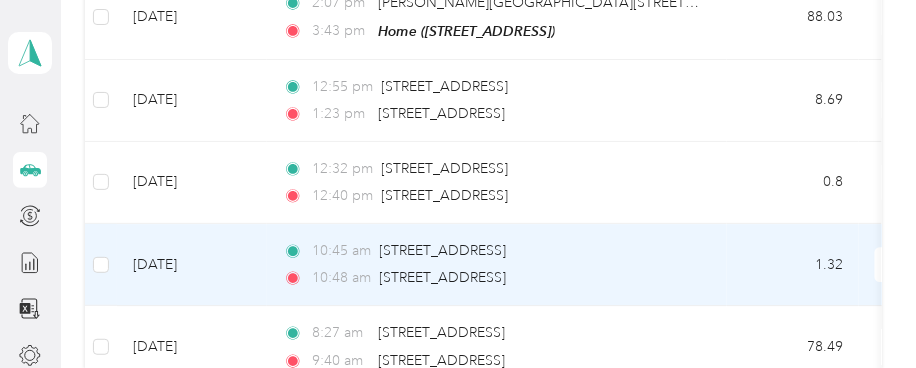 scroll, scrollTop: 2615, scrollLeft: 0, axis: vertical 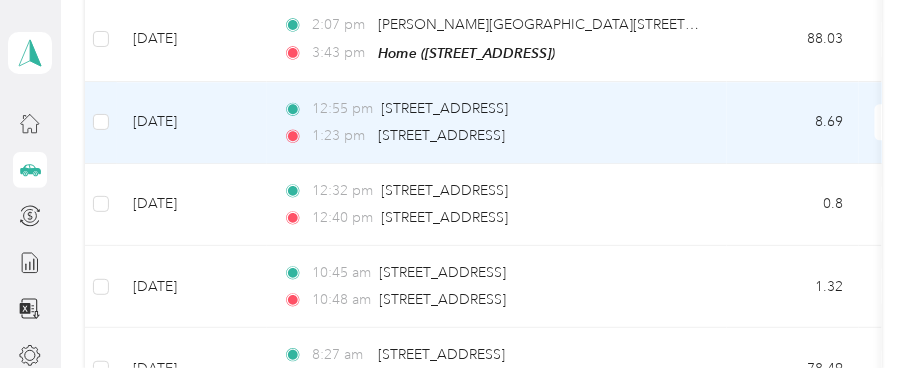 click on "[DATE]" at bounding box center [192, 123] 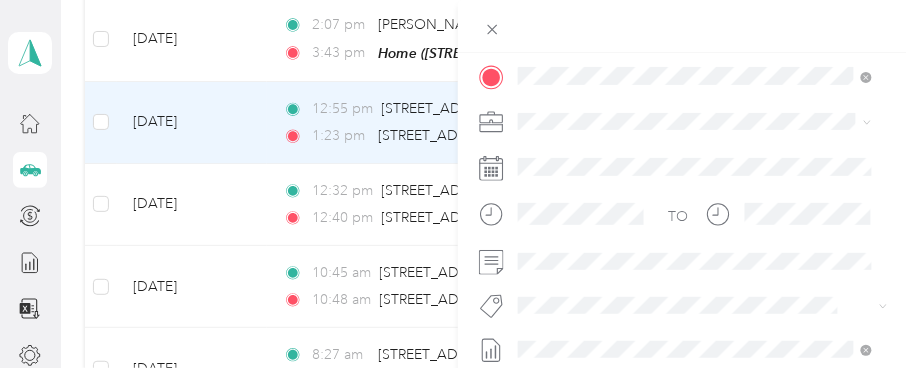 scroll, scrollTop: 464, scrollLeft: 0, axis: vertical 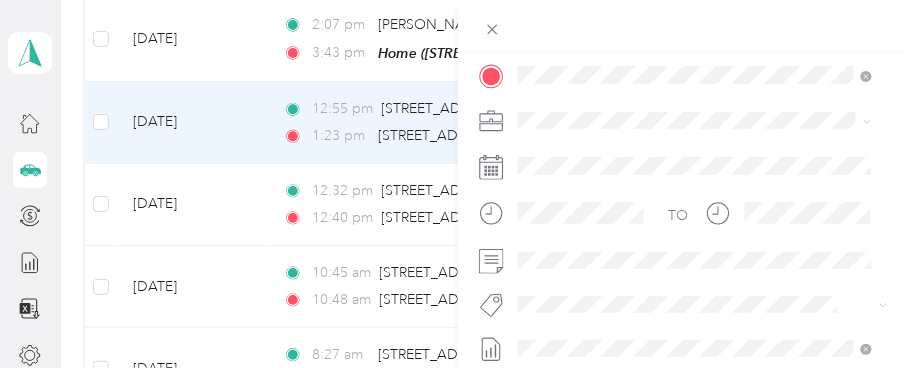 click on "Fit [PERSON_NAME] Team" at bounding box center (613, 75) 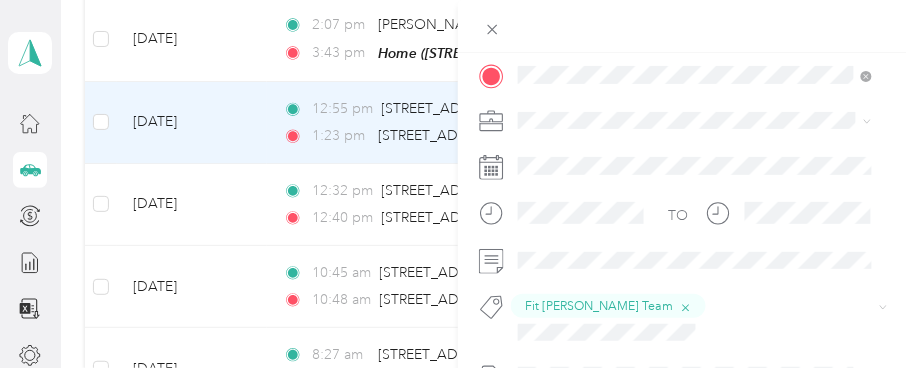 scroll, scrollTop: 20, scrollLeft: 0, axis: vertical 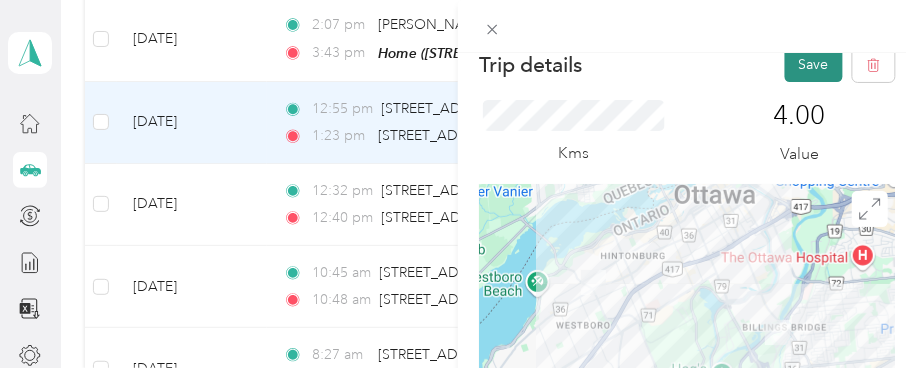 click on "Save" at bounding box center (814, 64) 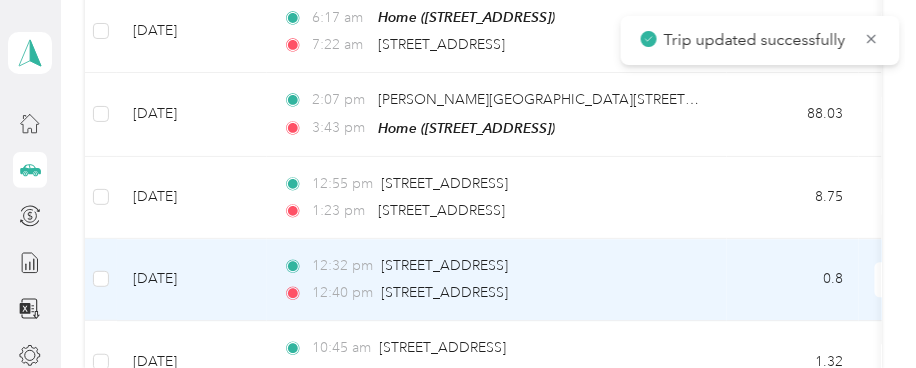 scroll, scrollTop: 2504, scrollLeft: 0, axis: vertical 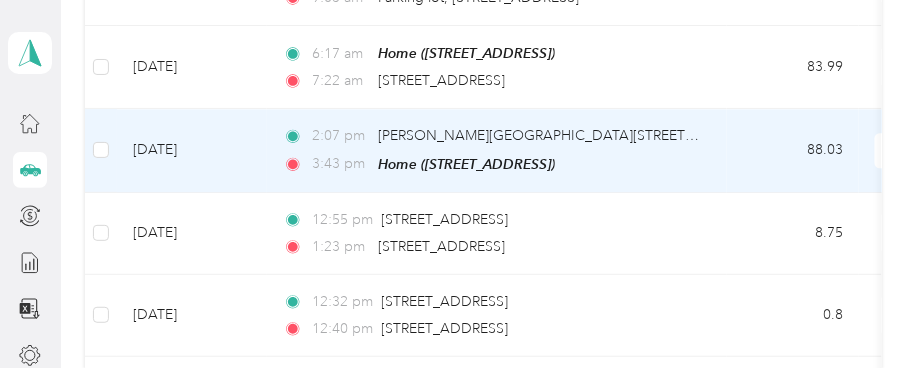 click on "[DATE]" at bounding box center [192, 150] 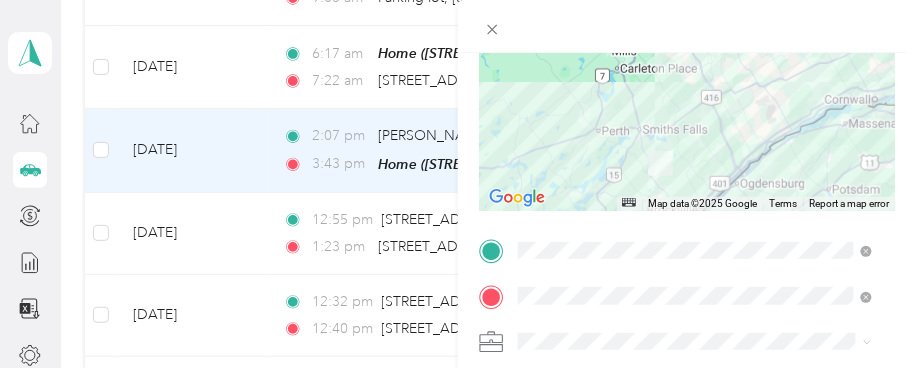 scroll, scrollTop: 292, scrollLeft: 0, axis: vertical 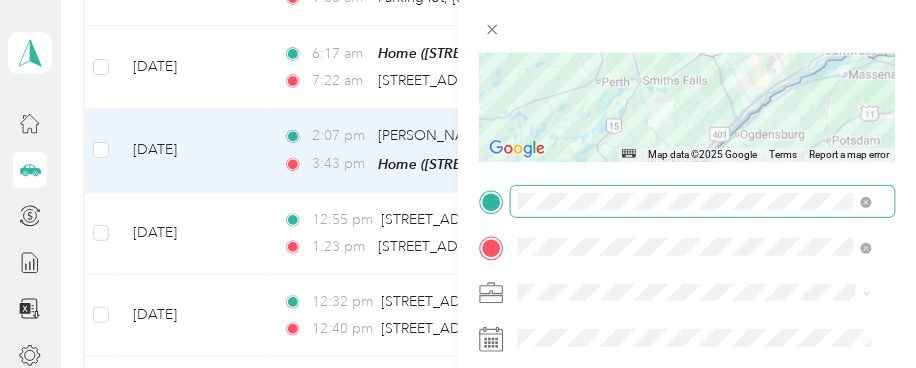 click at bounding box center (863, 202) 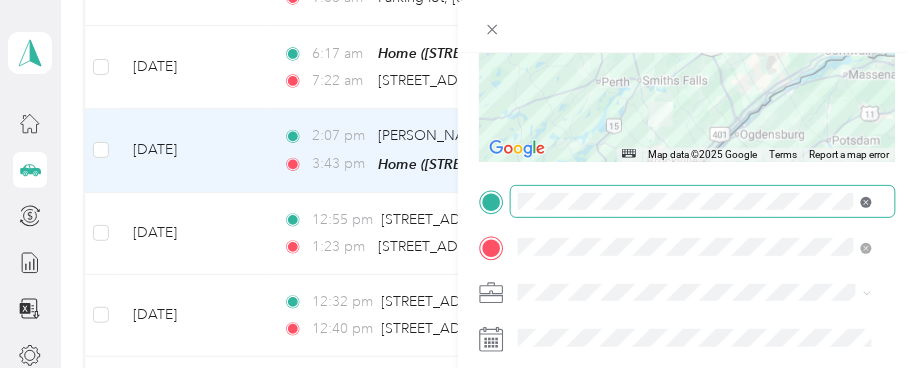 scroll, scrollTop: 291, scrollLeft: 0, axis: vertical 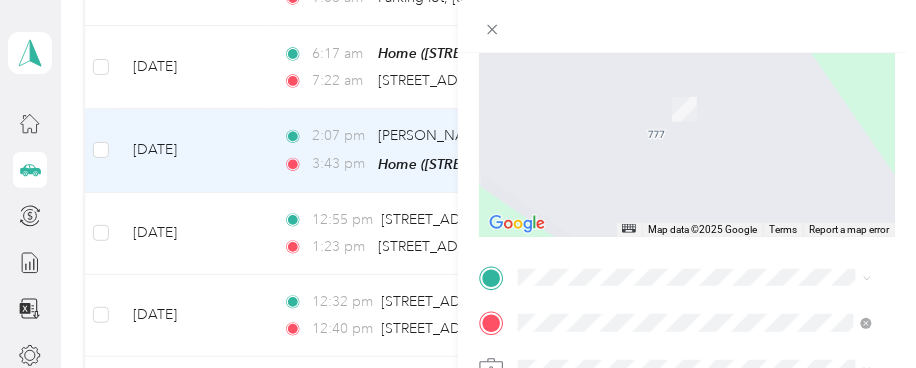 click on "2269 Riverside Drive
Ottawa, Ontario K1H 8K2, Canada" at bounding box center [619, 33] 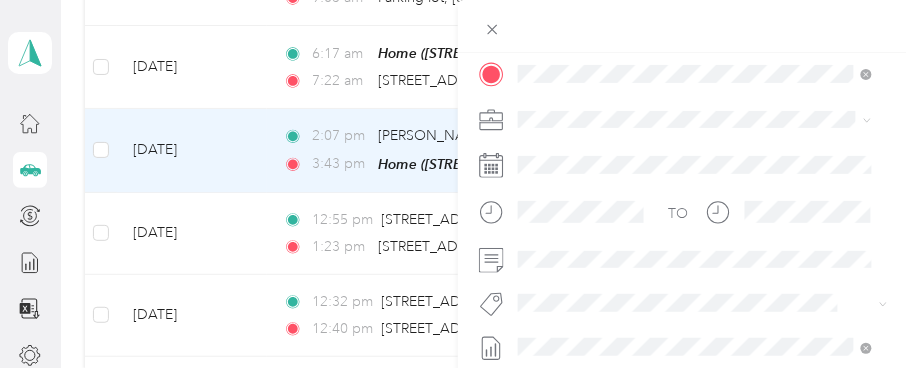 scroll, scrollTop: 466, scrollLeft: 0, axis: vertical 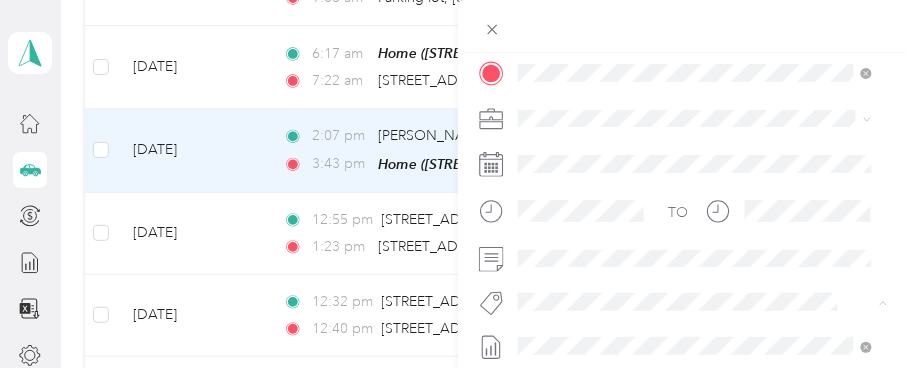 click on "Fit [PERSON_NAME] Team" at bounding box center [613, 74] 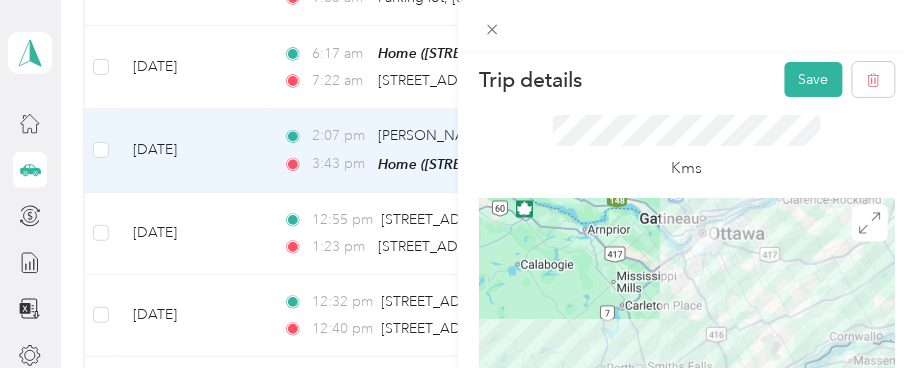 scroll, scrollTop: 0, scrollLeft: 0, axis: both 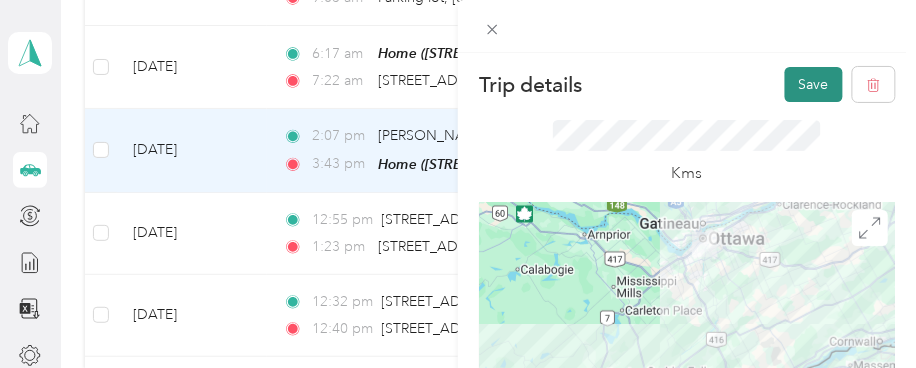 click on "Save" at bounding box center [814, 84] 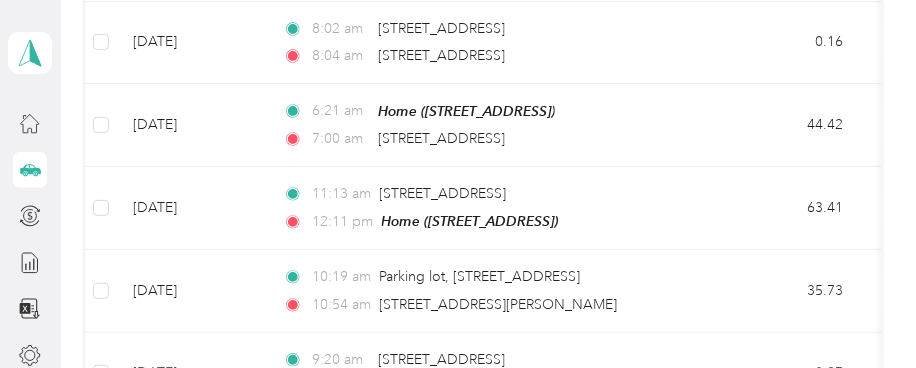 scroll, scrollTop: 3059, scrollLeft: 0, axis: vertical 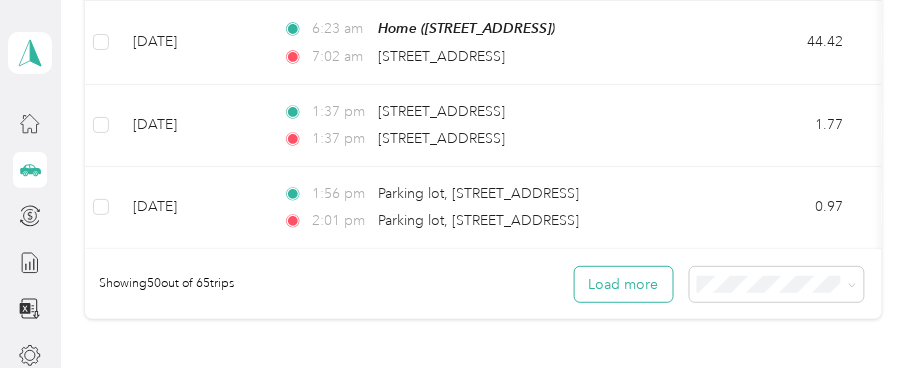 click on "Load more" at bounding box center (624, 284) 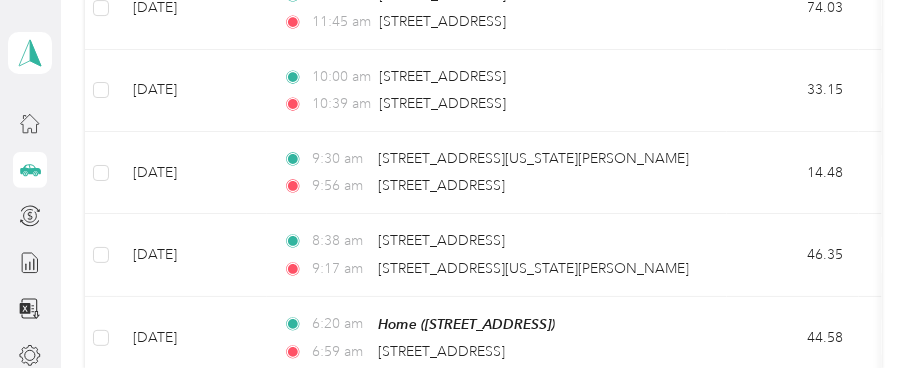 scroll, scrollTop: 5443, scrollLeft: 0, axis: vertical 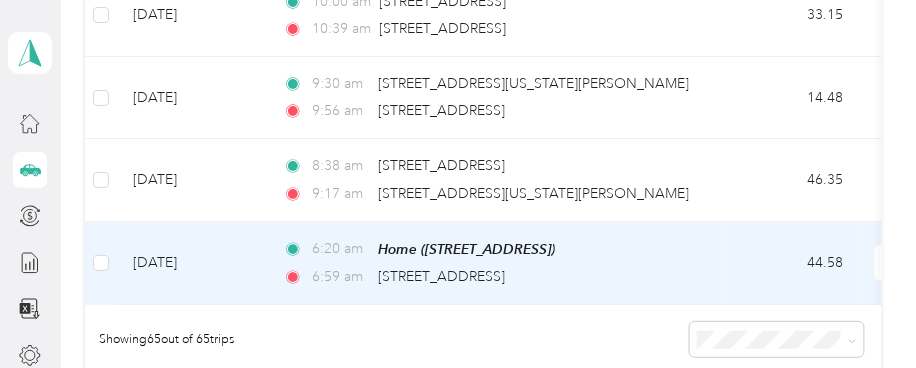 click on "[DATE]" at bounding box center [192, 263] 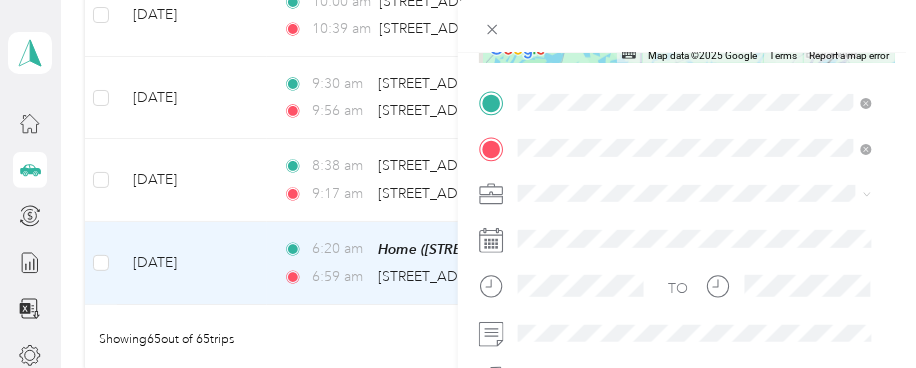 scroll, scrollTop: 392, scrollLeft: 0, axis: vertical 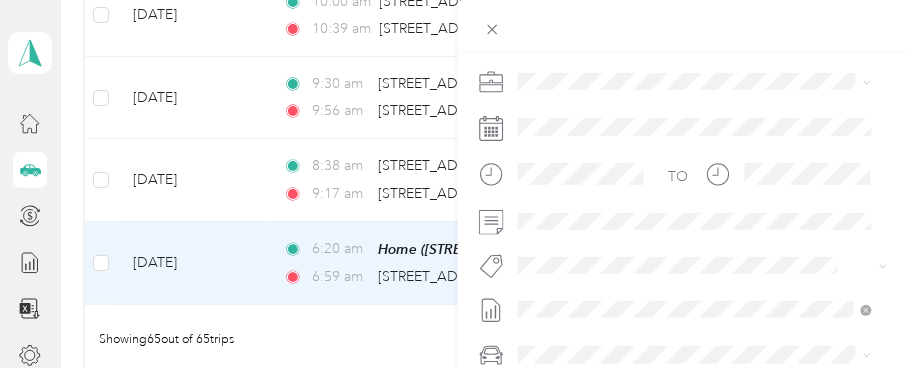 click on "Fit [PERSON_NAME] Team" at bounding box center [613, 29] 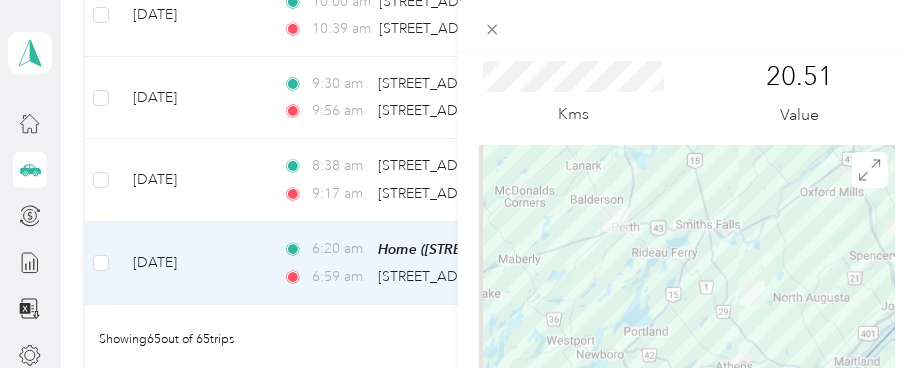 scroll, scrollTop: 0, scrollLeft: 0, axis: both 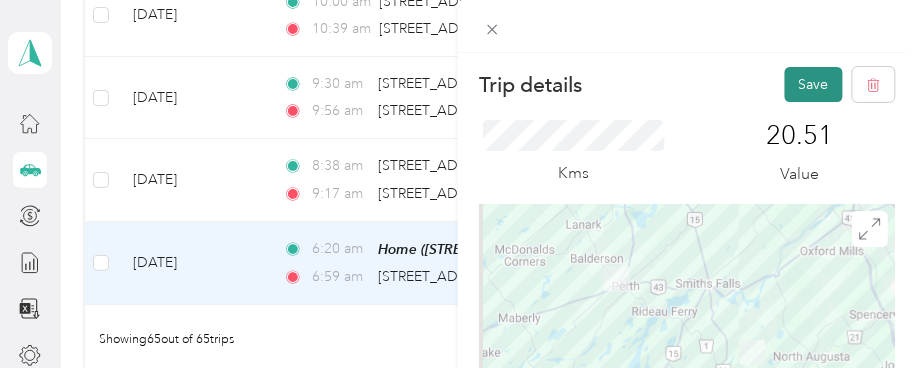 click on "Save" at bounding box center (814, 84) 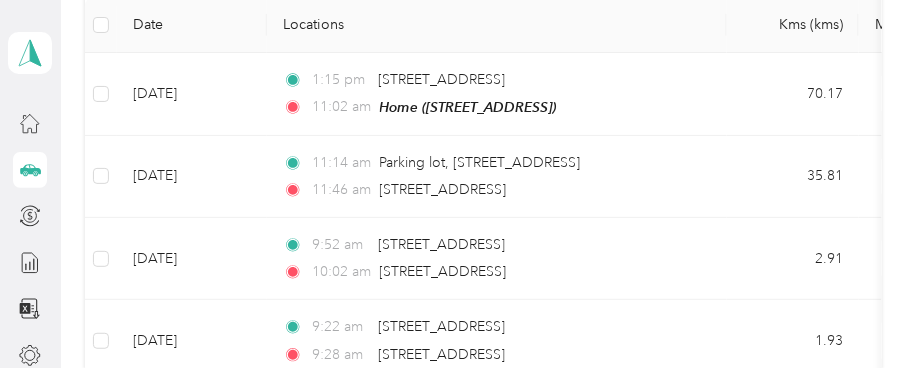 scroll, scrollTop: 0, scrollLeft: 0, axis: both 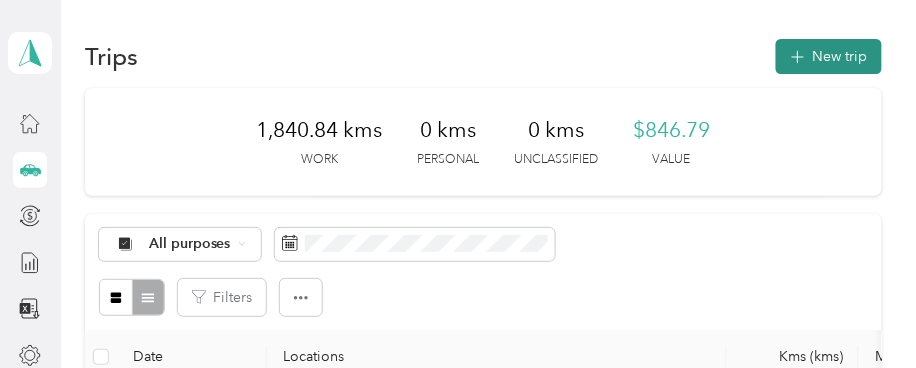 click on "New trip" at bounding box center (829, 56) 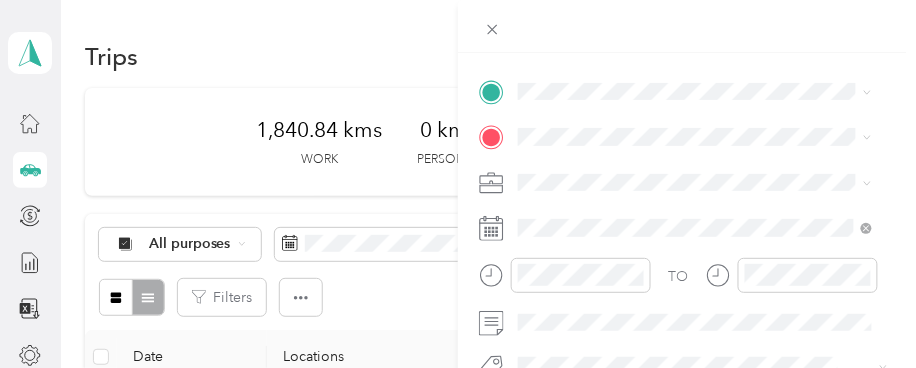 scroll, scrollTop: 412, scrollLeft: 0, axis: vertical 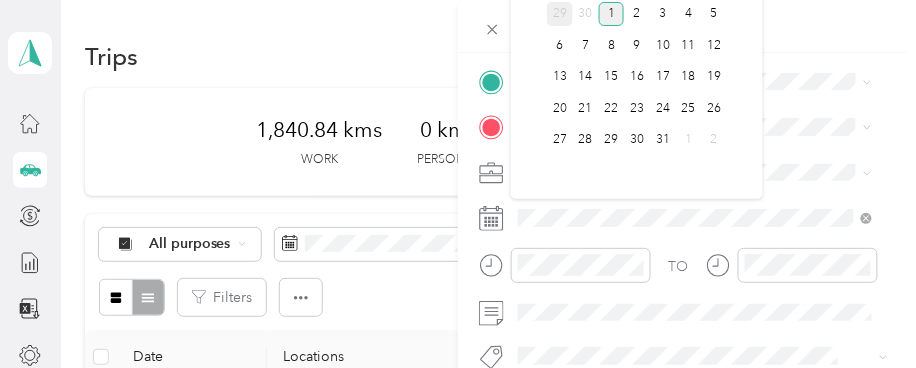 click on "29" at bounding box center [560, 14] 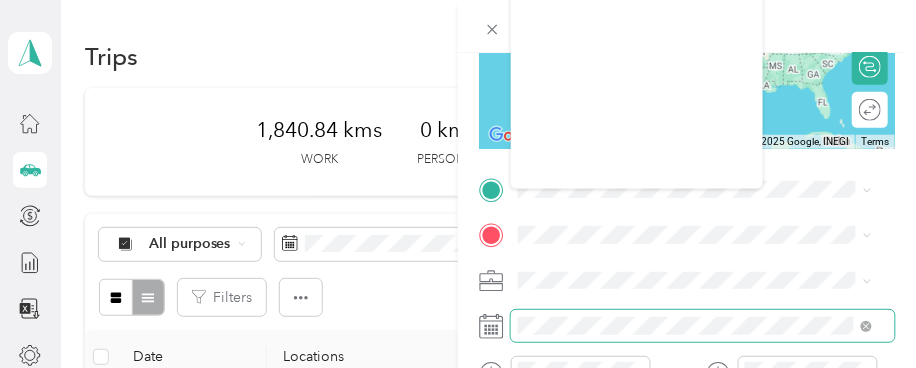 scroll, scrollTop: 295, scrollLeft: 0, axis: vertical 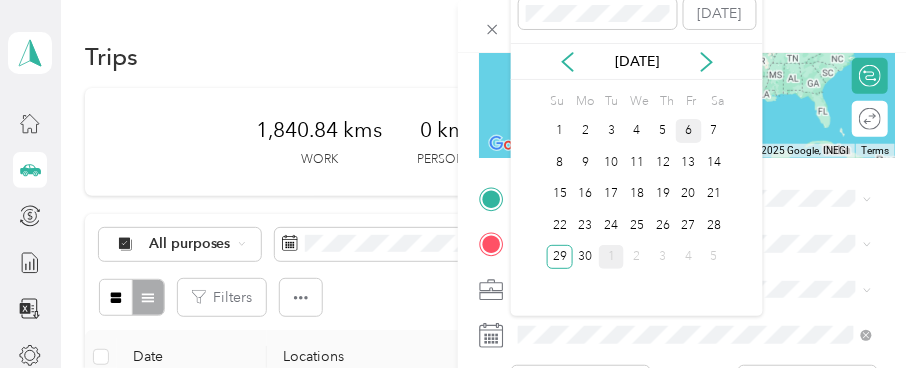 click on "6" at bounding box center [689, 131] 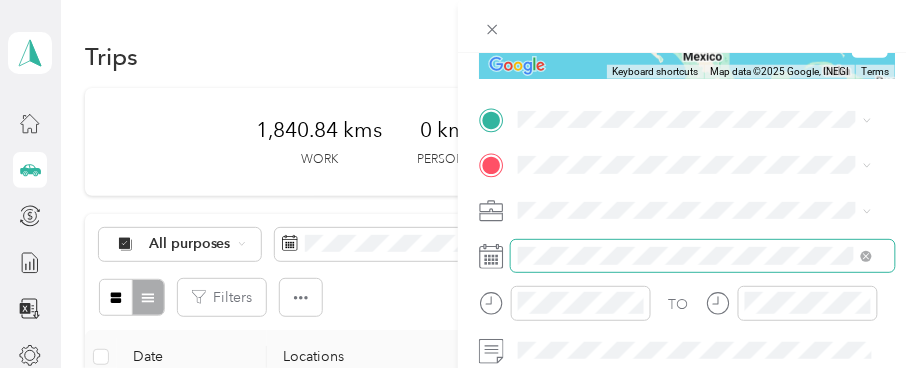 scroll, scrollTop: 406, scrollLeft: 0, axis: vertical 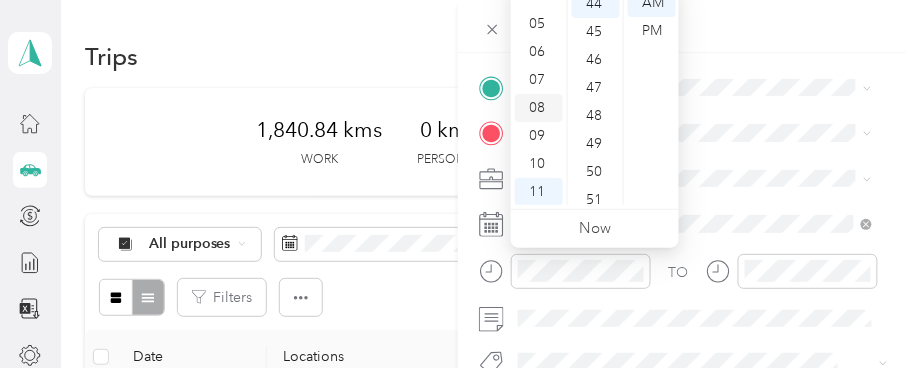 click on "08" at bounding box center [539, 108] 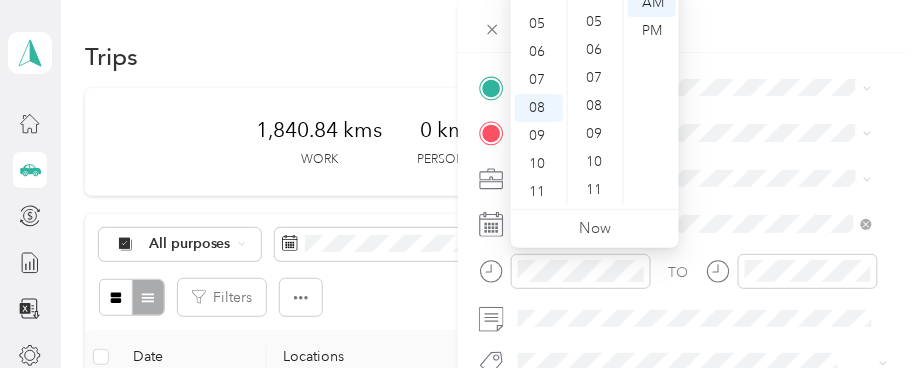 scroll, scrollTop: 120, scrollLeft: 0, axis: vertical 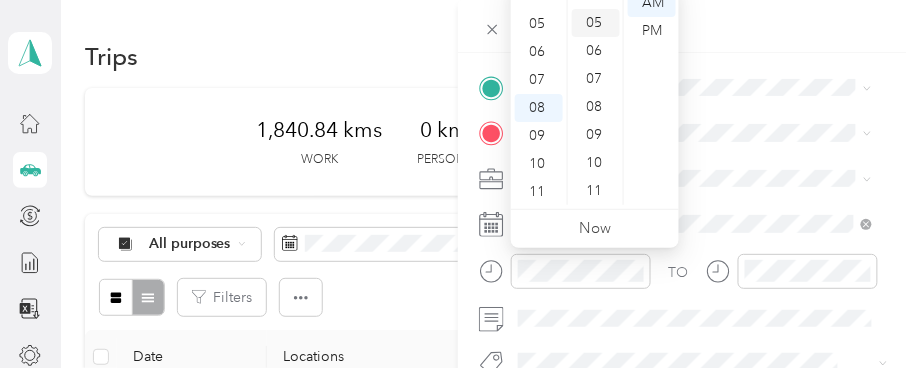 click on "05" at bounding box center [596, 23] 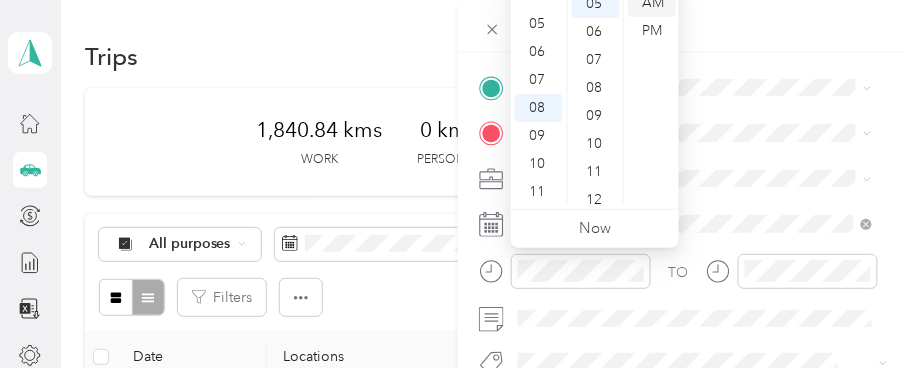 scroll, scrollTop: 139, scrollLeft: 0, axis: vertical 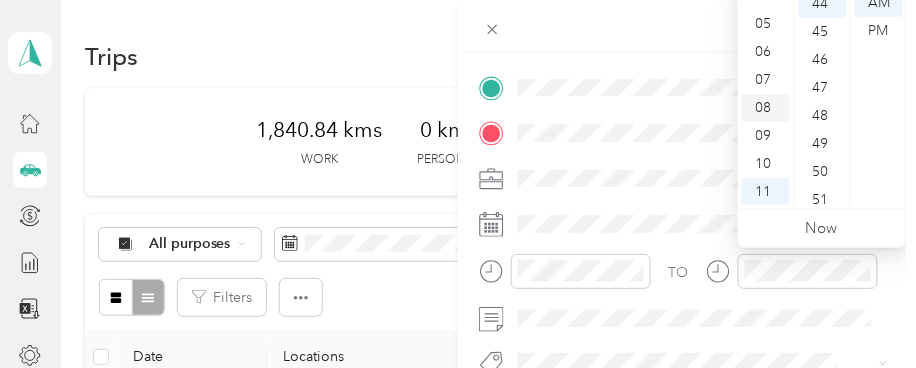 click on "08" at bounding box center [766, 108] 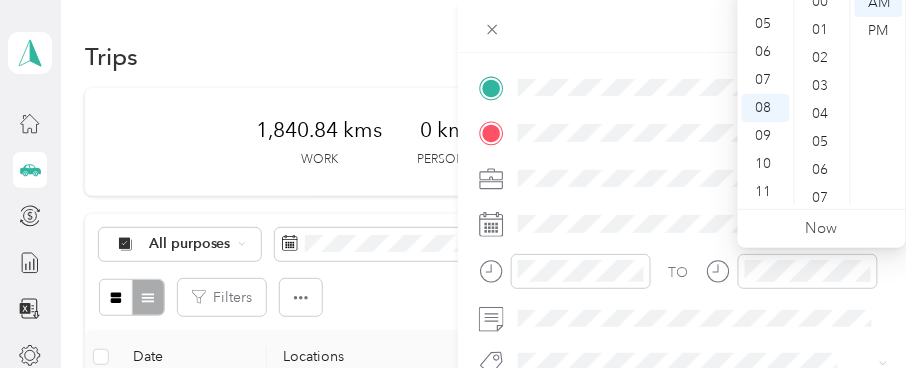 scroll, scrollTop: 0, scrollLeft: 0, axis: both 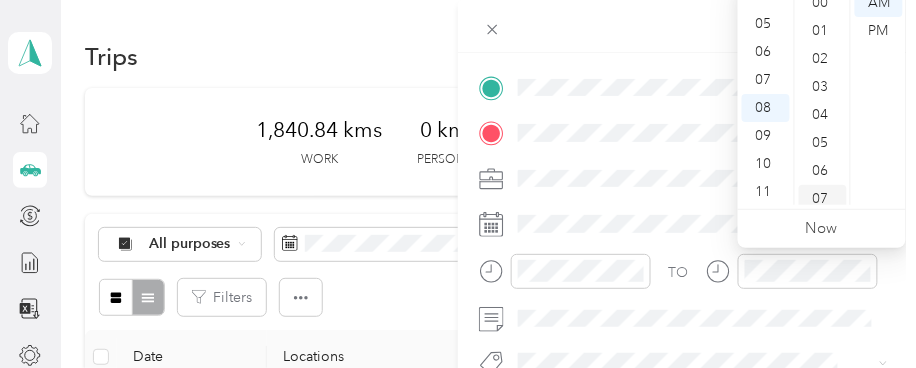 click on "07" at bounding box center [823, 199] 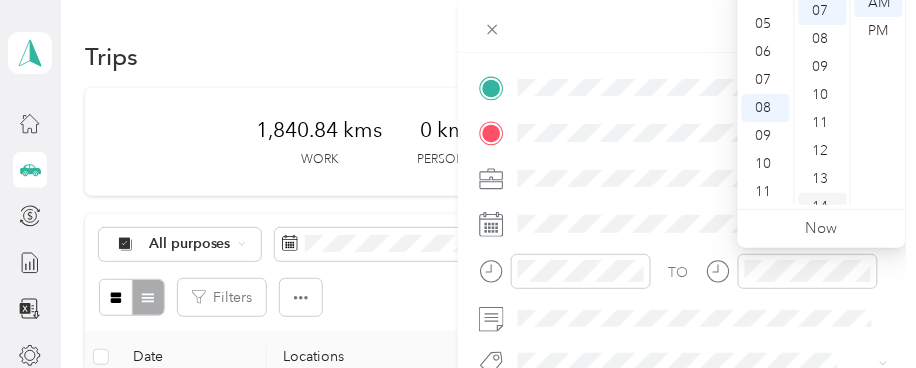 scroll, scrollTop: 195, scrollLeft: 0, axis: vertical 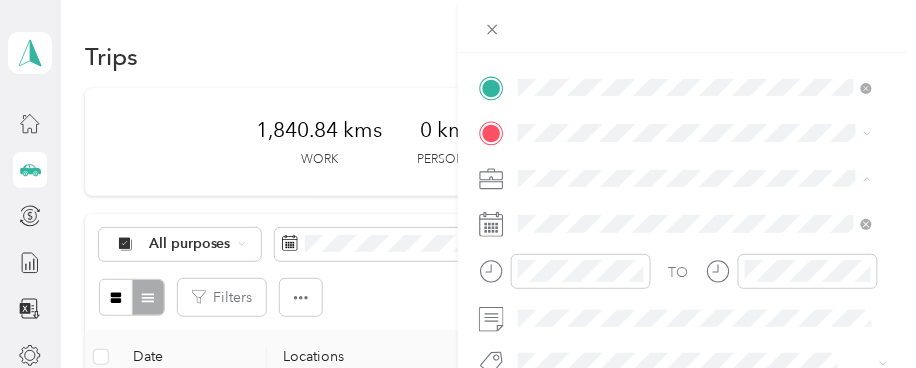 click on "[STREET_ADDRESS]" at bounding box center [619, 159] 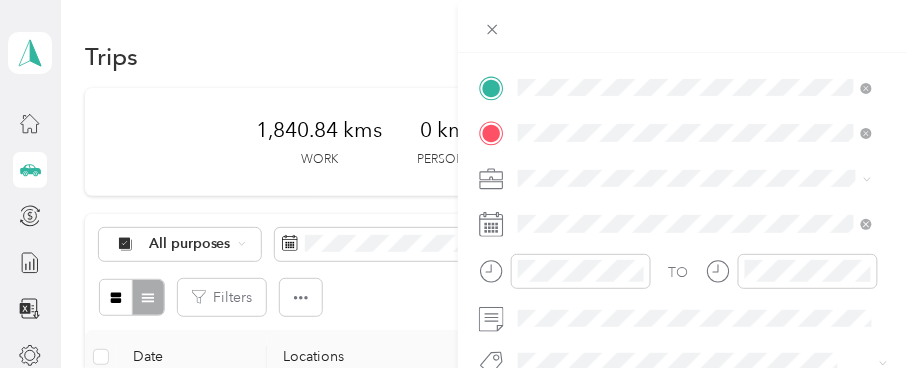 click on "[STREET_ADDRESS]" at bounding box center [619, 204] 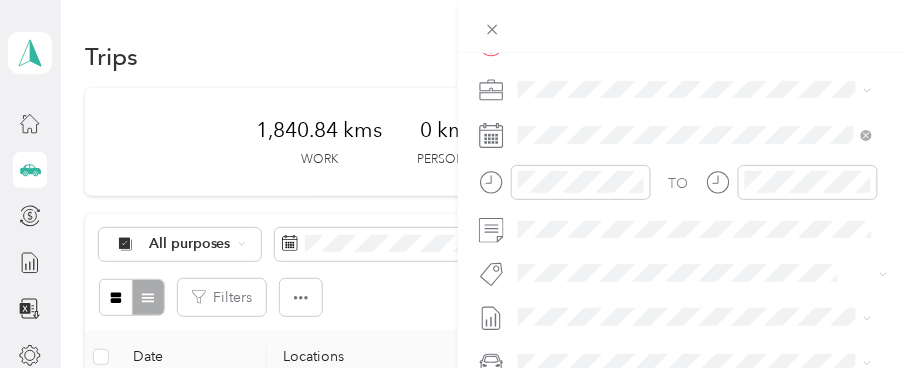 scroll, scrollTop: 518, scrollLeft: 0, axis: vertical 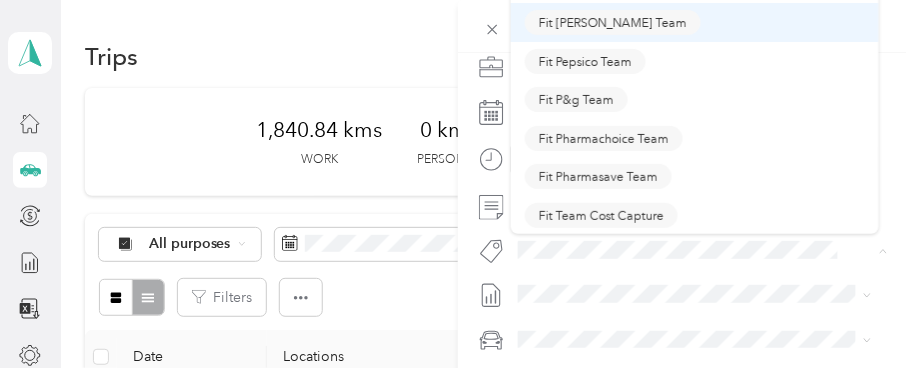 click on "Fit [PERSON_NAME] Team" at bounding box center [613, 23] 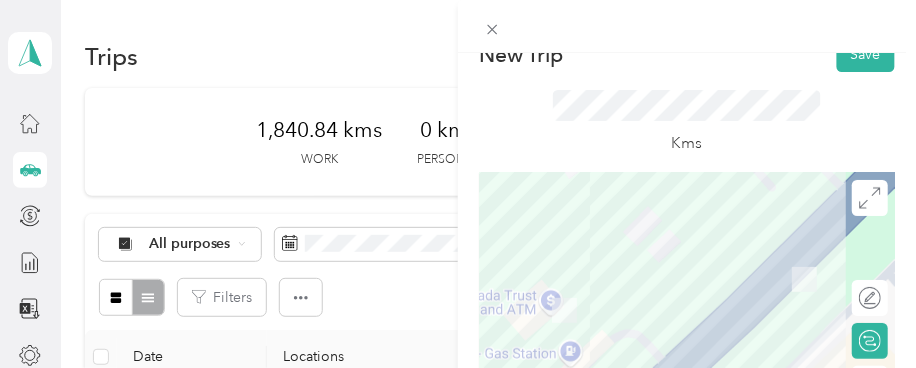 scroll, scrollTop: 0, scrollLeft: 0, axis: both 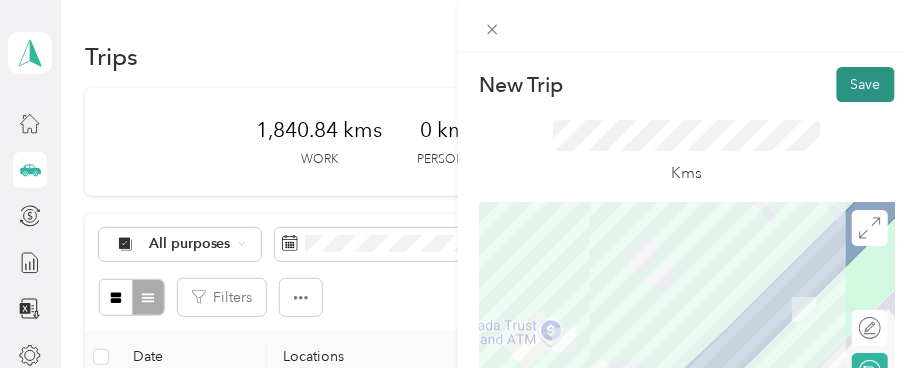 click on "Save" at bounding box center [866, 84] 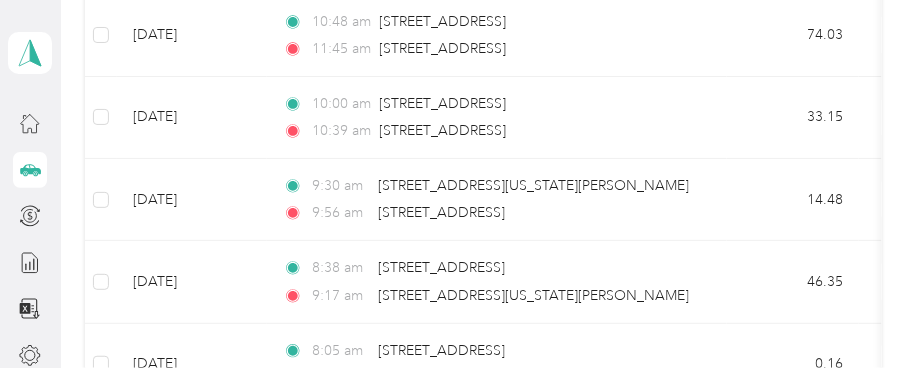 scroll, scrollTop: 5333, scrollLeft: 0, axis: vertical 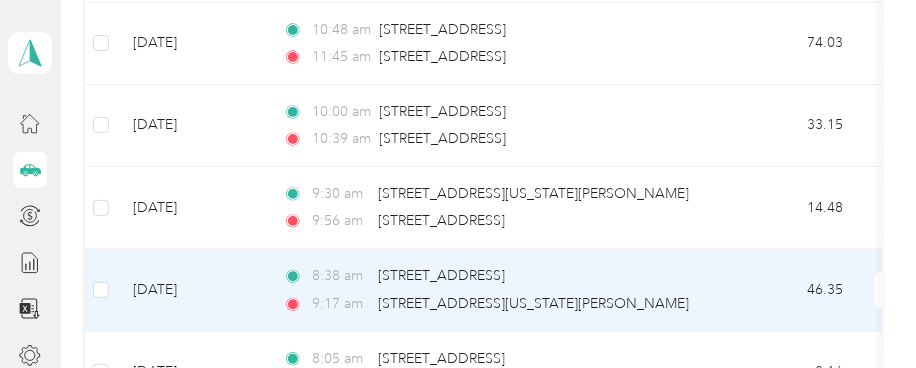 click on "[DATE]" at bounding box center (192, 290) 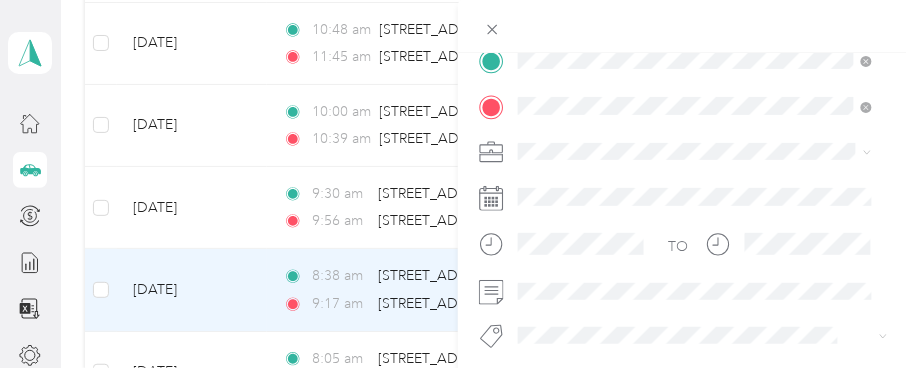 scroll, scrollTop: 443, scrollLeft: 0, axis: vertical 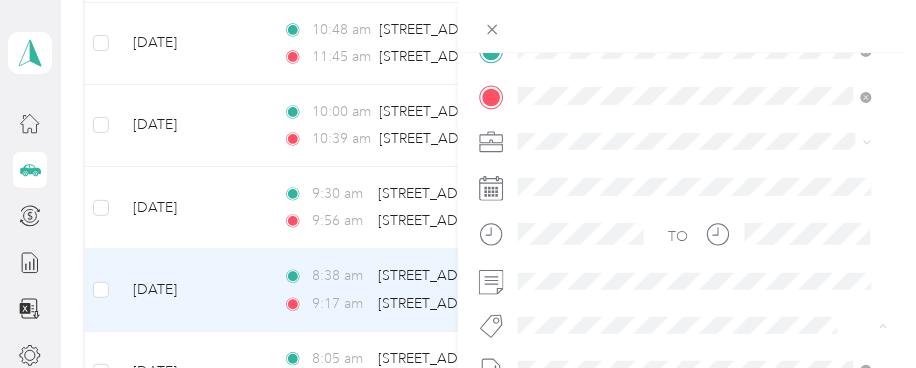 click on "Fit P&g Team" at bounding box center [576, 174] 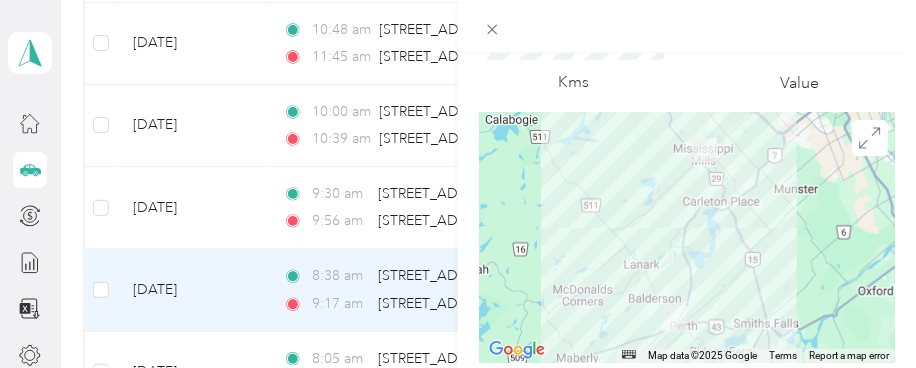scroll, scrollTop: 0, scrollLeft: 0, axis: both 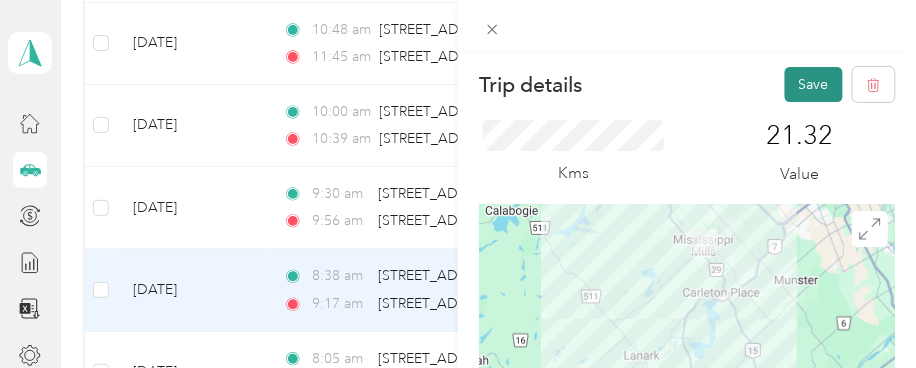 click on "Save" at bounding box center (814, 84) 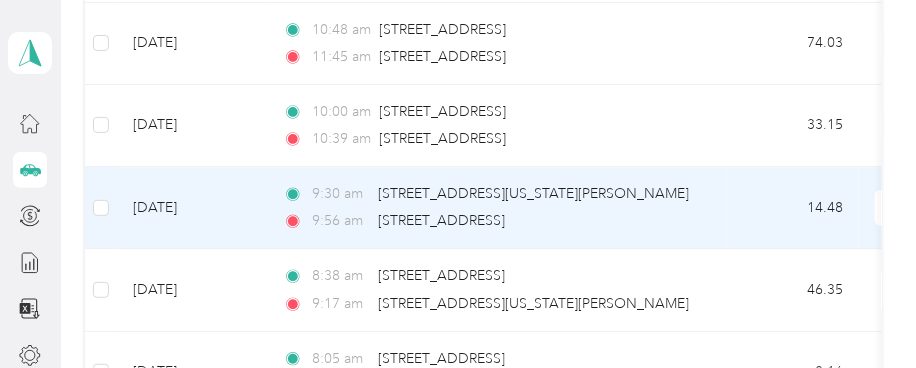 click on "[DATE]" at bounding box center [192, 208] 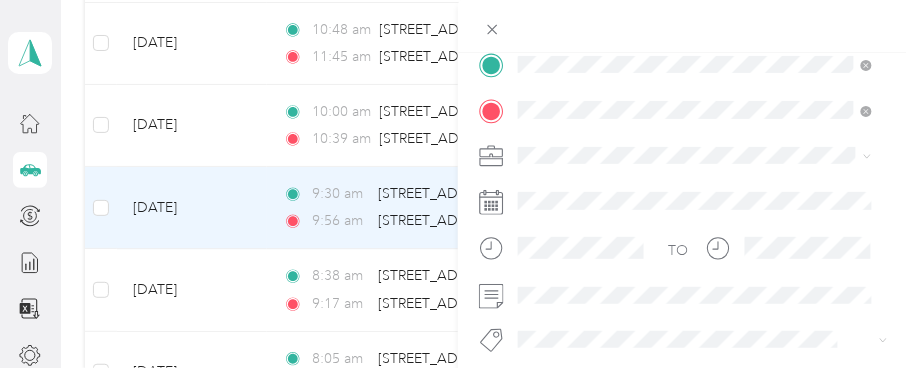 scroll, scrollTop: 431, scrollLeft: 0, axis: vertical 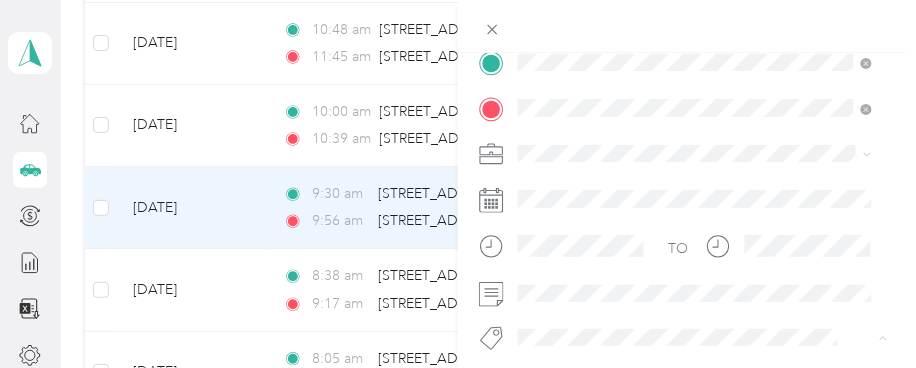 click on "Fit P&g Team" at bounding box center [576, 187] 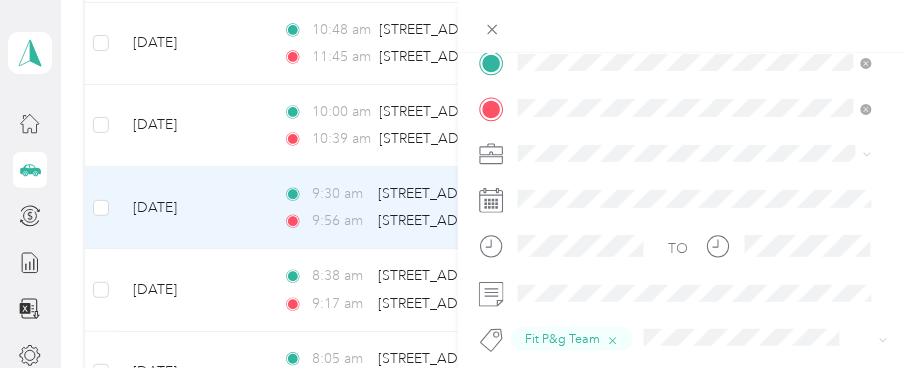scroll, scrollTop: 0, scrollLeft: 0, axis: both 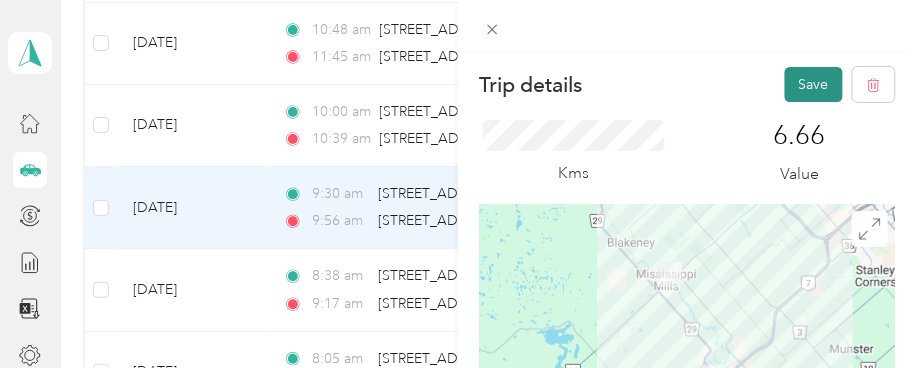 click on "Save" at bounding box center (814, 84) 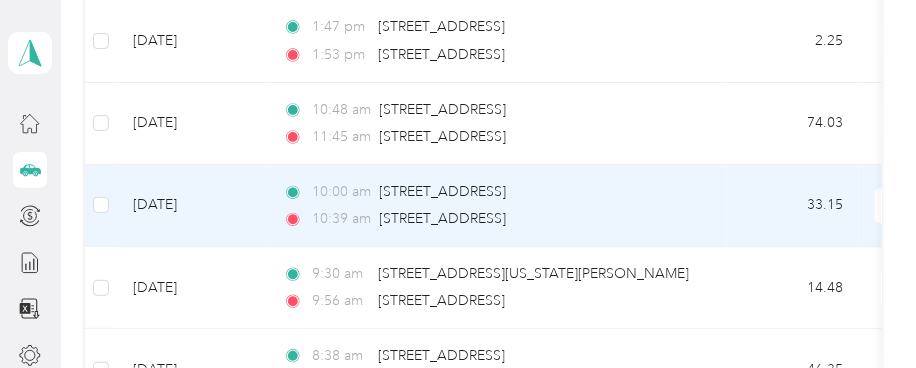 scroll, scrollTop: 5222, scrollLeft: 0, axis: vertical 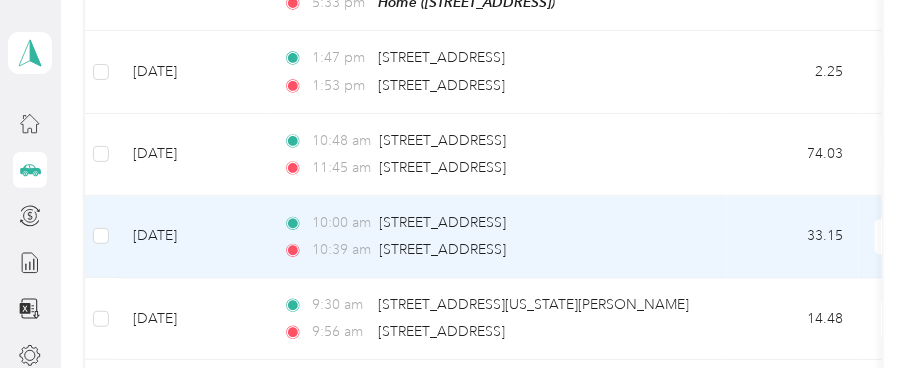 click on "[DATE]" at bounding box center [192, 237] 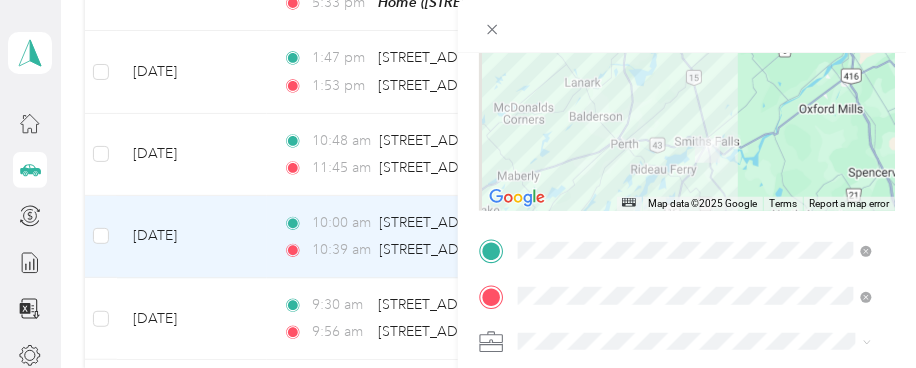 scroll, scrollTop: 260, scrollLeft: 0, axis: vertical 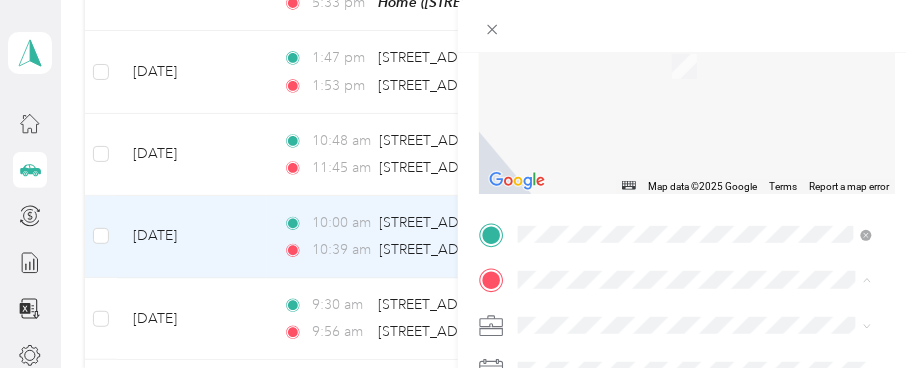 click on "295 Brockville Street
Smiths Falls, Ontario K7A 3Y7, Canada" at bounding box center (619, 36) 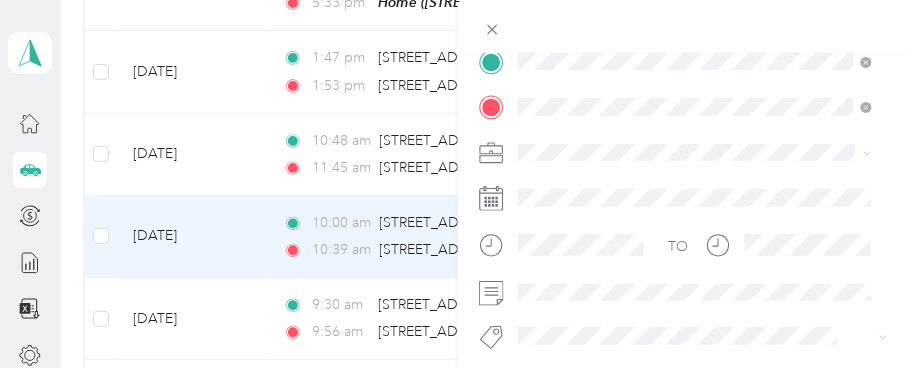 scroll, scrollTop: 457, scrollLeft: 0, axis: vertical 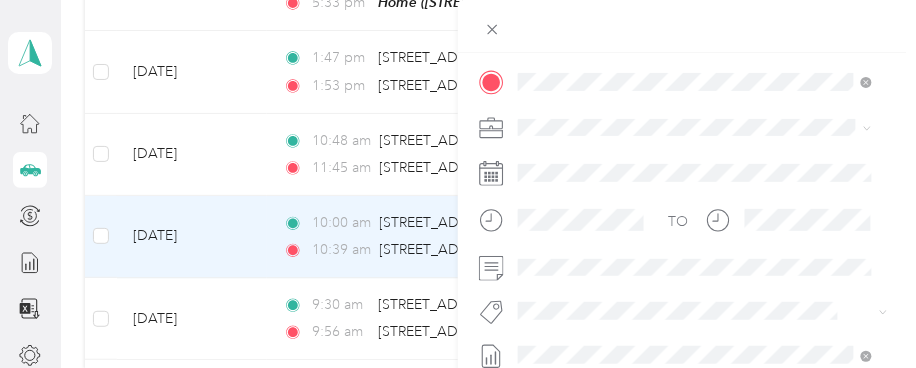 click on "Fit P&g Team" at bounding box center (576, 156) 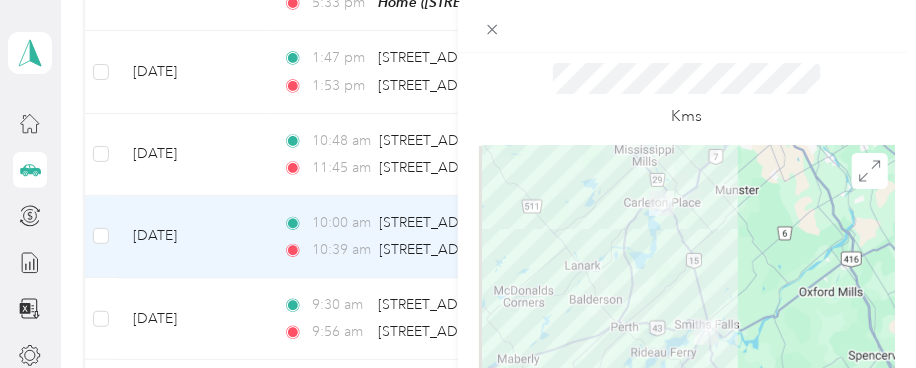 scroll, scrollTop: 0, scrollLeft: 0, axis: both 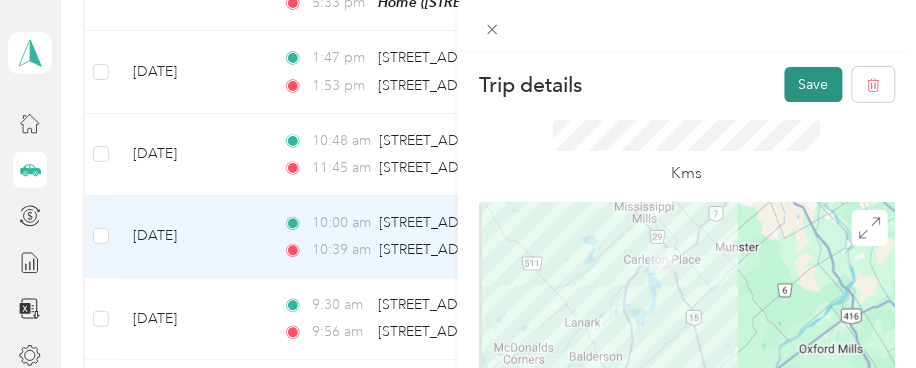 click on "Save" at bounding box center (814, 84) 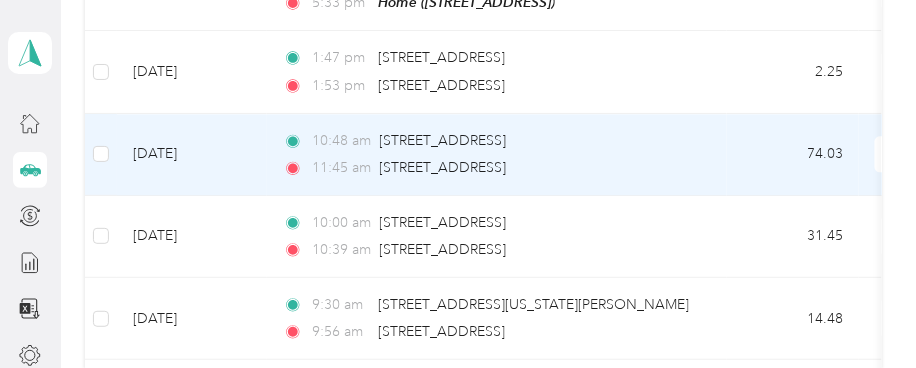 click on "[DATE]" at bounding box center [192, 155] 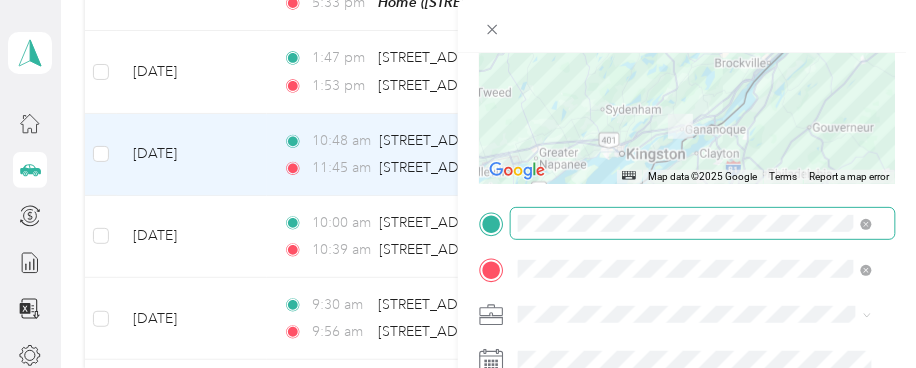 scroll, scrollTop: 271, scrollLeft: 0, axis: vertical 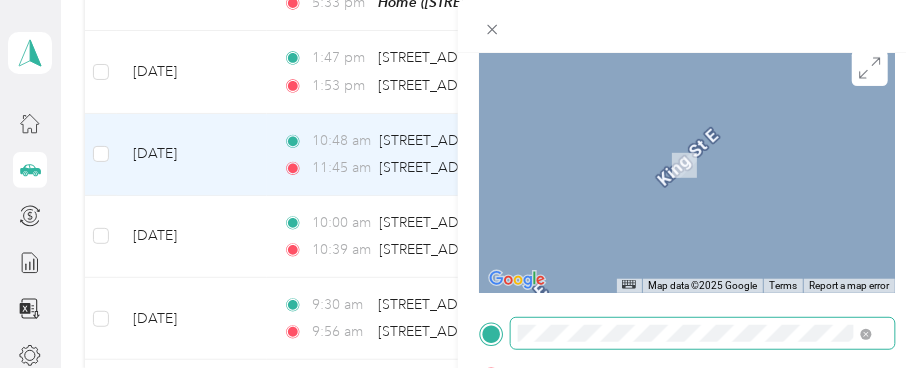 click on "295 Brockville Street
Smiths Falls, Ontario K7A 3Y7, Canada" at bounding box center (619, 90) 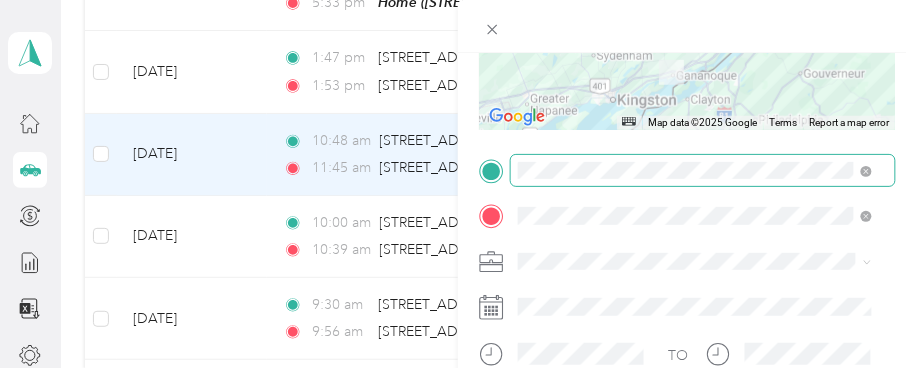 scroll, scrollTop: 326, scrollLeft: 0, axis: vertical 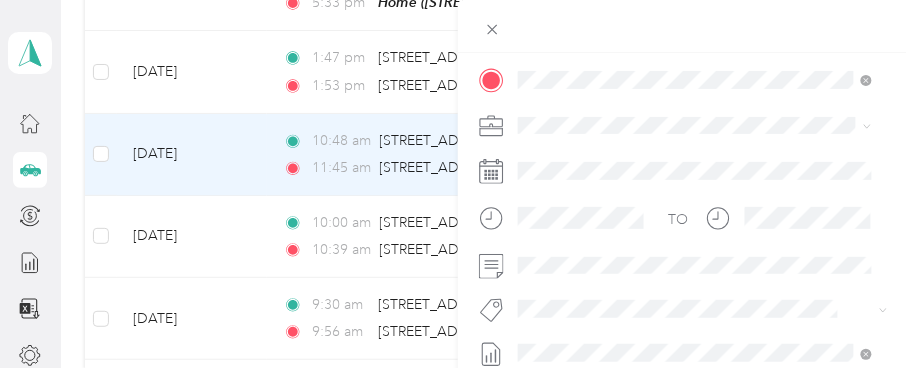 click on "Fit P&g Team" at bounding box center (576, 149) 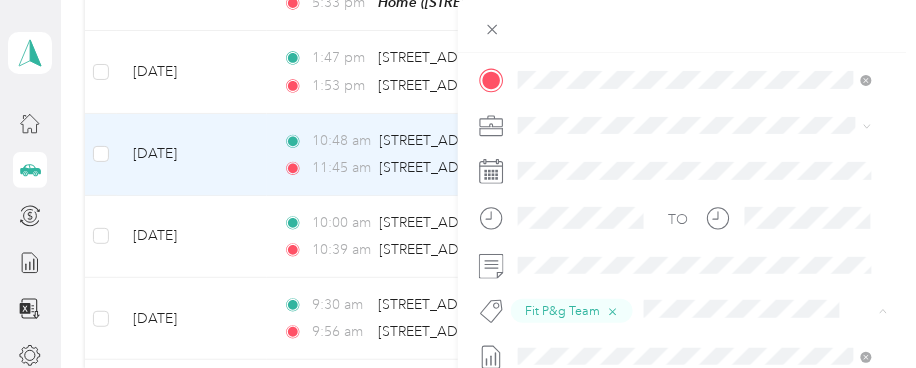 click on "Fit [PERSON_NAME] Team" at bounding box center [613, 81] 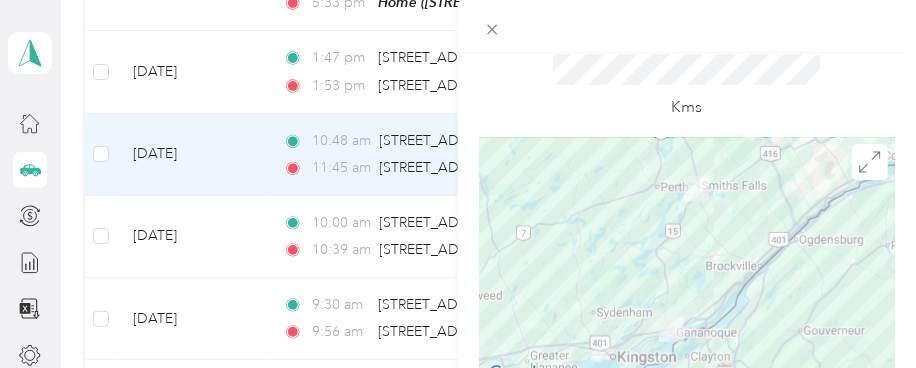 scroll, scrollTop: 0, scrollLeft: 0, axis: both 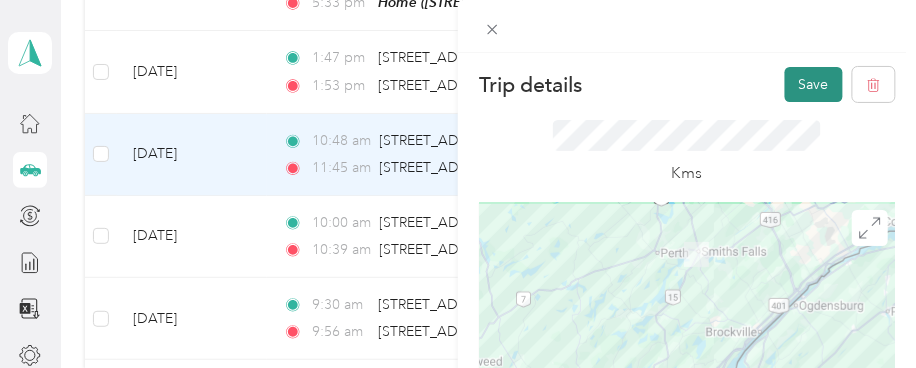 click on "Save" at bounding box center [814, 84] 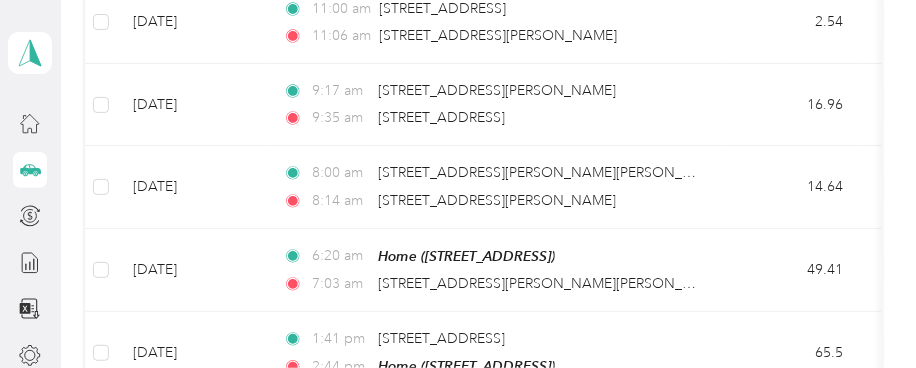 scroll, scrollTop: 1555, scrollLeft: 0, axis: vertical 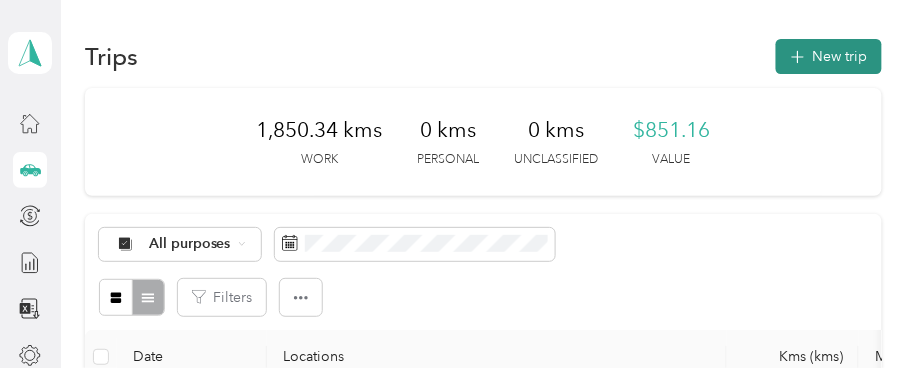 click on "New trip" at bounding box center (829, 56) 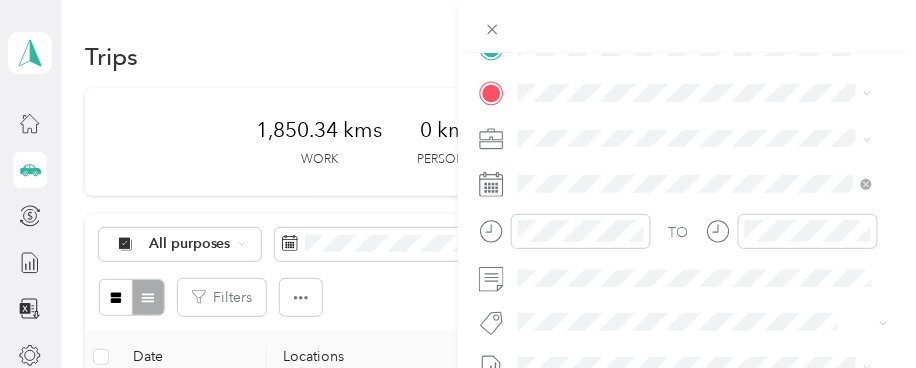 scroll, scrollTop: 449, scrollLeft: 0, axis: vertical 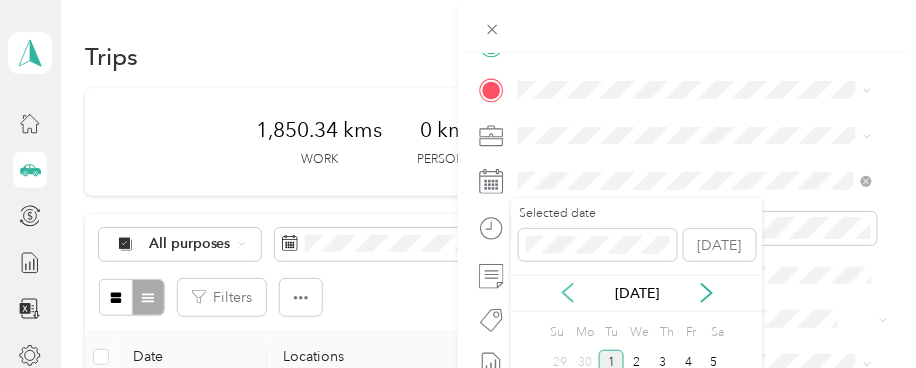 click 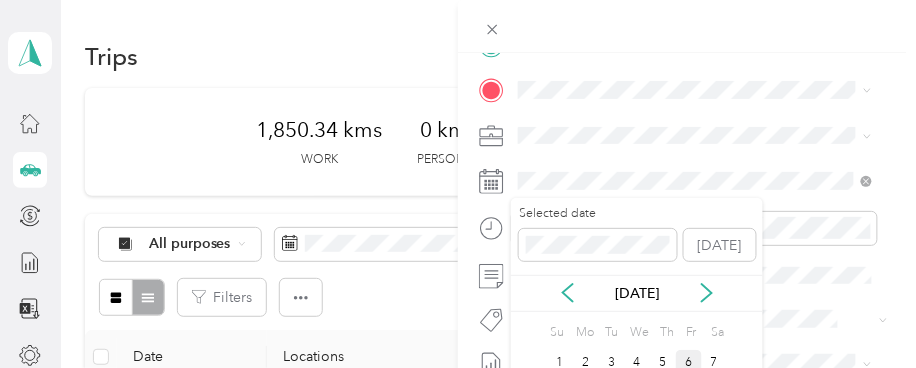 click on "6" at bounding box center (689, 362) 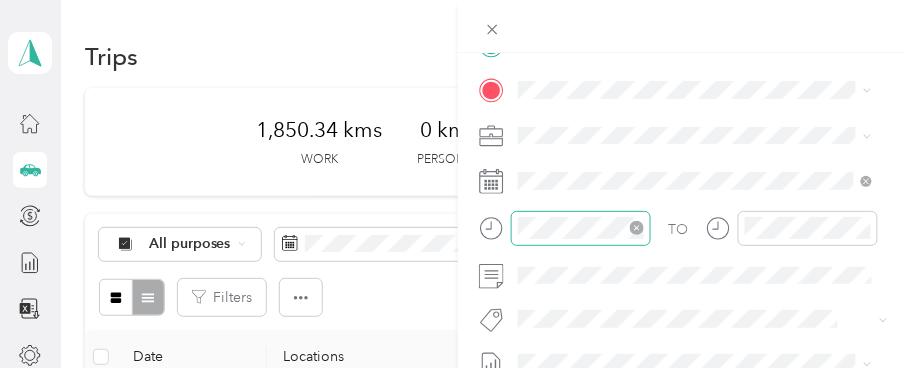 click 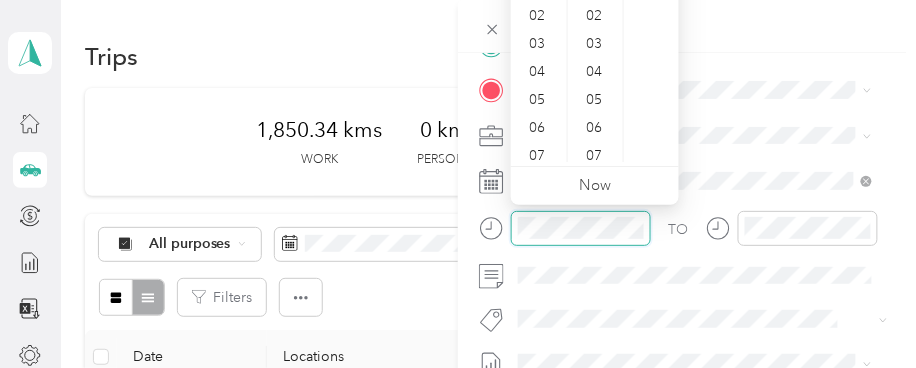 scroll, scrollTop: 1427, scrollLeft: 0, axis: vertical 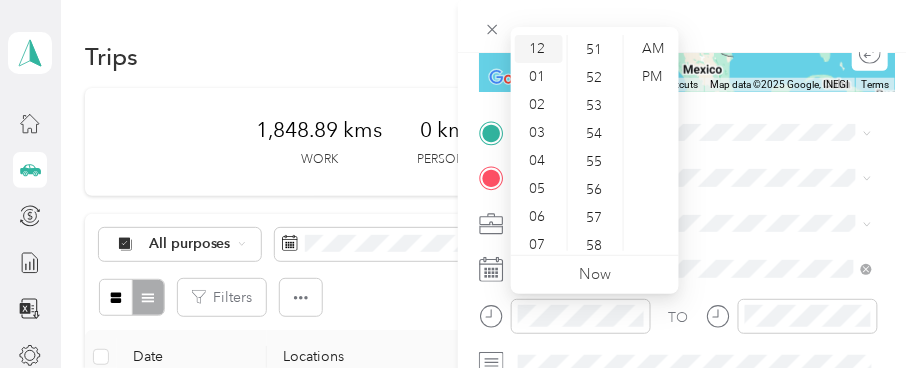 click on "12" at bounding box center (539, 49) 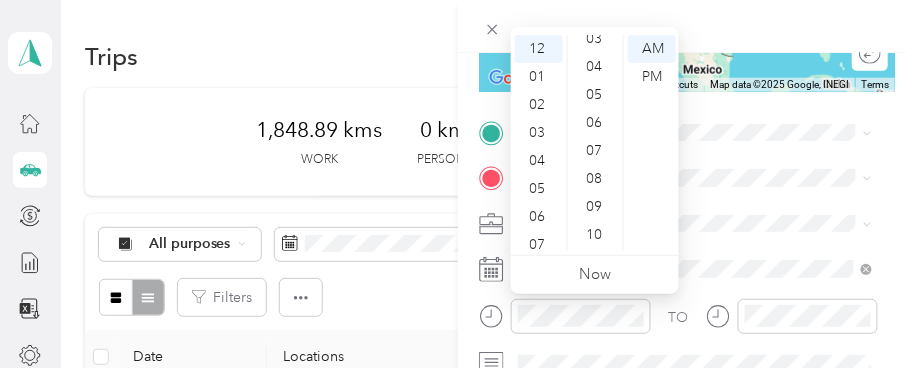 scroll, scrollTop: 0, scrollLeft: 0, axis: both 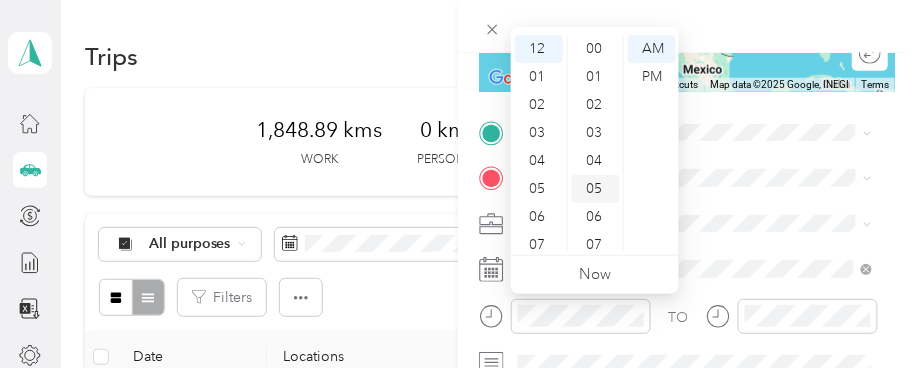 click on "05" at bounding box center (596, 189) 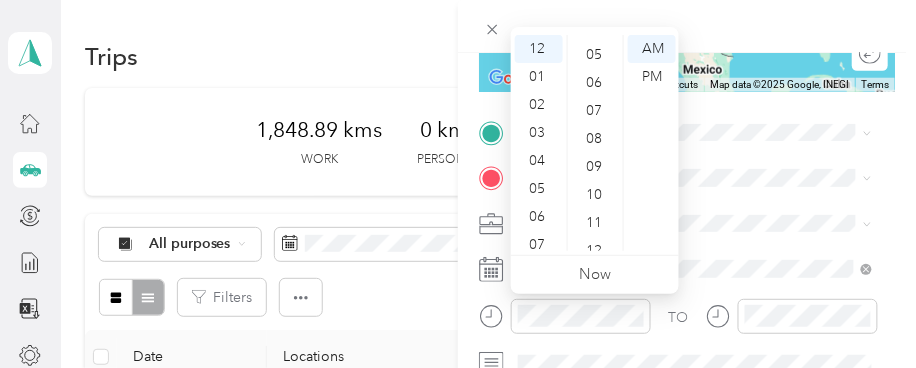 scroll, scrollTop: 139, scrollLeft: 0, axis: vertical 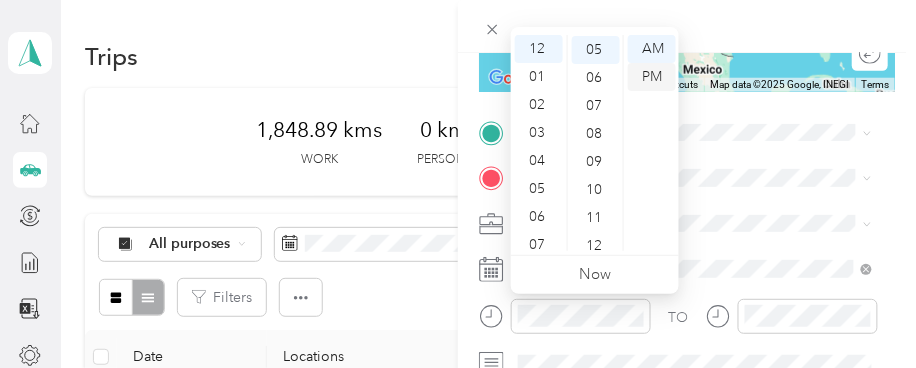 click on "PM" at bounding box center [652, 77] 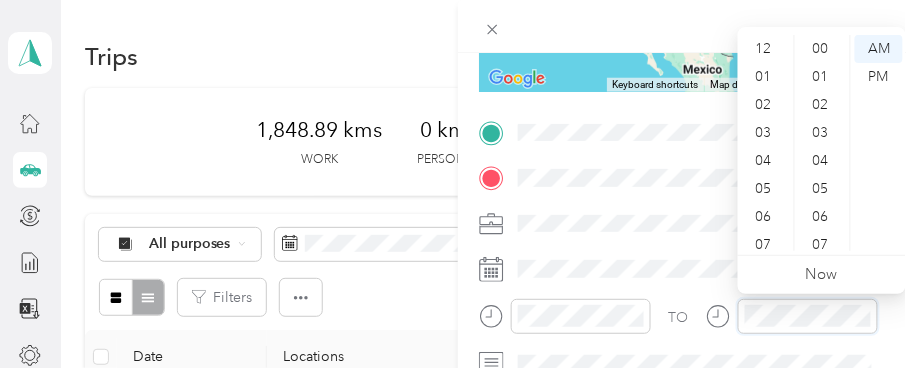 scroll, scrollTop: 1427, scrollLeft: 0, axis: vertical 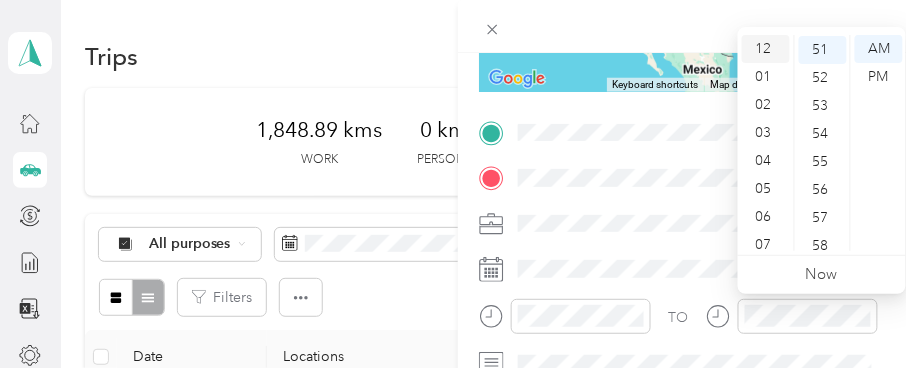 click on "12" at bounding box center [766, 49] 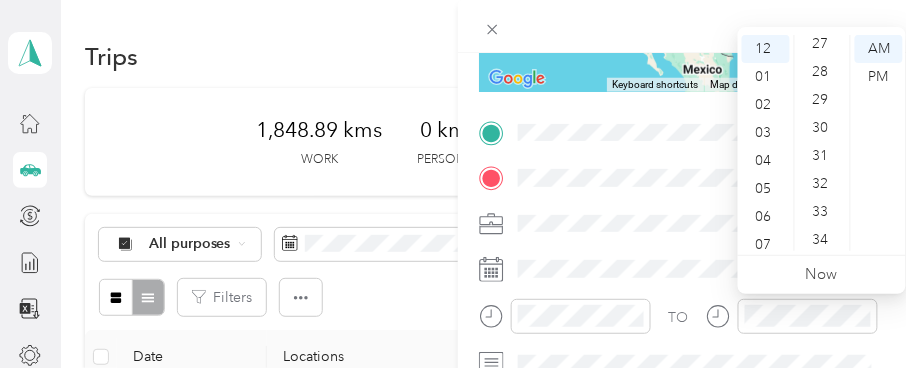 scroll, scrollTop: 872, scrollLeft: 0, axis: vertical 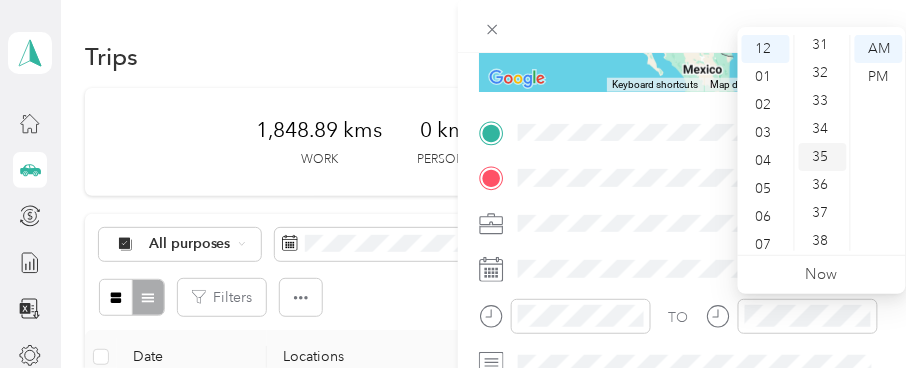 click on "35" at bounding box center [823, 157] 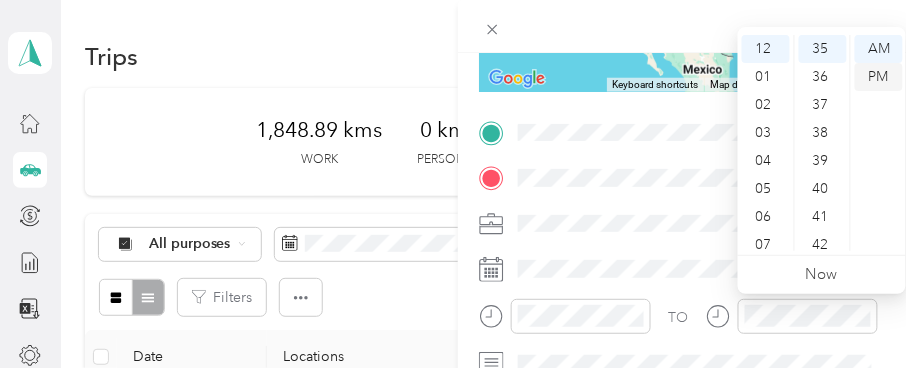 click on "PM" at bounding box center (879, 77) 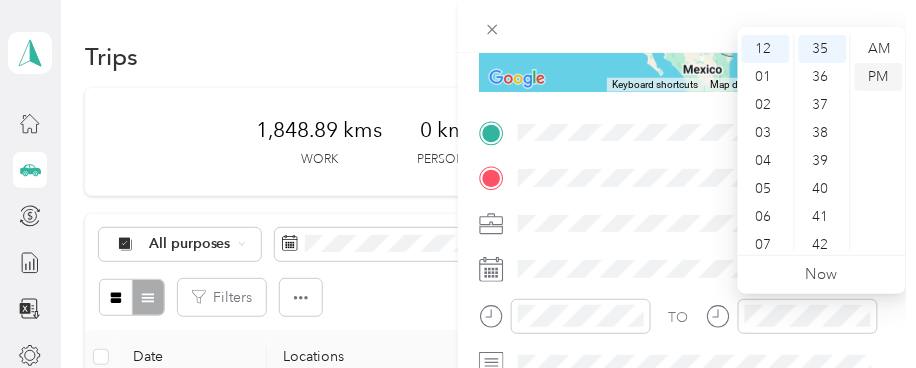 click on "PM" at bounding box center [879, 77] 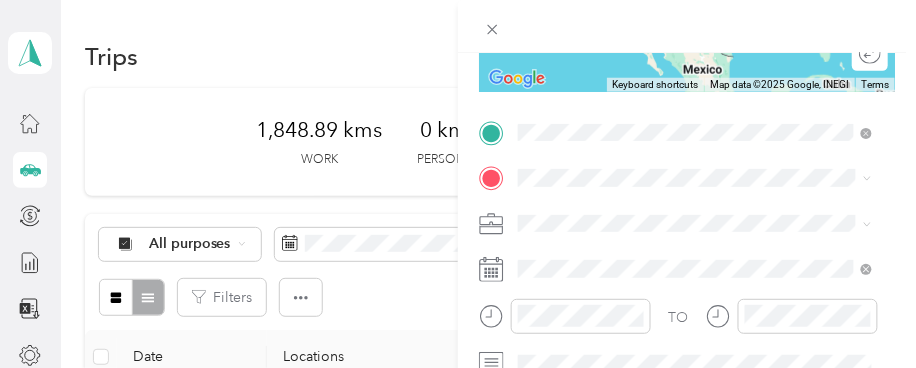 click on "338 King Street East
Gananoque, Ontario K7G 1G7, Canada" at bounding box center [619, 205] 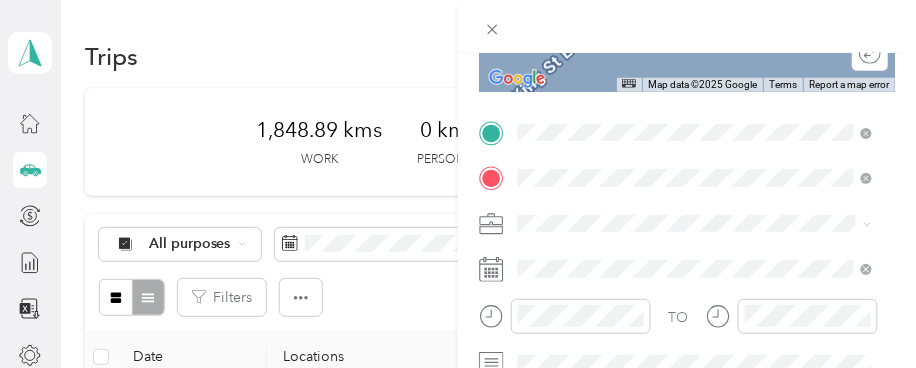 click on "[STREET_ADDRESS]" at bounding box center (619, 250) 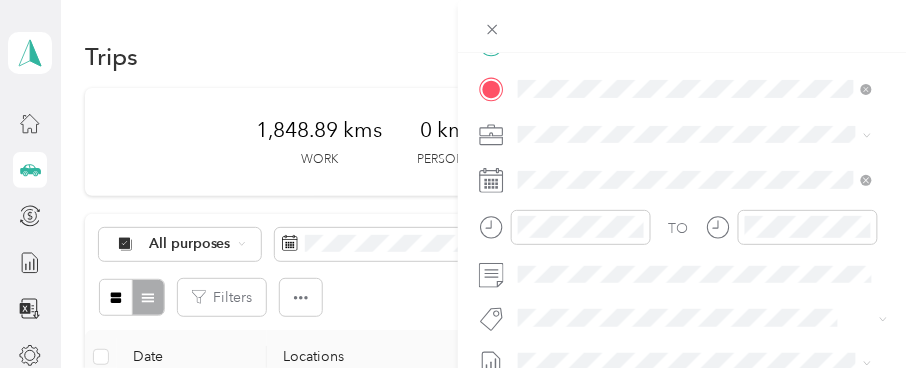 scroll, scrollTop: 472, scrollLeft: 0, axis: vertical 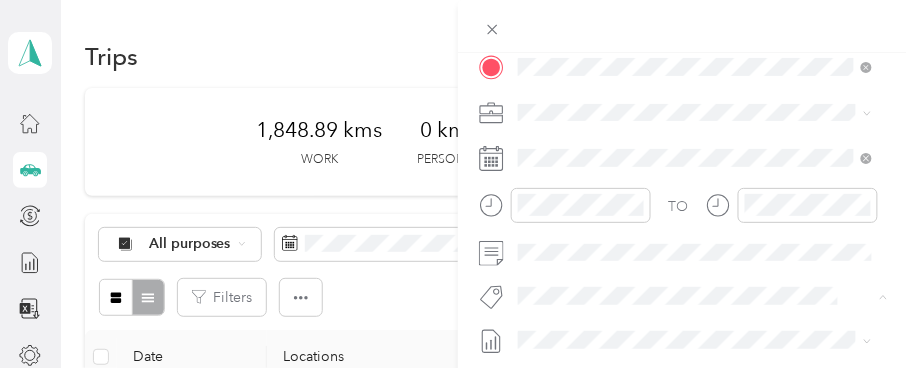 click on "Fit [PERSON_NAME] Team" at bounding box center (613, 68) 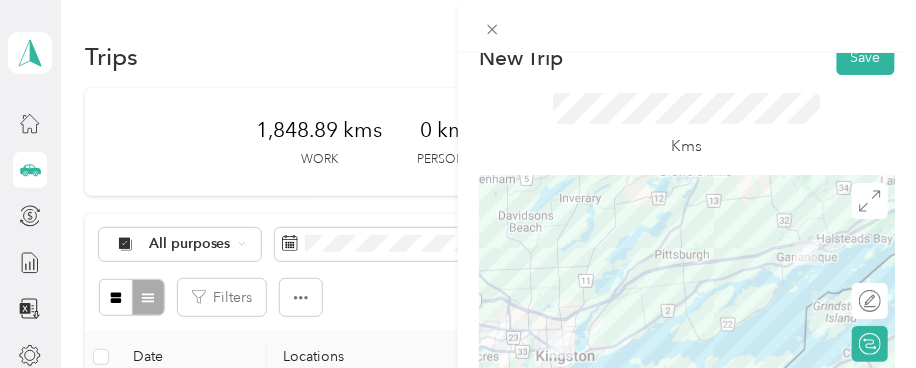 scroll, scrollTop: 0, scrollLeft: 0, axis: both 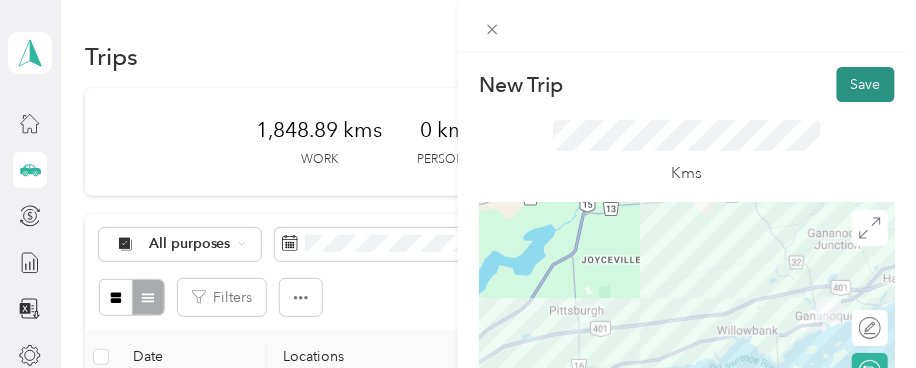 click on "Save" at bounding box center (866, 84) 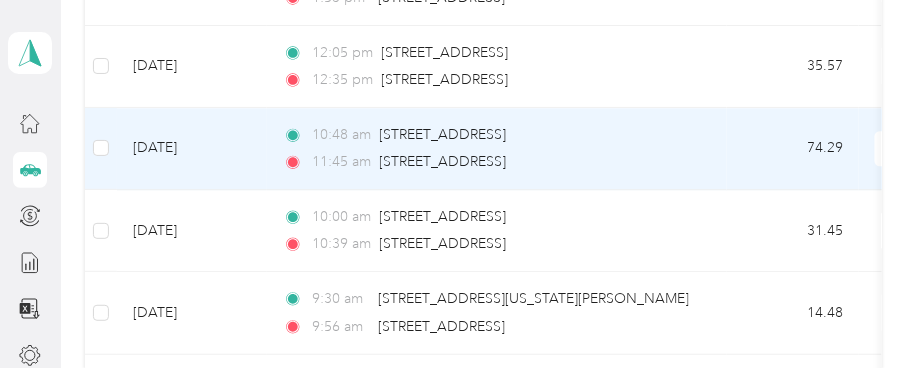 scroll, scrollTop: 5222, scrollLeft: 0, axis: vertical 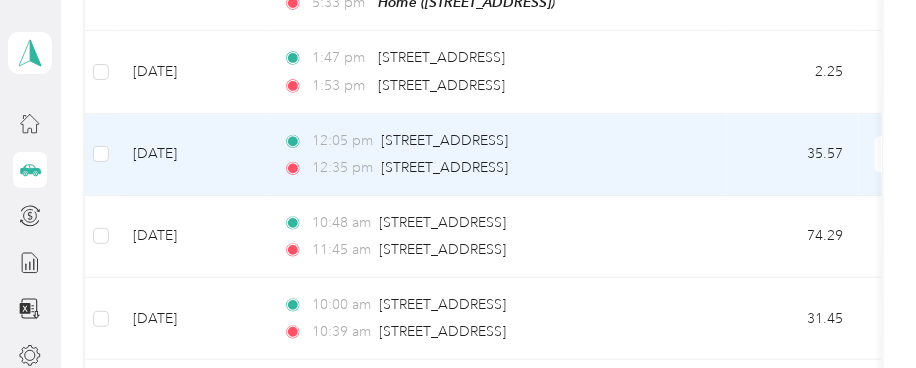 click on "[DATE]" at bounding box center (192, 155) 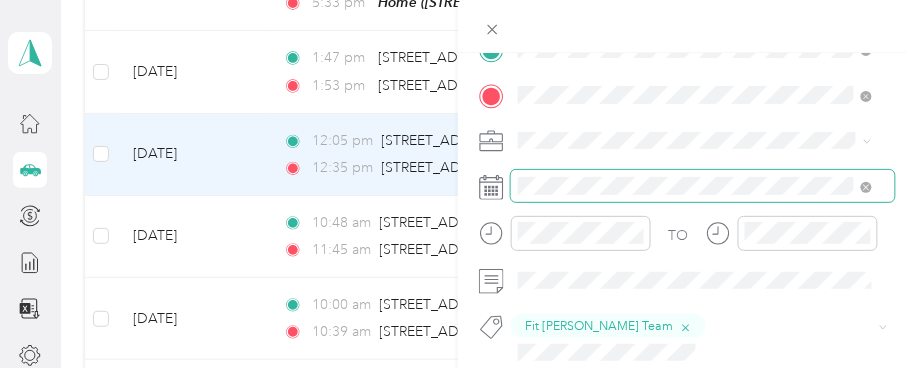 scroll, scrollTop: 333, scrollLeft: 0, axis: vertical 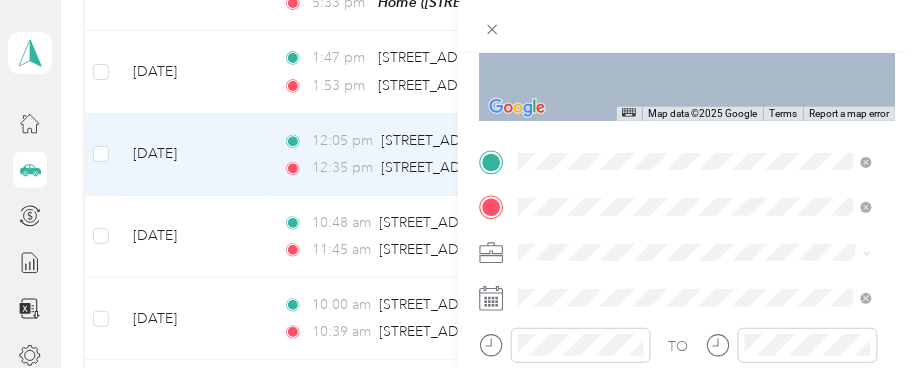 click on "328 King Street East
Gananoque, Ontario K7G 1G7, Canada" at bounding box center [619, 233] 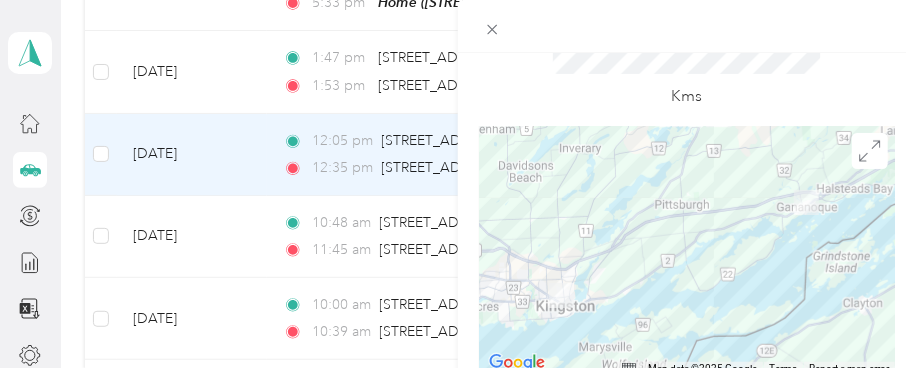 scroll, scrollTop: 0, scrollLeft: 0, axis: both 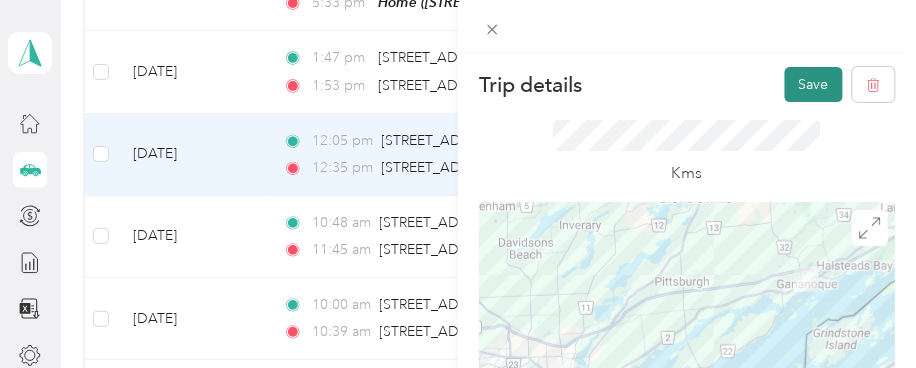 click on "Save" at bounding box center [814, 84] 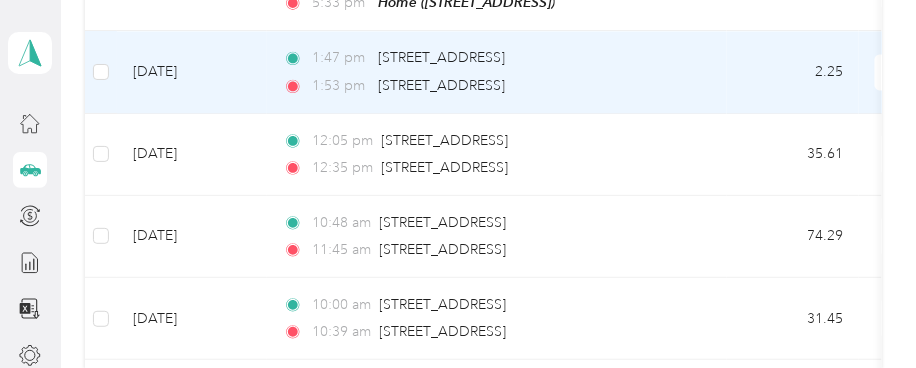 click on "[DATE]" at bounding box center [192, 72] 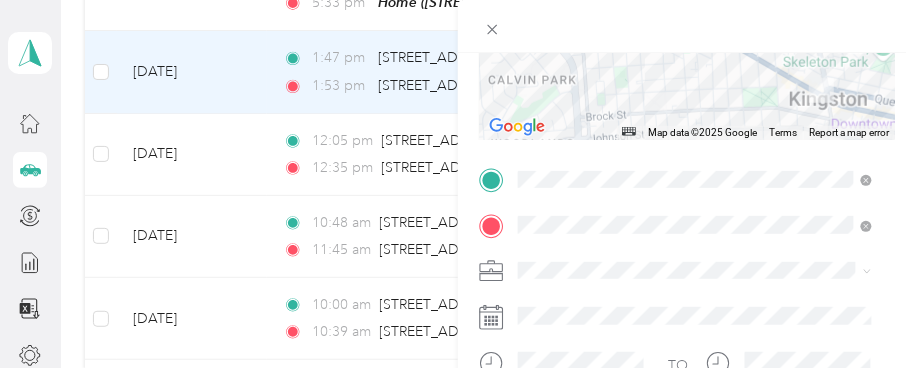 scroll, scrollTop: 320, scrollLeft: 0, axis: vertical 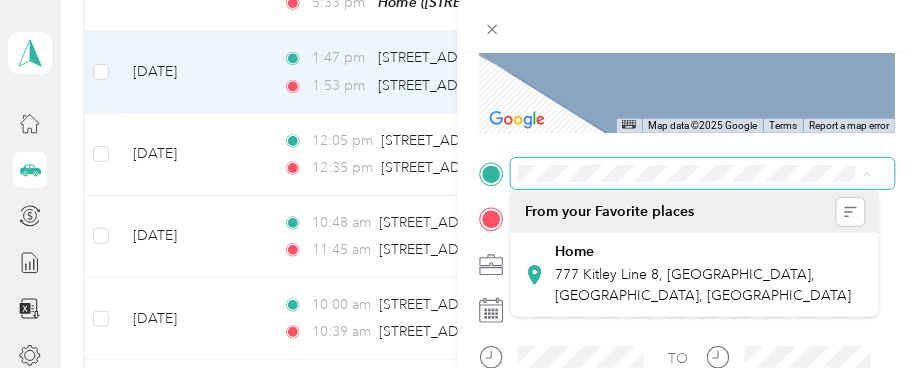 click at bounding box center [703, 173] 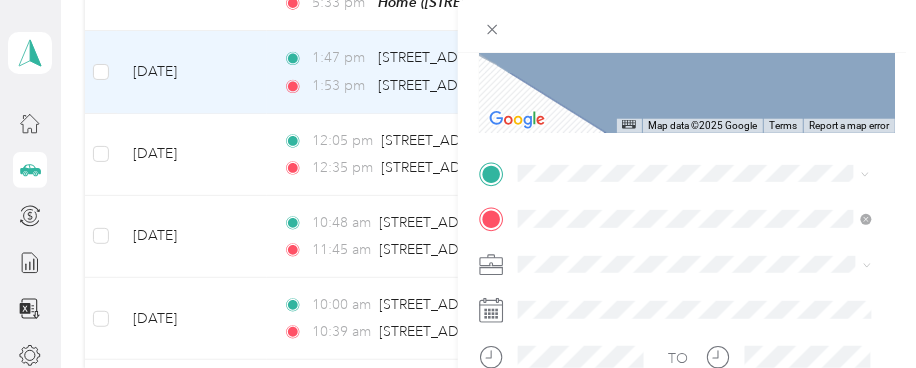click on "[STREET_ADDRESS]" at bounding box center (619, 245) 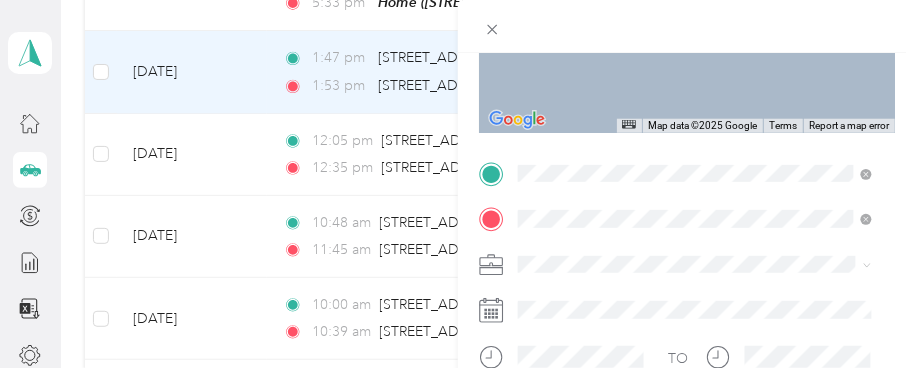 click on "1100 Princess Street
Kingston, Ontario K7L 5G8, Canada" at bounding box center [619, 53] 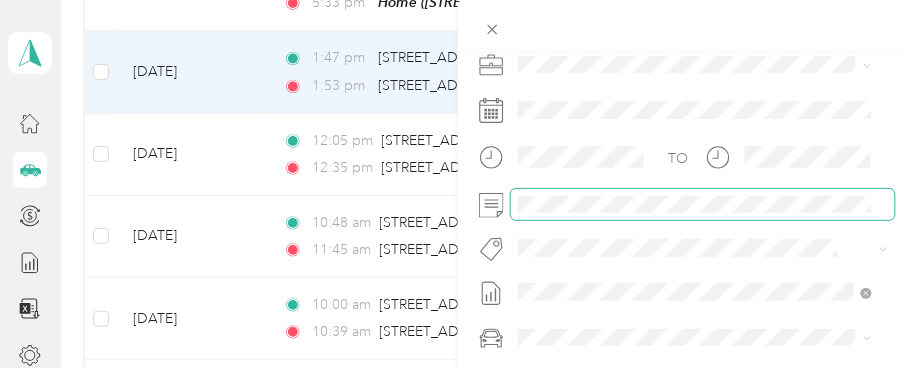 scroll, scrollTop: 542, scrollLeft: 0, axis: vertical 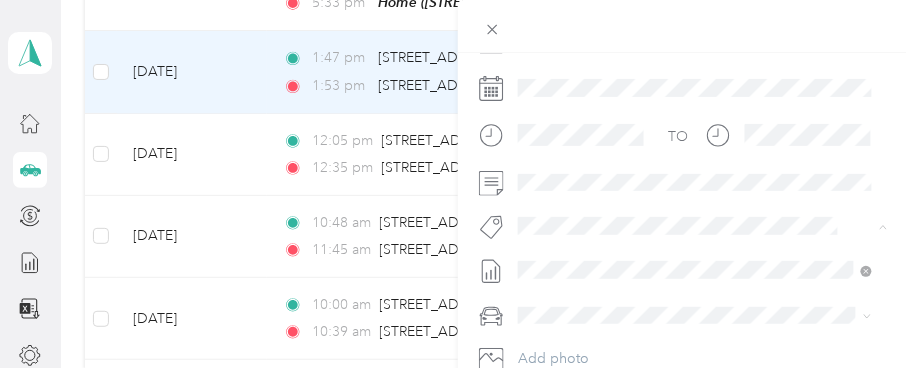 click on "Fit [PERSON_NAME] Team" at bounding box center [613, 261] 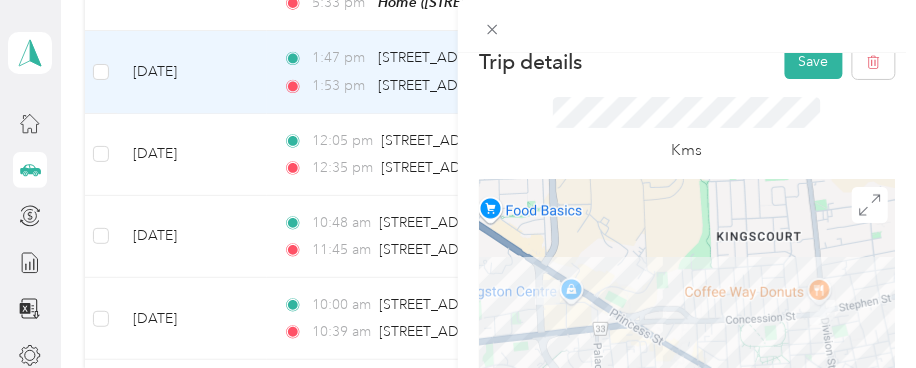 scroll, scrollTop: 0, scrollLeft: 0, axis: both 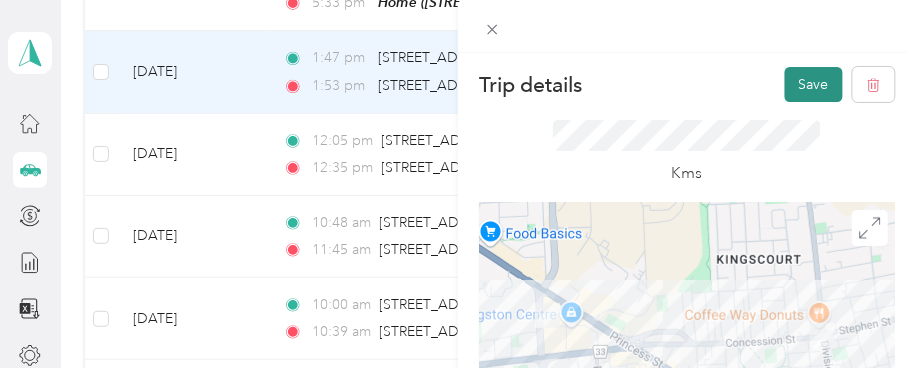 click on "Save" at bounding box center (814, 84) 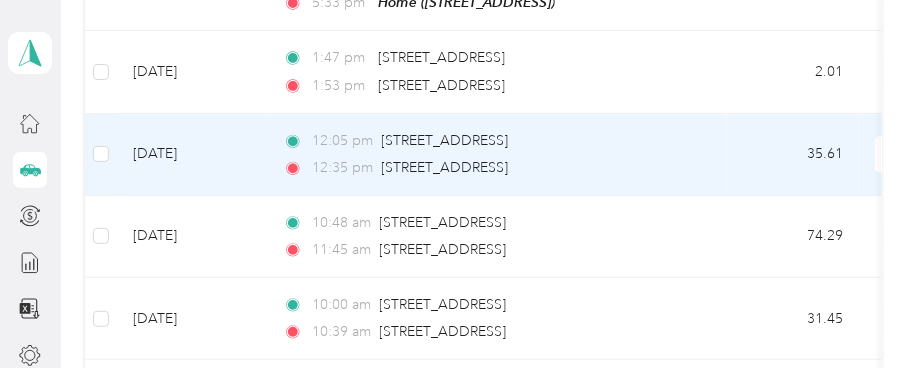 scroll, scrollTop: 5111, scrollLeft: 0, axis: vertical 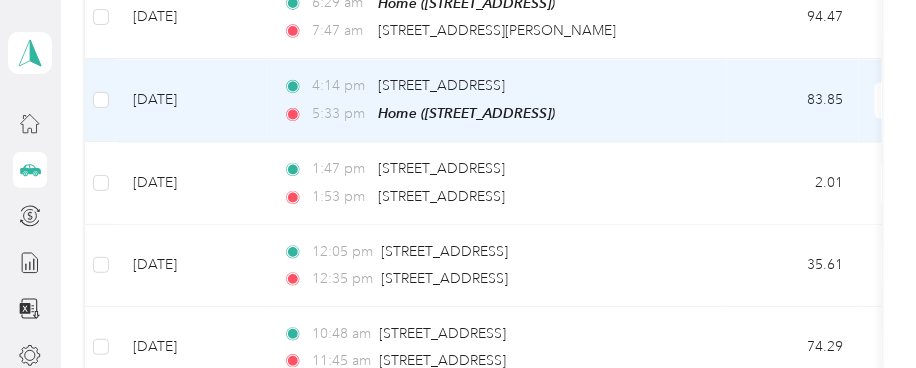 click on "[DATE]" at bounding box center [192, 100] 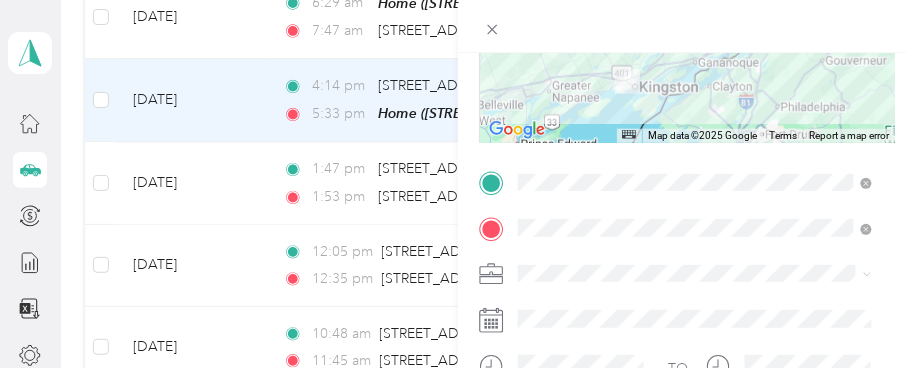 scroll, scrollTop: 333, scrollLeft: 0, axis: vertical 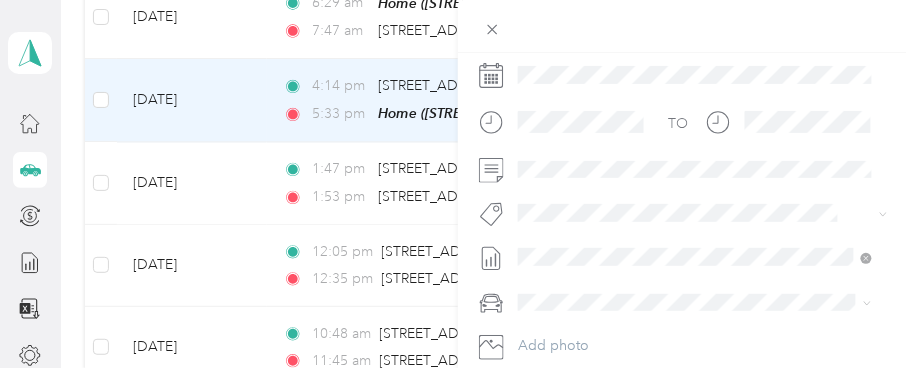 click on "Fit [PERSON_NAME] Team" at bounding box center (613, 243) 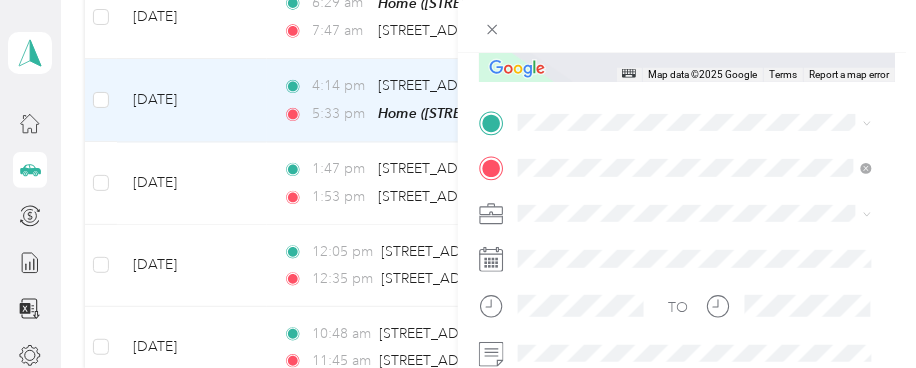 scroll, scrollTop: 332, scrollLeft: 0, axis: vertical 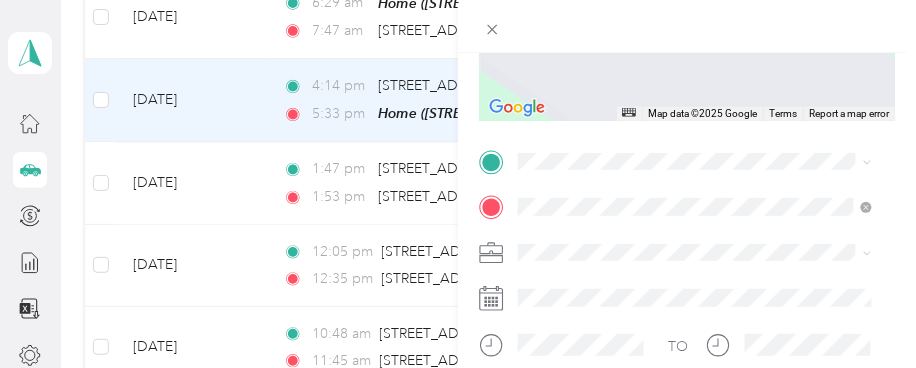 click on "1100 Princess Street
Kingston, Ontario K7L 5G8, Canada" at bounding box center [619, 231] 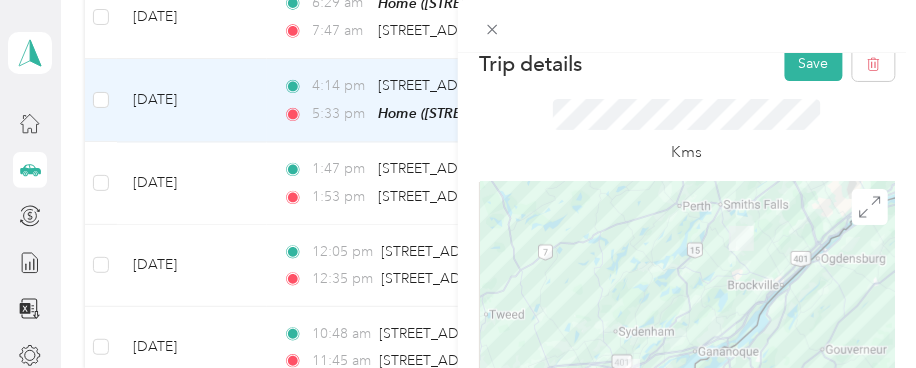 scroll, scrollTop: 0, scrollLeft: 0, axis: both 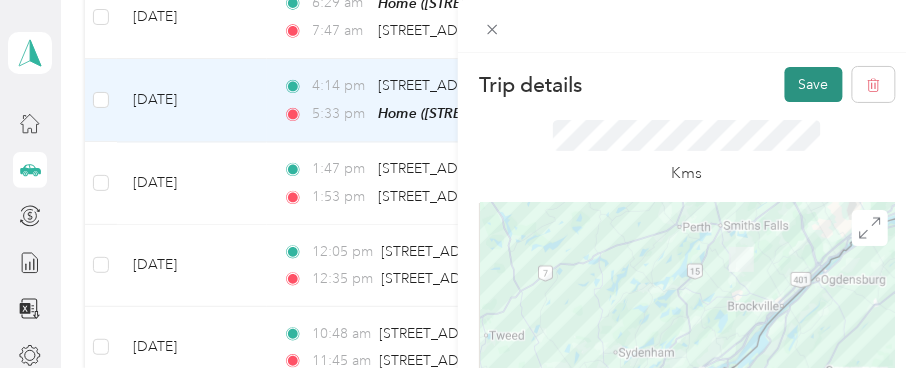 click on "Save" at bounding box center [814, 84] 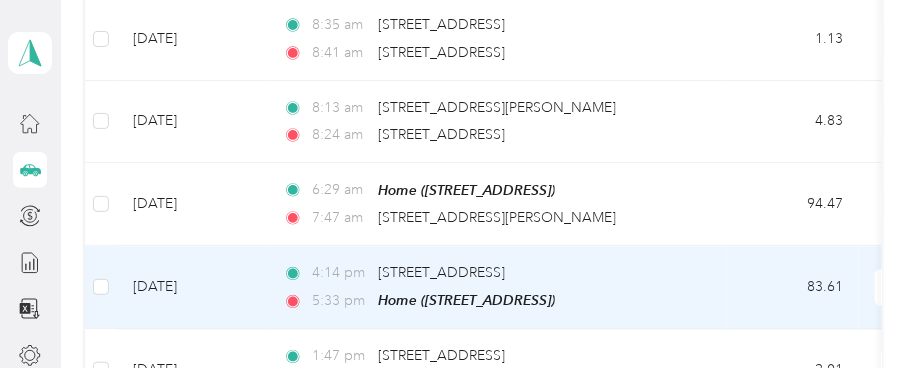 scroll, scrollTop: 4888, scrollLeft: 0, axis: vertical 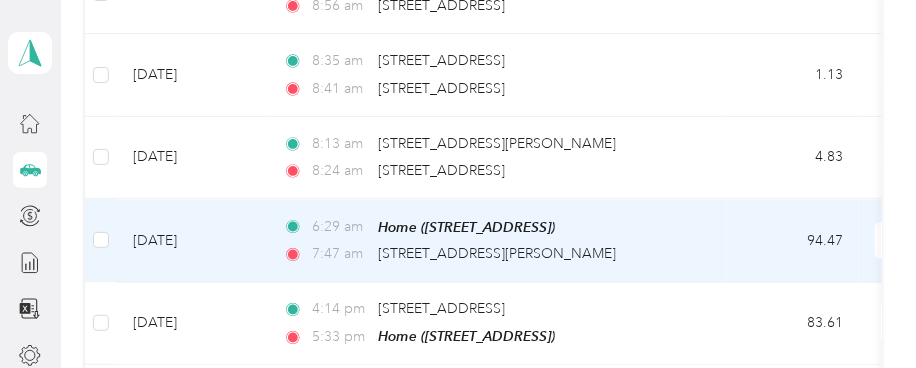 click on "[DATE]" at bounding box center [192, 240] 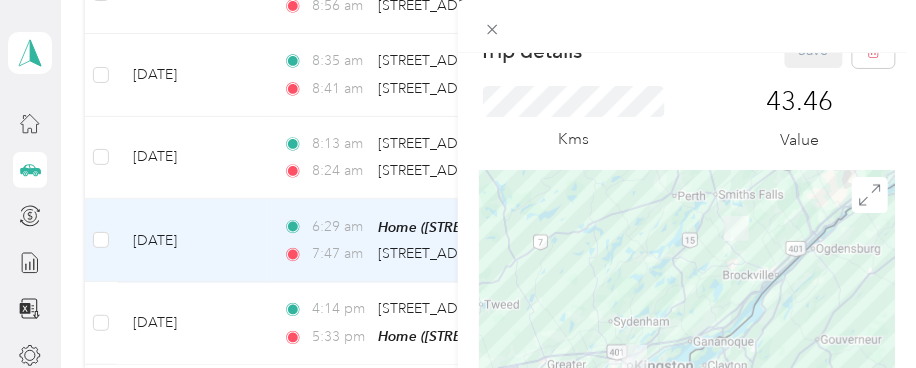scroll, scrollTop: 0, scrollLeft: 0, axis: both 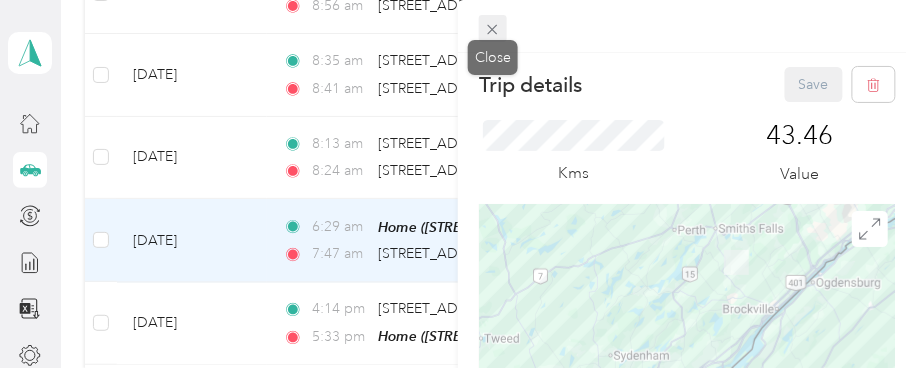 click 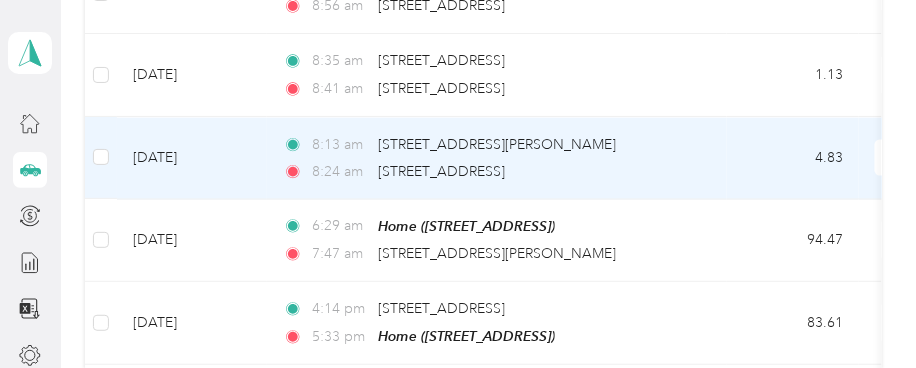click on "[DATE]" at bounding box center [192, 158] 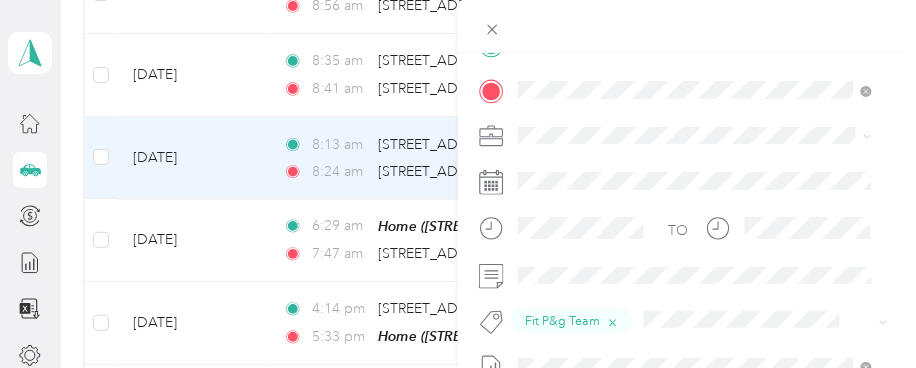 scroll, scrollTop: 0, scrollLeft: 0, axis: both 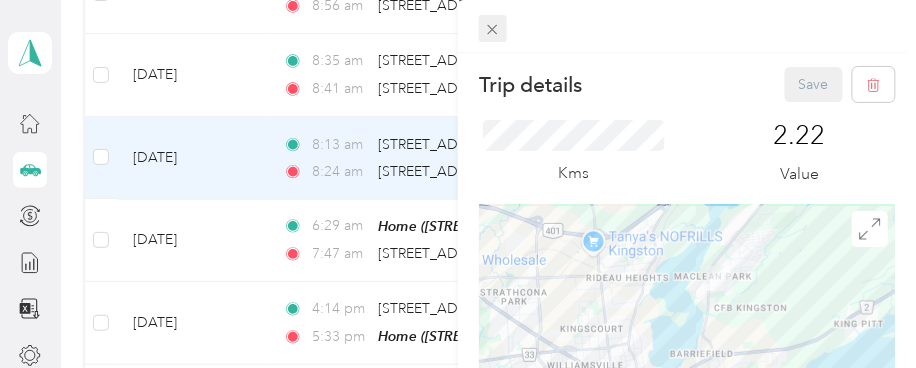 click 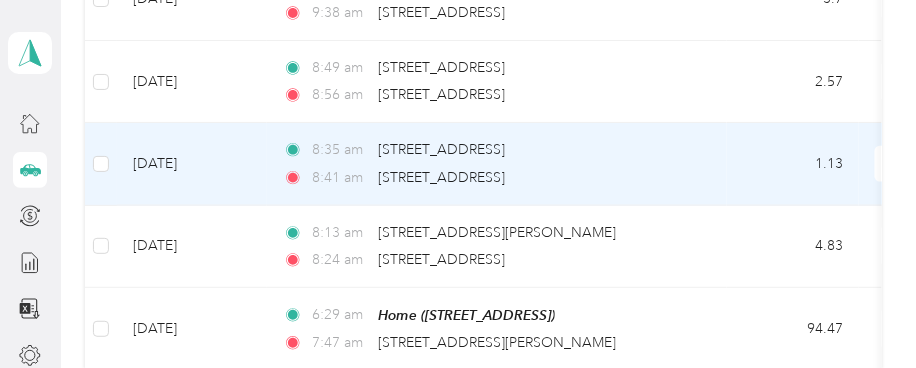 scroll, scrollTop: 4777, scrollLeft: 0, axis: vertical 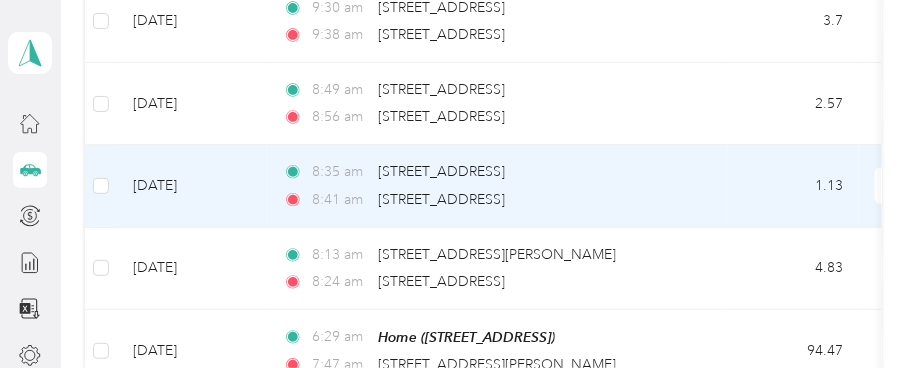 click on "[DATE]" at bounding box center [192, 186] 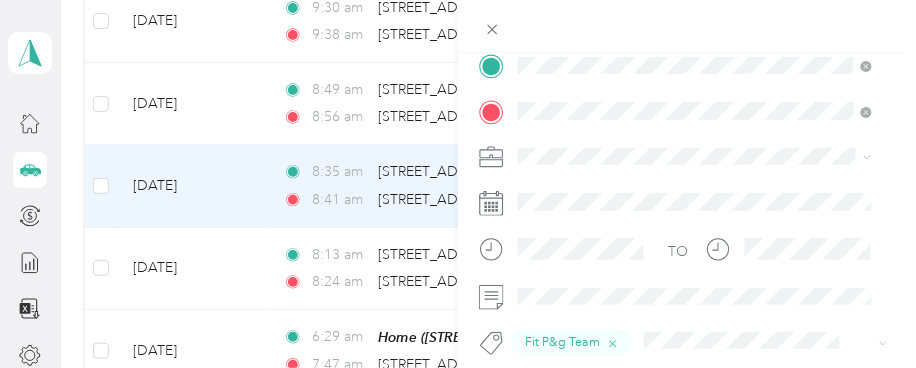 scroll, scrollTop: 62, scrollLeft: 0, axis: vertical 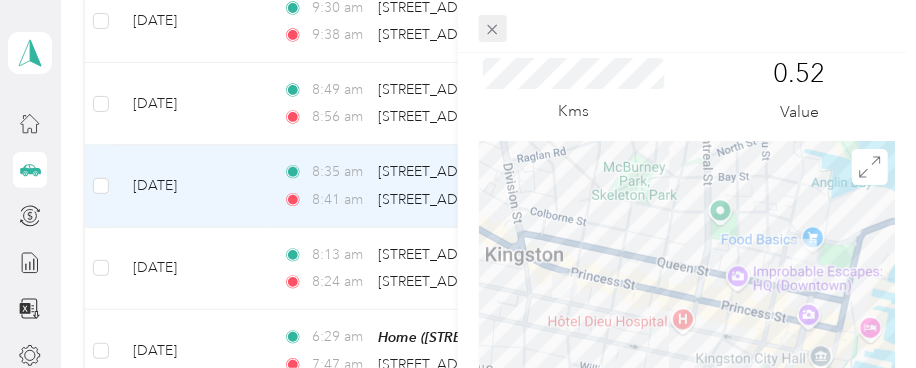 click 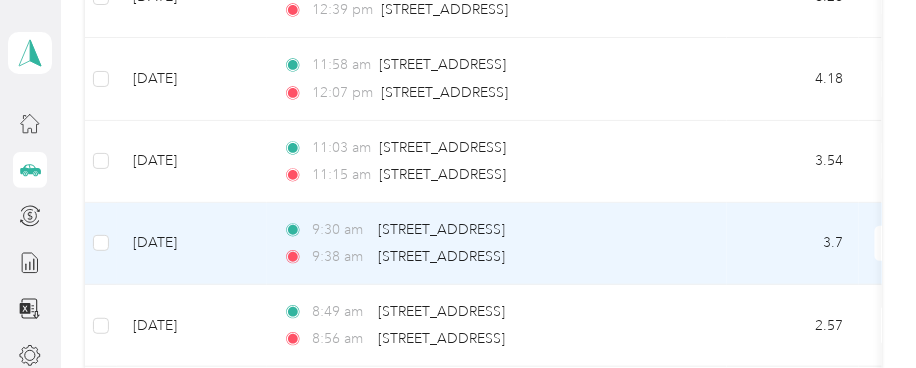 scroll, scrollTop: 4666, scrollLeft: 0, axis: vertical 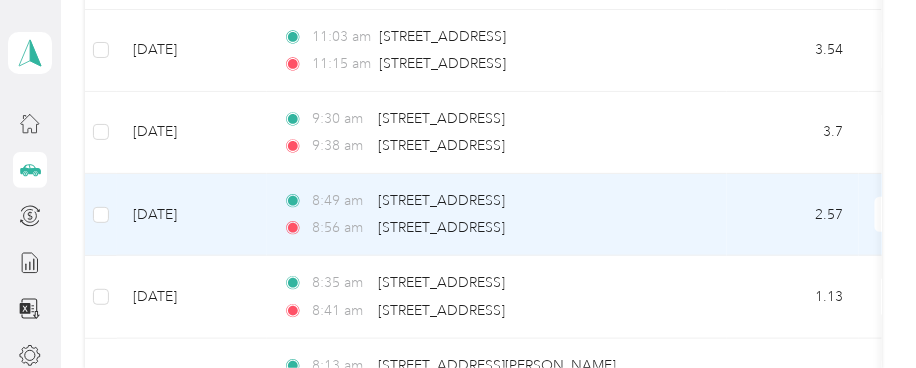 click on "[DATE]" at bounding box center (192, 215) 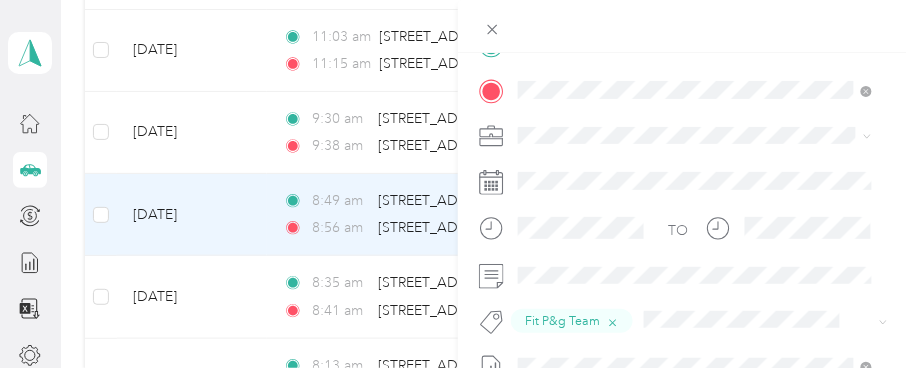 scroll, scrollTop: 452, scrollLeft: 0, axis: vertical 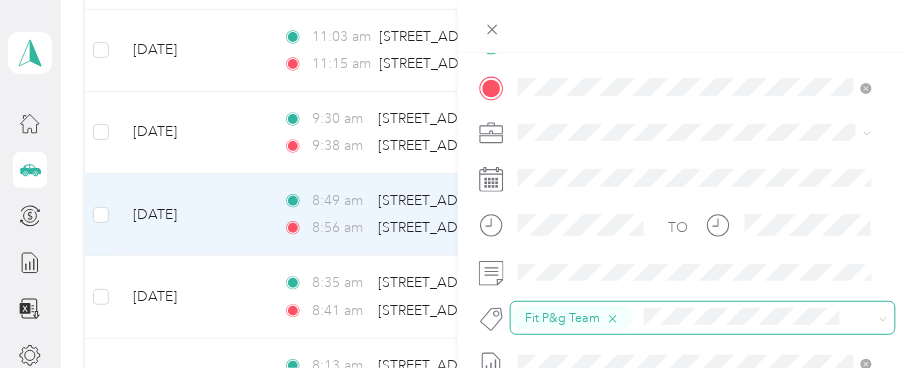 click 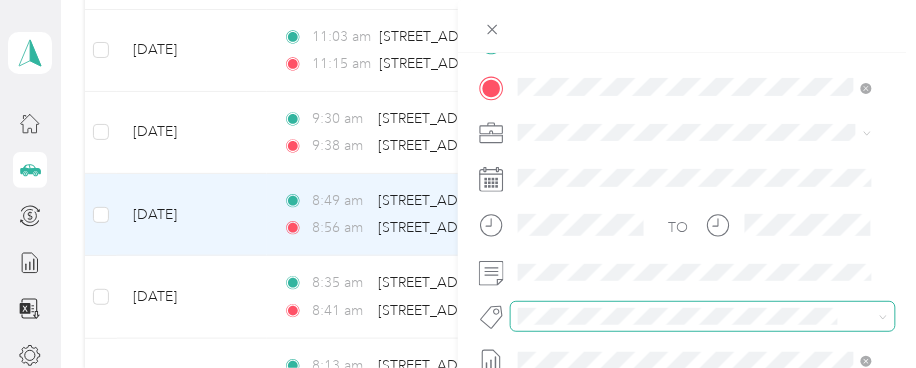 click on "Fit [PERSON_NAME] Team" at bounding box center (695, 84) 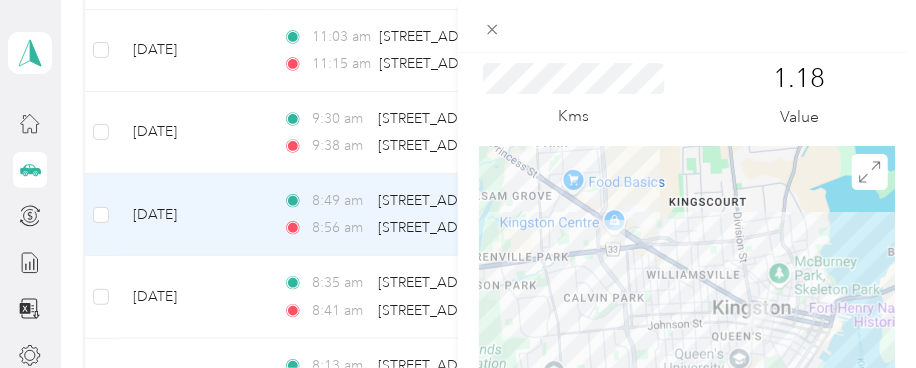 scroll, scrollTop: 0, scrollLeft: 0, axis: both 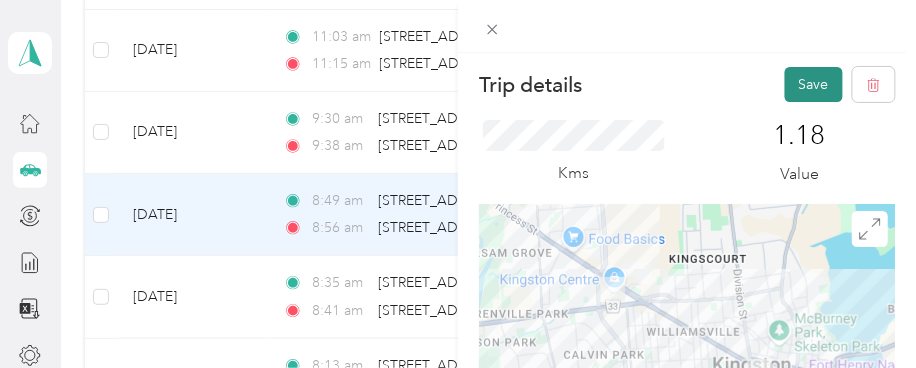 click on "Save" at bounding box center (814, 84) 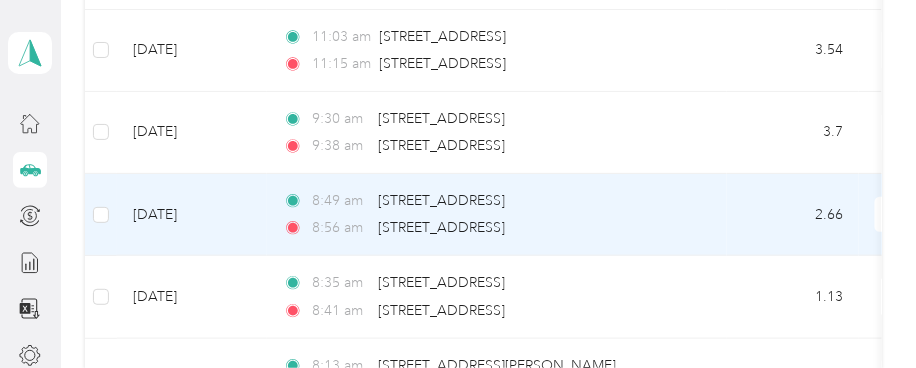 scroll, scrollTop: 4555, scrollLeft: 0, axis: vertical 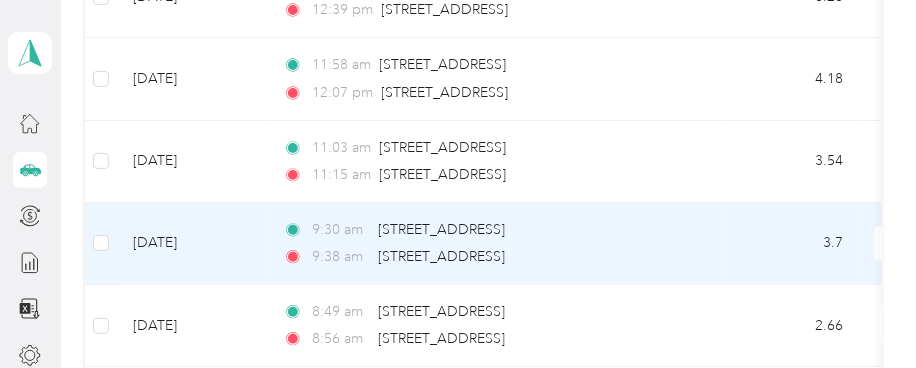 click on "[DATE]" at bounding box center (192, 244) 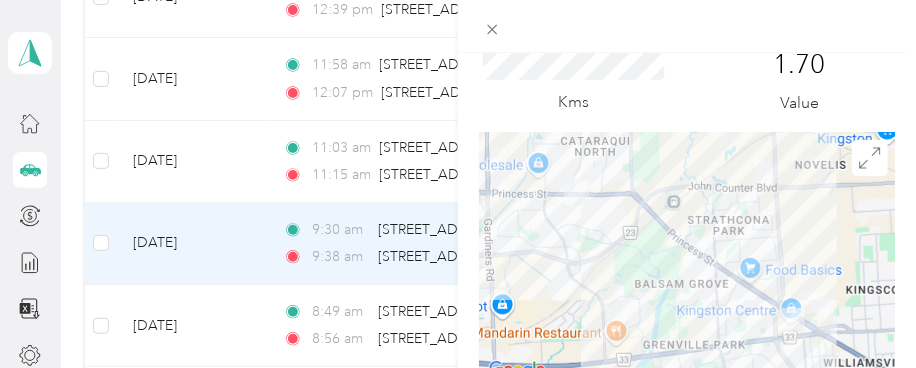 scroll, scrollTop: 10, scrollLeft: 0, axis: vertical 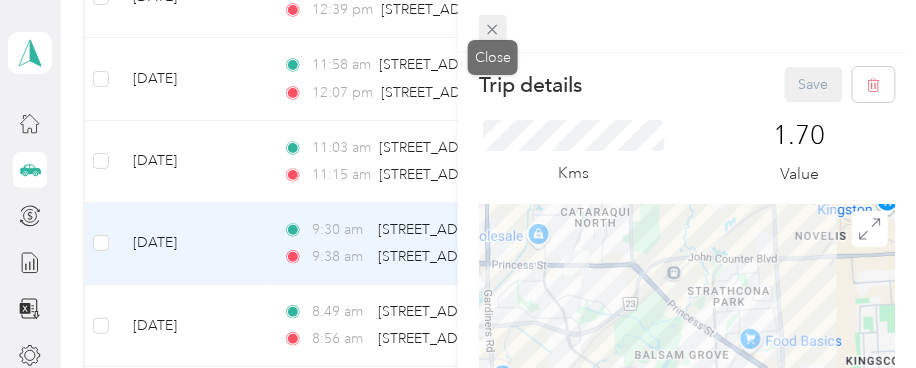 click 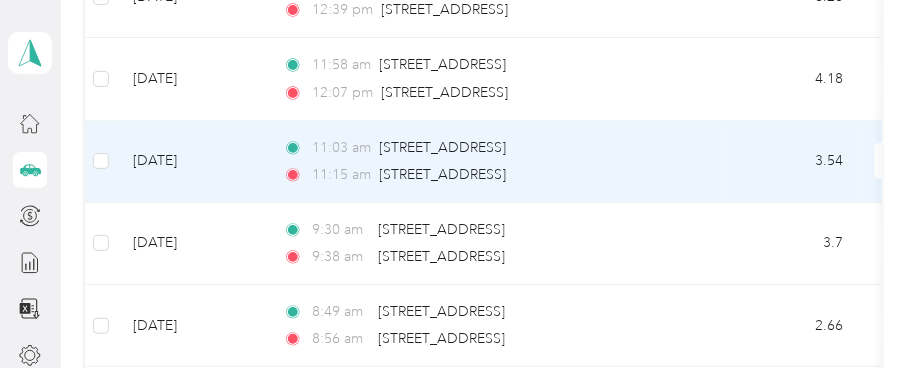 click on "[DATE]" at bounding box center [192, 162] 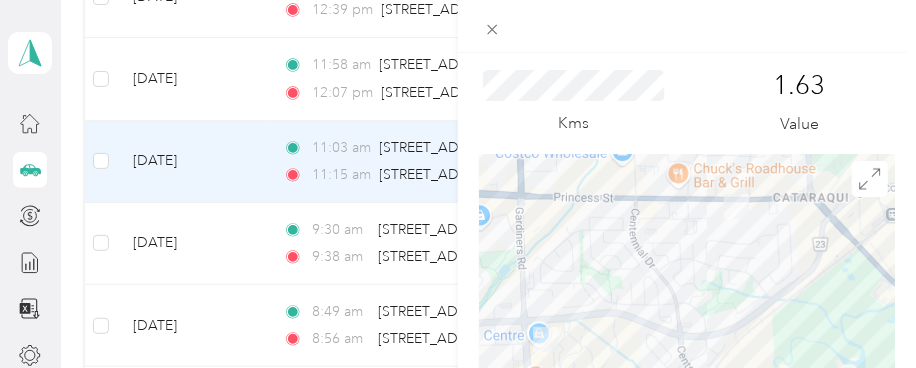 scroll, scrollTop: 0, scrollLeft: 0, axis: both 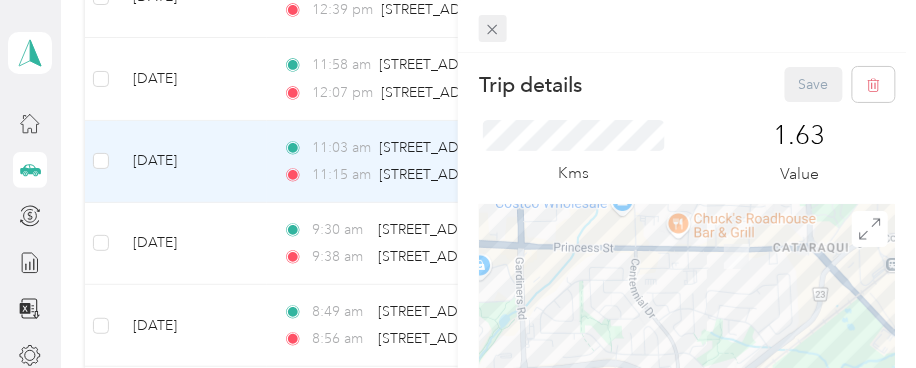 click 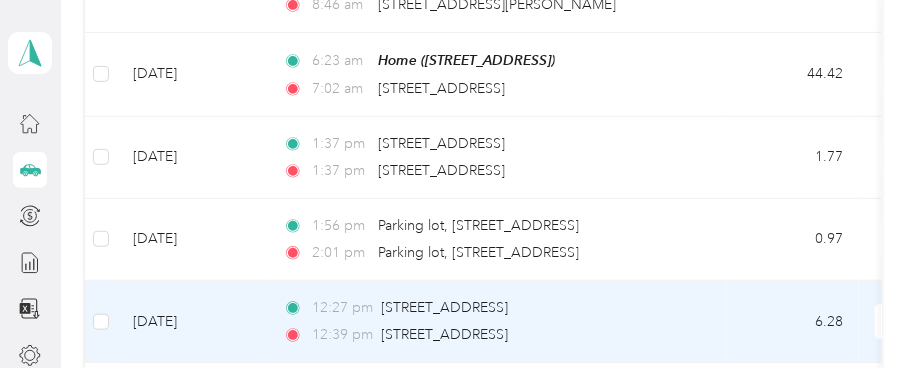 scroll, scrollTop: 4222, scrollLeft: 0, axis: vertical 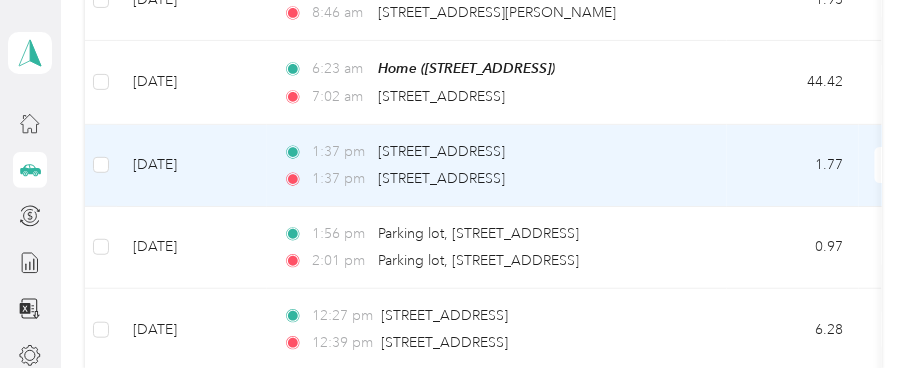 click on "[DATE]" at bounding box center [192, 166] 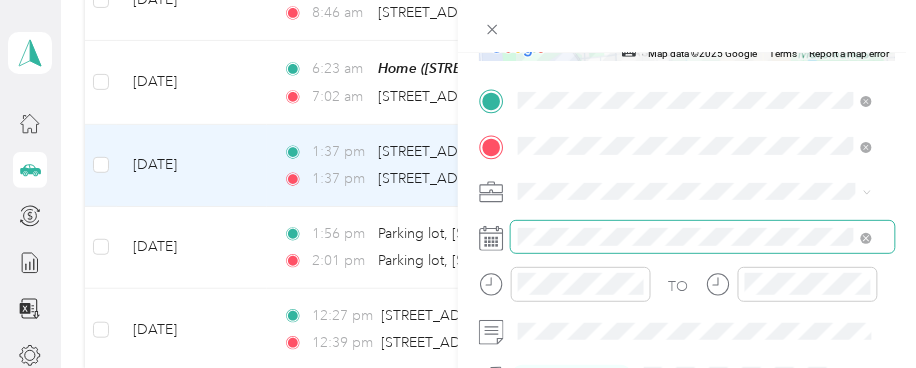 scroll, scrollTop: 395, scrollLeft: 0, axis: vertical 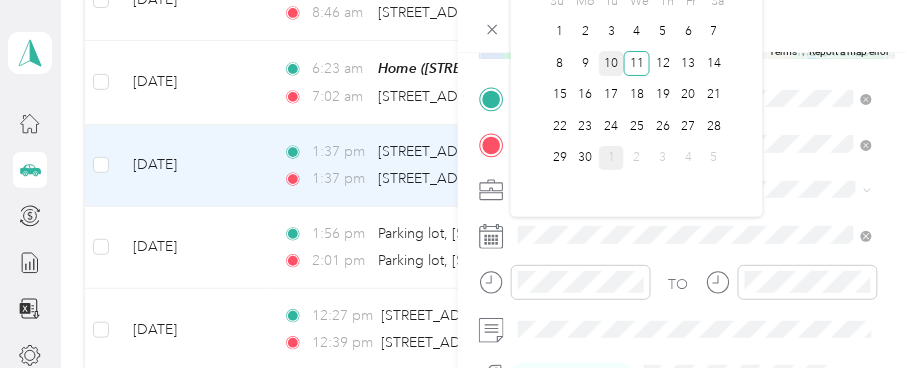 click on "10" at bounding box center (612, 63) 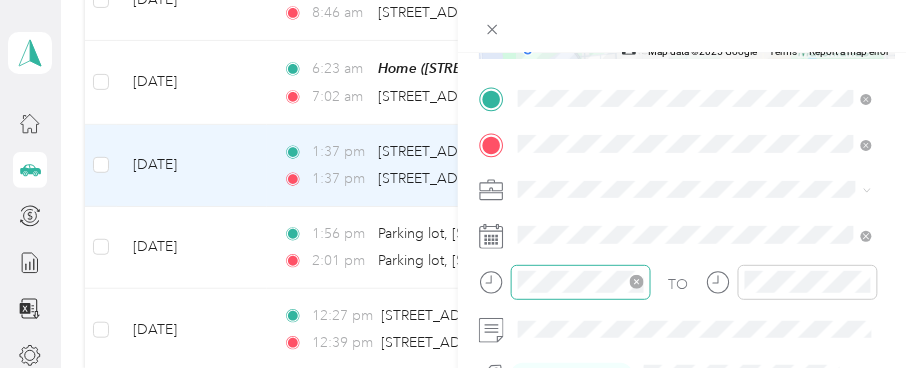 click 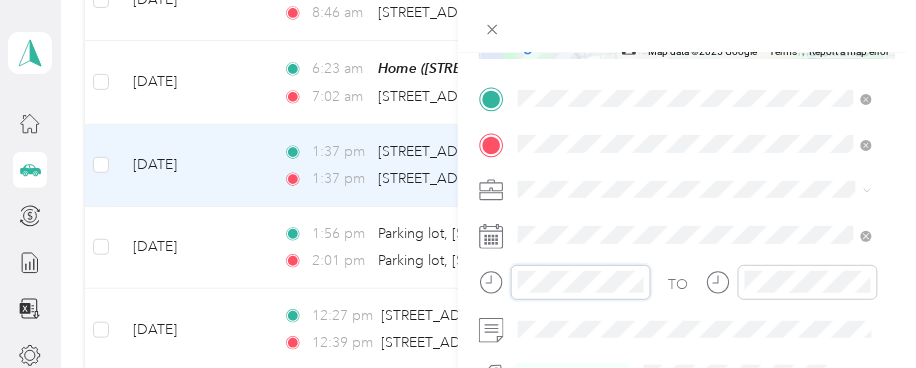 scroll, scrollTop: 112, scrollLeft: 0, axis: vertical 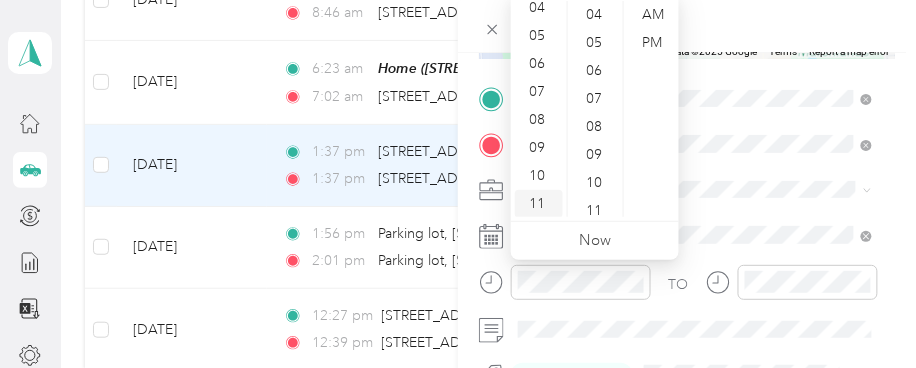 click on "11" at bounding box center [539, 204] 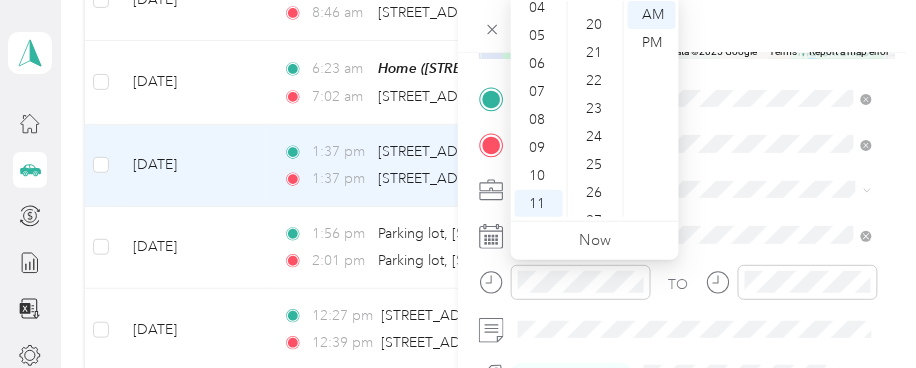 scroll, scrollTop: 554, scrollLeft: 0, axis: vertical 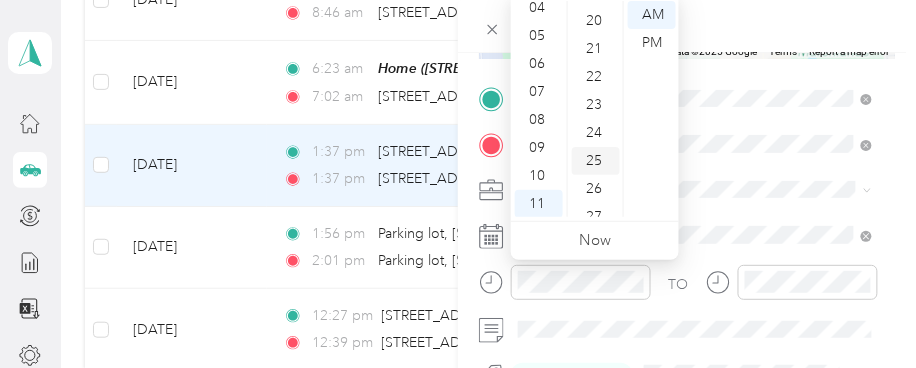 click on "25" at bounding box center [596, 161] 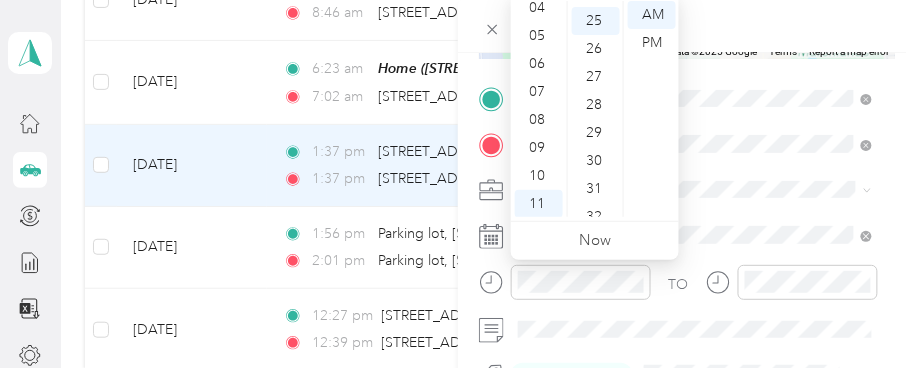 scroll, scrollTop: 699, scrollLeft: 0, axis: vertical 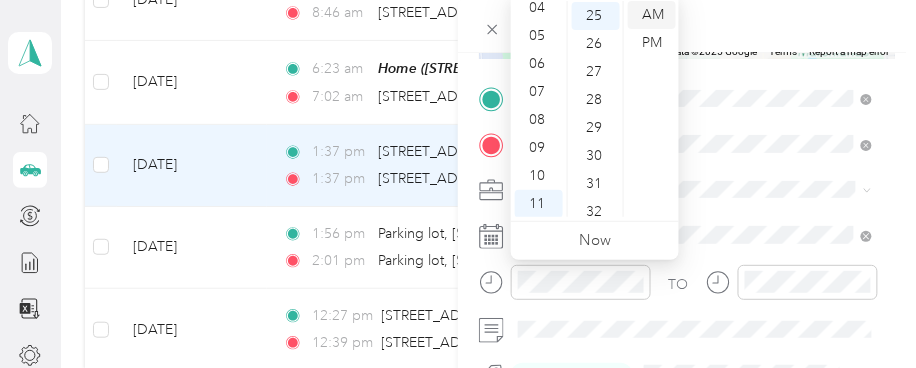 click on "AM" at bounding box center [652, 15] 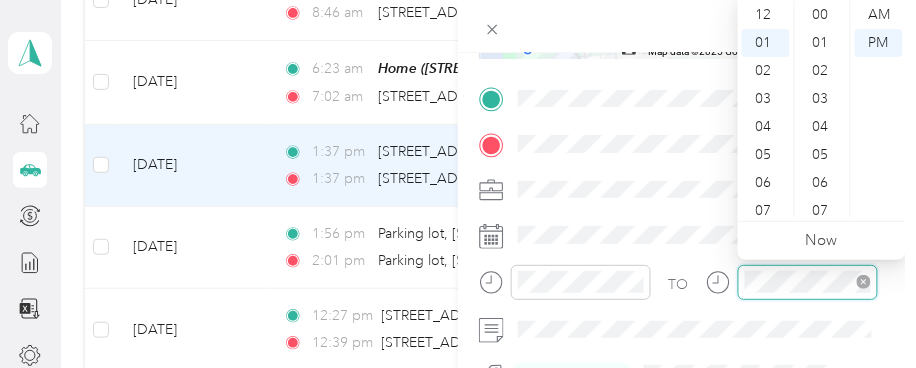 scroll, scrollTop: 1036, scrollLeft: 0, axis: vertical 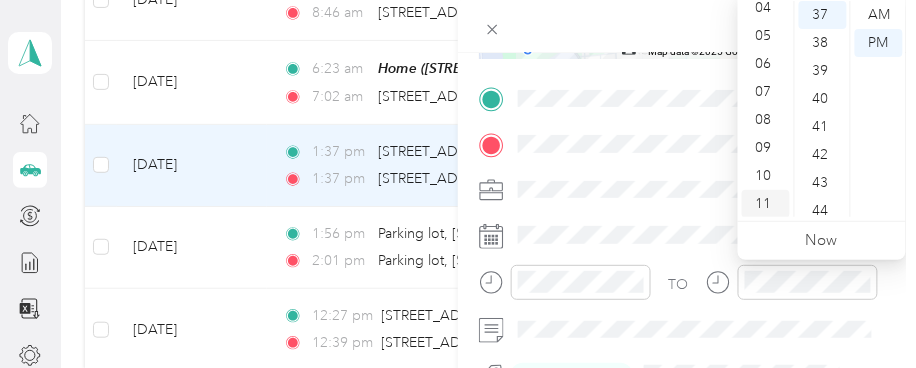 click on "11" at bounding box center (766, 204) 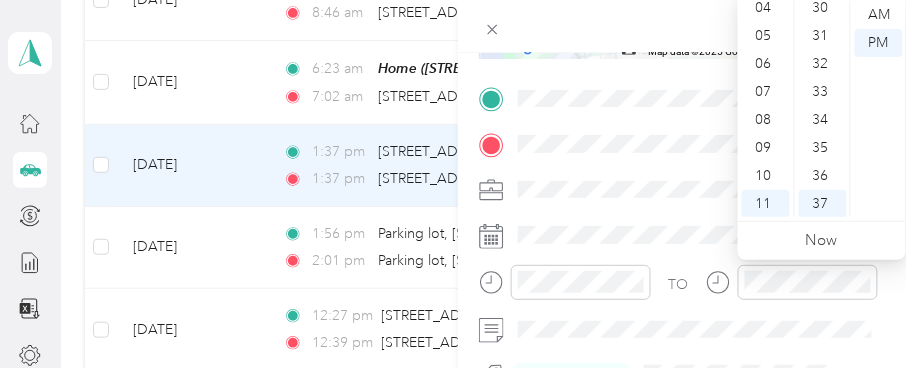 scroll, scrollTop: 793, scrollLeft: 0, axis: vertical 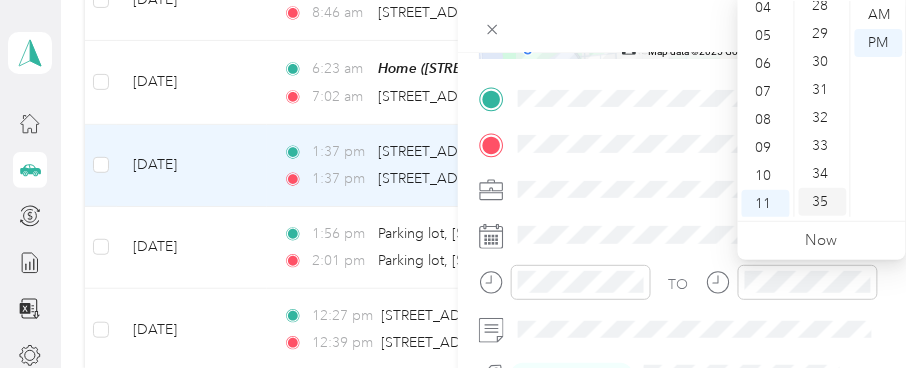 click on "35" at bounding box center (823, 202) 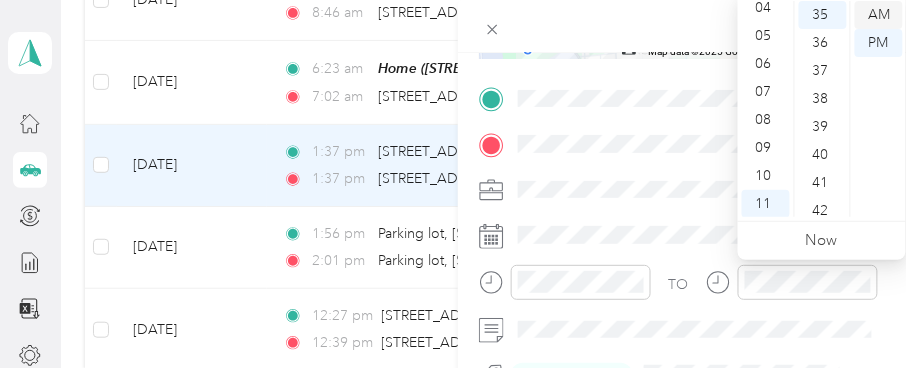 click on "AM" at bounding box center [879, 15] 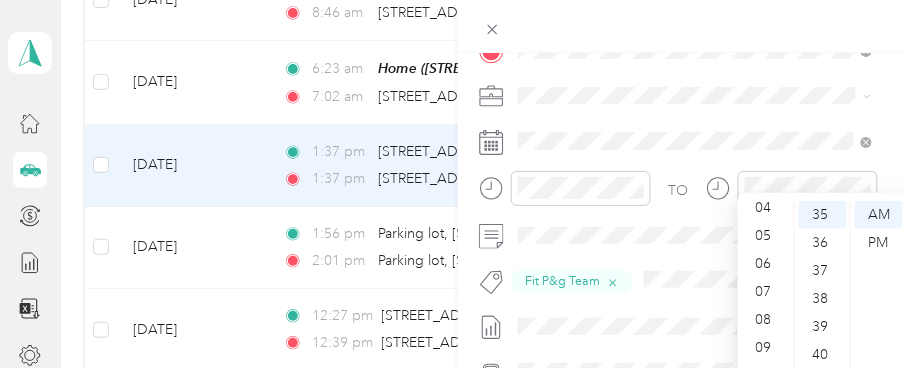 scroll, scrollTop: 506, scrollLeft: 0, axis: vertical 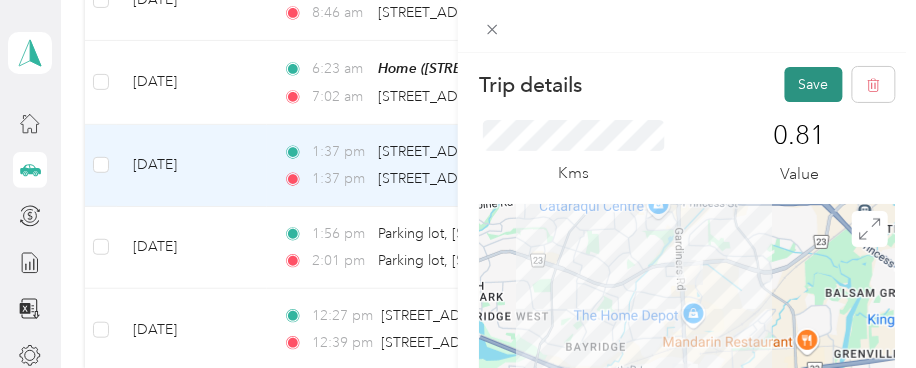click on "Save" at bounding box center [814, 84] 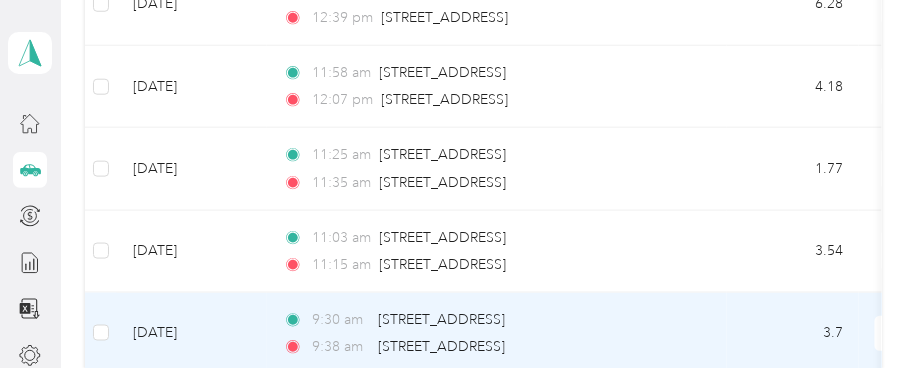 scroll, scrollTop: 4444, scrollLeft: 0, axis: vertical 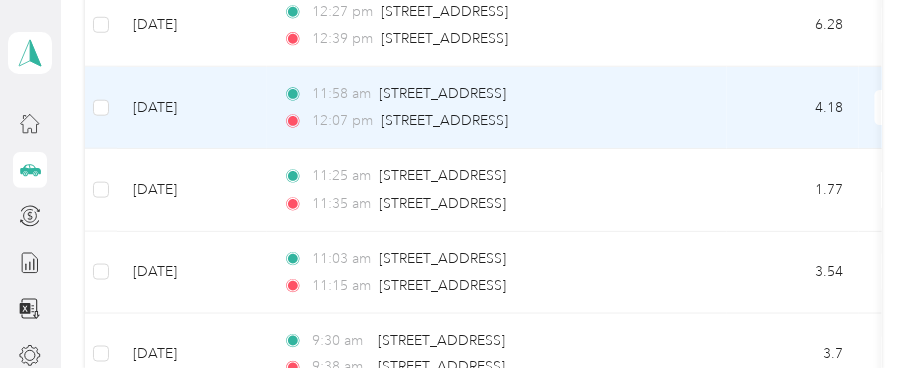 click on "[DATE]" at bounding box center (192, 108) 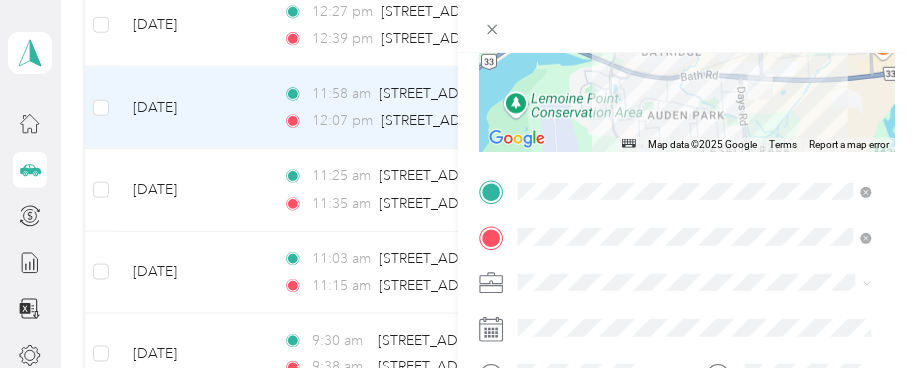 scroll, scrollTop: 312, scrollLeft: 0, axis: vertical 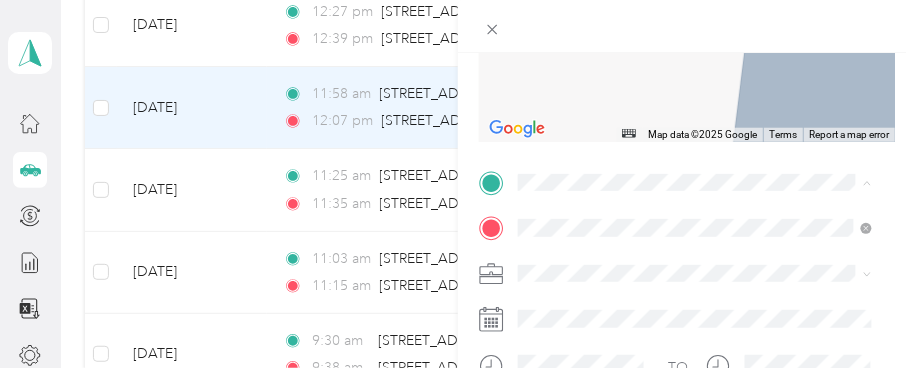 click on "[STREET_ADDRESS]" at bounding box center [619, 254] 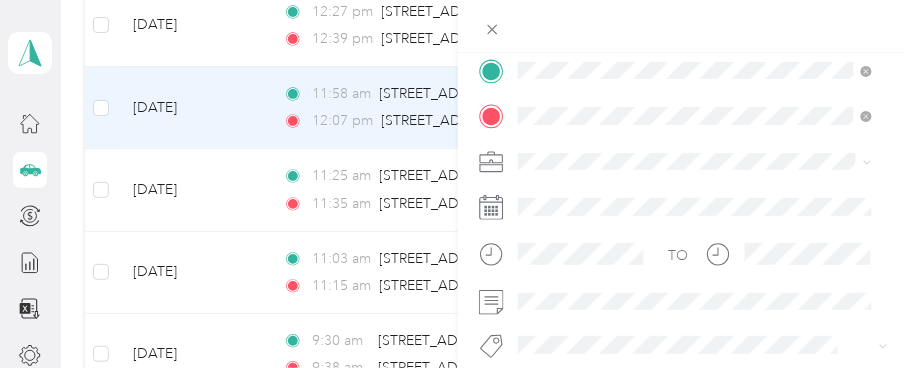 scroll, scrollTop: 534, scrollLeft: 0, axis: vertical 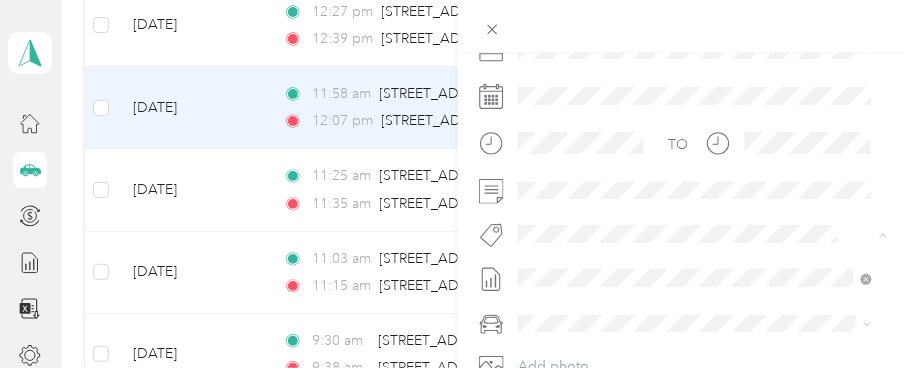 click on "Fit P&g Team" at bounding box center [576, 83] 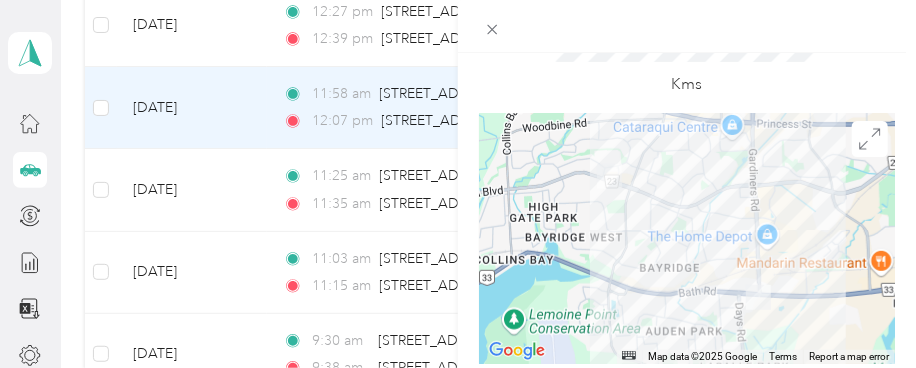 scroll, scrollTop: 0, scrollLeft: 0, axis: both 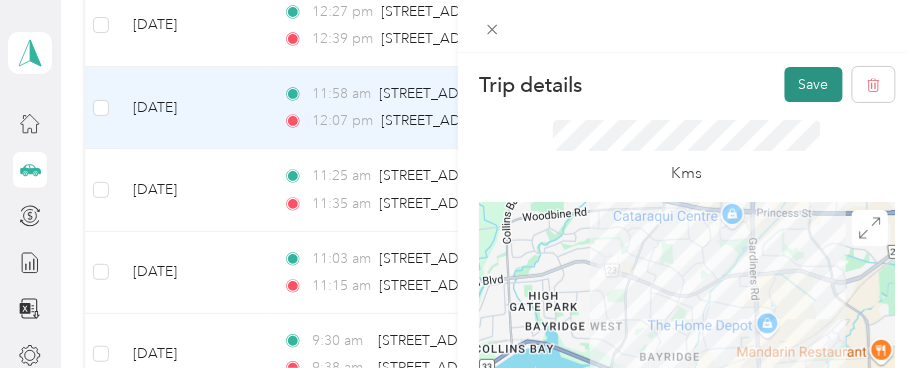 click on "Save" at bounding box center [814, 84] 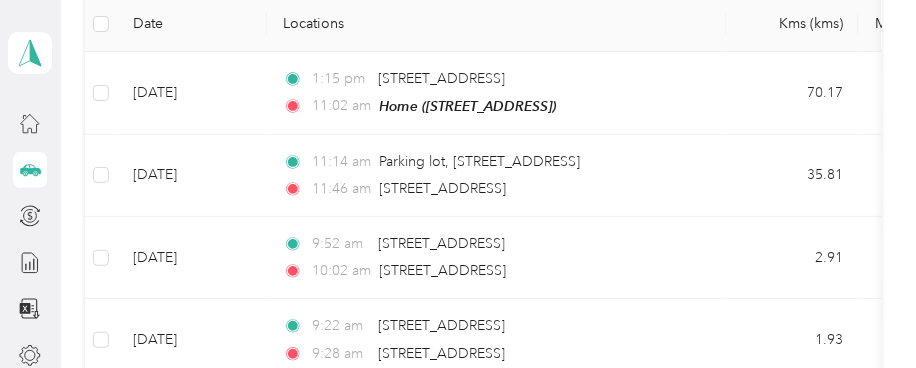 scroll, scrollTop: 0, scrollLeft: 0, axis: both 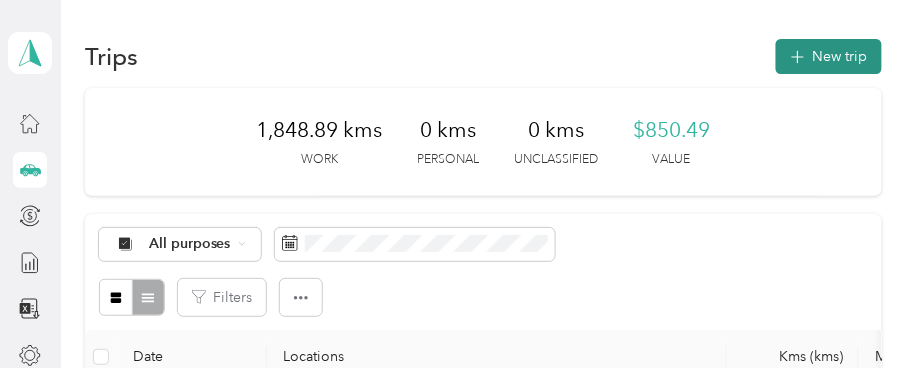 click on "New trip" at bounding box center (829, 56) 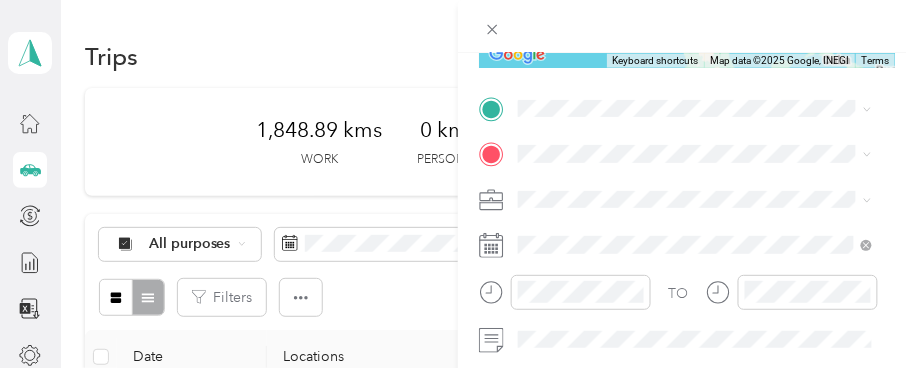 scroll, scrollTop: 396, scrollLeft: 0, axis: vertical 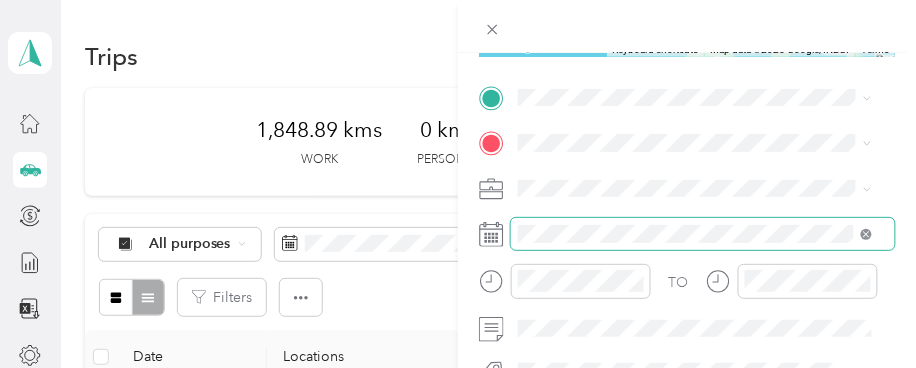 click 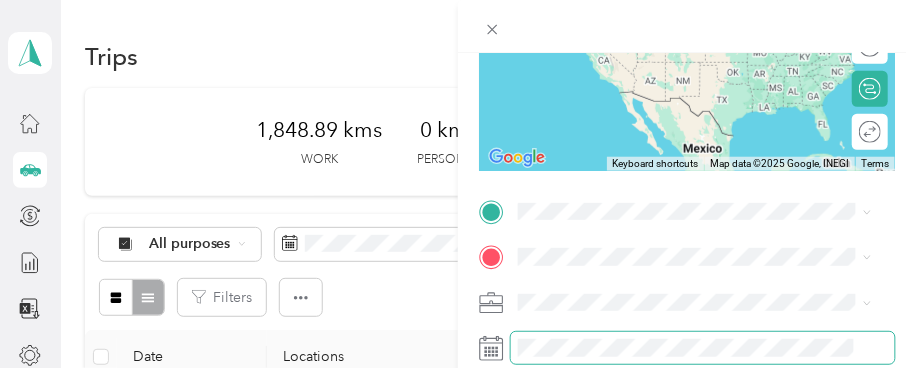 scroll, scrollTop: 277, scrollLeft: 0, axis: vertical 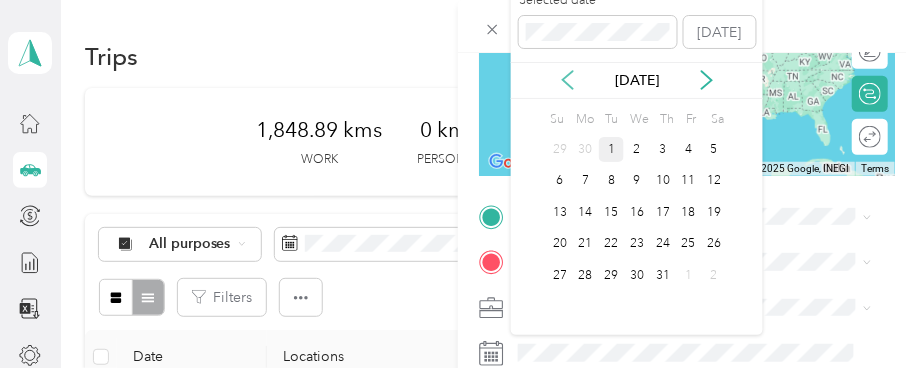 click 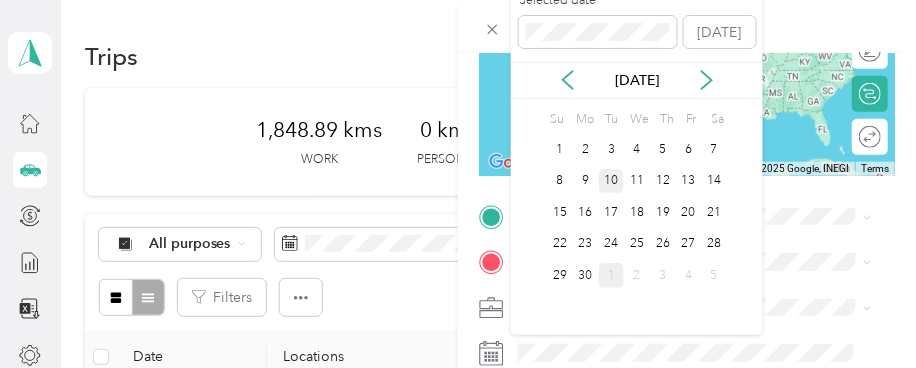 click on "10" at bounding box center [612, 181] 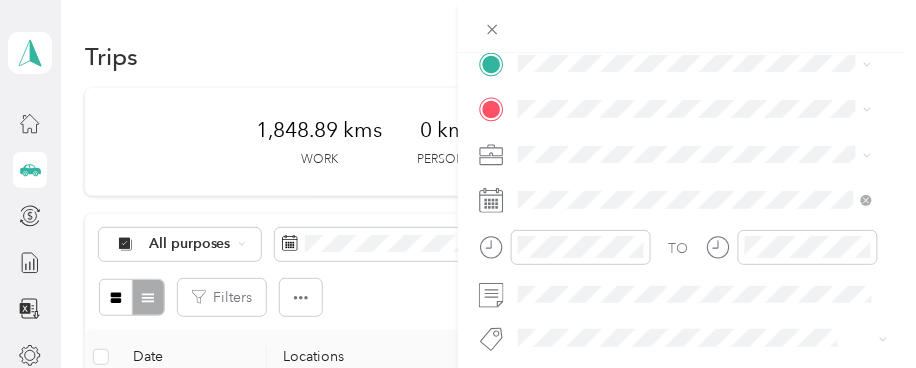 scroll, scrollTop: 433, scrollLeft: 0, axis: vertical 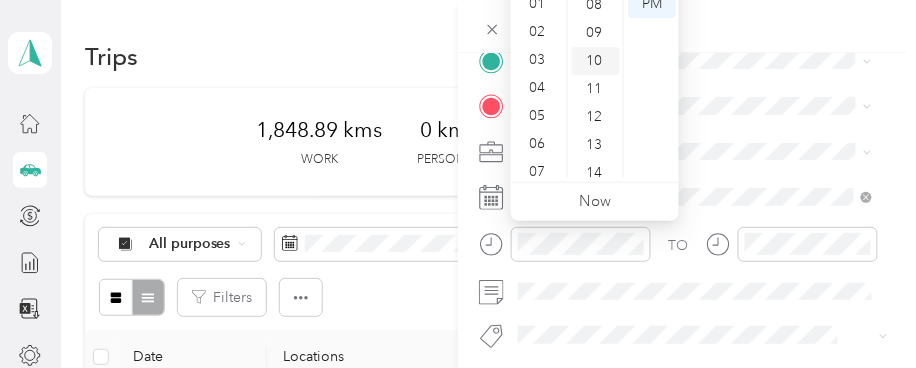 click on "10" at bounding box center (596, 61) 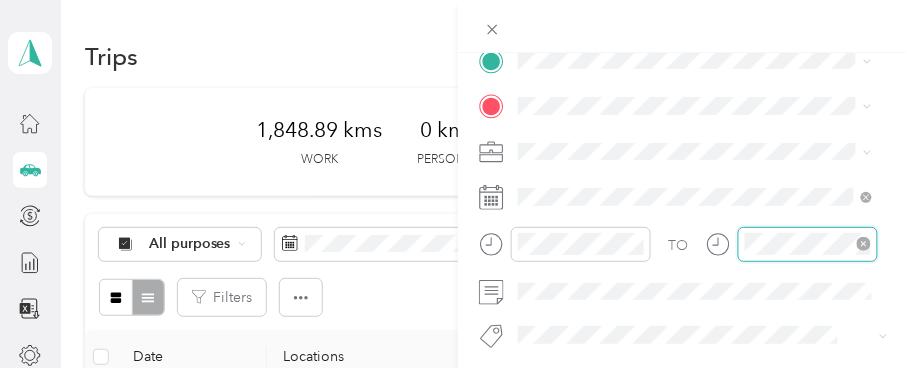 scroll, scrollTop: 195, scrollLeft: 0, axis: vertical 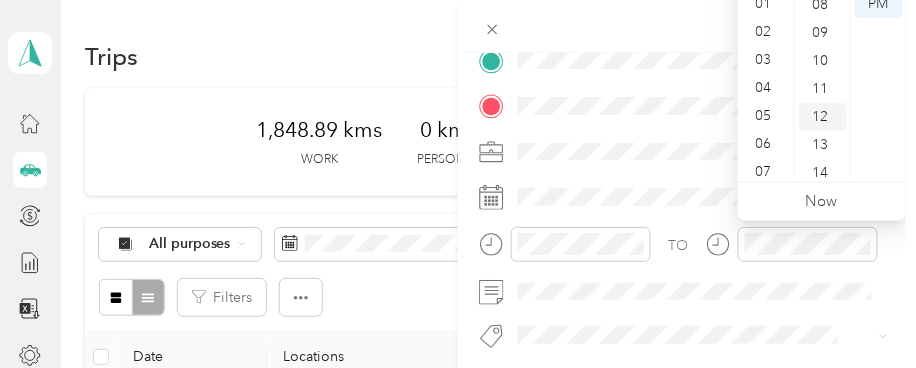 click on "12" at bounding box center [823, 117] 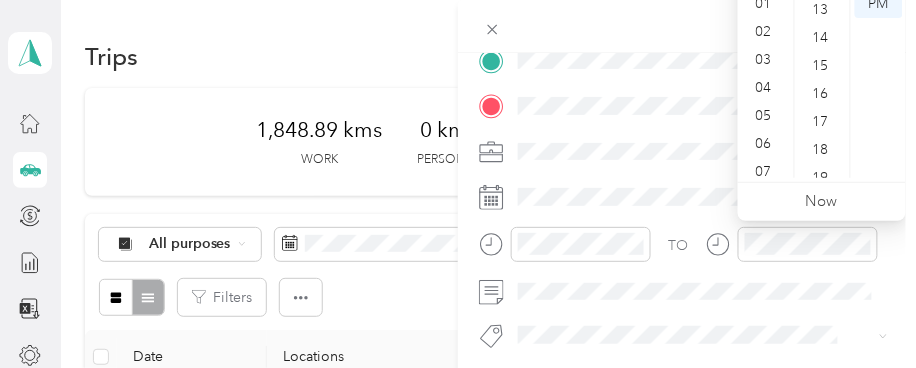 scroll, scrollTop: 335, scrollLeft: 0, axis: vertical 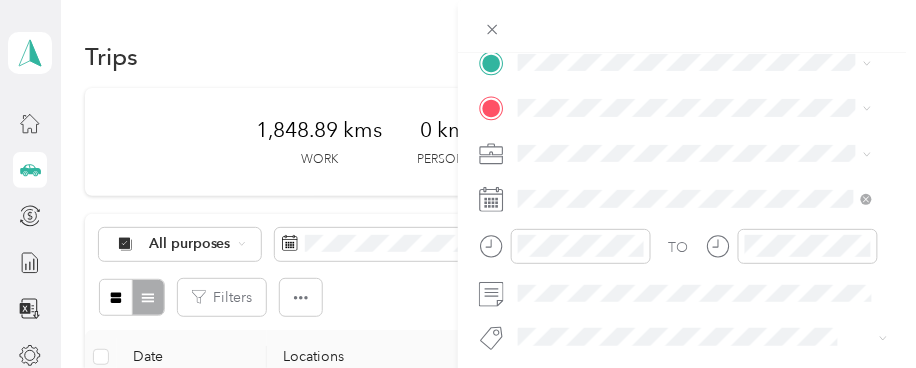 click on "[STREET_ADDRESS]" at bounding box center [619, 126] 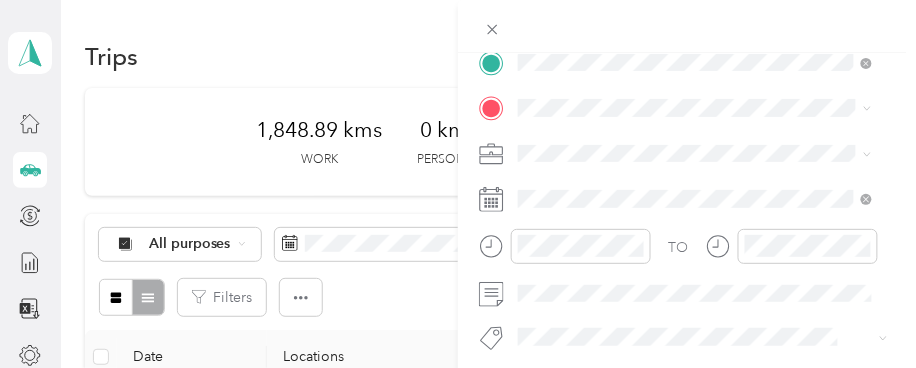 click on "[STREET_ADDRESS]" at bounding box center [619, 173] 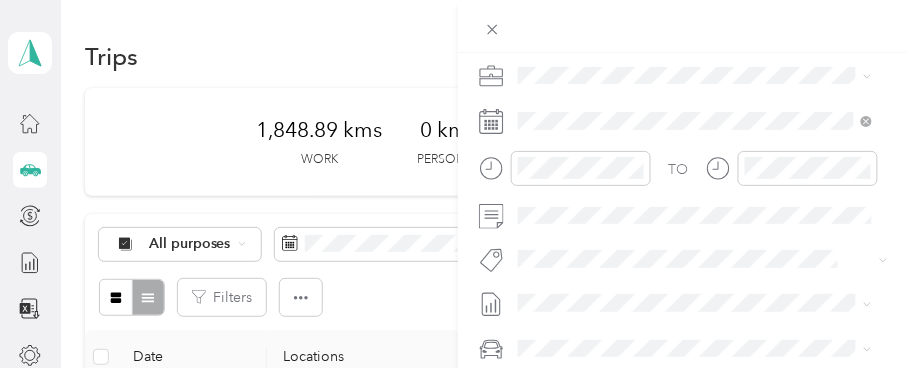 scroll, scrollTop: 542, scrollLeft: 0, axis: vertical 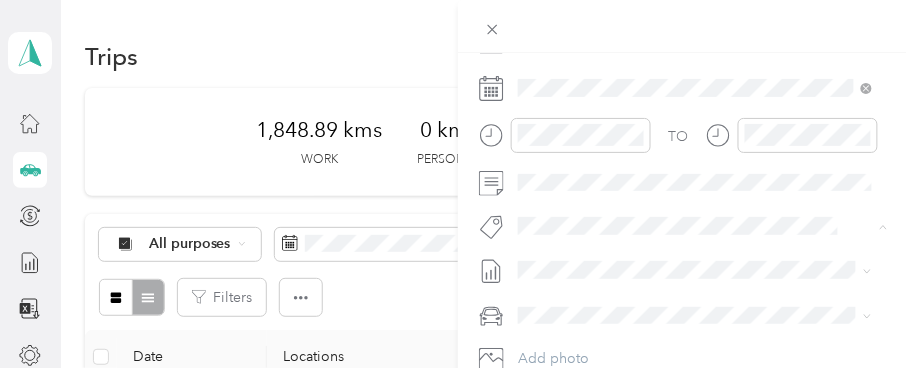 click on "Fit P&g Team" at bounding box center [576, 75] 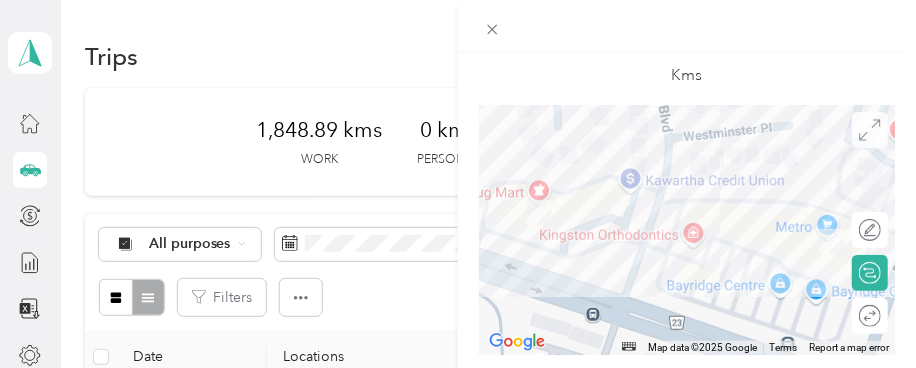 scroll, scrollTop: 0, scrollLeft: 0, axis: both 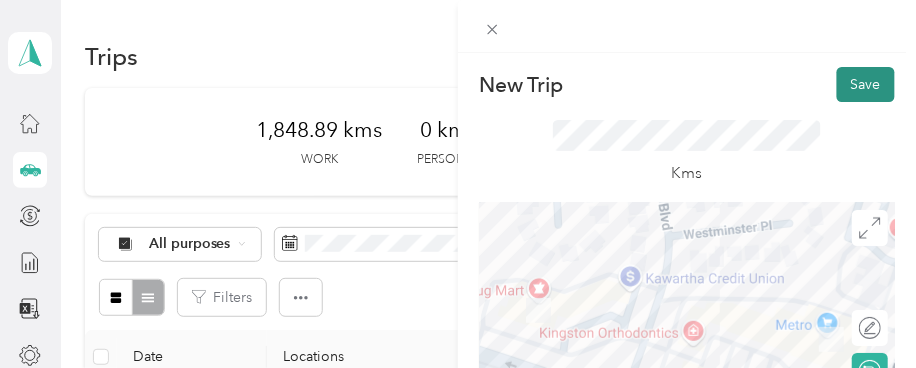 click on "Save" at bounding box center [866, 84] 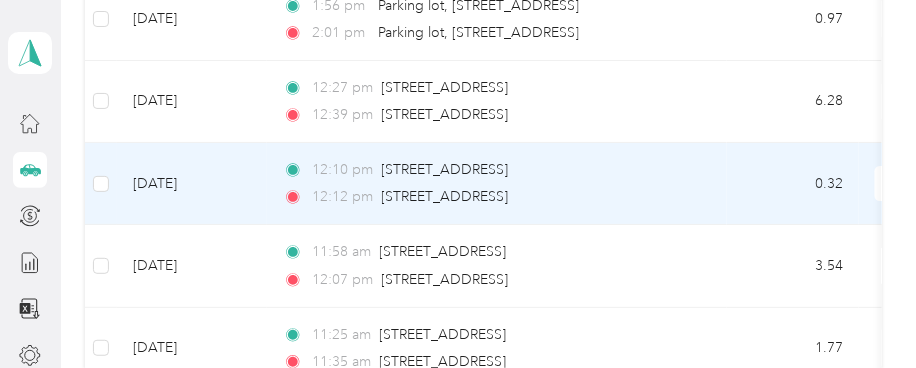 scroll, scrollTop: 4333, scrollLeft: 0, axis: vertical 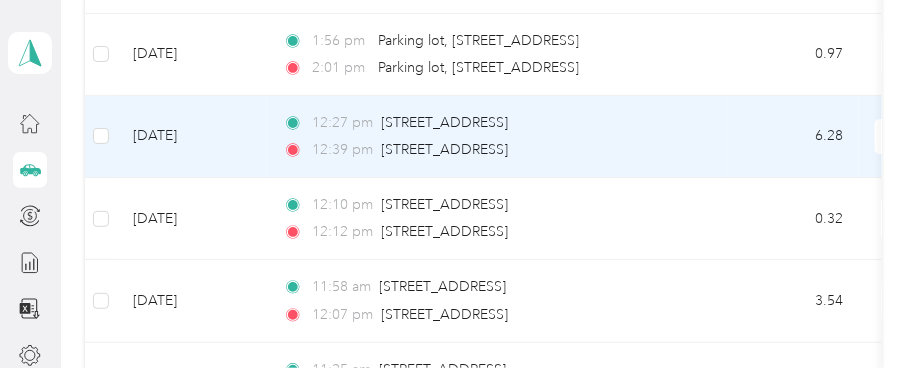 click on "[DATE]" at bounding box center [192, 137] 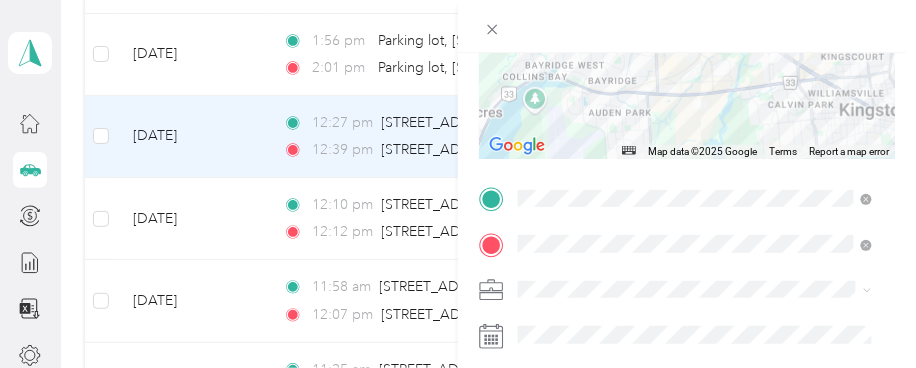 scroll, scrollTop: 326, scrollLeft: 0, axis: vertical 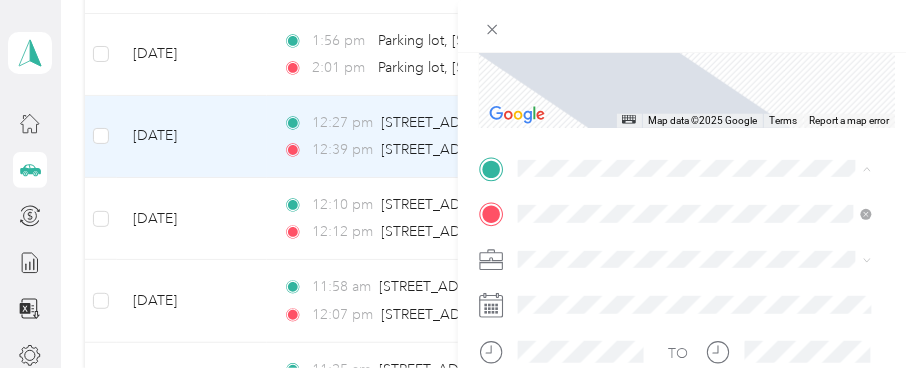 click on "[STREET_ADDRESS]" at bounding box center (619, 240) 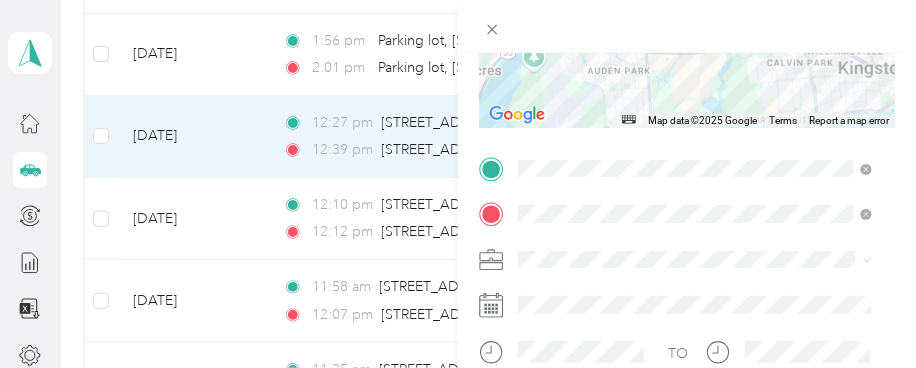 scroll, scrollTop: 436, scrollLeft: 0, axis: vertical 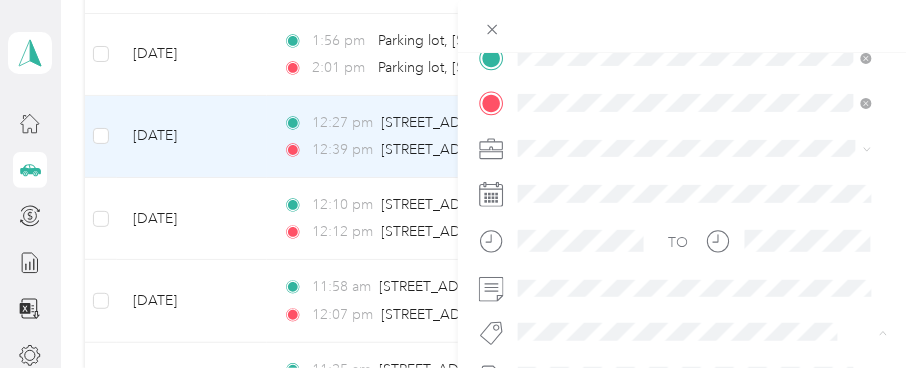 type on "Fit [PERSON_NAME] Team" 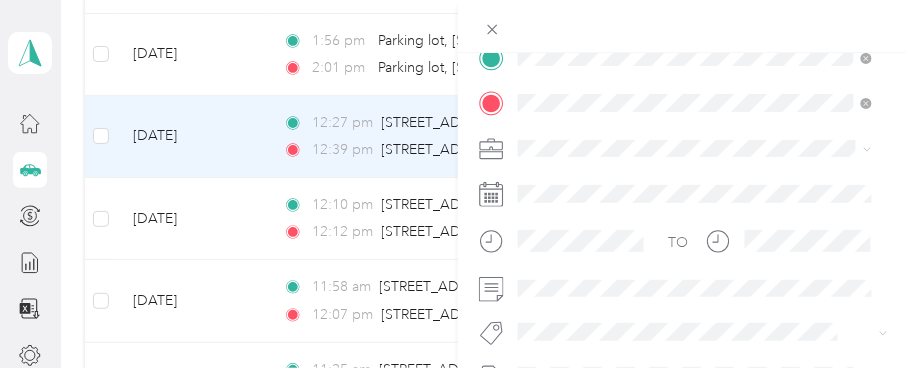 click on "Fit [PERSON_NAME] Team" at bounding box center (613, 98) 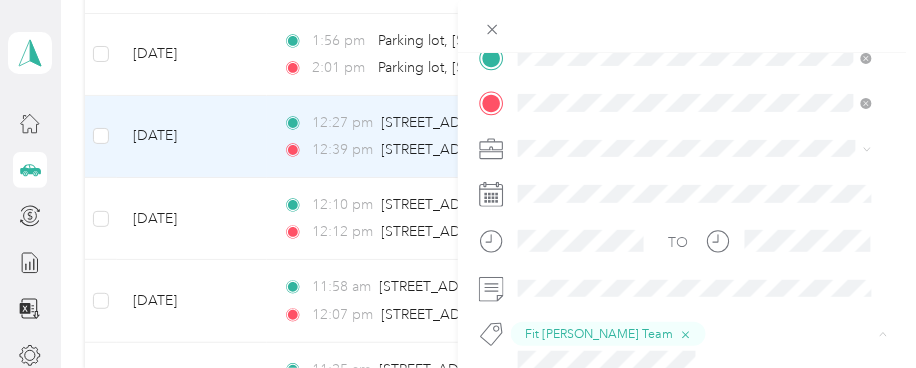 click on "Fit P&g Team" at bounding box center (576, 181) 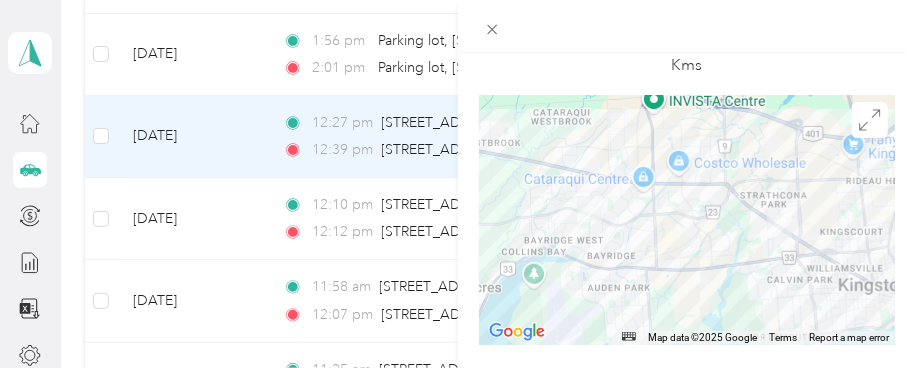 scroll, scrollTop: 0, scrollLeft: 0, axis: both 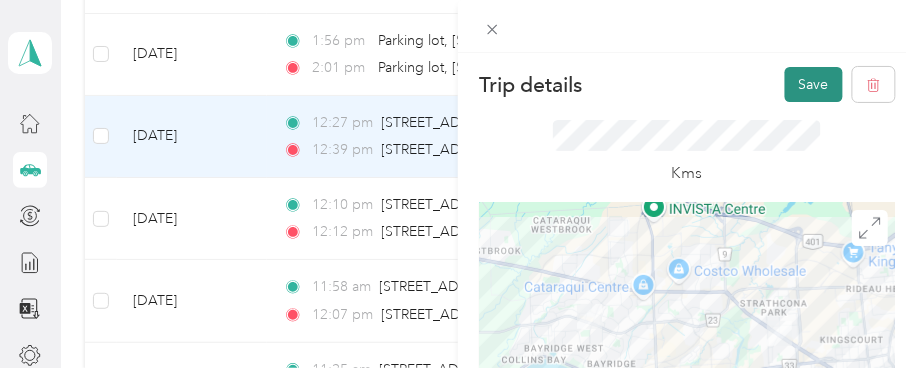 click on "Save" at bounding box center (814, 84) 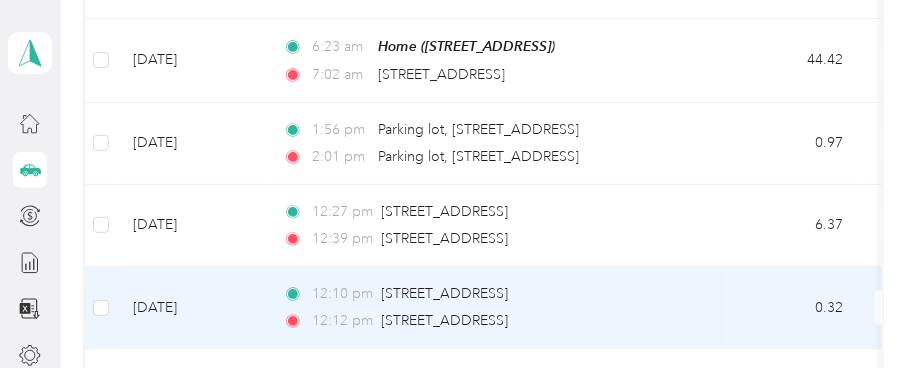 scroll, scrollTop: 4222, scrollLeft: 0, axis: vertical 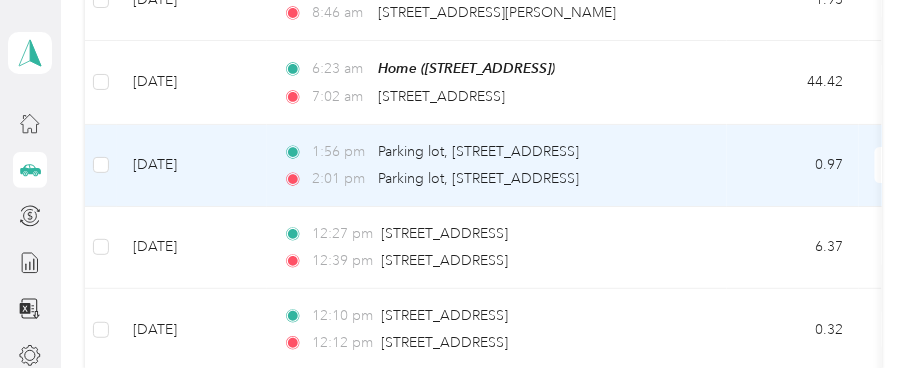 click on "[DATE]" at bounding box center [192, 166] 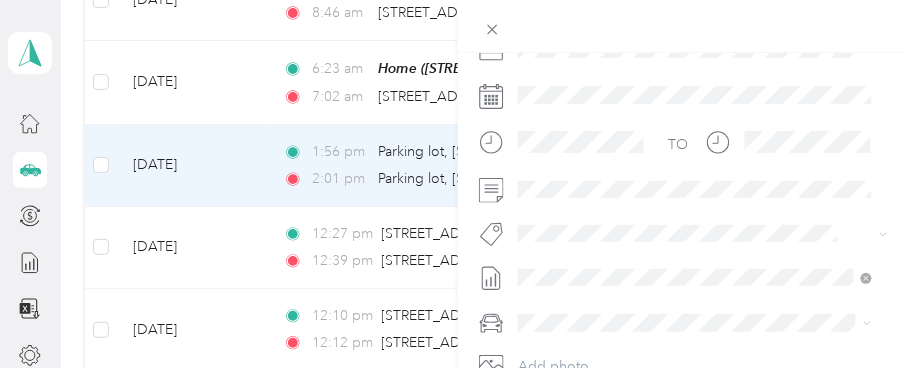 scroll, scrollTop: 537, scrollLeft: 0, axis: vertical 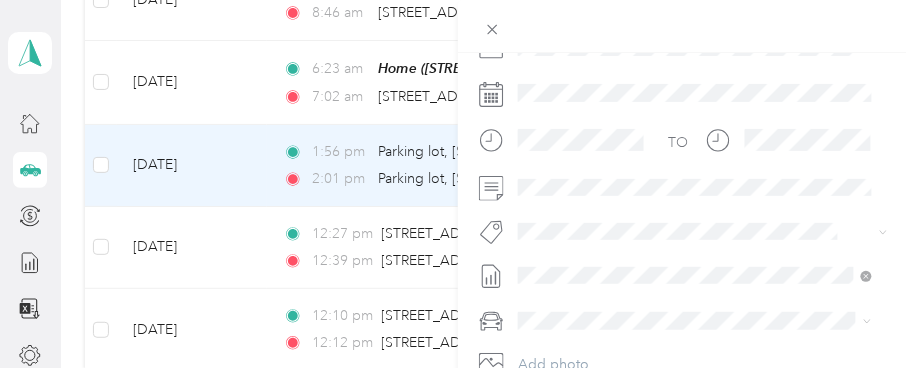click on "Fit P&g Team" at bounding box center [576, 80] 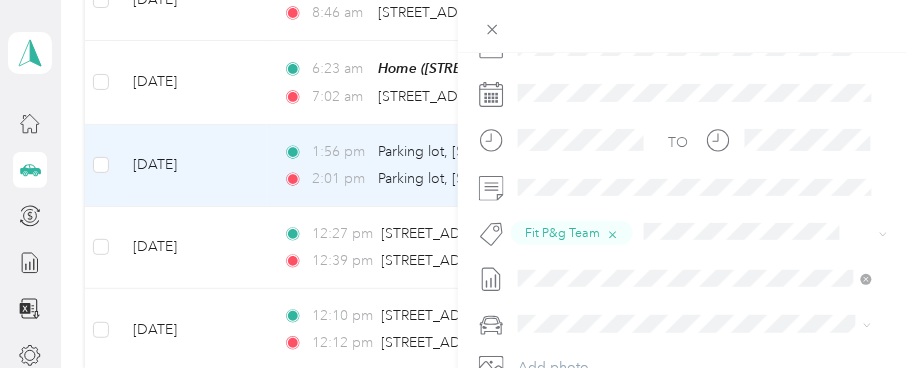 scroll, scrollTop: 0, scrollLeft: 0, axis: both 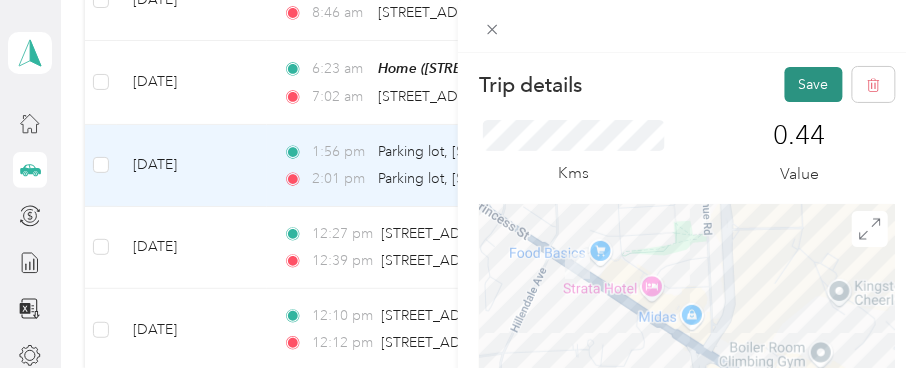 click on "Save" at bounding box center (814, 84) 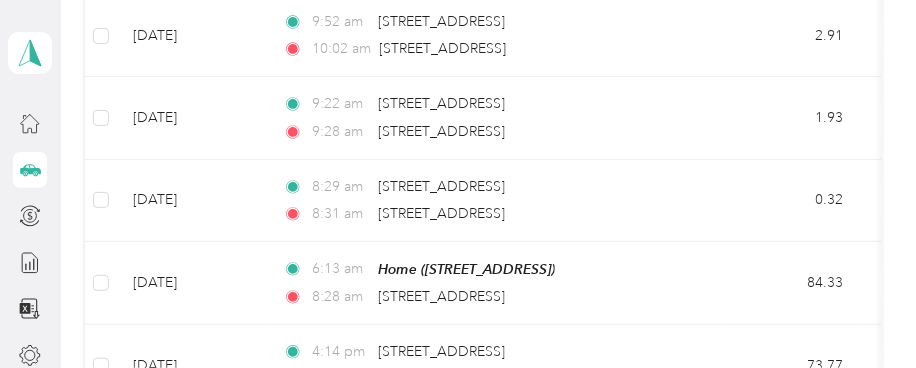 scroll, scrollTop: 0, scrollLeft: 0, axis: both 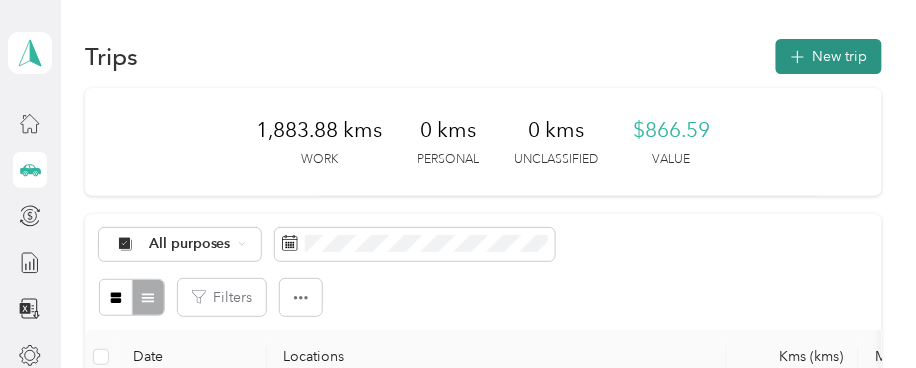 click on "New trip" at bounding box center (829, 56) 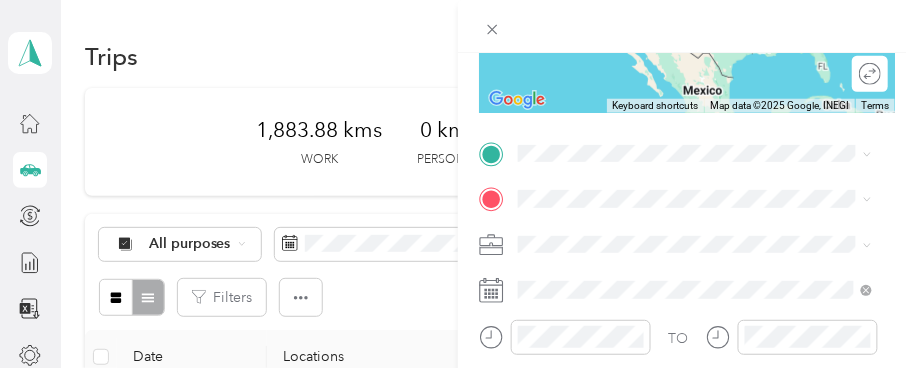 scroll, scrollTop: 396, scrollLeft: 0, axis: vertical 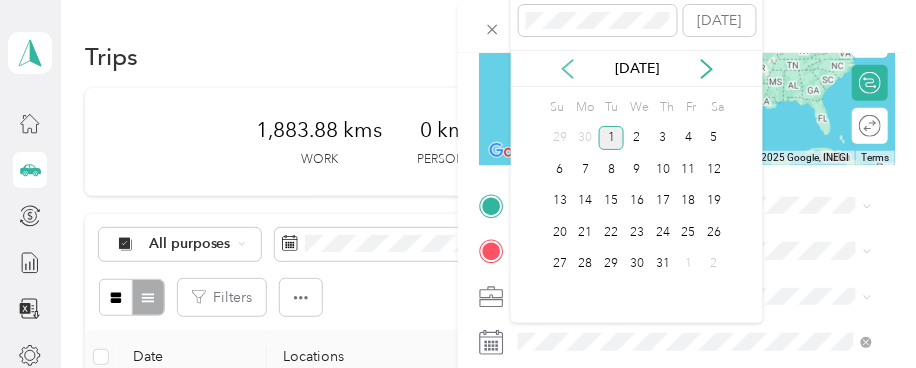 click 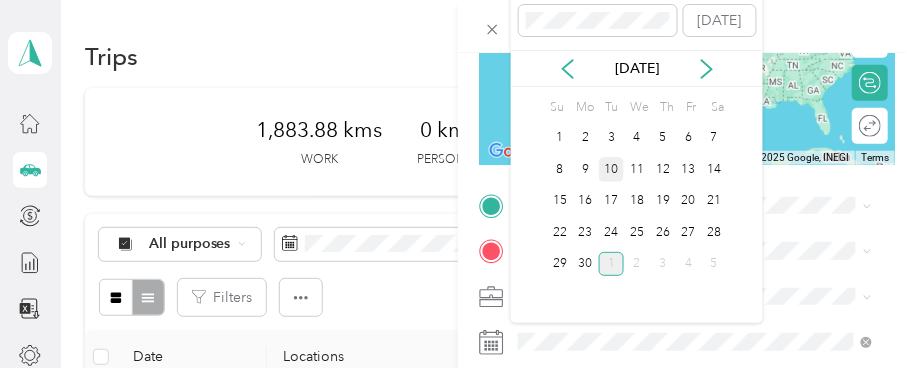 click on "10" at bounding box center (612, 169) 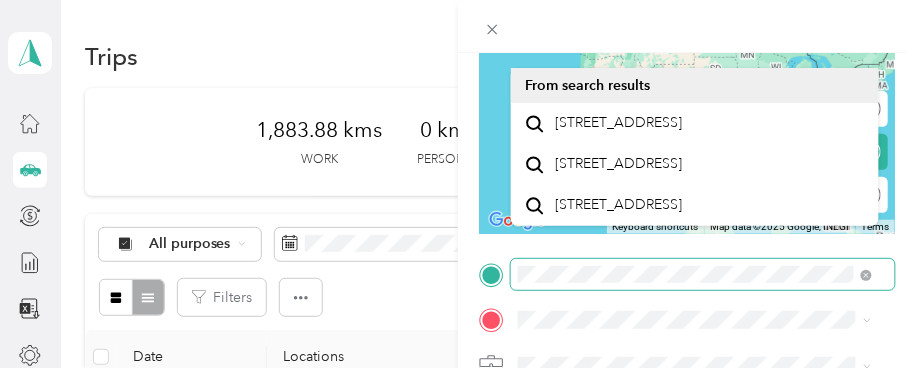 scroll, scrollTop: 175, scrollLeft: 0, axis: vertical 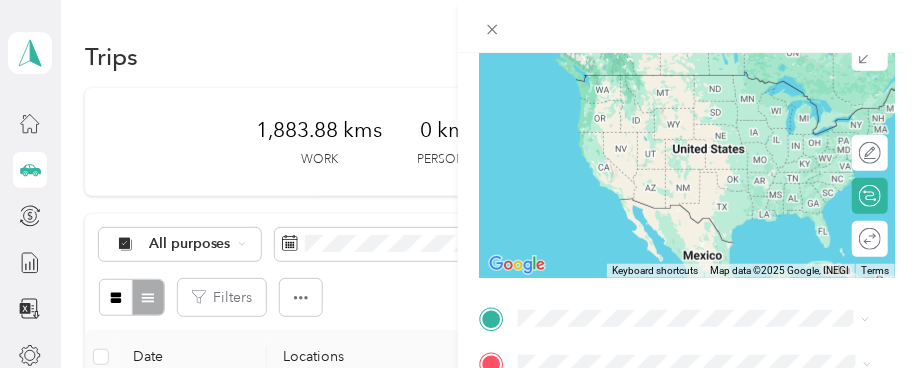 click on "[STREET_ADDRESS]" at bounding box center [619, 152] 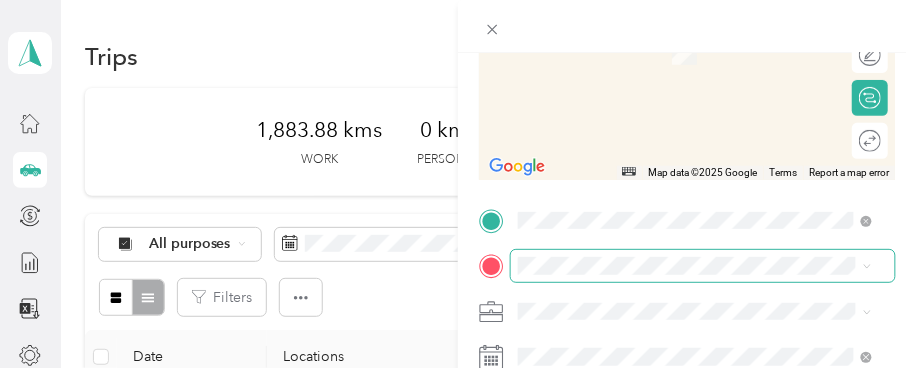 scroll, scrollTop: 271, scrollLeft: 0, axis: vertical 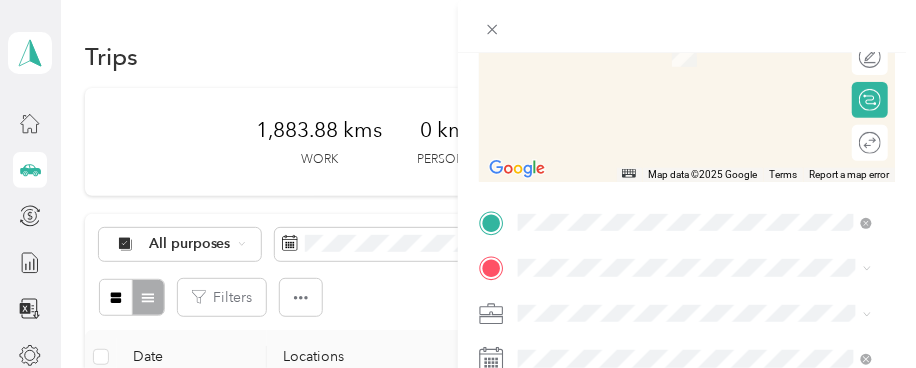 click on "Home [STREET_ADDRESS]" at bounding box center [710, 228] 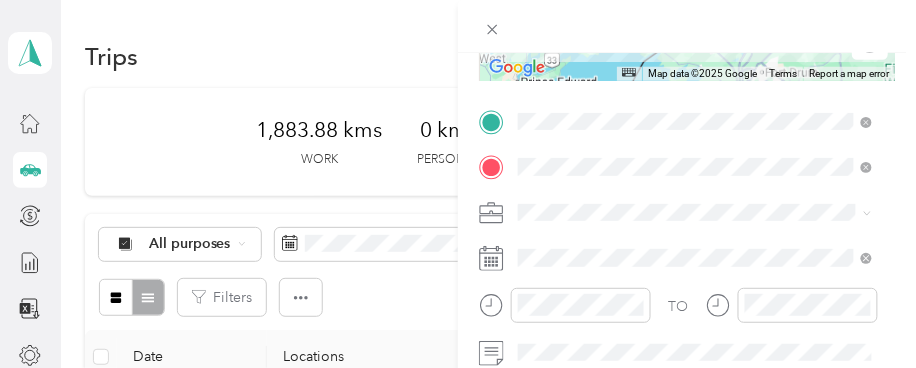 scroll, scrollTop: 375, scrollLeft: 0, axis: vertical 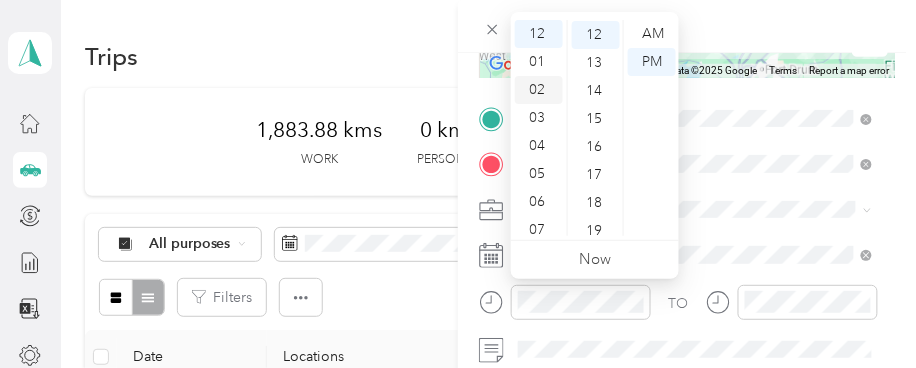 click on "02" at bounding box center [539, 90] 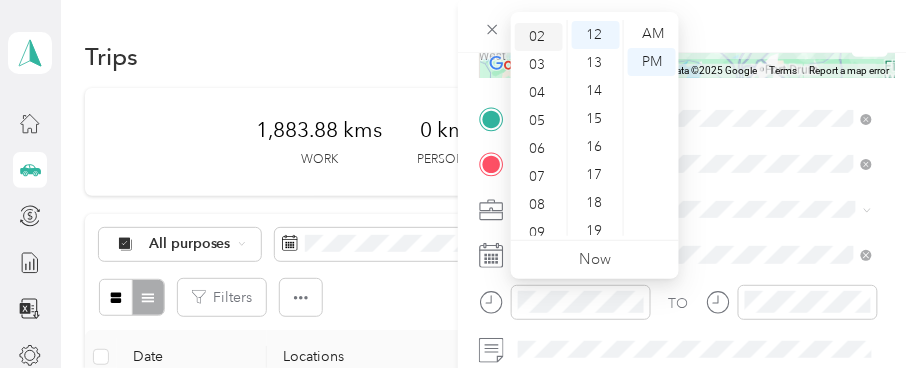 scroll, scrollTop: 56, scrollLeft: 0, axis: vertical 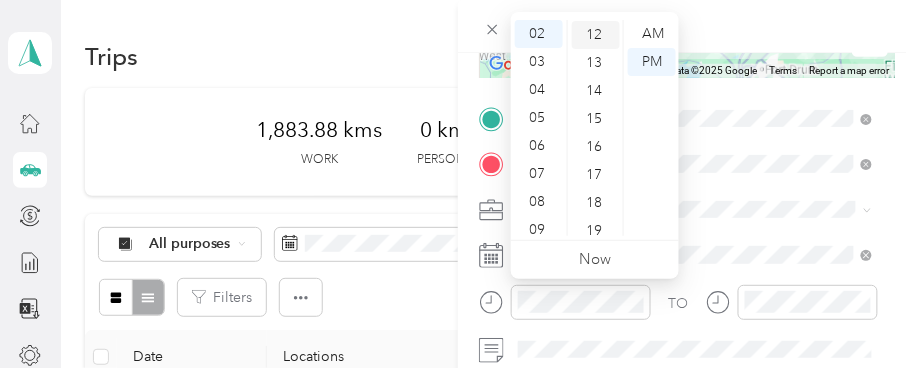 click on "12" at bounding box center [596, 35] 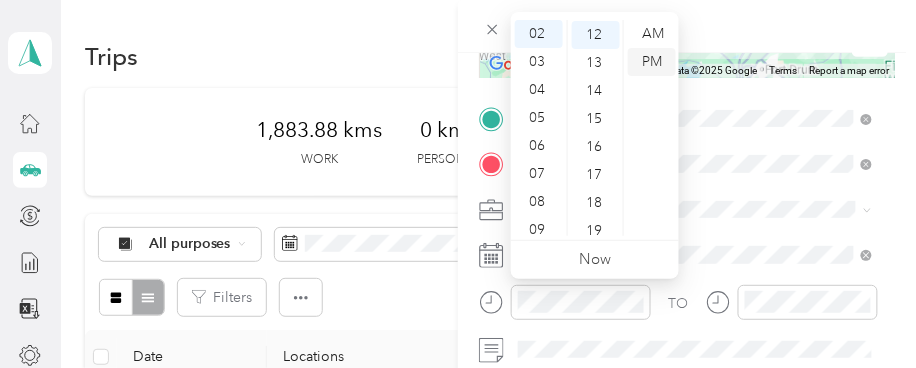 click on "PM" at bounding box center (652, 62) 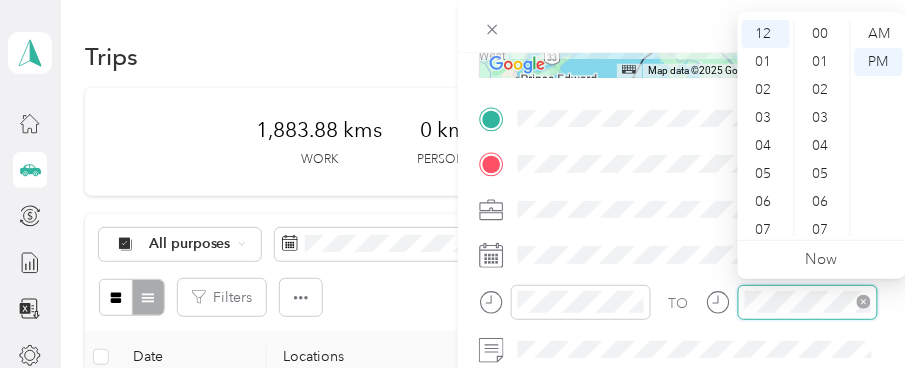 scroll, scrollTop: 335, scrollLeft: 0, axis: vertical 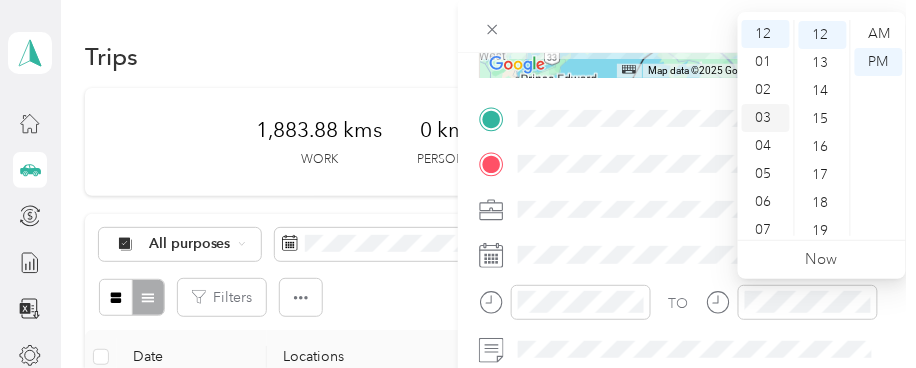 click on "03" at bounding box center [766, 118] 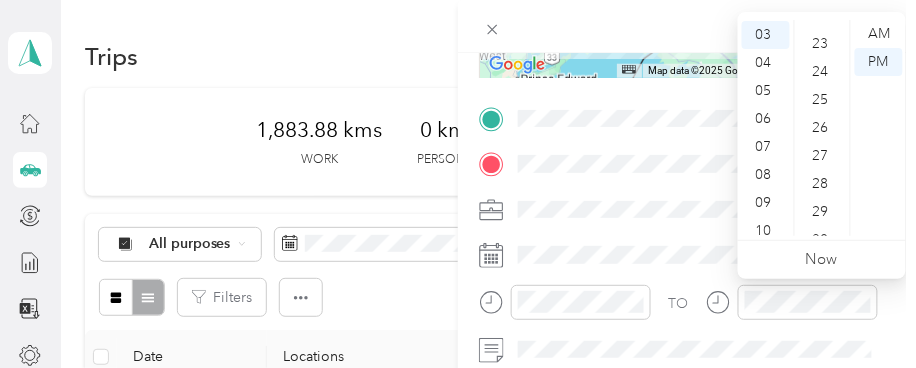 scroll, scrollTop: 669, scrollLeft: 0, axis: vertical 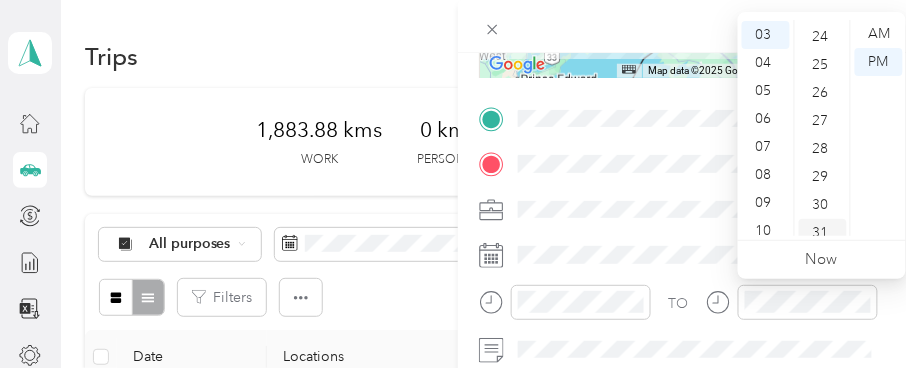 click on "31" at bounding box center [823, 233] 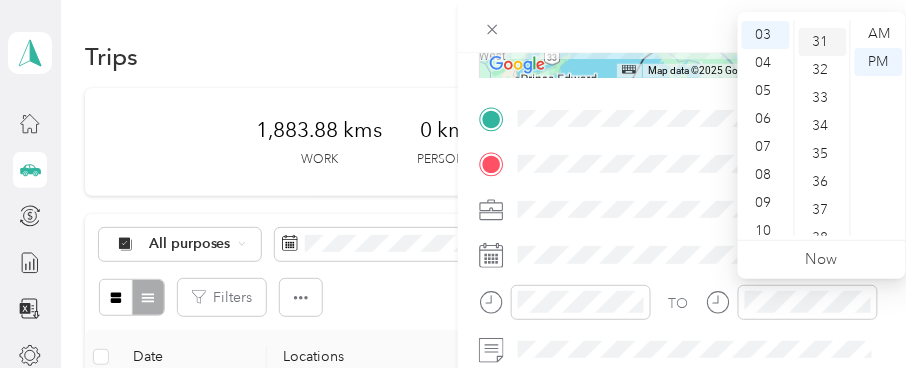 scroll, scrollTop: 867, scrollLeft: 0, axis: vertical 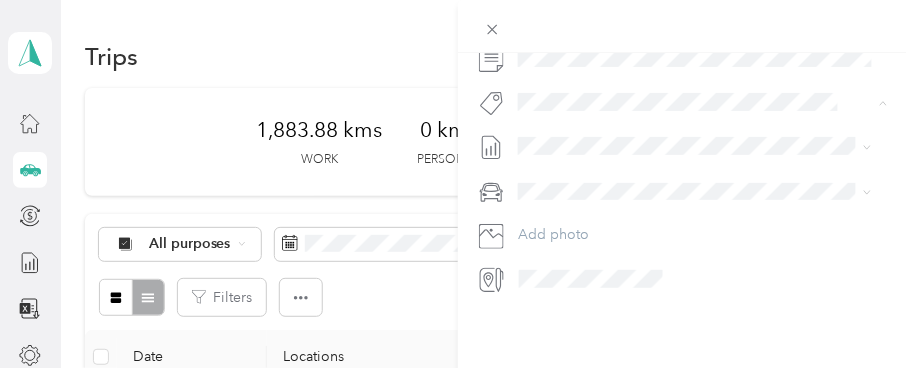 click on "Fit Pepsico Team" at bounding box center (695, 198) 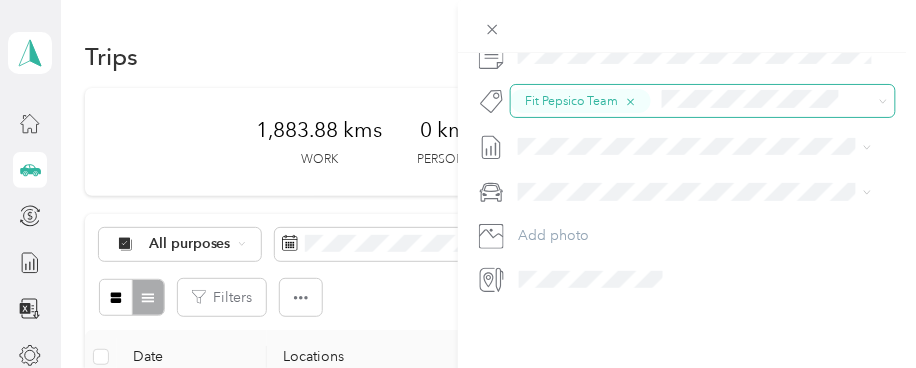 click on "Fit Pepsico Team" at bounding box center (571, 101) 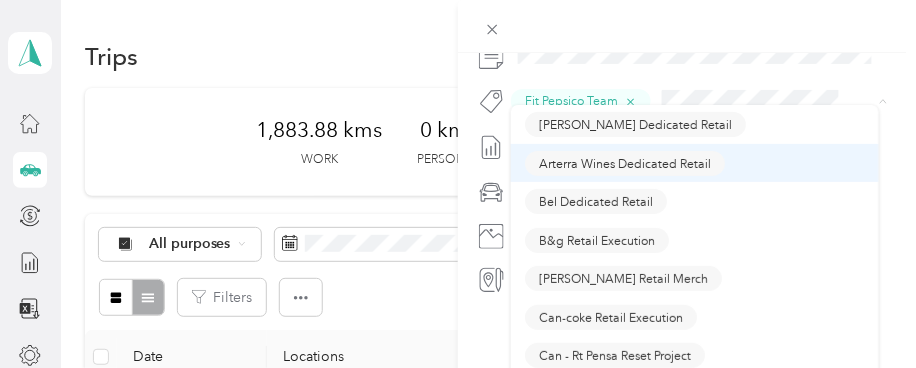 type on "Fit Pepsico Team" 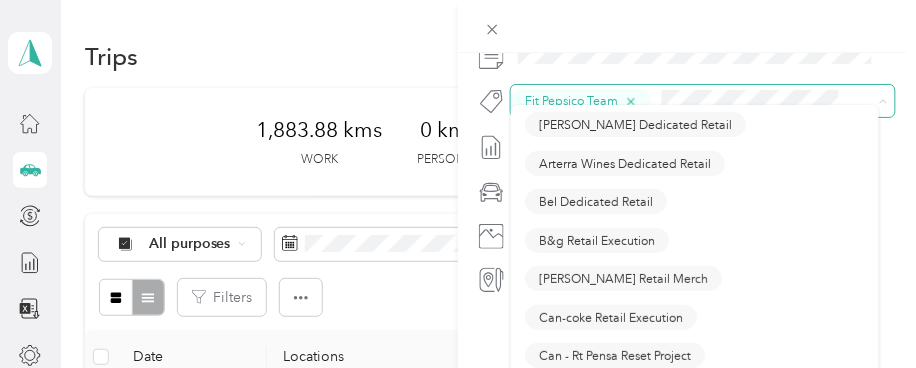 click 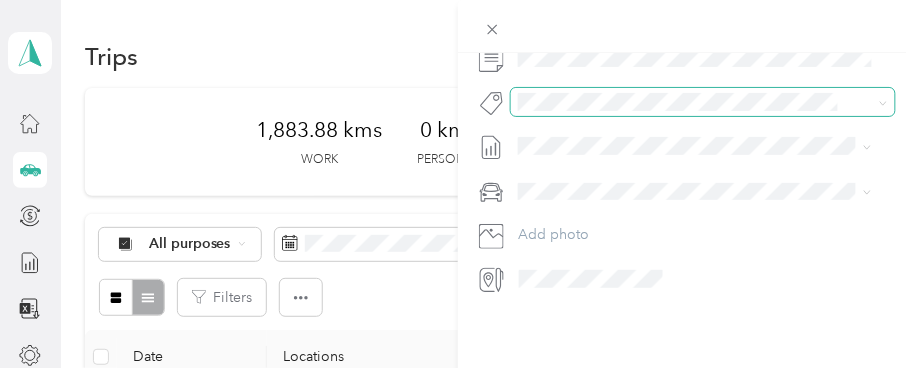 click on "Fit P&g Team" at bounding box center [576, 237] 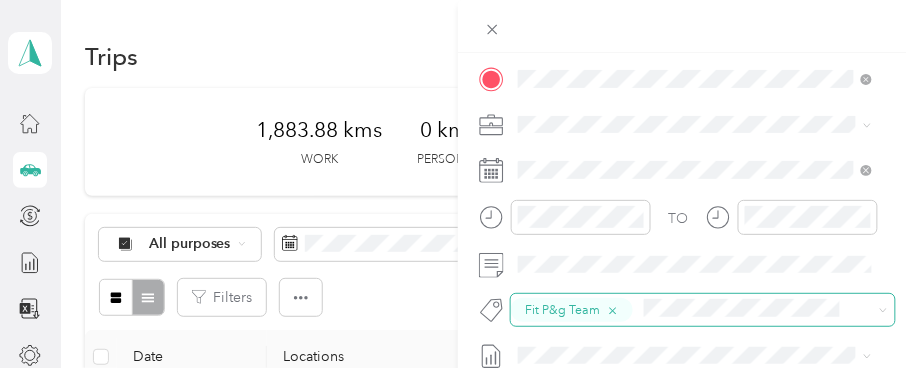 scroll, scrollTop: 15, scrollLeft: 0, axis: vertical 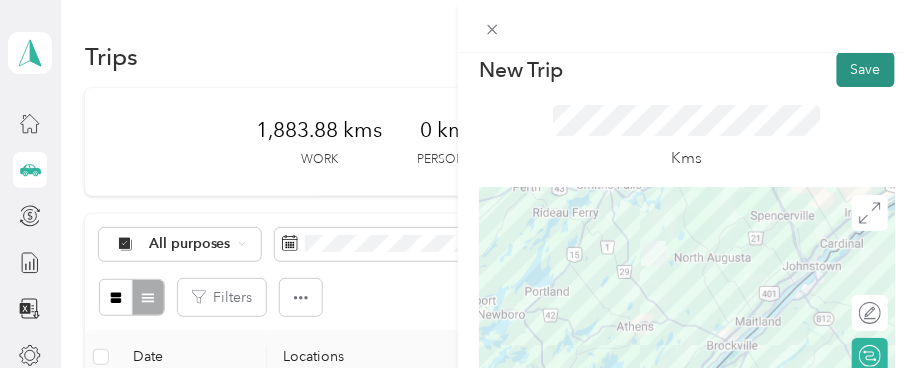 click on "Save" at bounding box center (866, 69) 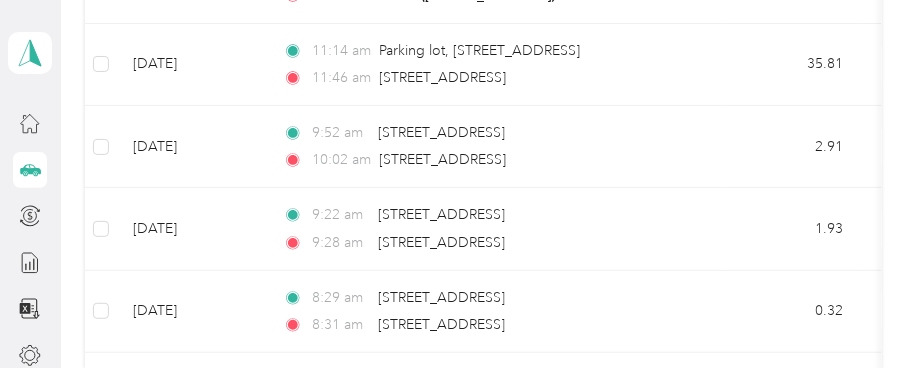 scroll, scrollTop: 0, scrollLeft: 0, axis: both 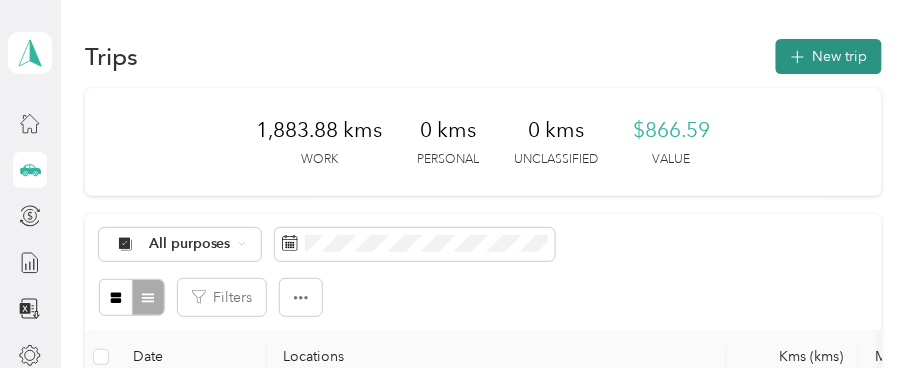 click on "New trip" at bounding box center [829, 56] 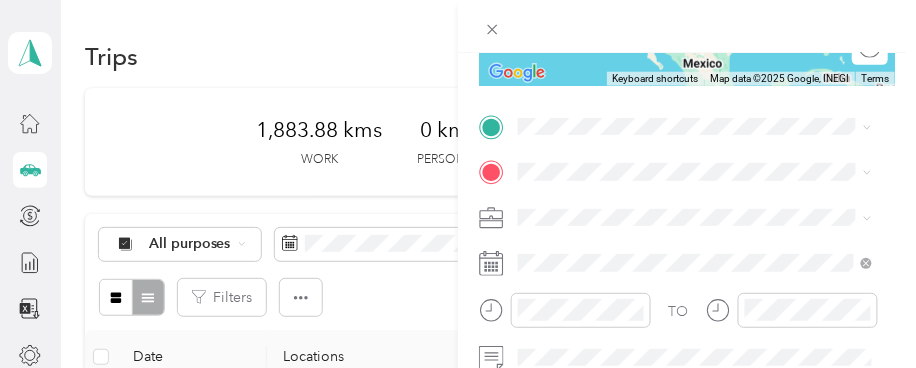 scroll, scrollTop: 382, scrollLeft: 0, axis: vertical 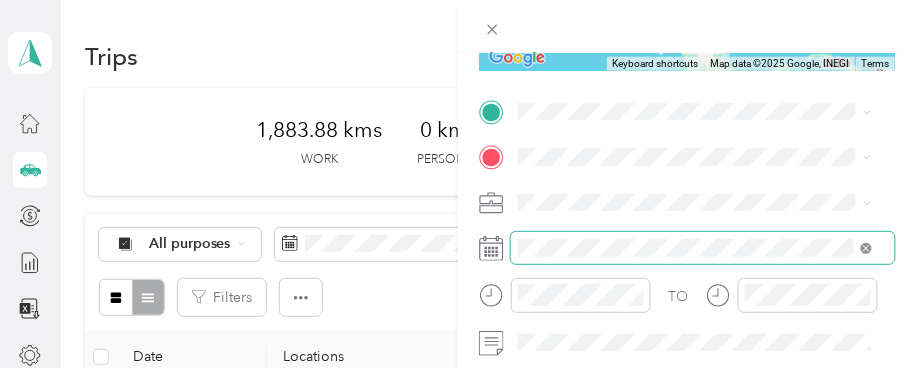 click 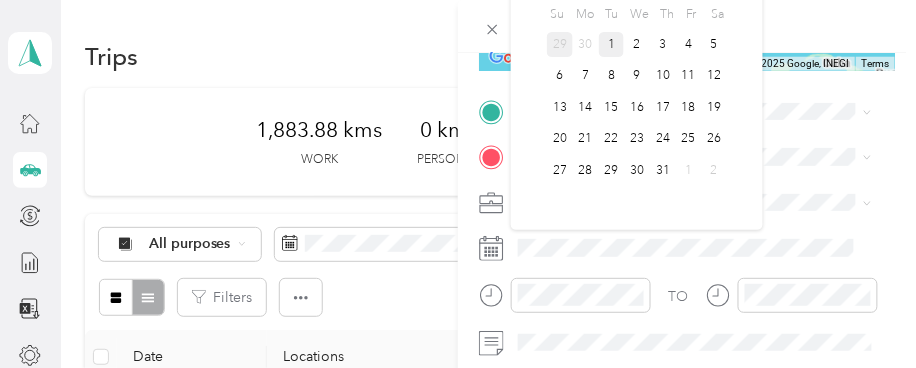click on "29" at bounding box center (560, 44) 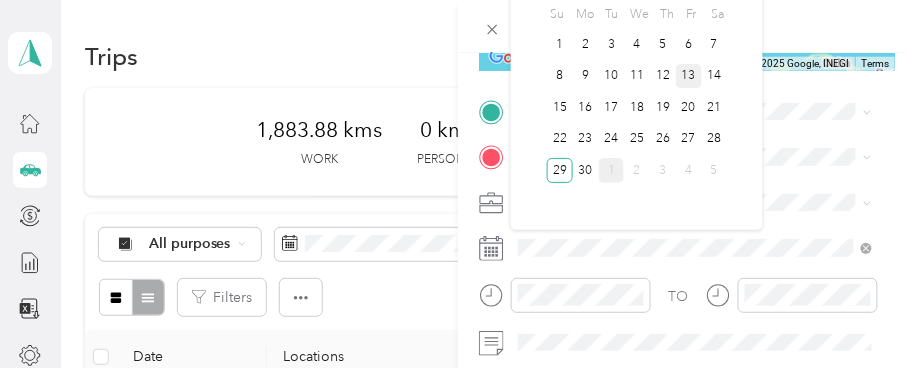 click on "13" at bounding box center [689, 76] 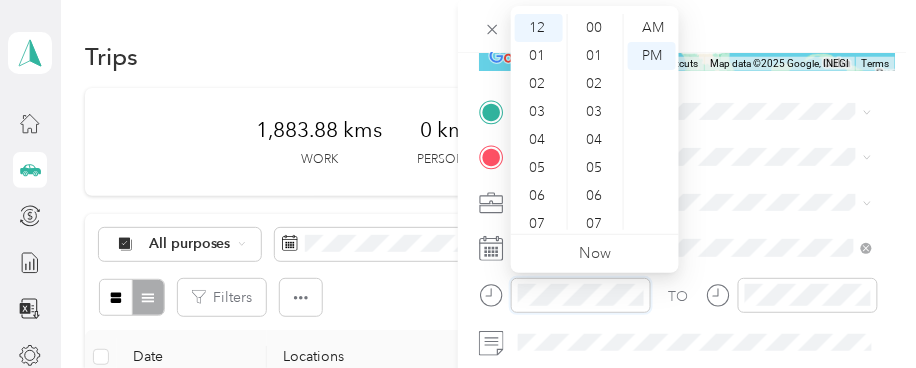 scroll, scrollTop: 476, scrollLeft: 0, axis: vertical 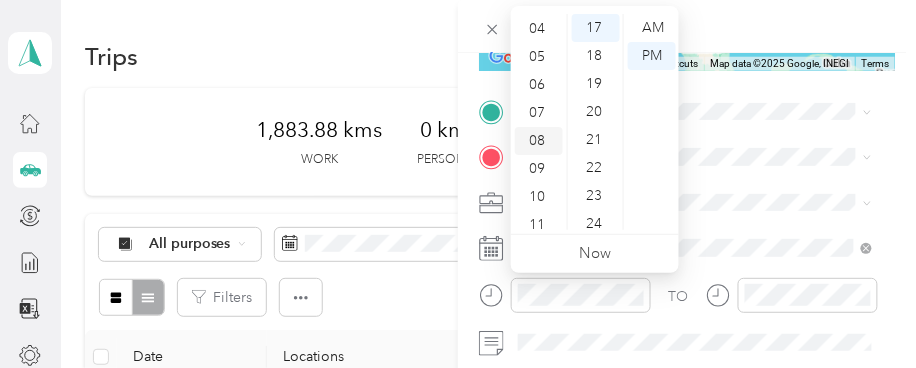 click on "08" at bounding box center [539, 141] 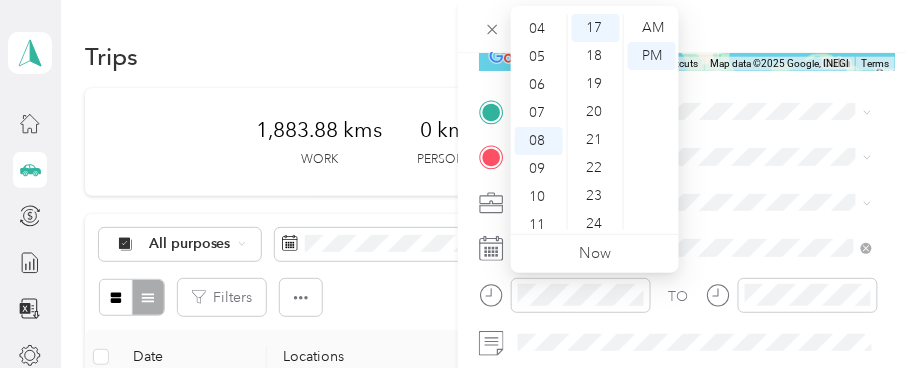 scroll, scrollTop: 119, scrollLeft: 0, axis: vertical 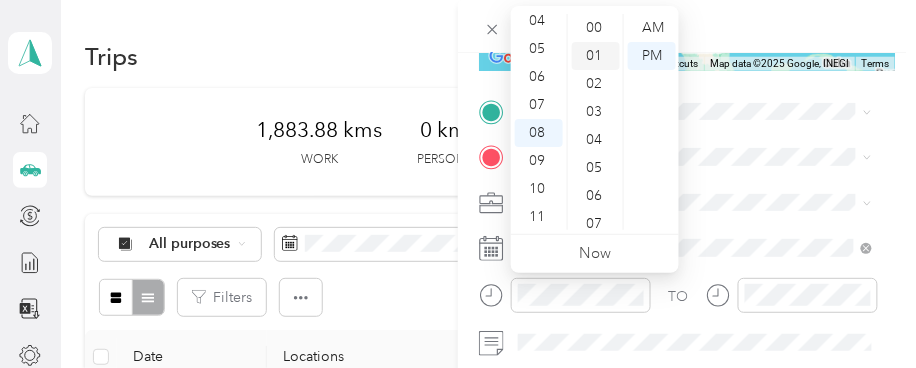 click on "01" at bounding box center (596, 56) 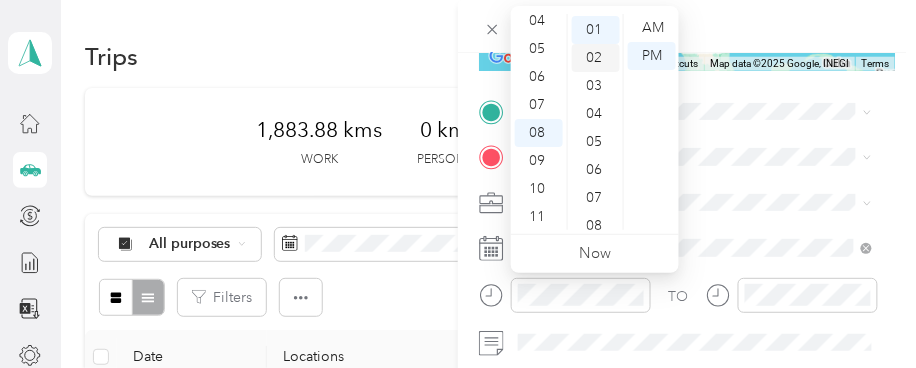 scroll, scrollTop: 27, scrollLeft: 0, axis: vertical 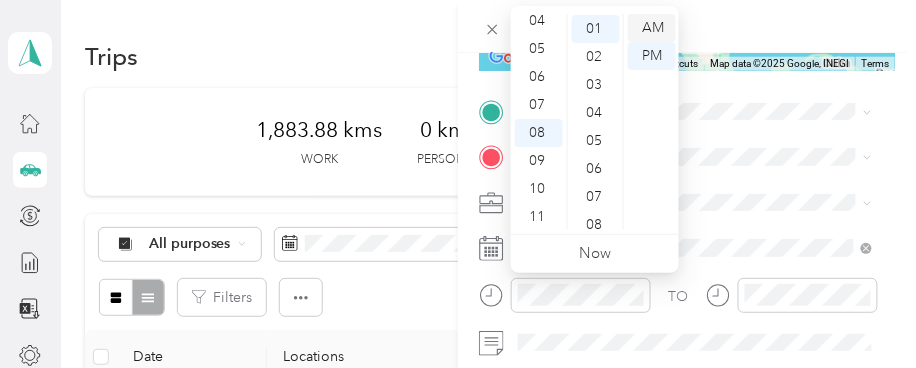 click on "AM" at bounding box center (652, 28) 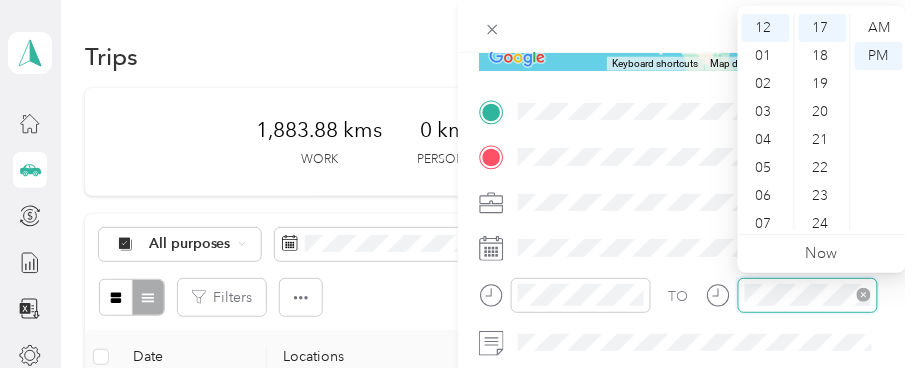 scroll, scrollTop: 476, scrollLeft: 0, axis: vertical 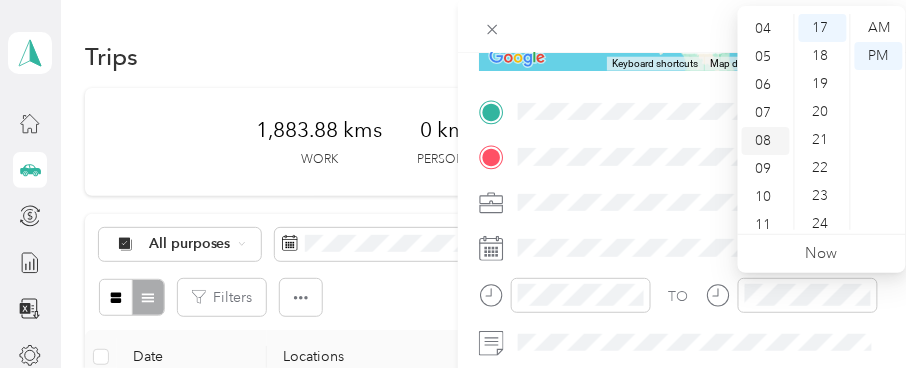 click on "08" at bounding box center [766, 141] 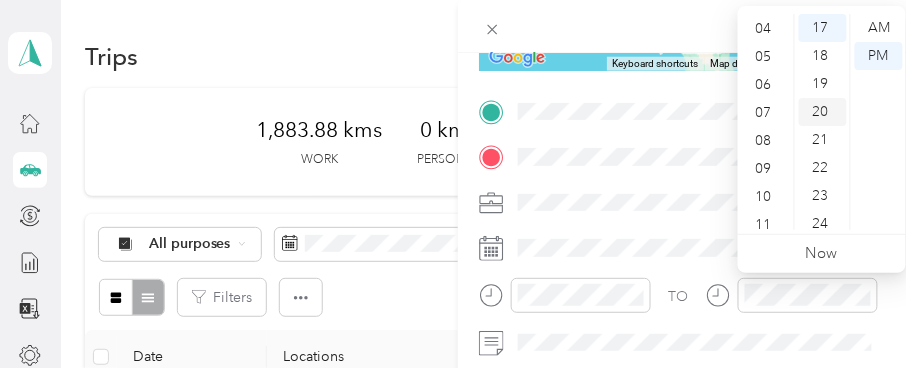 scroll, scrollTop: 119, scrollLeft: 0, axis: vertical 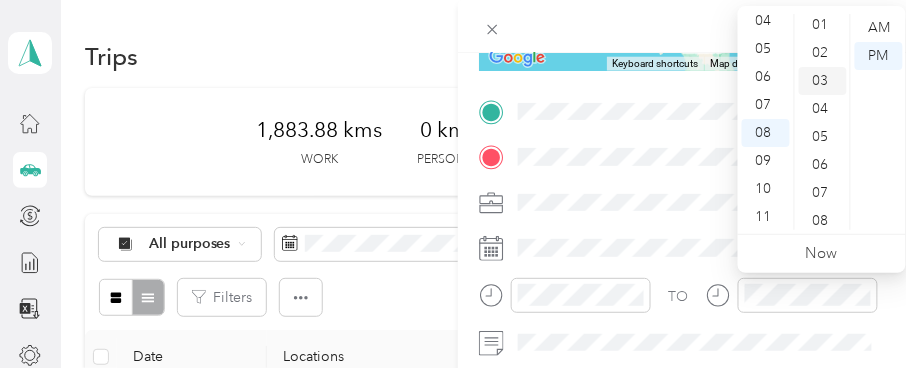 click on "03" at bounding box center (823, 81) 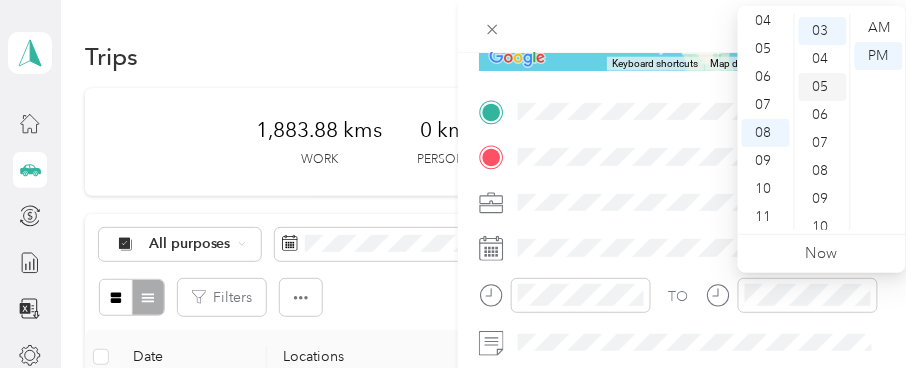 scroll, scrollTop: 83, scrollLeft: 0, axis: vertical 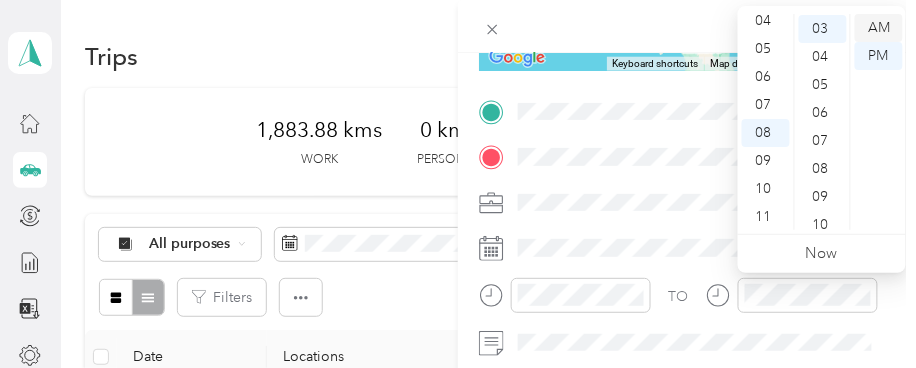 click on "AM" at bounding box center [879, 28] 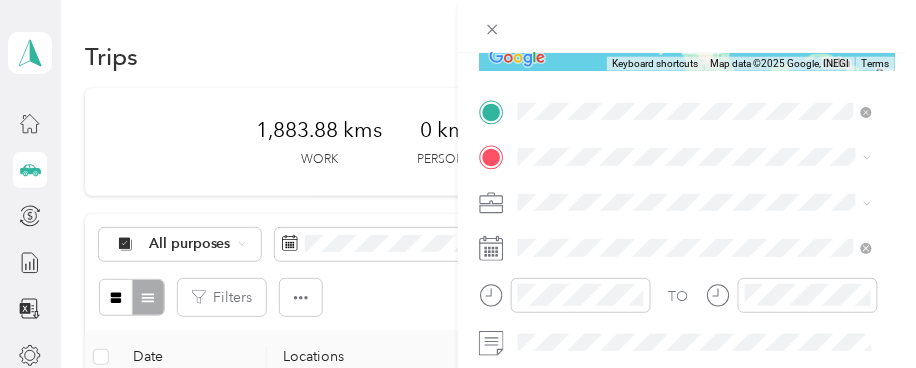 click on "[STREET_ADDRESS]" at bounding box center [619, 224] 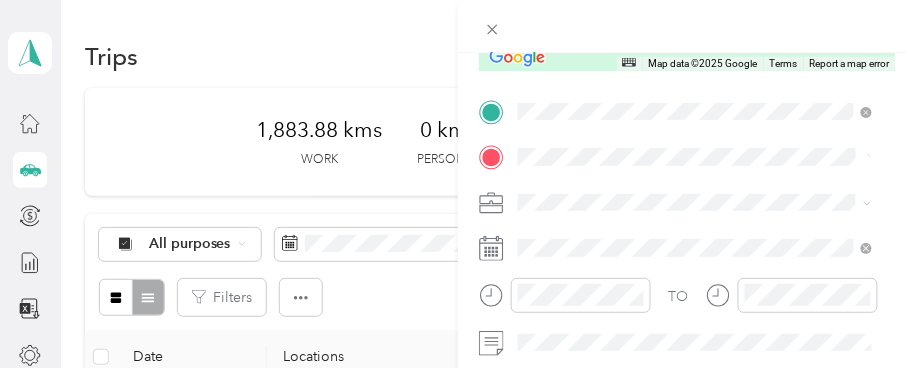 click on "[STREET_ADDRESS]" at bounding box center [619, 229] 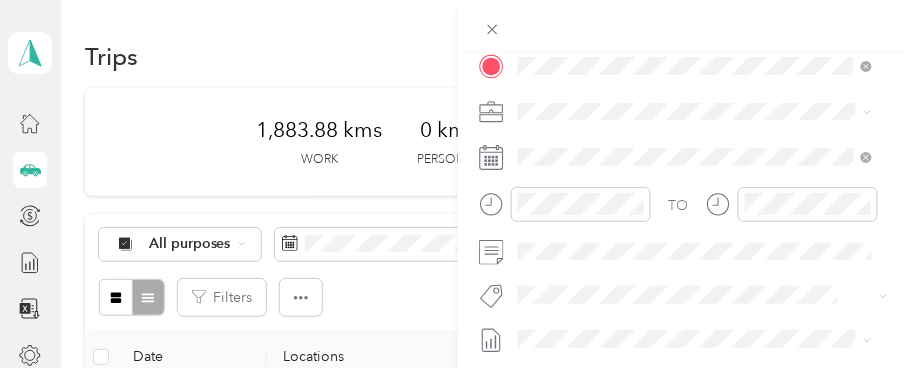 scroll, scrollTop: 493, scrollLeft: 0, axis: vertical 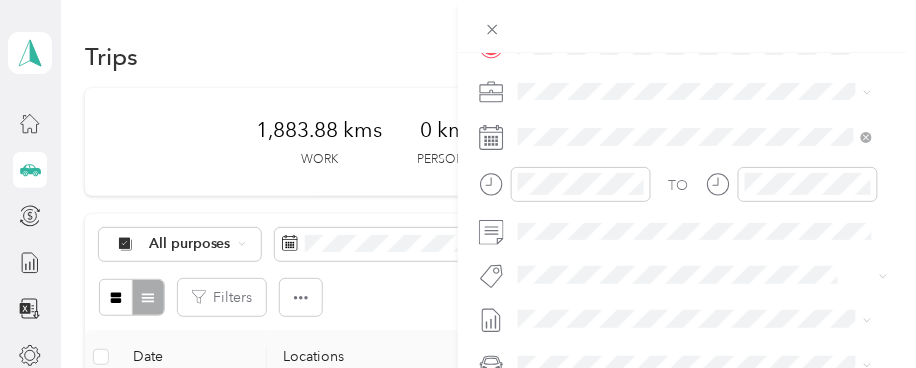 click on "Fit [PERSON_NAME] Team" at bounding box center [695, 46] 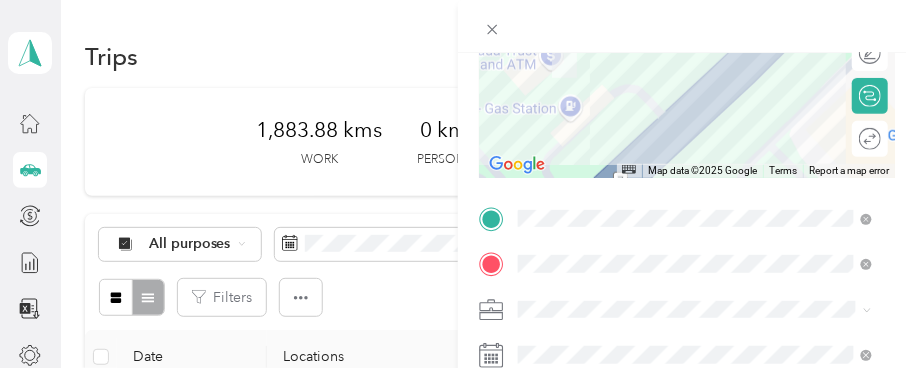 scroll, scrollTop: 0, scrollLeft: 0, axis: both 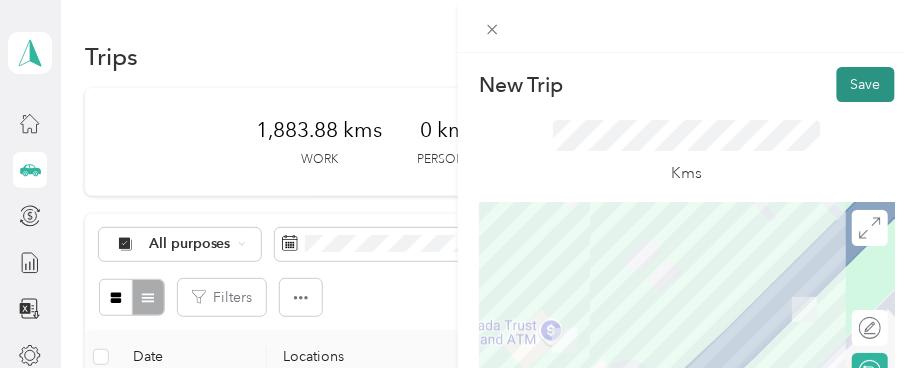 click on "Save" at bounding box center [866, 84] 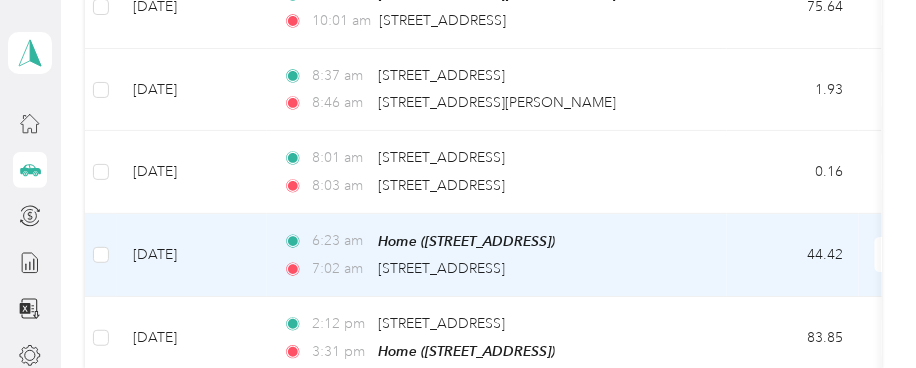 scroll, scrollTop: 4111, scrollLeft: 0, axis: vertical 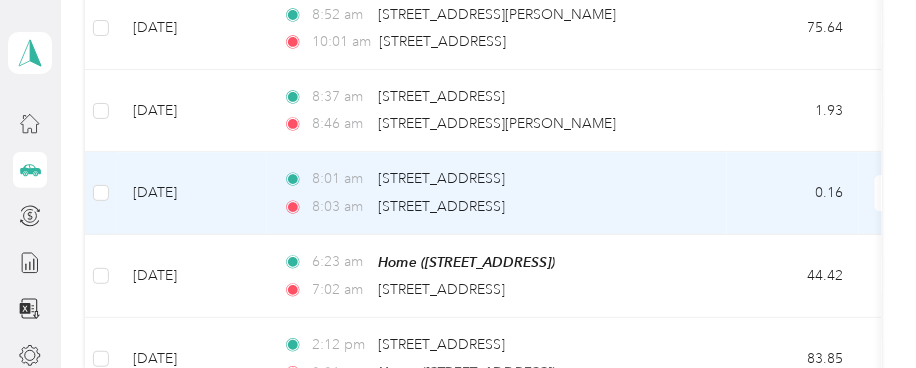click on "[DATE]" at bounding box center (192, 193) 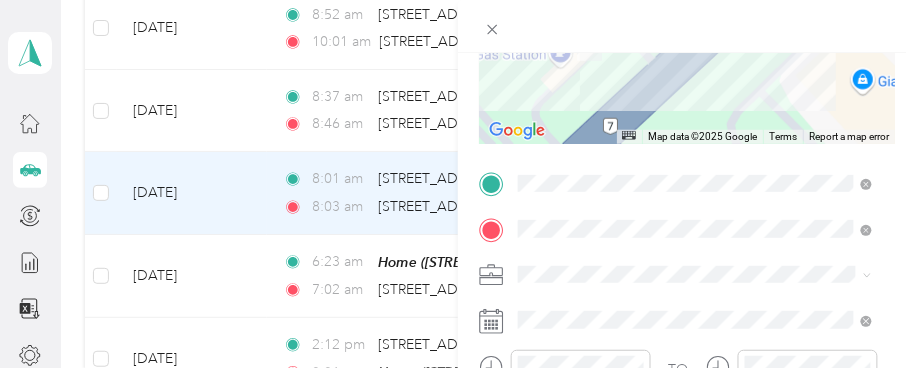 scroll, scrollTop: 333, scrollLeft: 0, axis: vertical 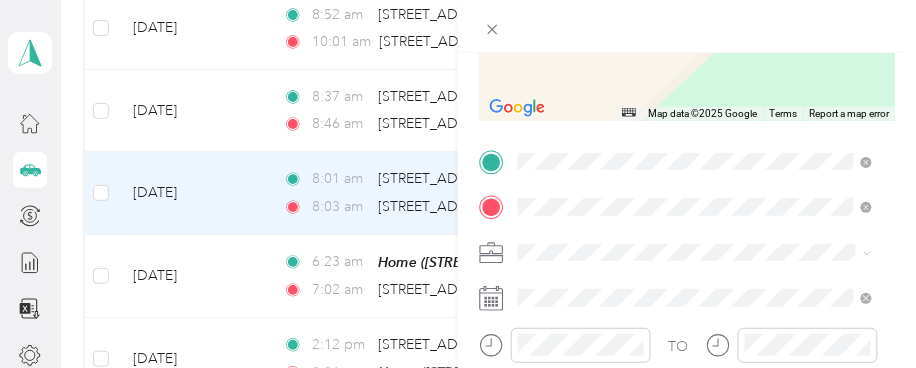 click on "[STREET_ADDRESS]" at bounding box center (619, 233) 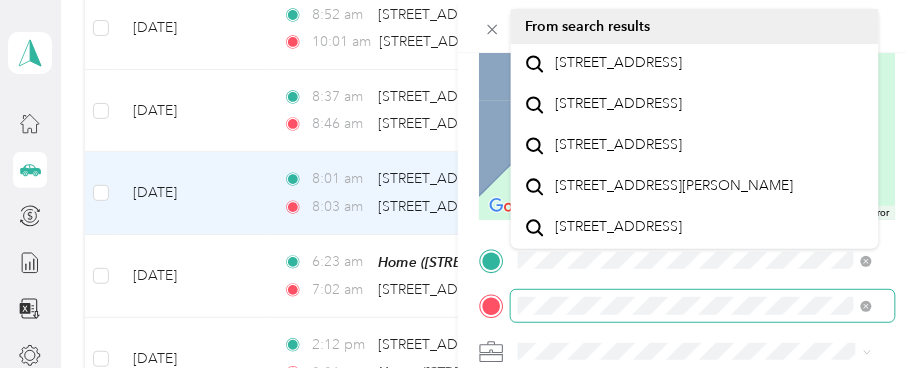 scroll, scrollTop: 232, scrollLeft: 0, axis: vertical 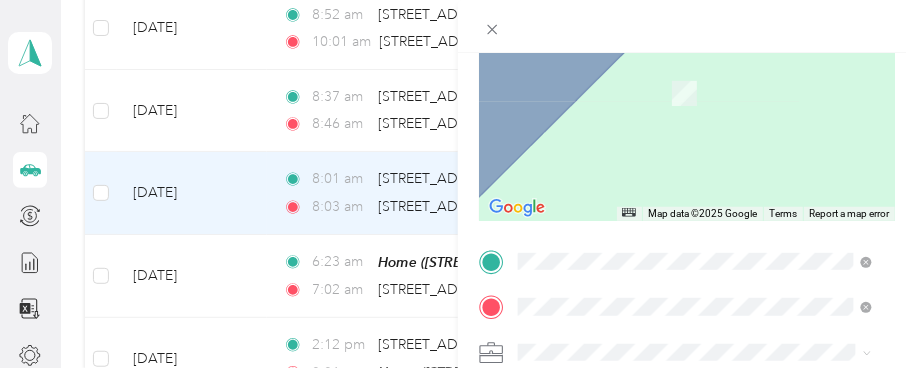 click on "[STREET_ADDRESS]" at bounding box center (619, 63) 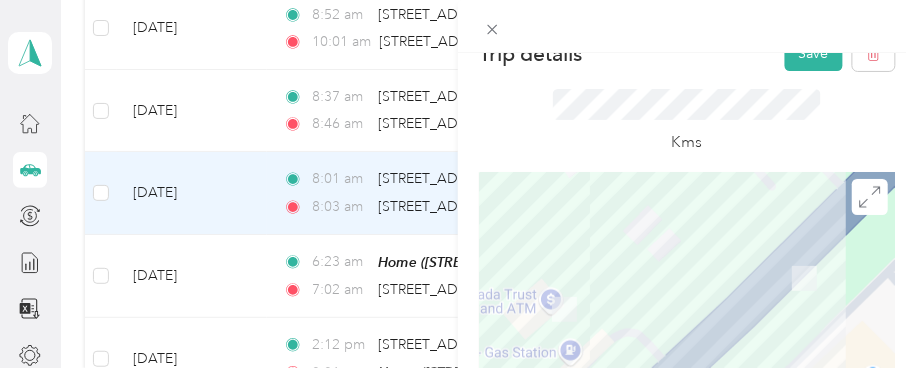 scroll, scrollTop: 0, scrollLeft: 0, axis: both 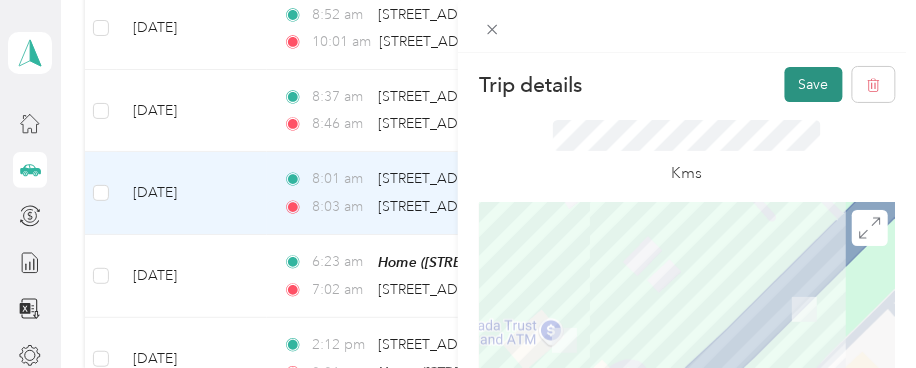 click on "Save" at bounding box center (814, 84) 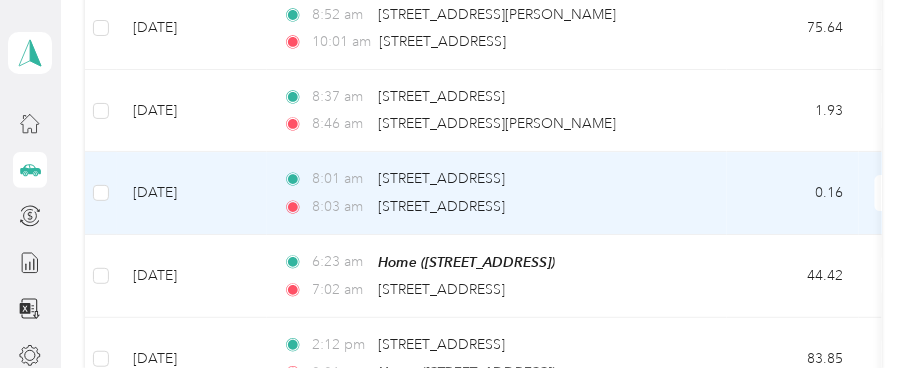 click on "[DATE]" at bounding box center (192, 193) 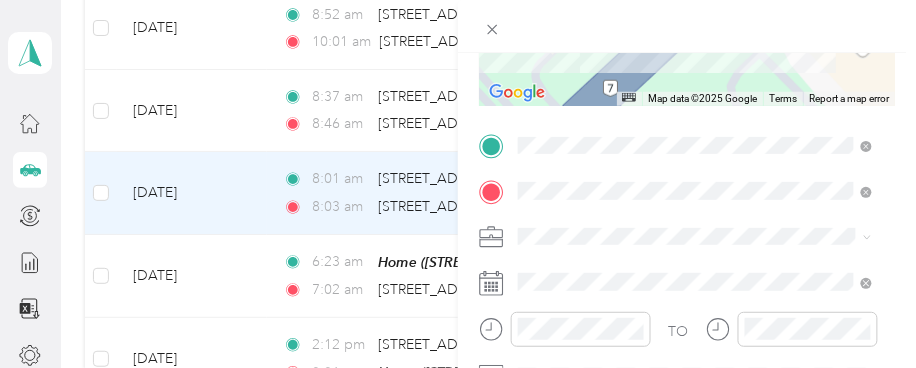 scroll, scrollTop: 349, scrollLeft: 0, axis: vertical 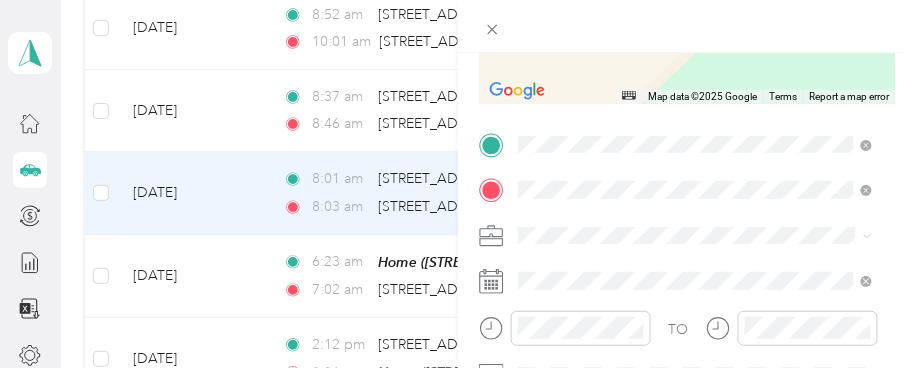 click on "[STREET_ADDRESS]" at bounding box center [619, 216] 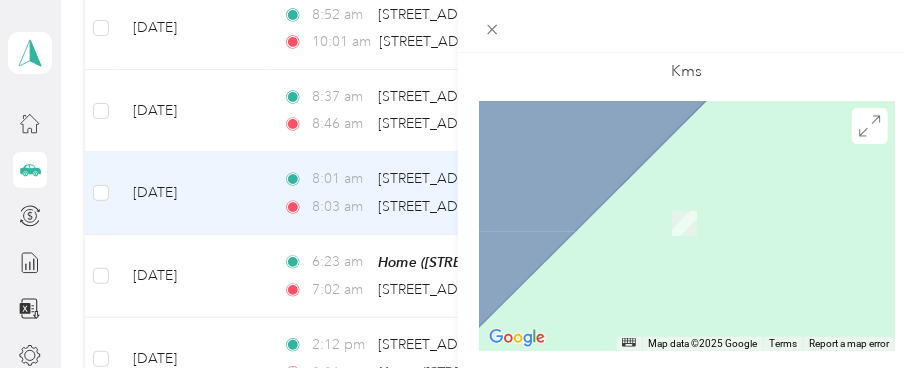 scroll, scrollTop: 82, scrollLeft: 0, axis: vertical 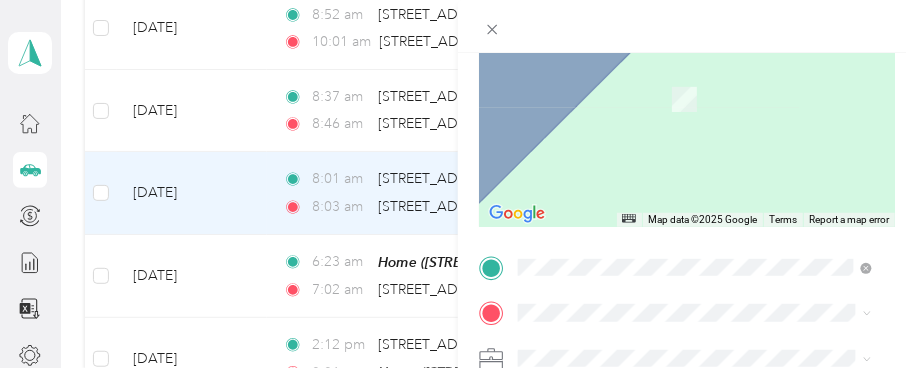 click on "[STREET_ADDRESS]" at bounding box center [619, 67] 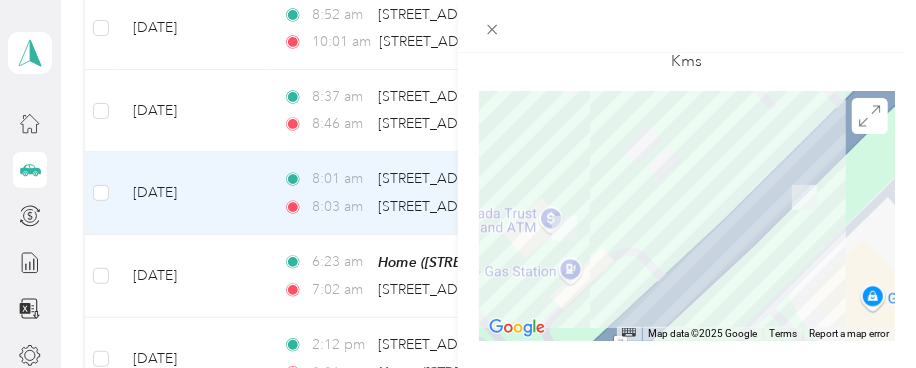 scroll, scrollTop: 0, scrollLeft: 0, axis: both 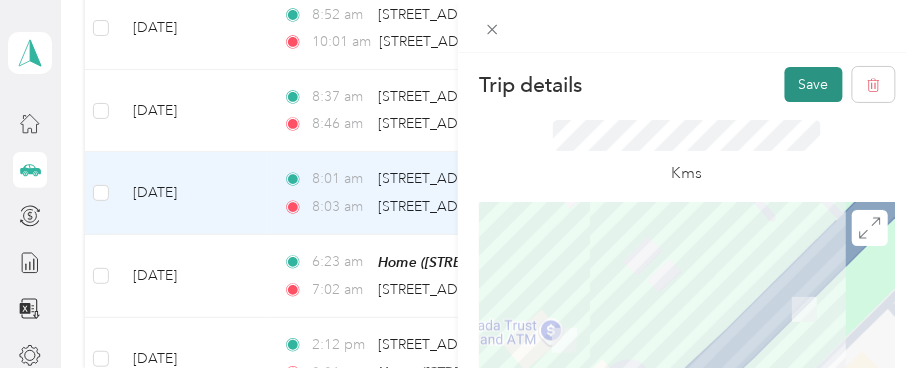 click on "Save" at bounding box center [814, 84] 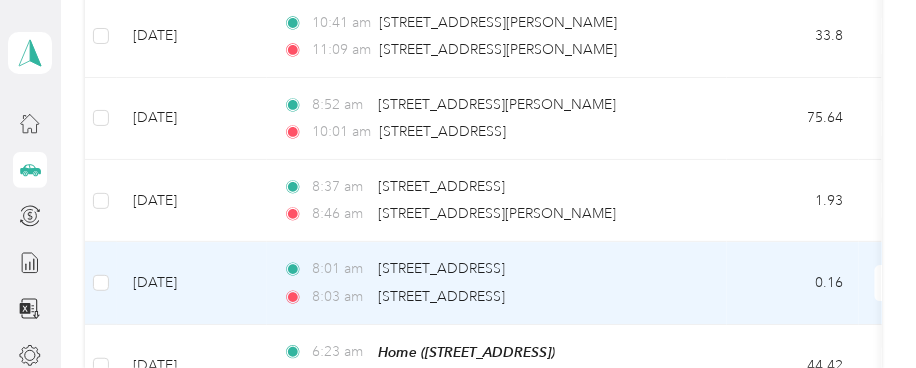 scroll, scrollTop: 4000, scrollLeft: 0, axis: vertical 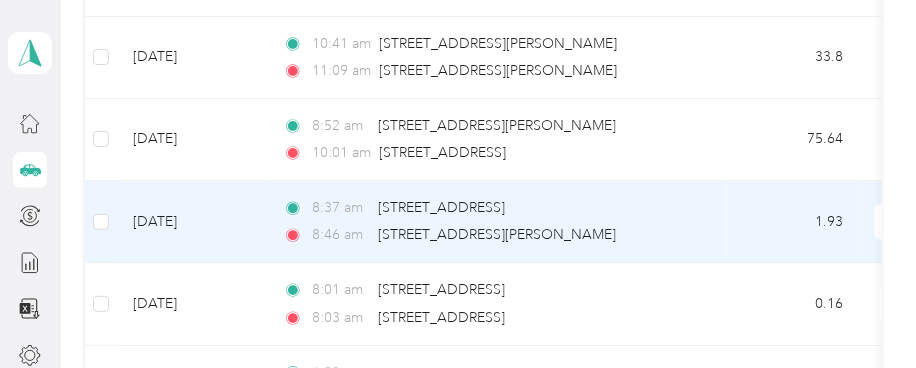 click on "[DATE]" at bounding box center [192, 222] 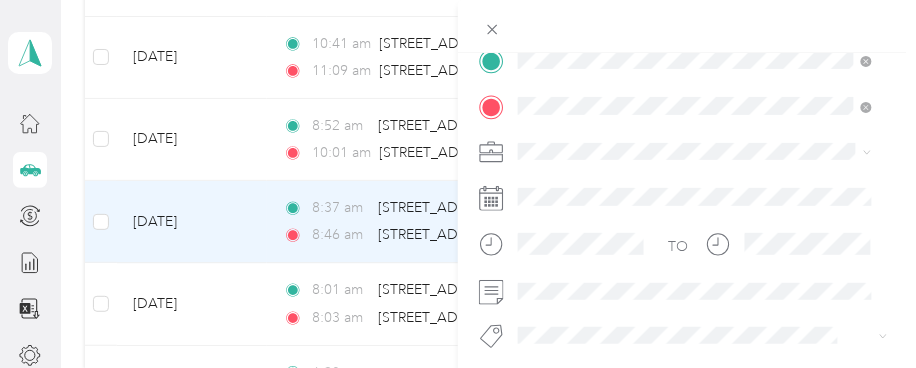 scroll, scrollTop: 436, scrollLeft: 0, axis: vertical 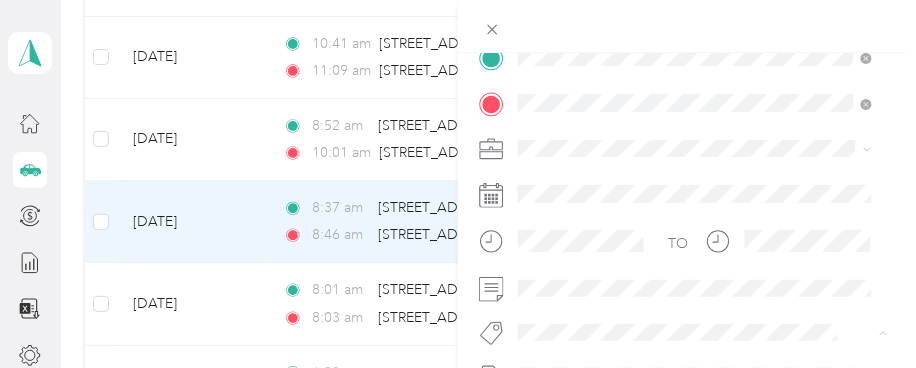 click on "Fit P&g Team" at bounding box center [576, 181] 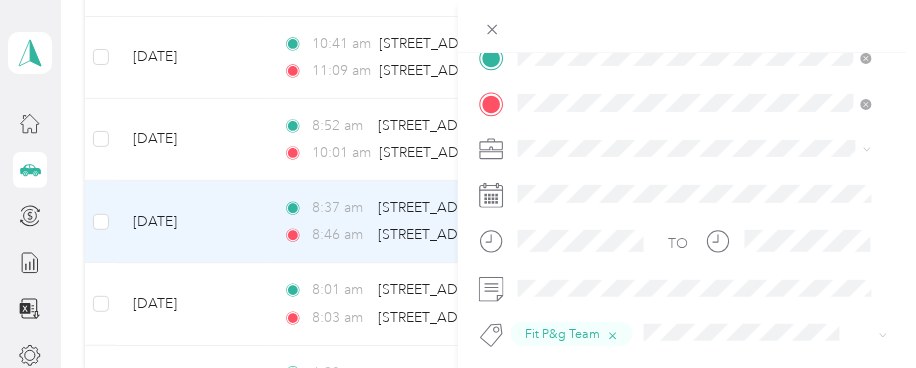 scroll, scrollTop: 0, scrollLeft: 0, axis: both 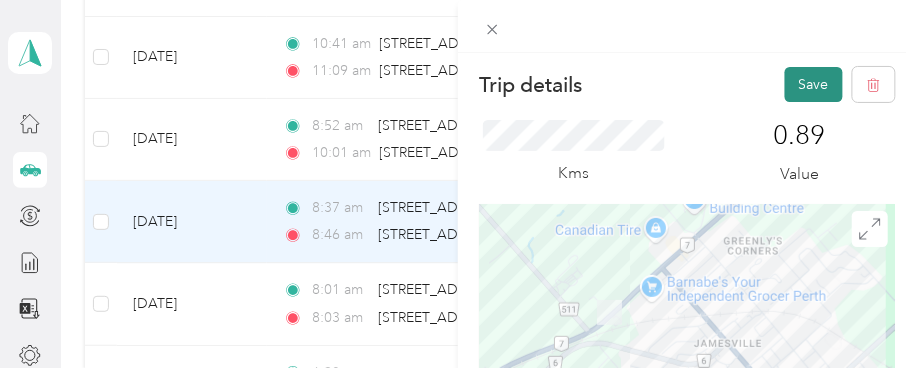 click on "Save" at bounding box center (814, 84) 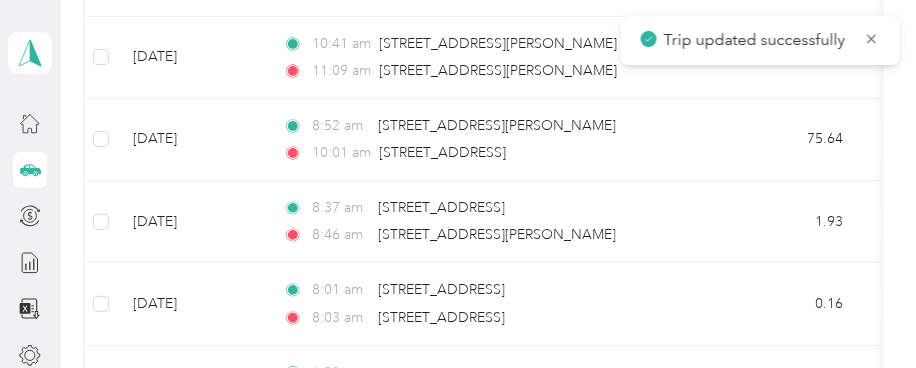 click at bounding box center [458, 184] 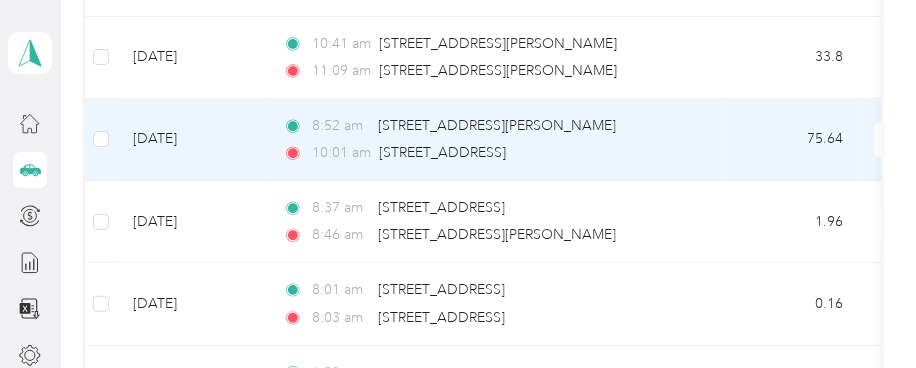 click on "[DATE]" at bounding box center [192, 140] 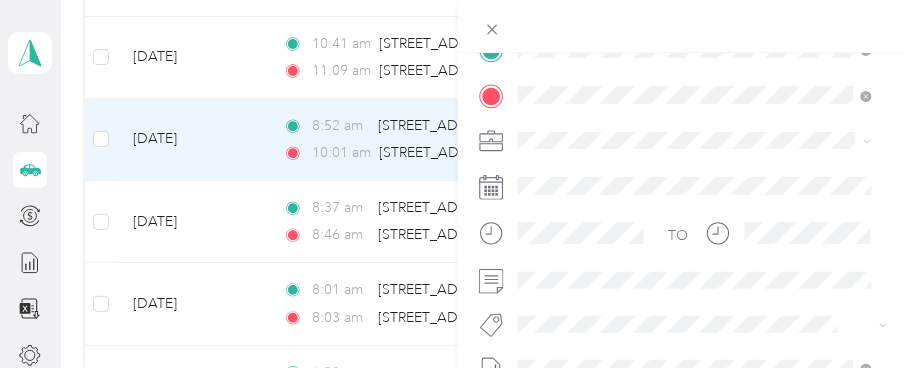 scroll, scrollTop: 443, scrollLeft: 0, axis: vertical 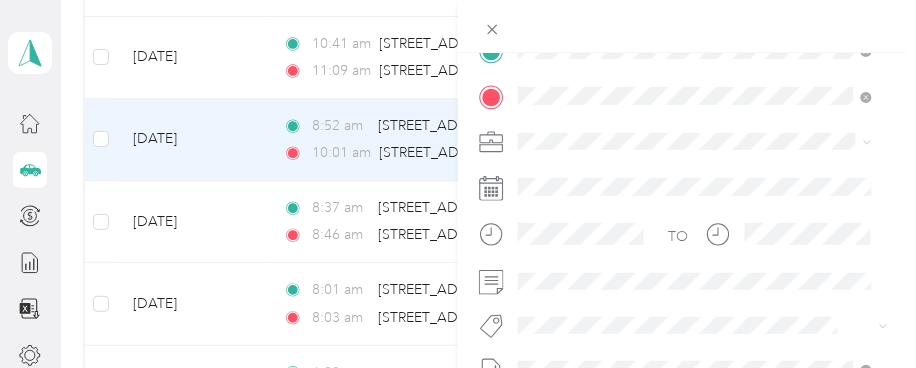 click on "Fit P&g Team" at bounding box center (576, 158) 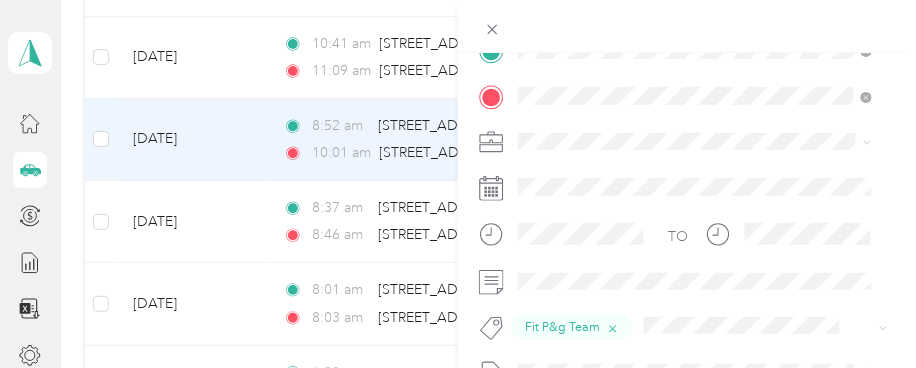 click on "Fit [PERSON_NAME] Team" at bounding box center [613, 96] 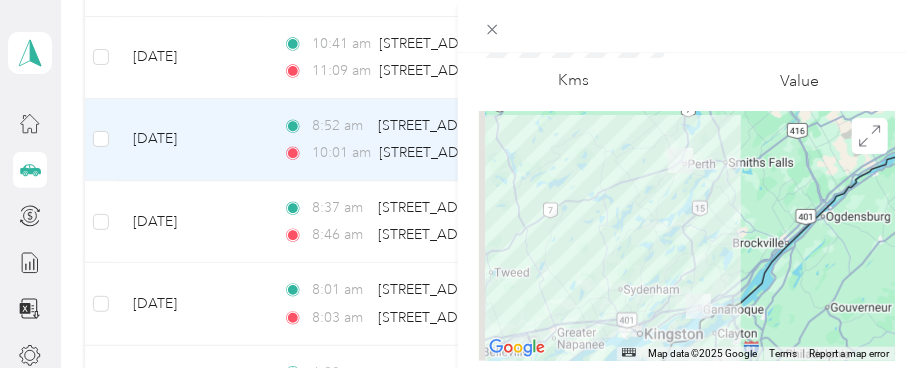 scroll, scrollTop: 0, scrollLeft: 0, axis: both 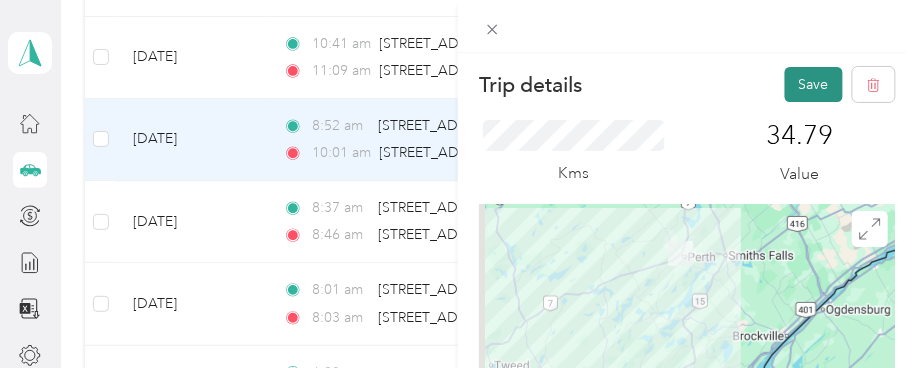 click on "Save" at bounding box center [814, 84] 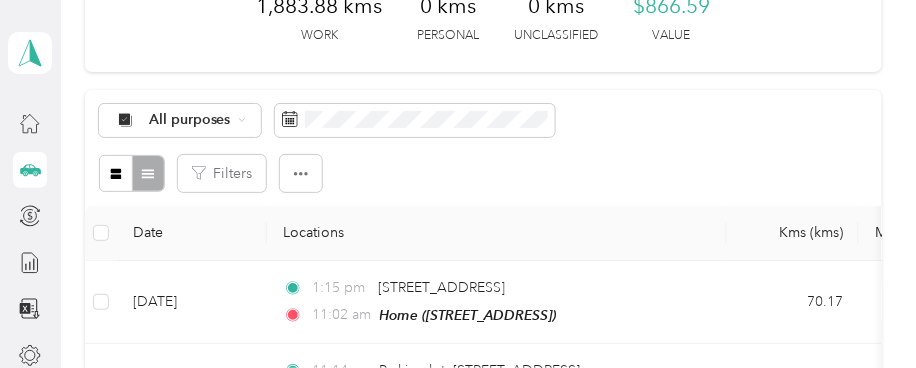 scroll, scrollTop: 0, scrollLeft: 0, axis: both 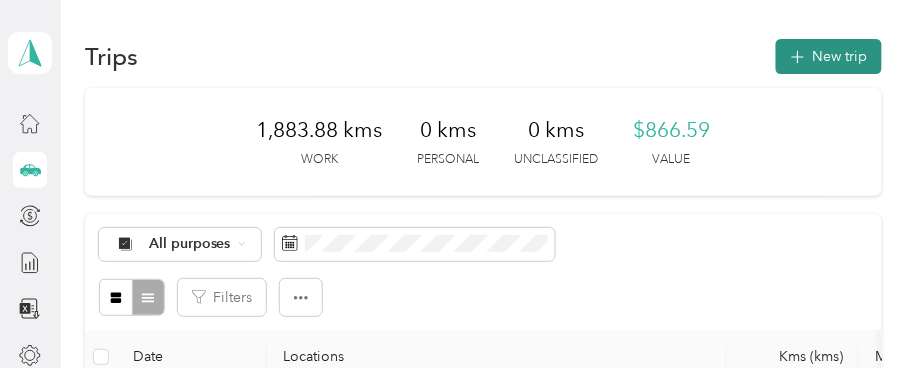 click on "New trip" at bounding box center [829, 56] 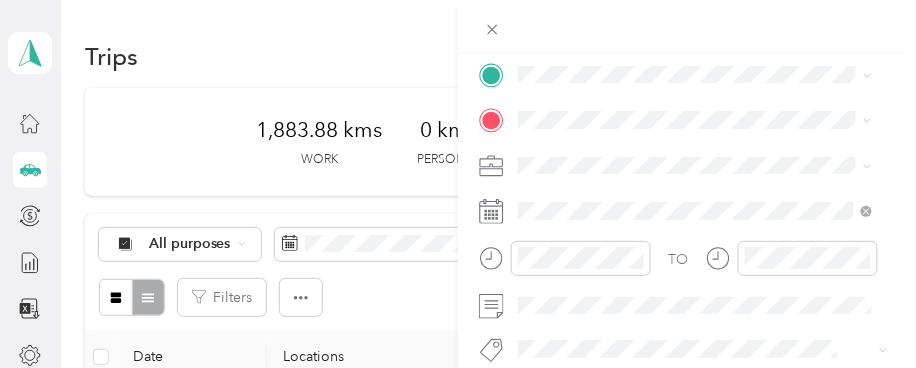 scroll, scrollTop: 423, scrollLeft: 0, axis: vertical 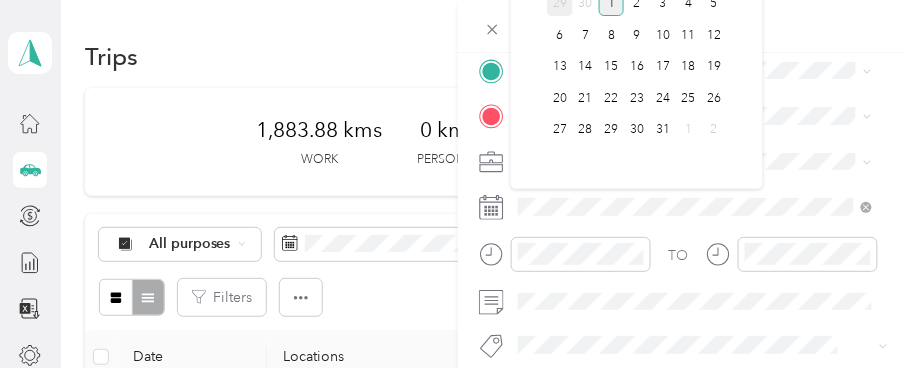 click on "29" at bounding box center [560, 4] 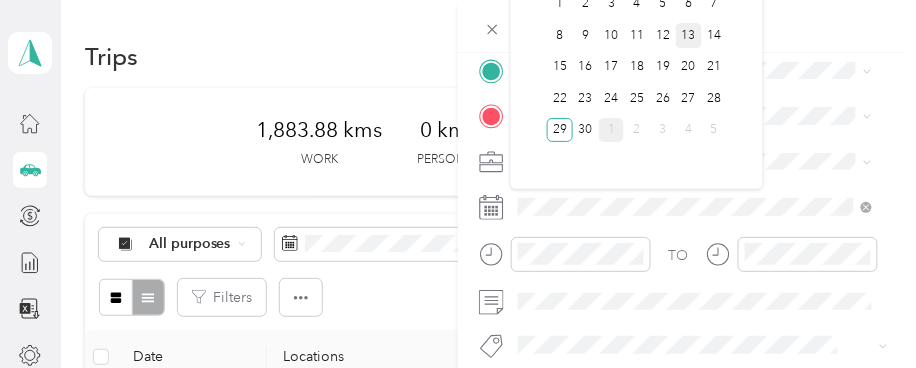 click on "13" at bounding box center [689, 35] 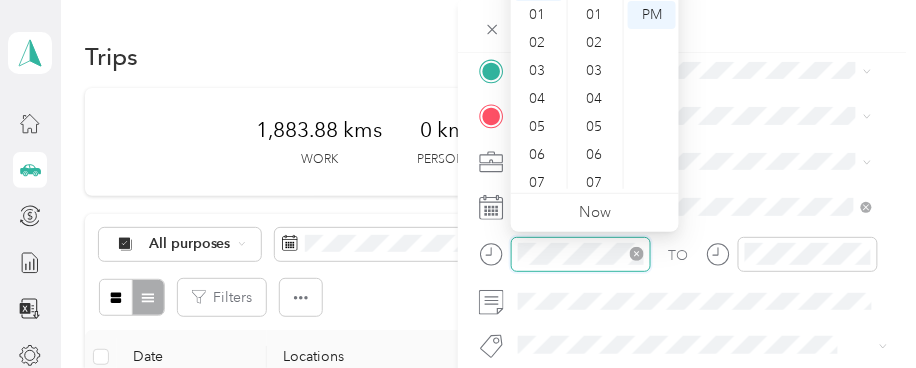 scroll, scrollTop: 615, scrollLeft: 0, axis: vertical 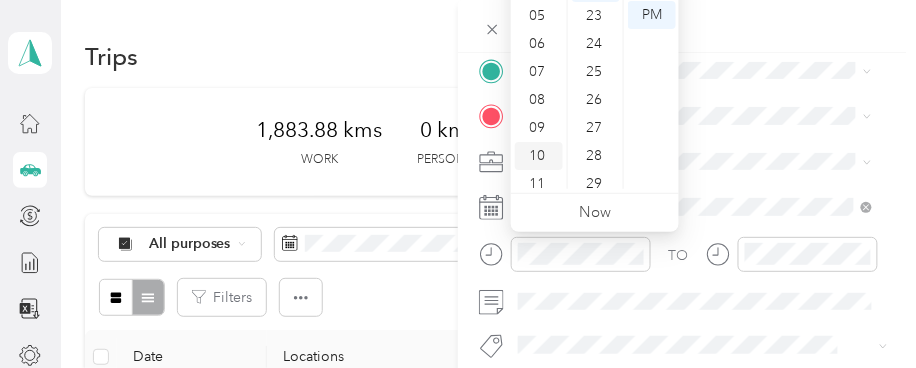 click on "10" at bounding box center (539, 156) 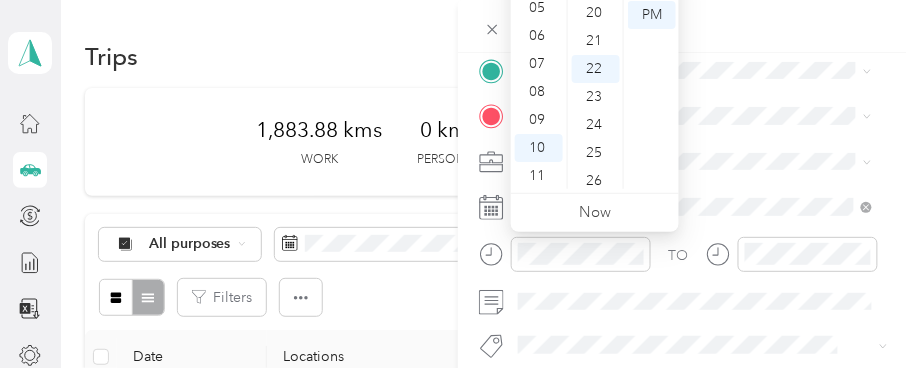 scroll, scrollTop: 282, scrollLeft: 0, axis: vertical 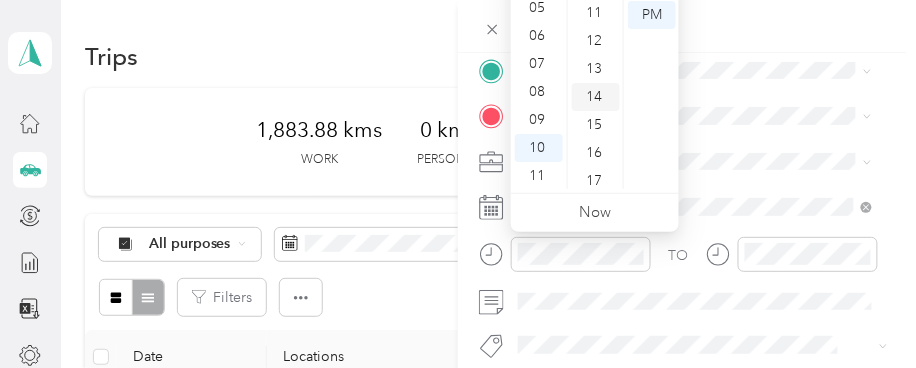 click on "14" at bounding box center [596, 97] 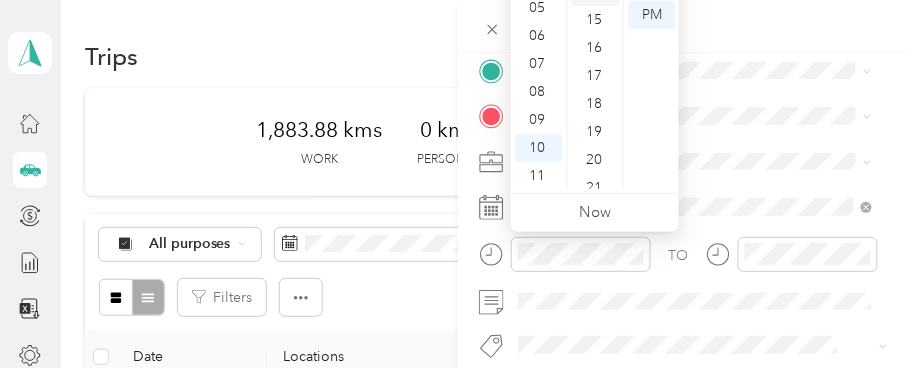 scroll, scrollTop: 391, scrollLeft: 0, axis: vertical 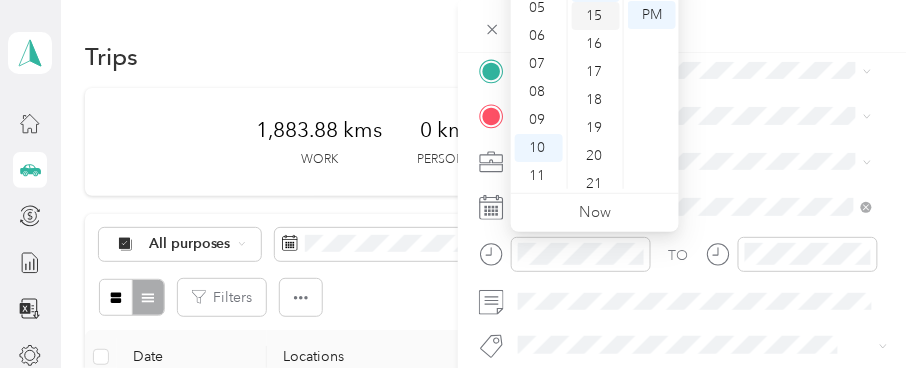 click on "15" at bounding box center [596, 16] 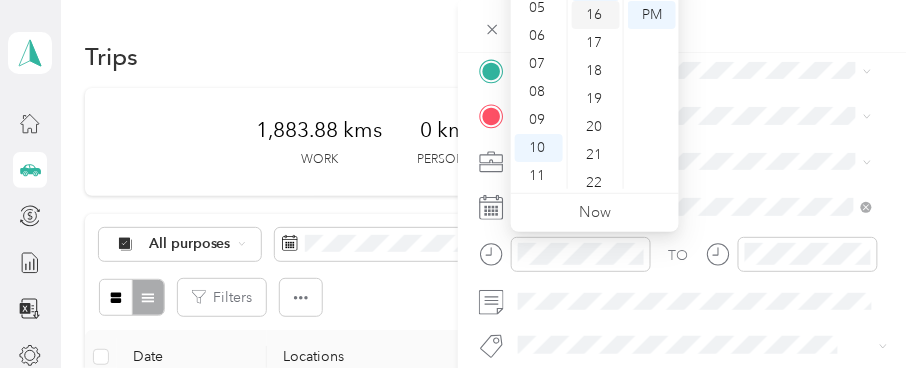 scroll, scrollTop: 420, scrollLeft: 0, axis: vertical 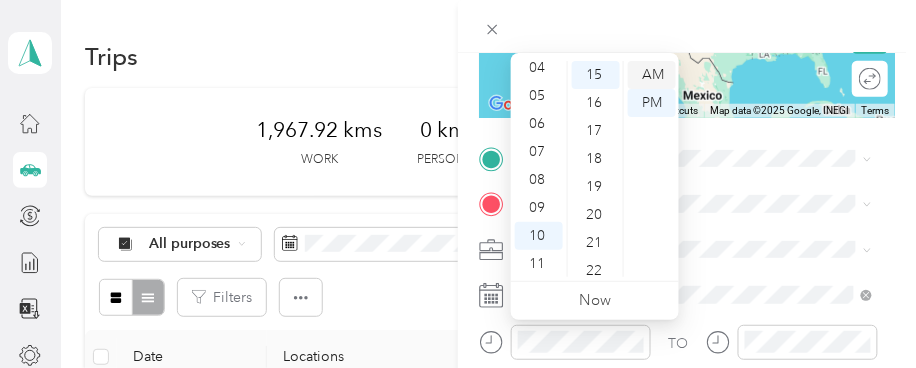 click on "AM" at bounding box center [652, 75] 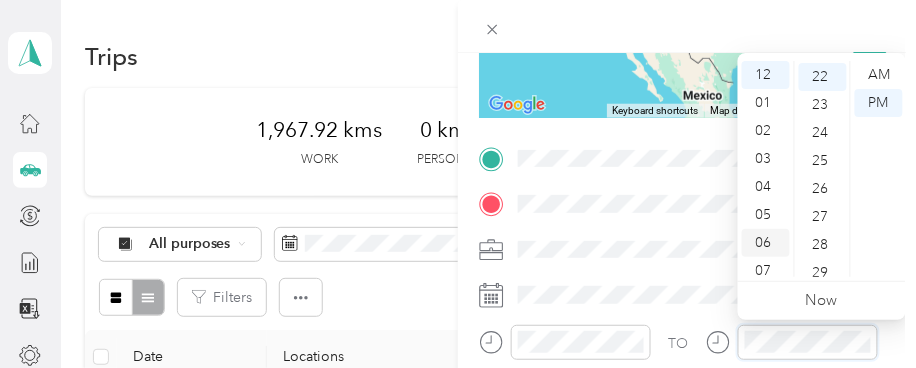 scroll, scrollTop: 615, scrollLeft: 0, axis: vertical 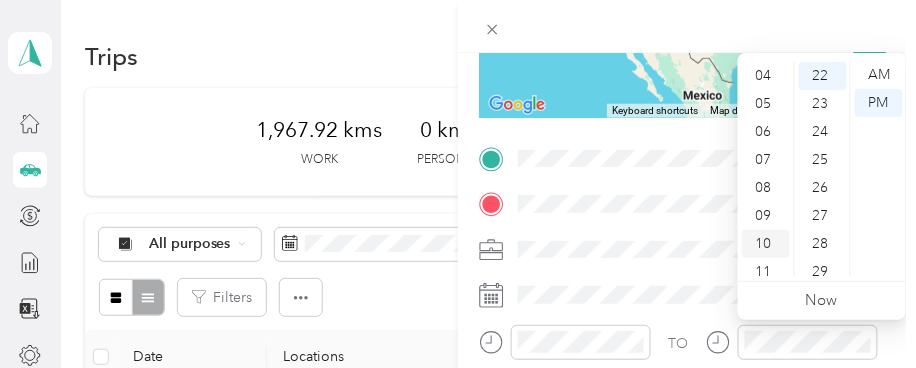 click on "10" at bounding box center [766, 244] 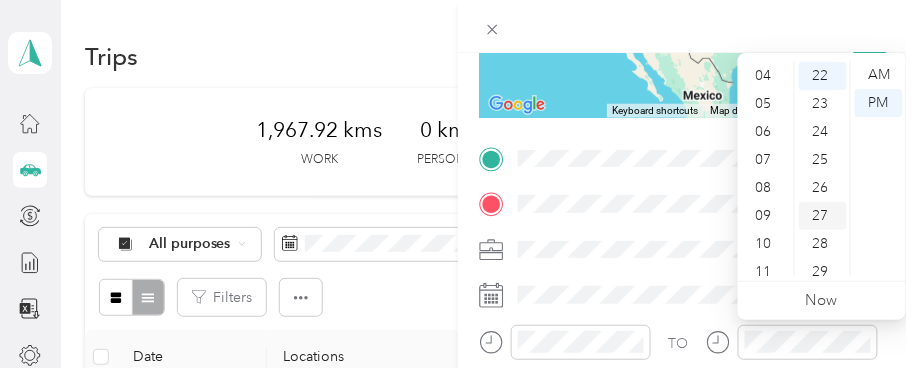 scroll, scrollTop: 119, scrollLeft: 0, axis: vertical 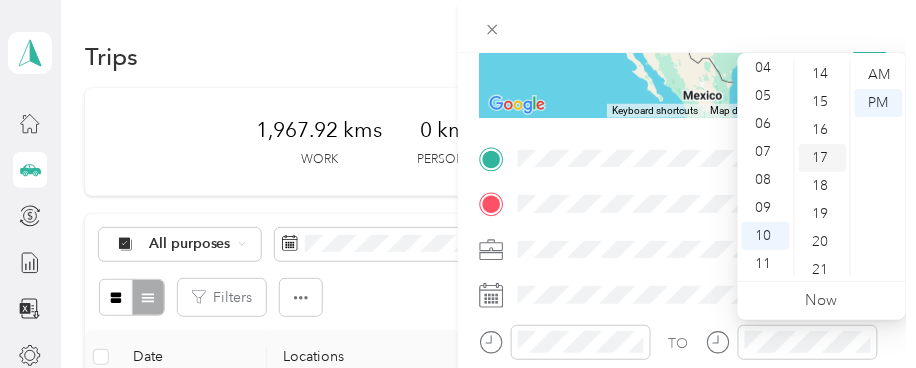 click on "17" at bounding box center (823, 158) 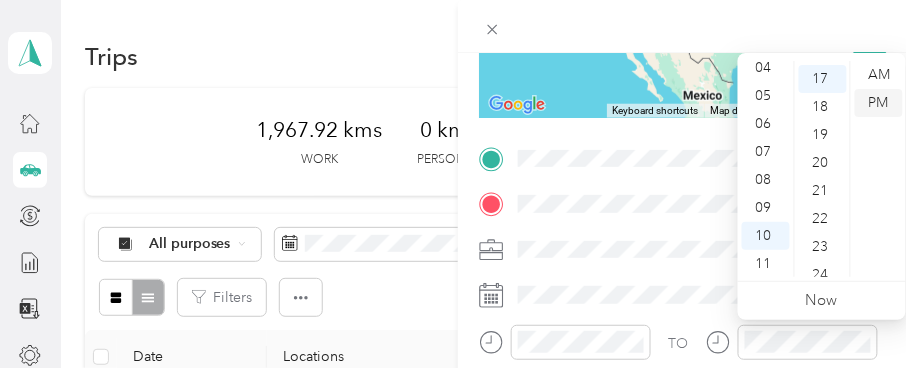 scroll, scrollTop: 476, scrollLeft: 0, axis: vertical 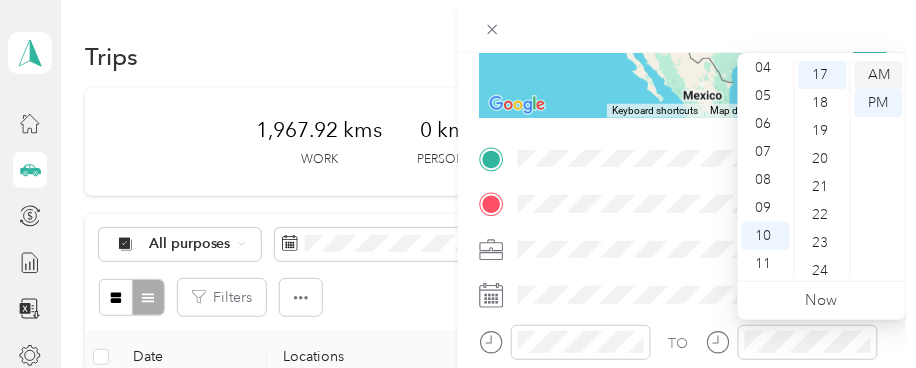 click on "AM" at bounding box center [879, 75] 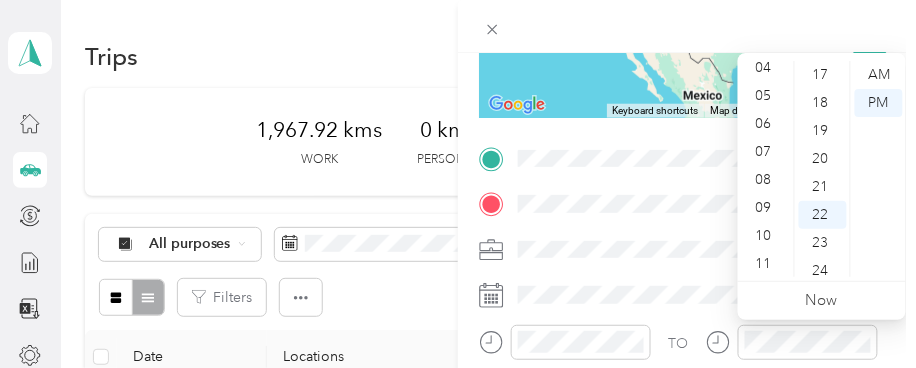 scroll, scrollTop: 0, scrollLeft: 0, axis: both 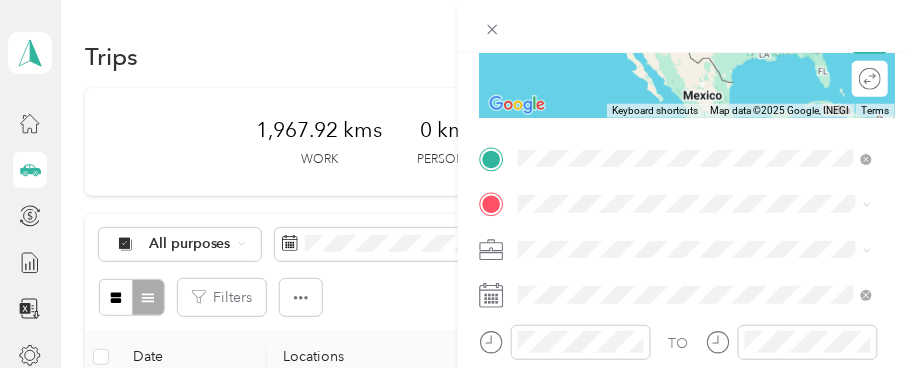click on "[STREET_ADDRESS]" at bounding box center (619, 230) 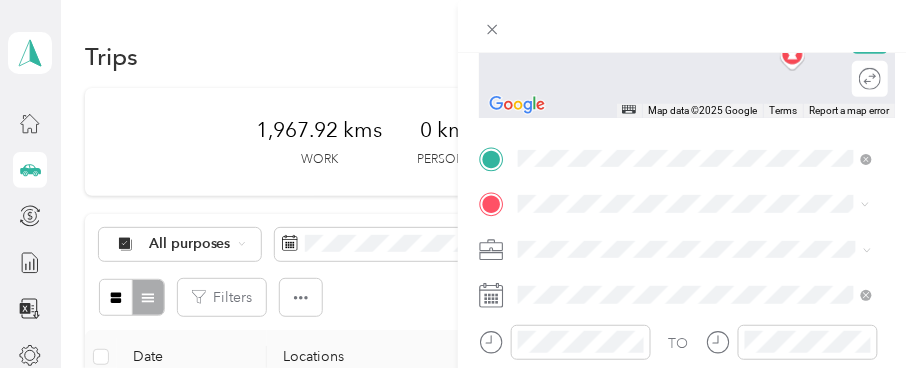 click on "[STREET_ADDRESS]" at bounding box center (619, 1) 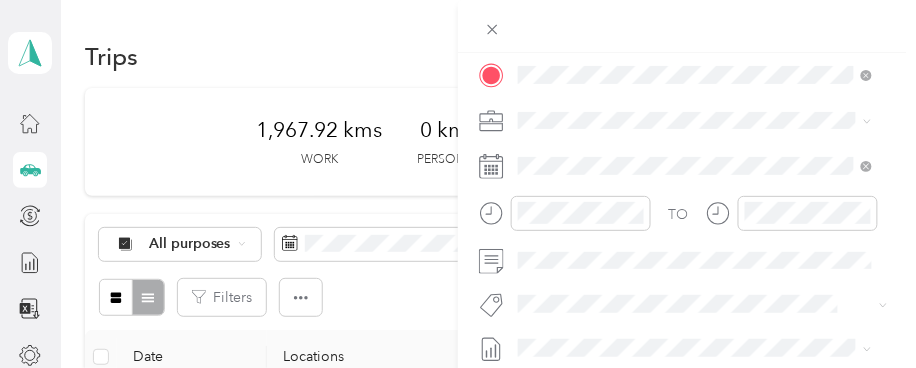 scroll, scrollTop: 491, scrollLeft: 0, axis: vertical 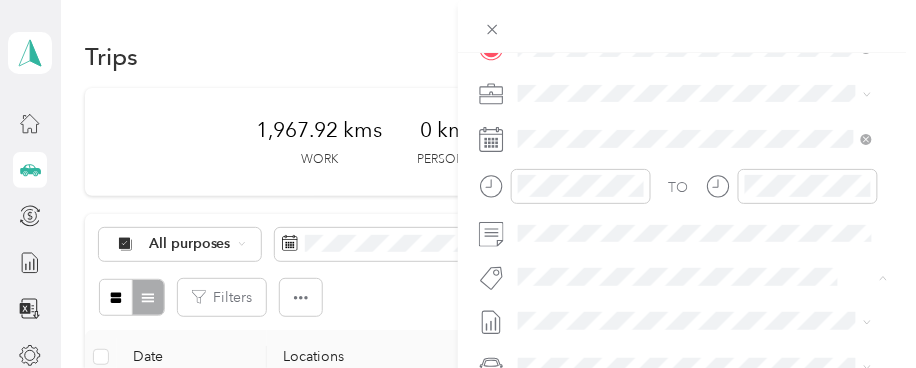 click on "Fit P&g Team" at bounding box center (576, 125) 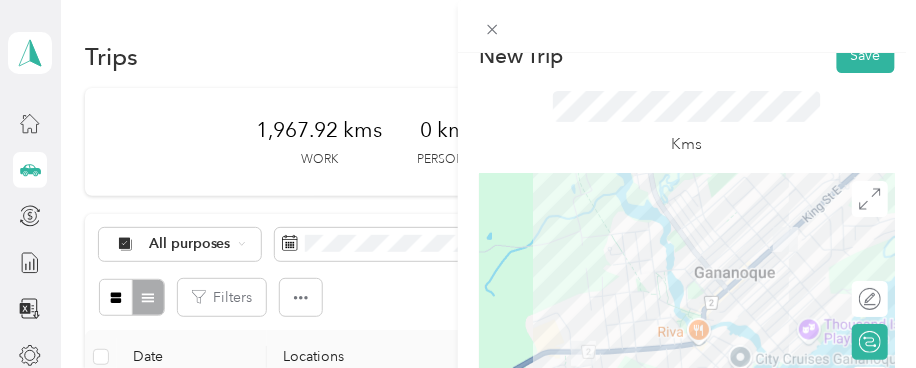 scroll, scrollTop: 0, scrollLeft: 0, axis: both 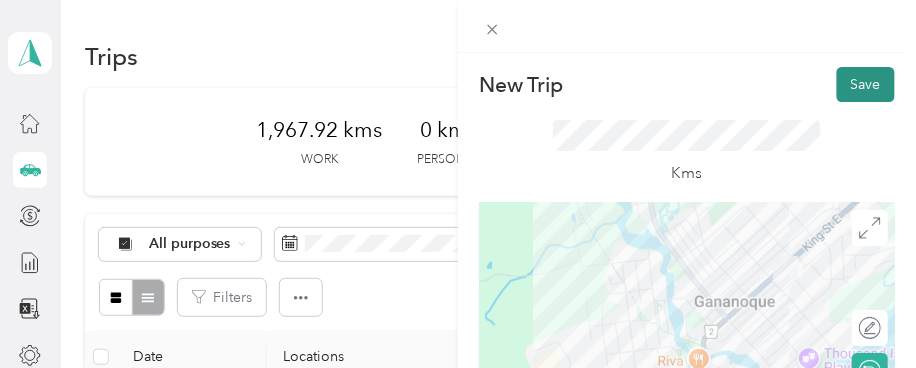 click on "Save" at bounding box center [866, 84] 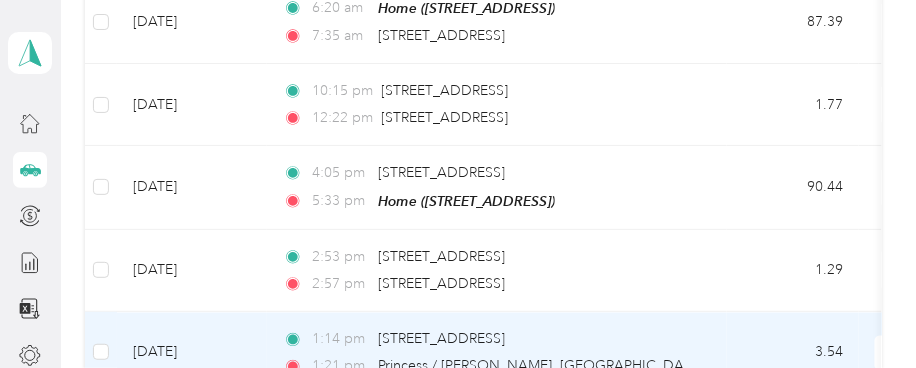 scroll, scrollTop: 3444, scrollLeft: 0, axis: vertical 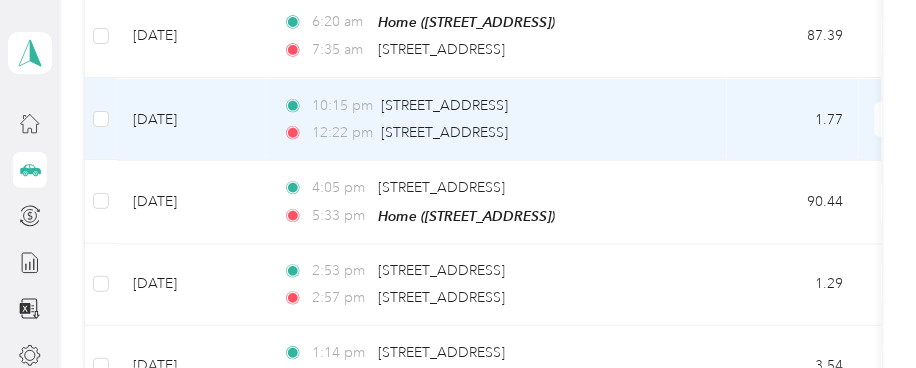 click on "[DATE]" at bounding box center [192, 119] 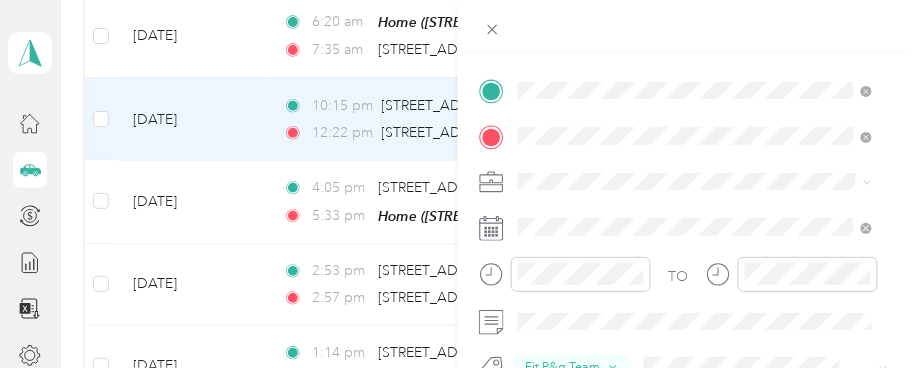scroll, scrollTop: 415, scrollLeft: 0, axis: vertical 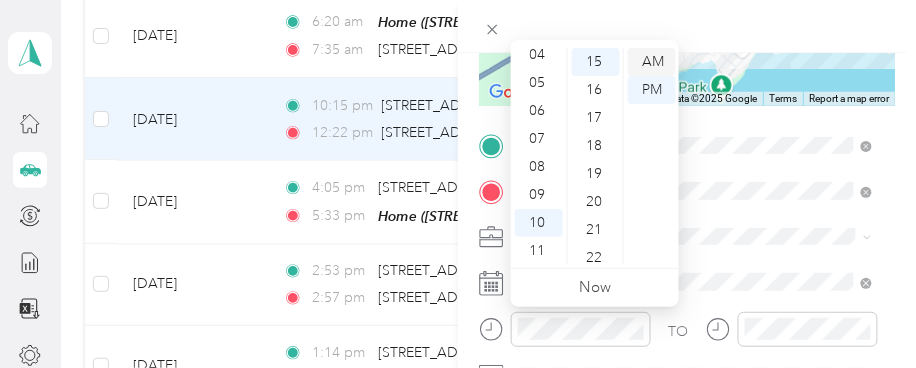 click on "AM" at bounding box center (652, 62) 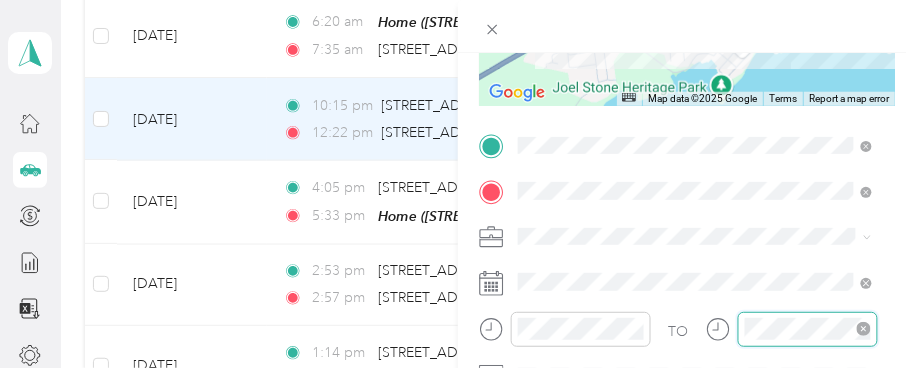 scroll, scrollTop: 615, scrollLeft: 0, axis: vertical 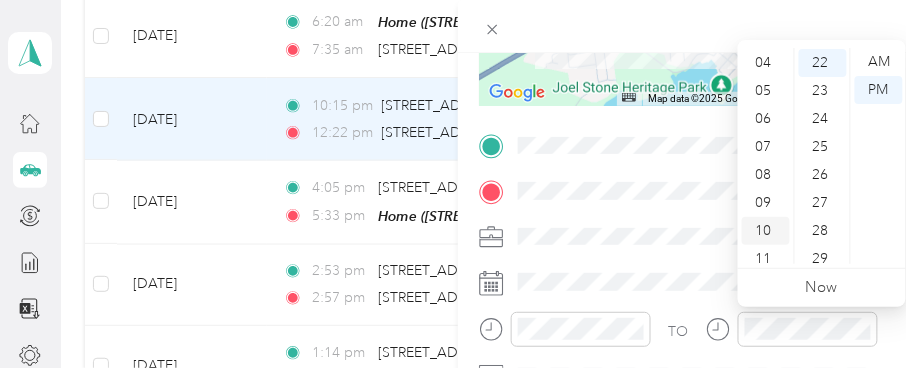 click on "10" at bounding box center (766, 231) 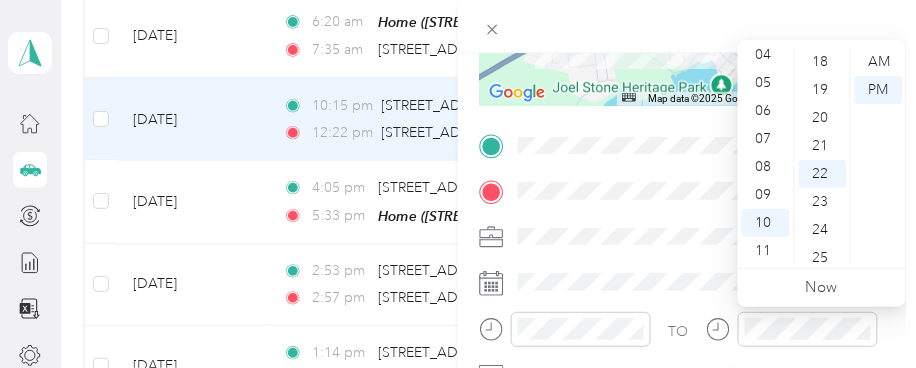 scroll, scrollTop: 393, scrollLeft: 0, axis: vertical 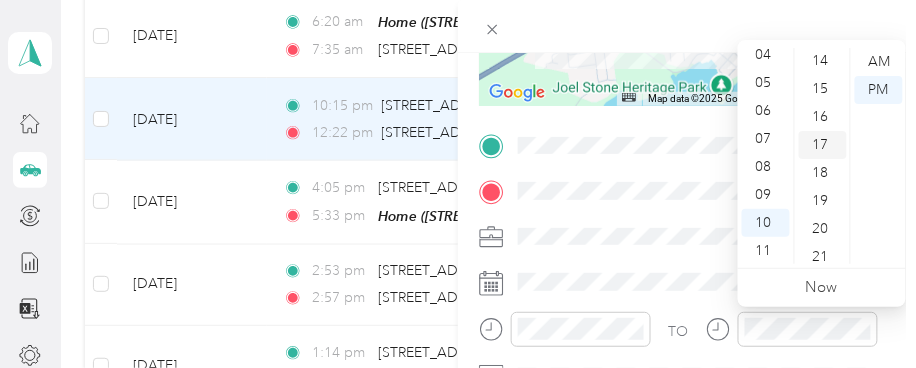 click on "17" at bounding box center [823, 145] 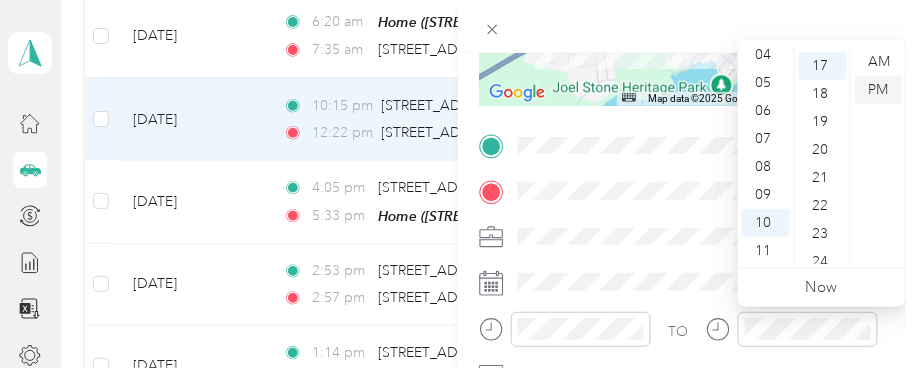 scroll, scrollTop: 476, scrollLeft: 0, axis: vertical 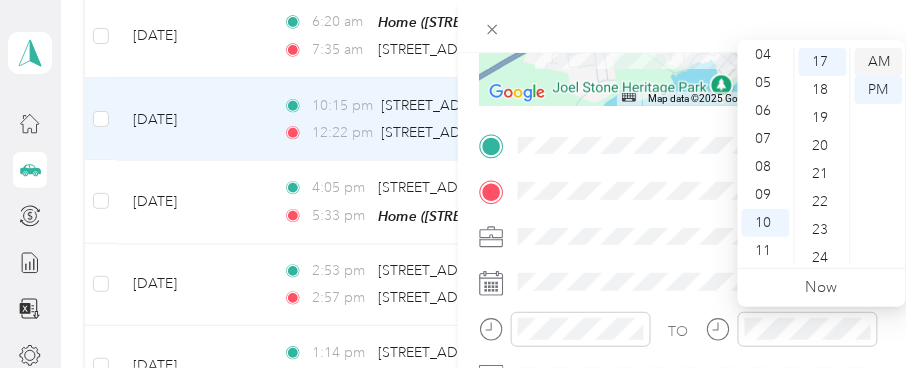 click on "AM" at bounding box center [879, 62] 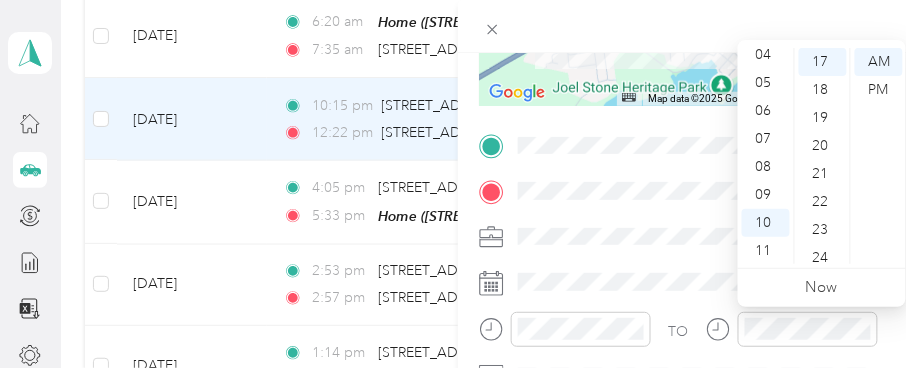 click at bounding box center [703, 236] 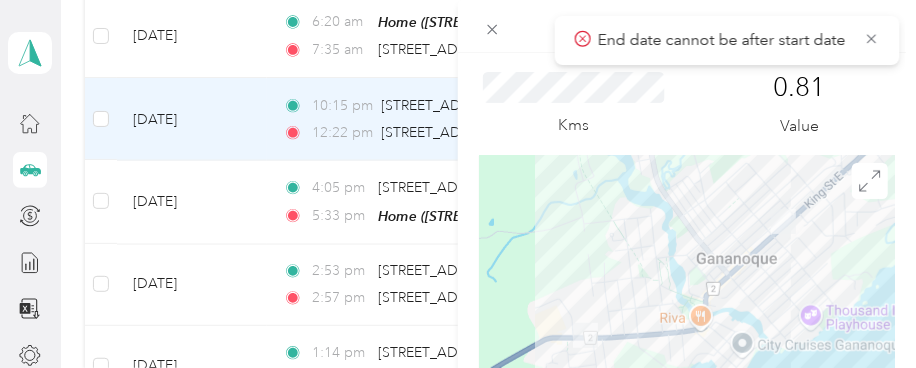 scroll, scrollTop: 0, scrollLeft: 0, axis: both 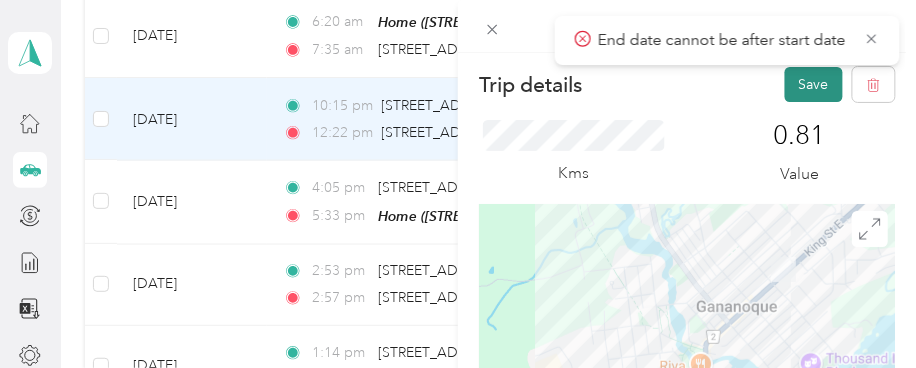 click on "Save" at bounding box center [814, 84] 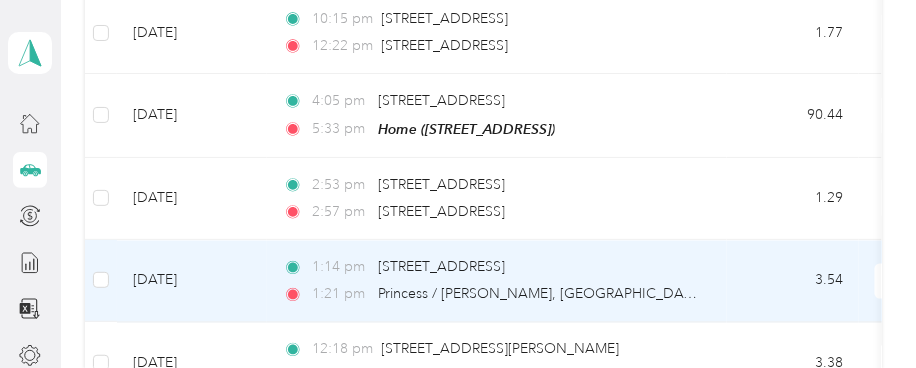 scroll, scrollTop: 3444, scrollLeft: 0, axis: vertical 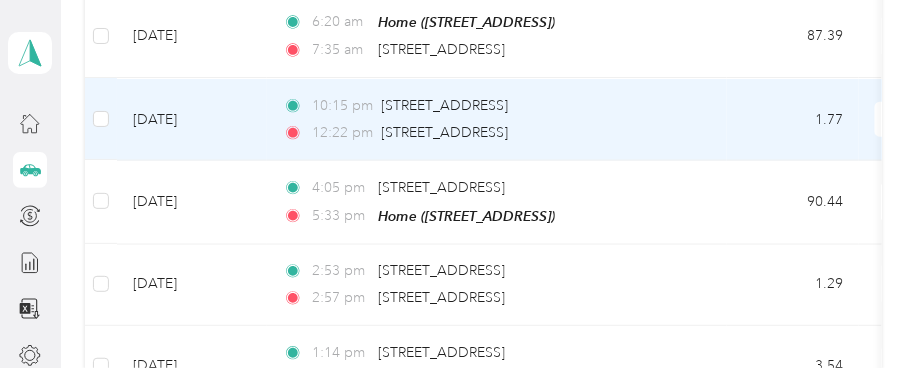 click on "[DATE]" at bounding box center (192, 119) 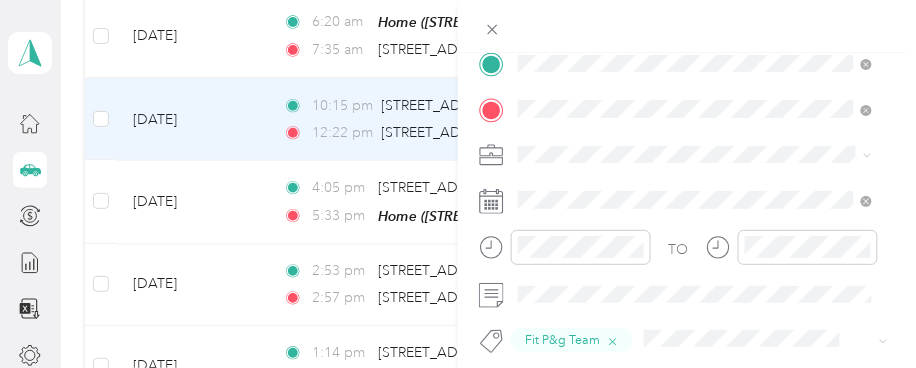 scroll, scrollTop: 434, scrollLeft: 0, axis: vertical 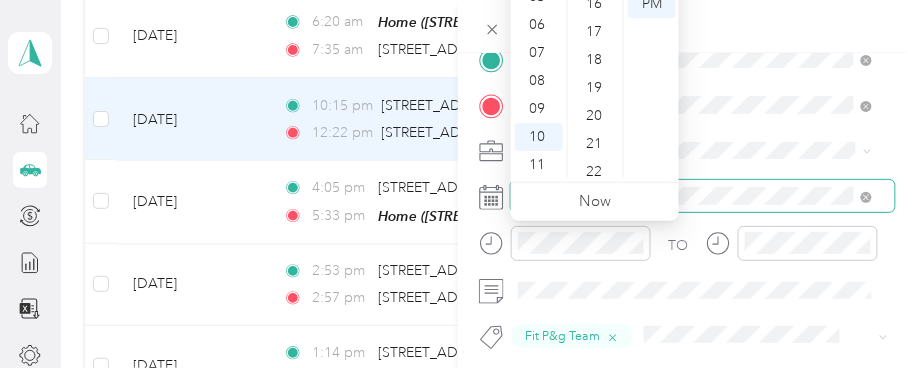 click at bounding box center [703, 195] 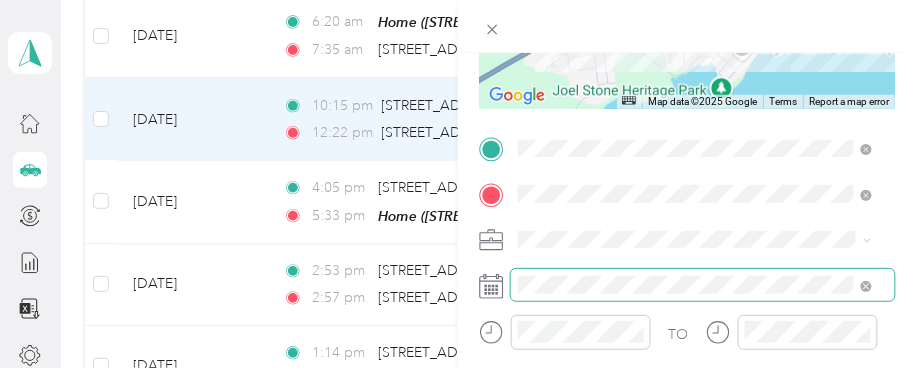 scroll, scrollTop: 323, scrollLeft: 0, axis: vertical 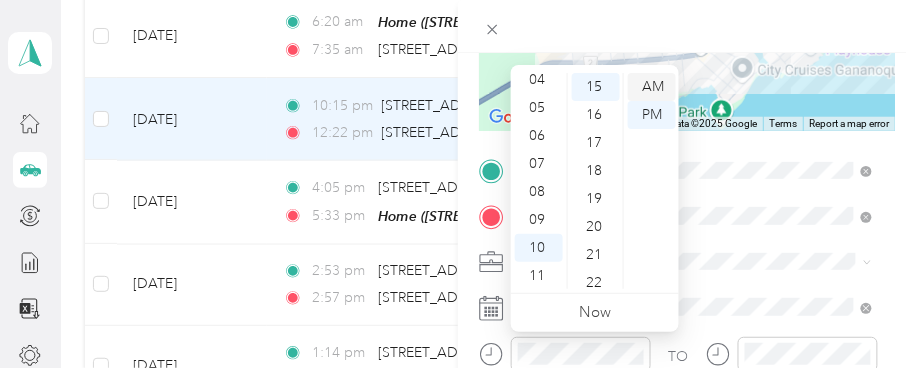 click on "AM" at bounding box center [652, 87] 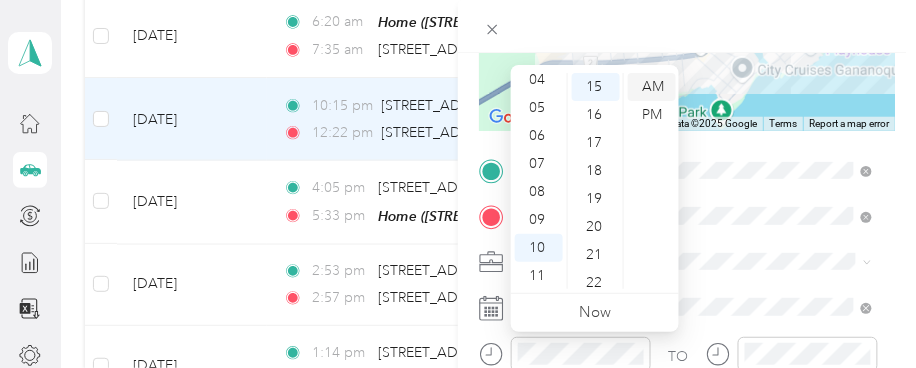 click on "AM" at bounding box center [652, 87] 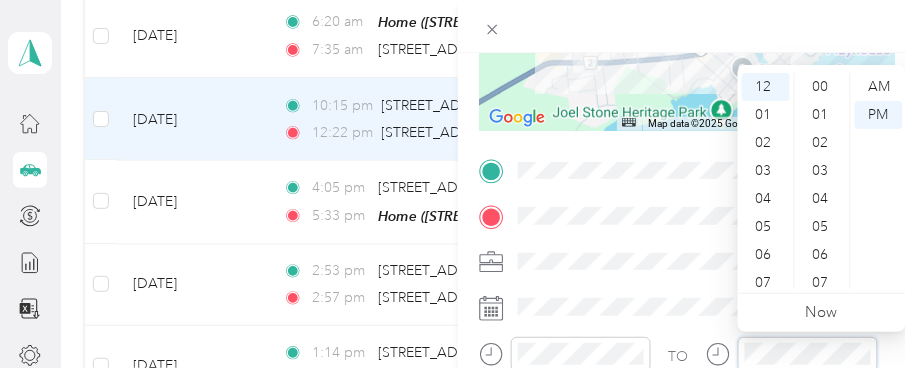 scroll, scrollTop: 615, scrollLeft: 0, axis: vertical 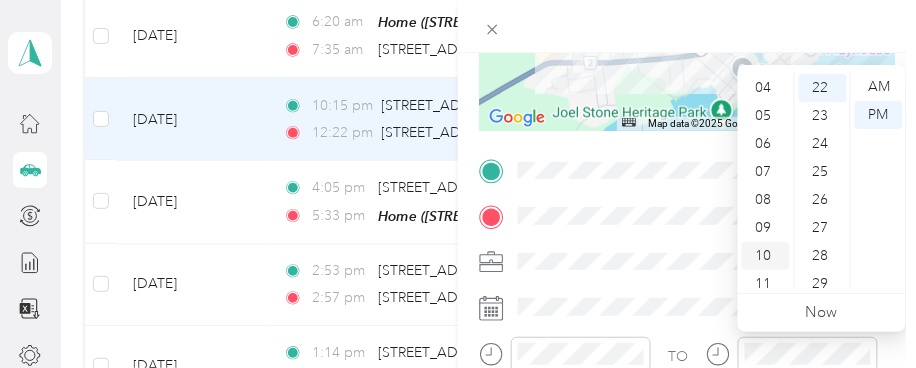 click on "10" at bounding box center (766, 256) 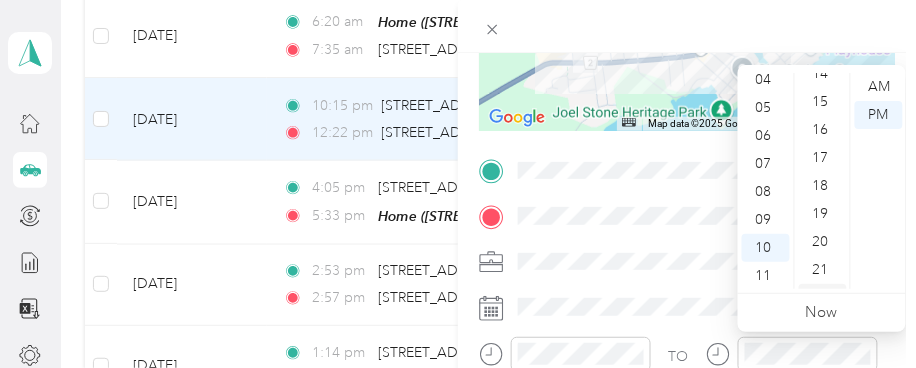 scroll, scrollTop: 282, scrollLeft: 0, axis: vertical 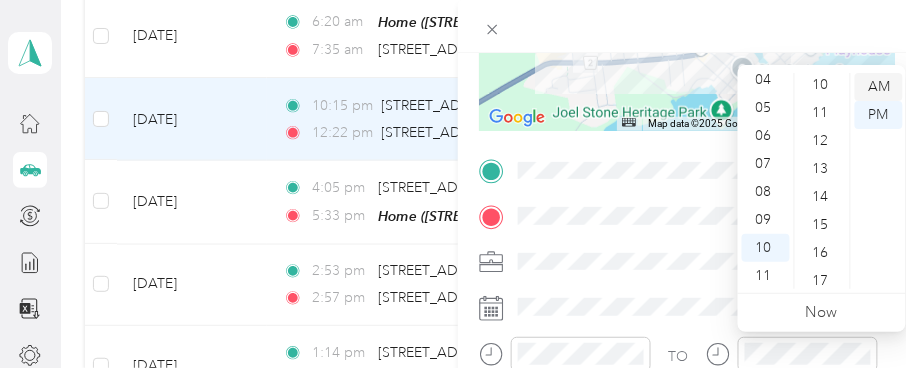 click on "AM" at bounding box center [879, 87] 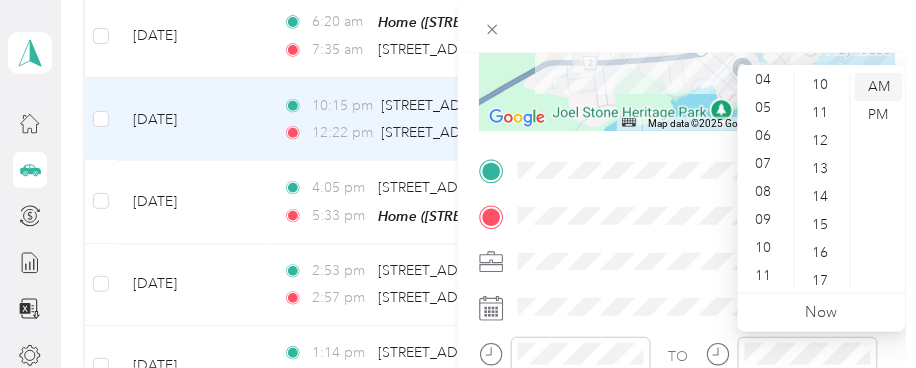 scroll, scrollTop: 0, scrollLeft: 0, axis: both 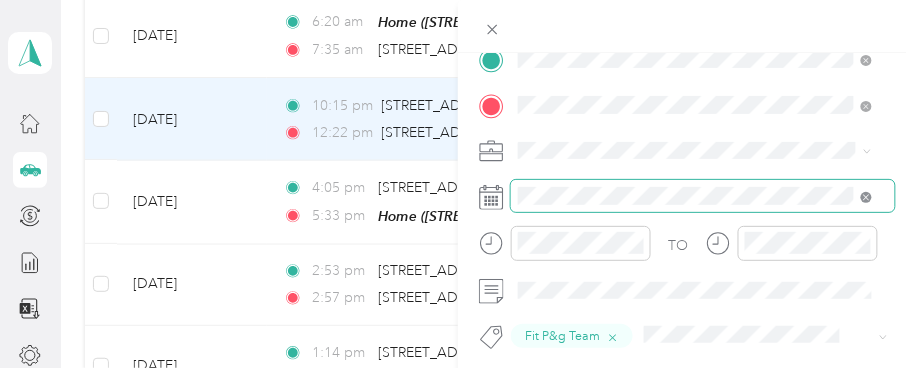click 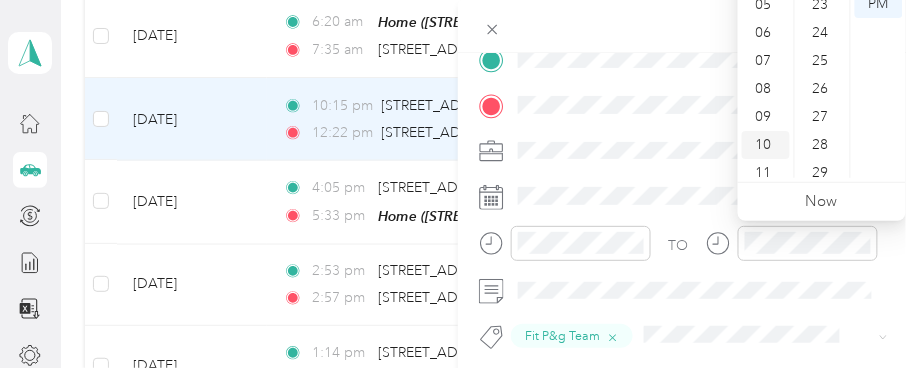 click on "10" at bounding box center [766, 145] 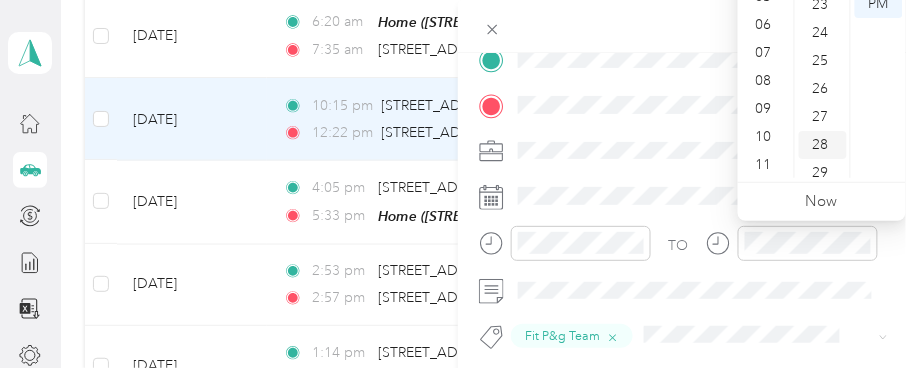 scroll, scrollTop: 0, scrollLeft: 0, axis: both 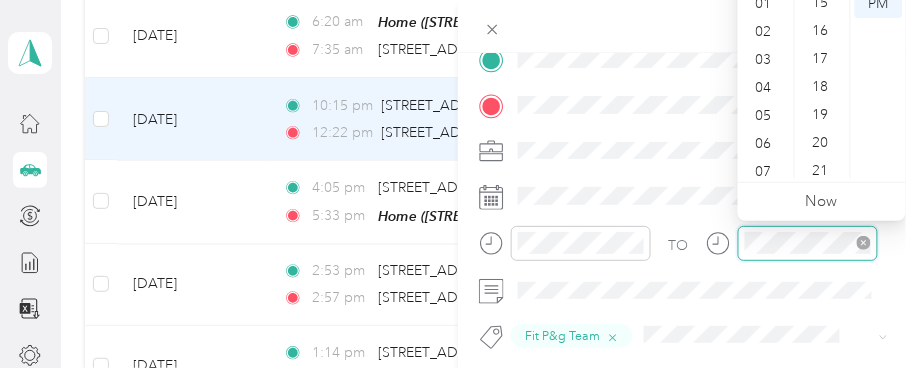 click at bounding box center (808, 243) 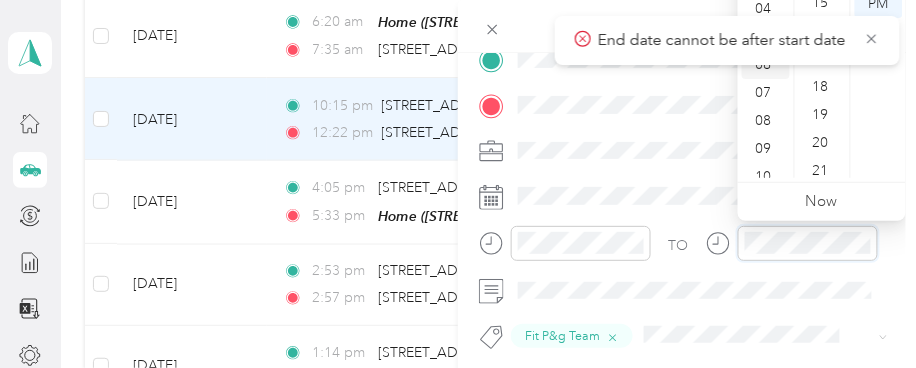scroll, scrollTop: 111, scrollLeft: 0, axis: vertical 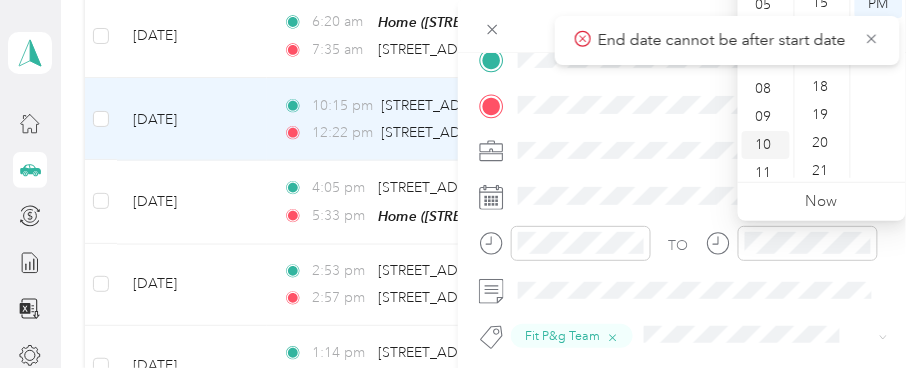 click on "10" at bounding box center [766, 145] 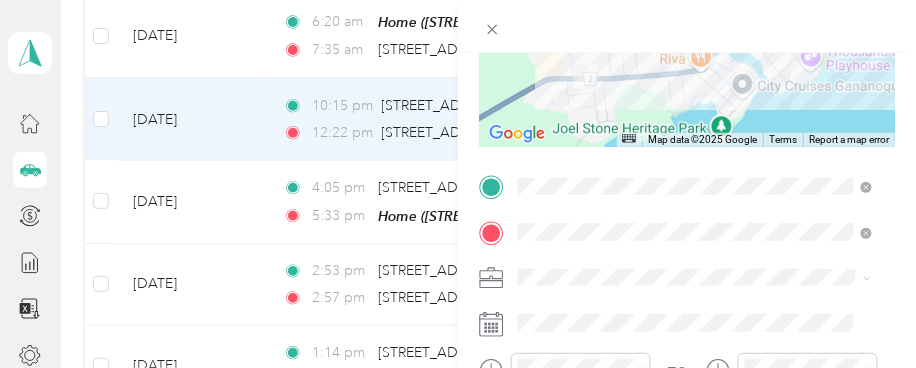 scroll, scrollTop: 211, scrollLeft: 0, axis: vertical 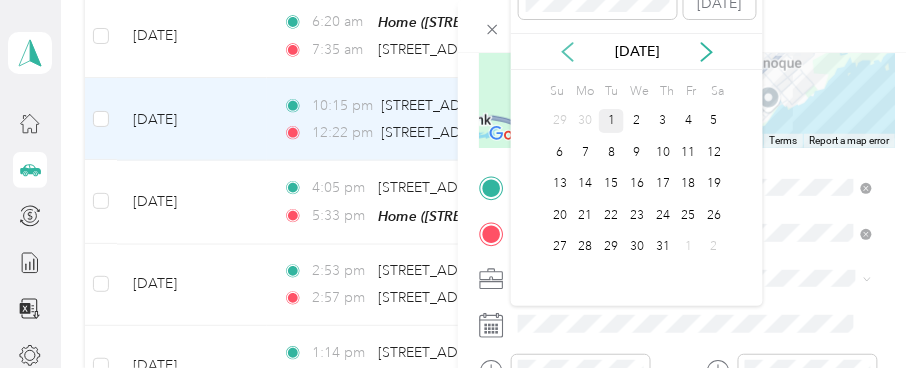 click 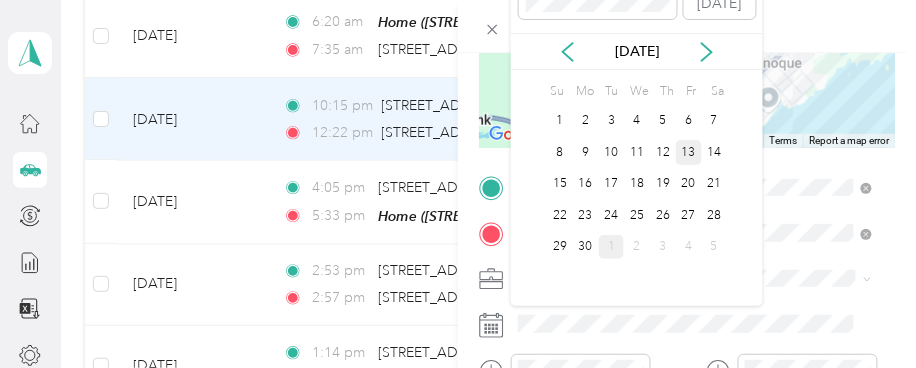 click on "13" at bounding box center (689, 152) 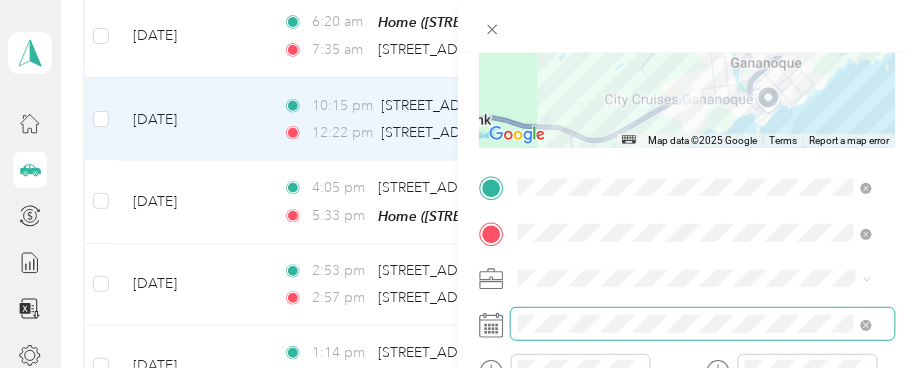 scroll, scrollTop: 417, scrollLeft: 0, axis: vertical 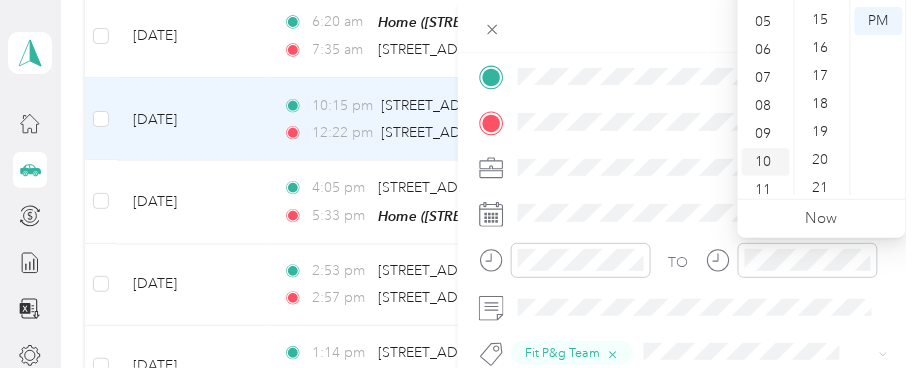 click on "10" at bounding box center (766, 162) 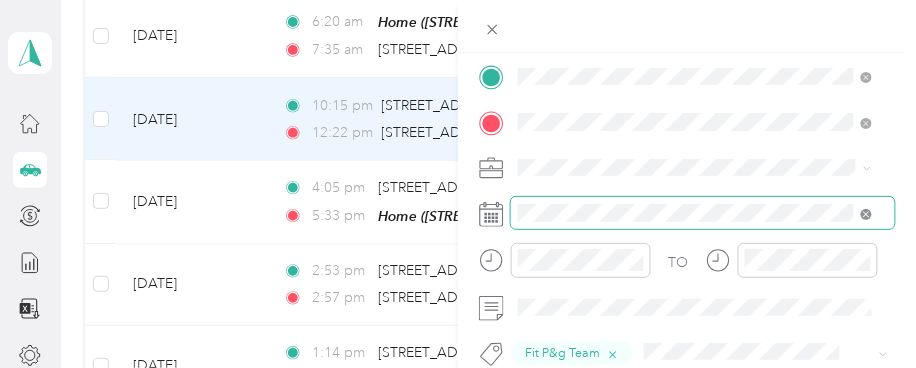 click 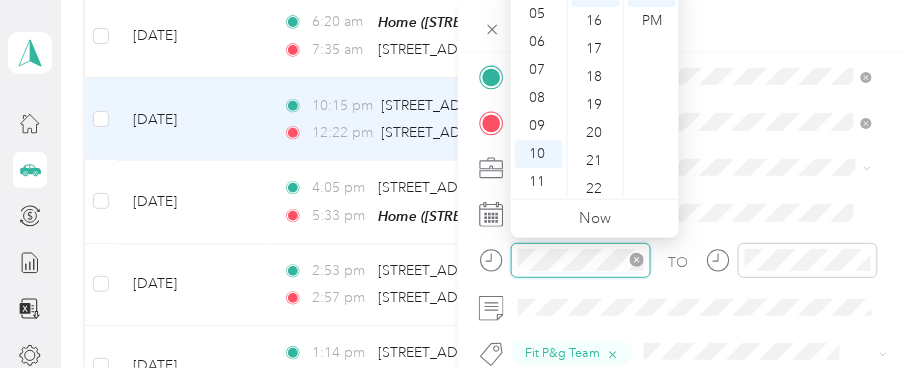 click 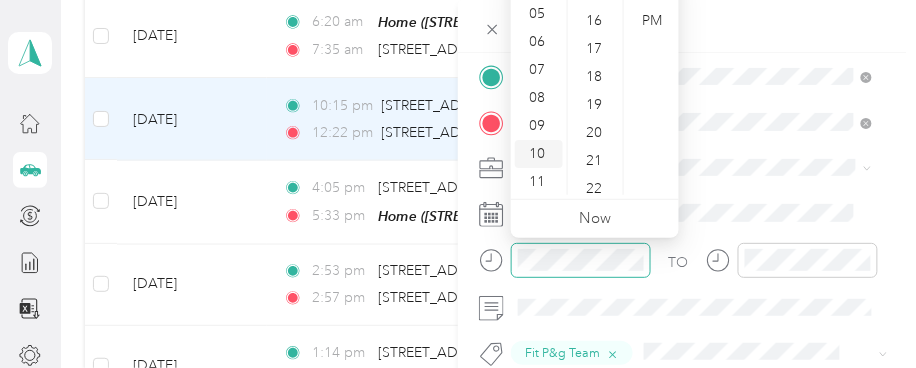 click on "10" at bounding box center [539, 154] 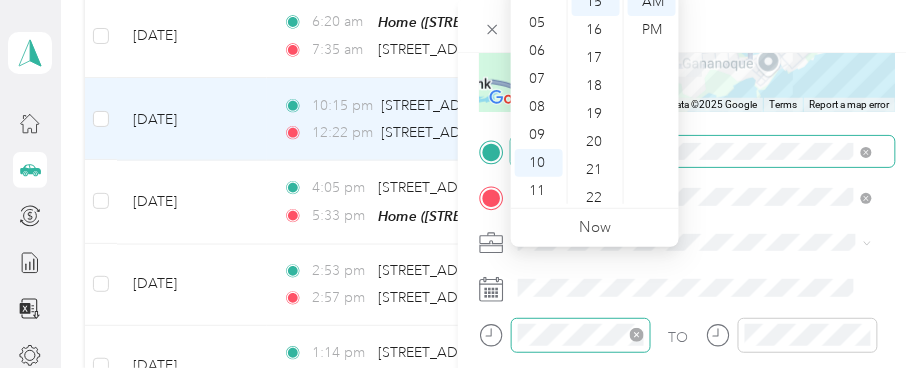 scroll, scrollTop: 306, scrollLeft: 0, axis: vertical 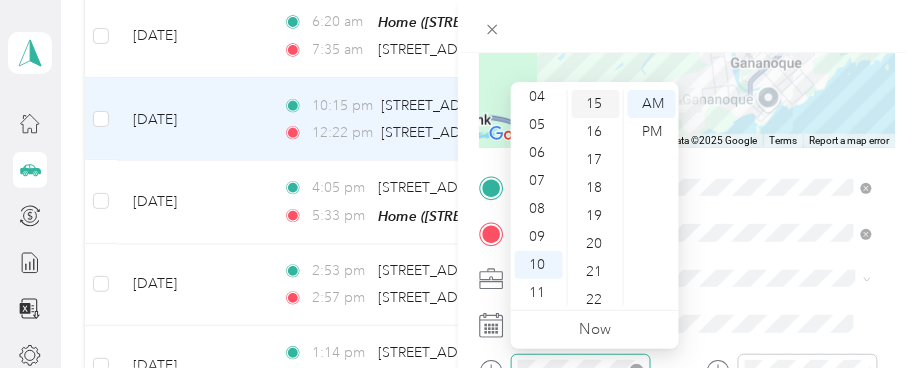 click on "15" at bounding box center (596, 104) 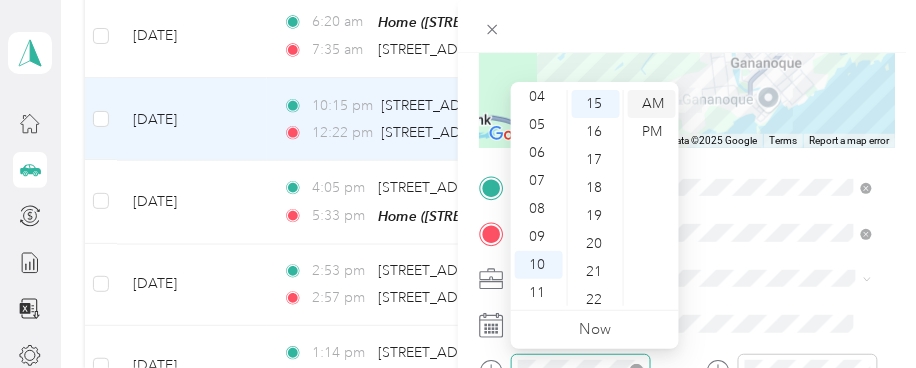 click on "AM" at bounding box center (652, 104) 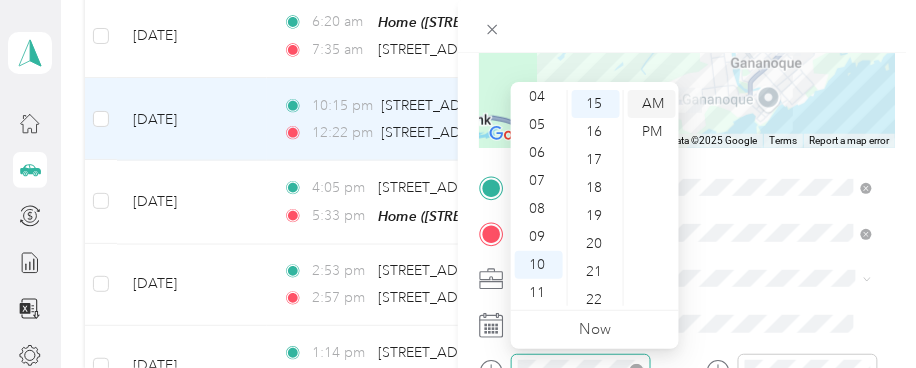 click on "AM" at bounding box center [652, 104] 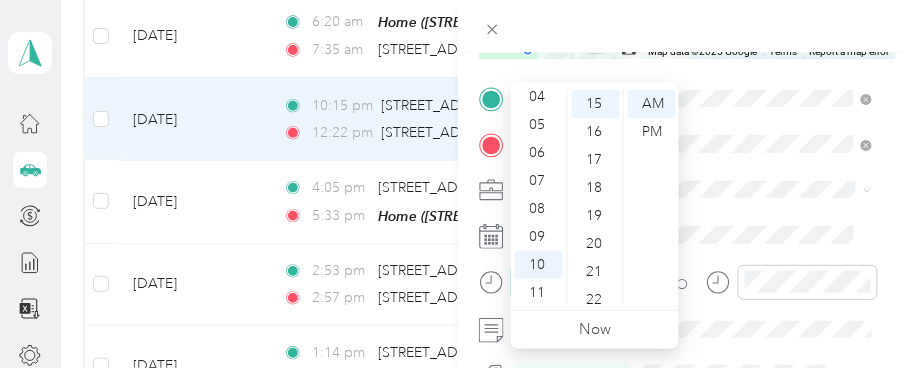 scroll, scrollTop: 417, scrollLeft: 0, axis: vertical 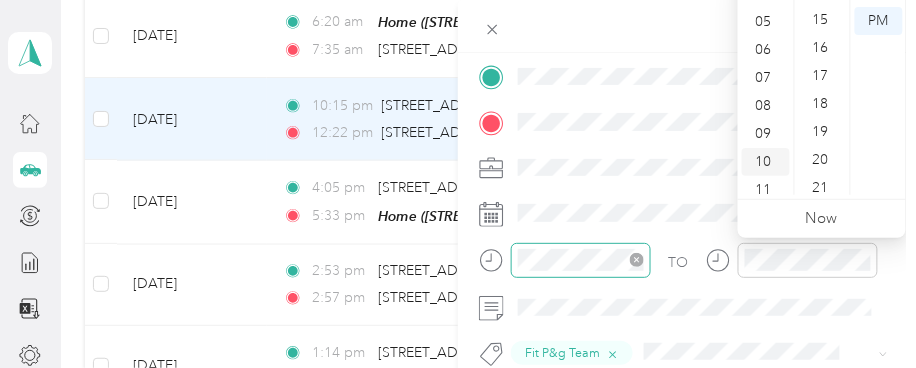 click on "10" at bounding box center [766, 162] 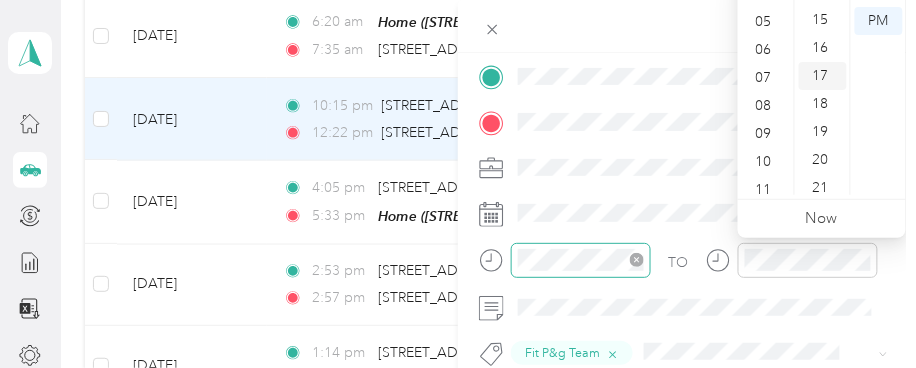 click on "17" at bounding box center [823, 76] 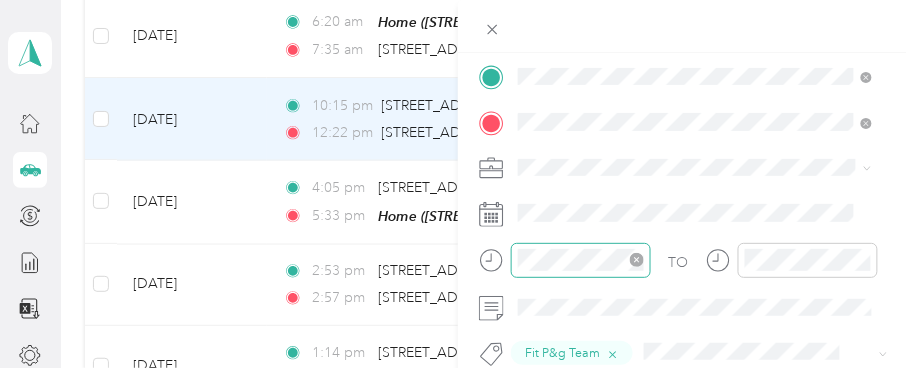 click on "Trip details Save This trip cannot be edited because it is either under review, approved, or paid. Contact your Team Manager to edit it. Kms 0.81 Value  ← Move left → Move right ↑ Move up ↓ Move down + Zoom in - Zoom out Home Jump left by 75% End Jump right by 75% Page Up Jump up by 75% Page Down Jump down by 75% To navigate, press the arrow keys. Map Data Map data ©2025 Google Map data ©2025 Google 1 km  Click to toggle between metric and imperial units Terms Report a map error TO Fit P&g Team Add photo" at bounding box center [458, 184] 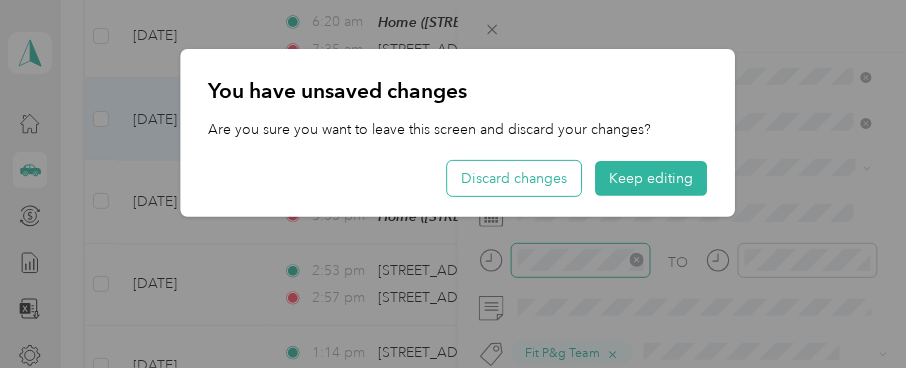 click on "Discard changes" at bounding box center (515, 178) 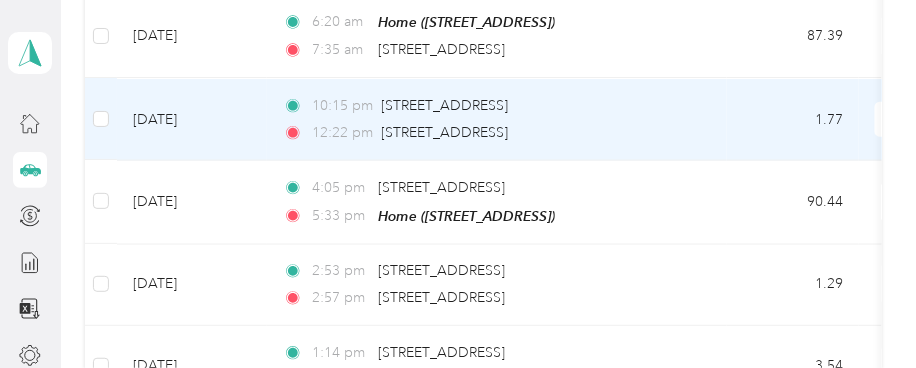 click on "[DATE]" at bounding box center [192, 119] 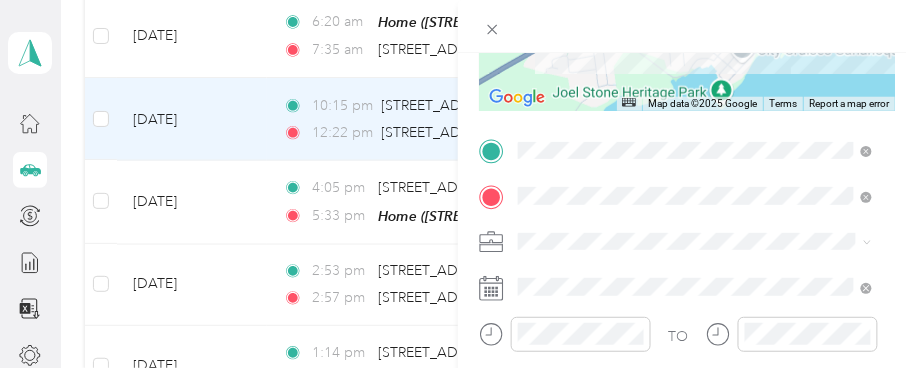 scroll, scrollTop: 345, scrollLeft: 0, axis: vertical 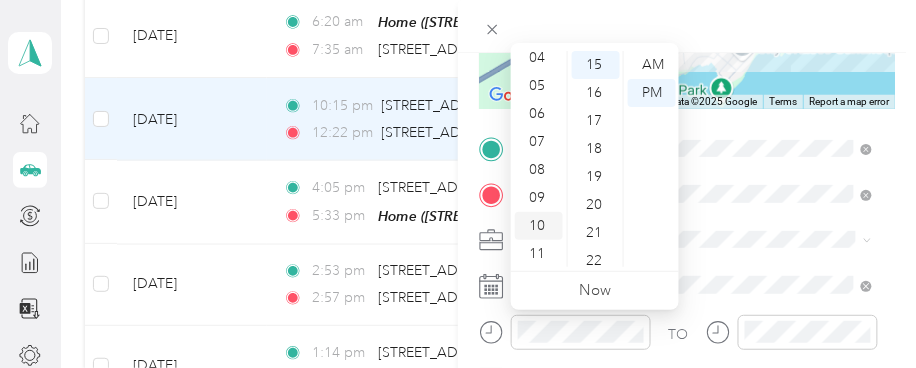 click on "10" at bounding box center [539, 226] 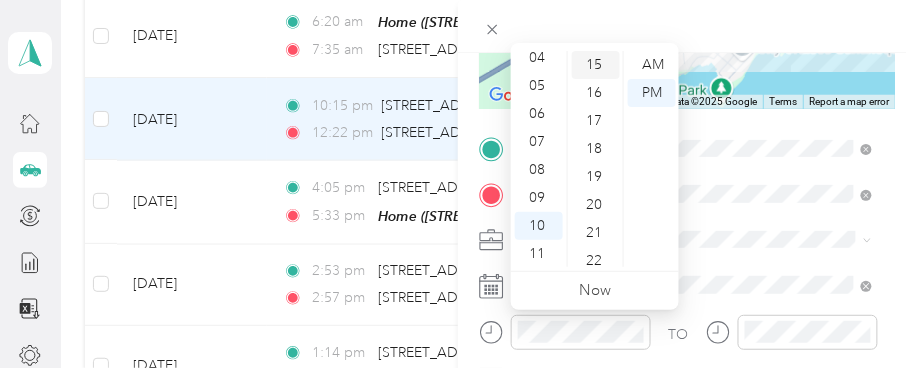 click on "15" at bounding box center [596, 65] 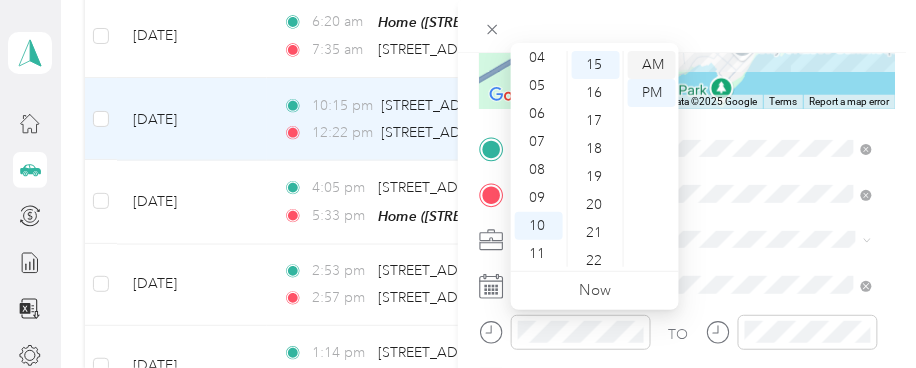 click on "AM" at bounding box center [652, 65] 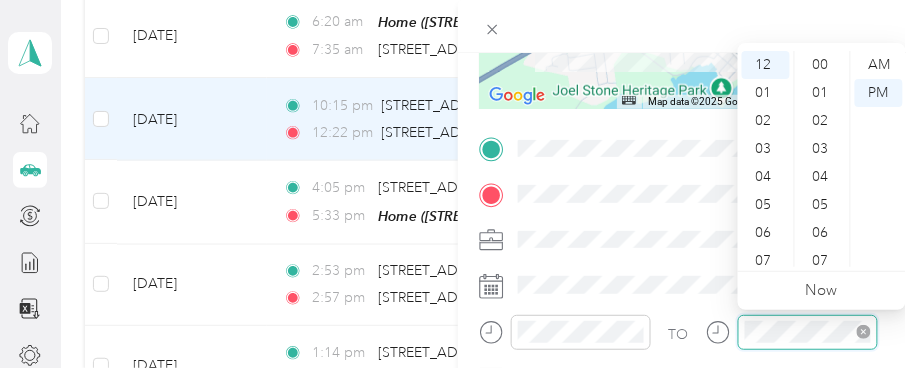 scroll, scrollTop: 615, scrollLeft: 0, axis: vertical 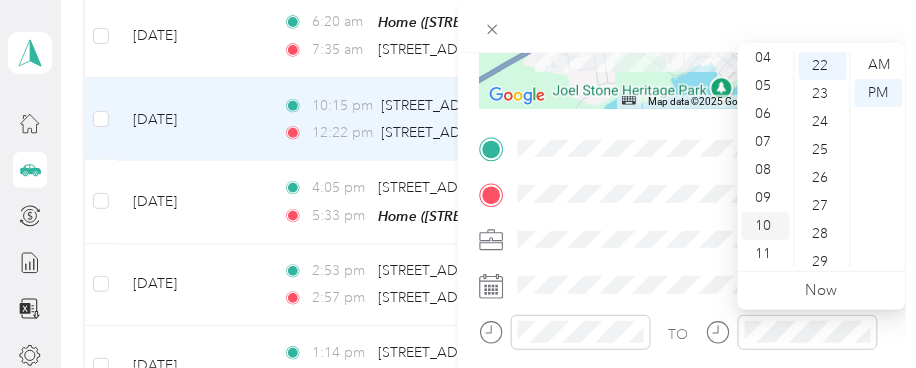 click on "10" at bounding box center [766, 226] 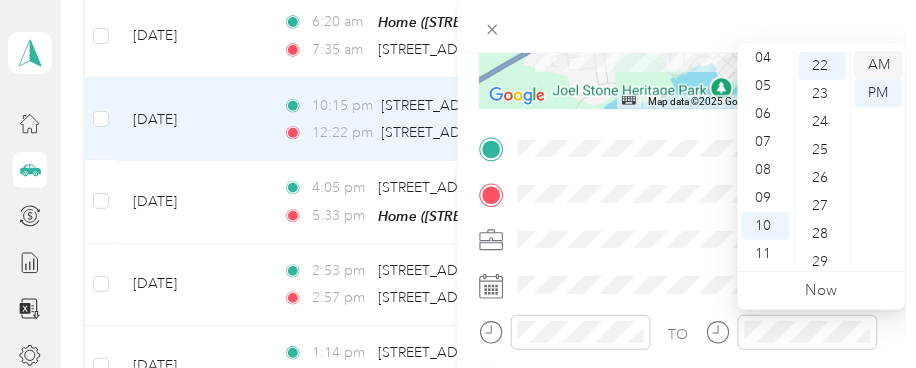 click on "AM" at bounding box center [879, 65] 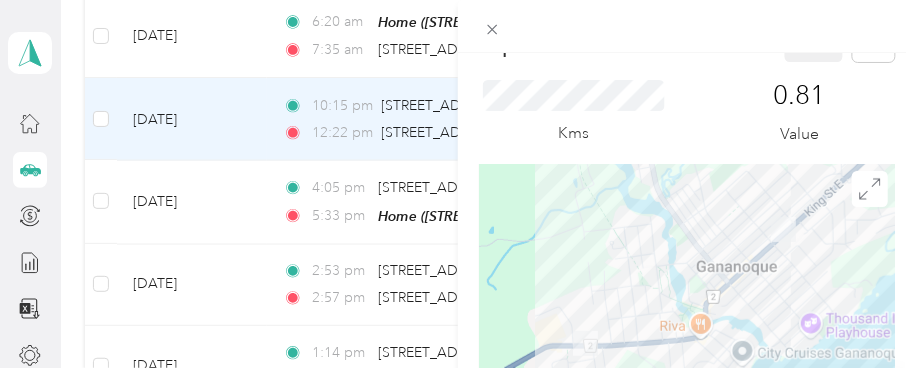 scroll, scrollTop: 11, scrollLeft: 0, axis: vertical 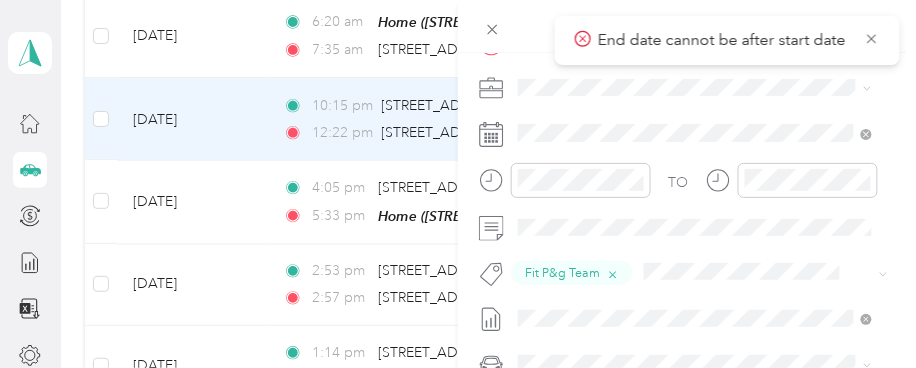 click on "TO Fit P&g Team Add photo" at bounding box center [687, 224] 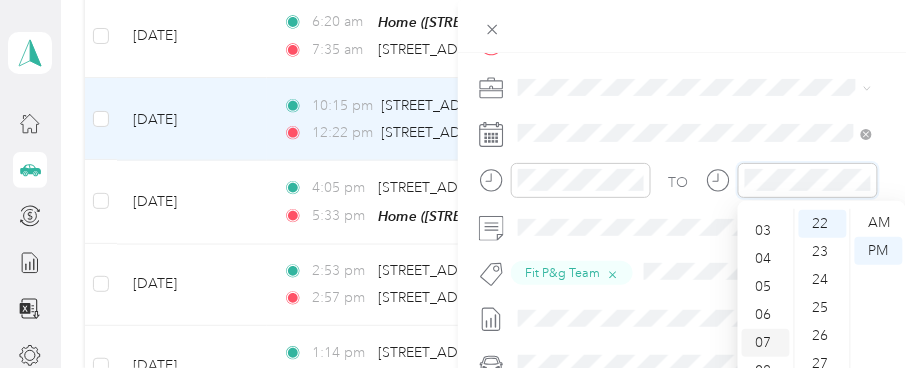 scroll, scrollTop: 119, scrollLeft: 0, axis: vertical 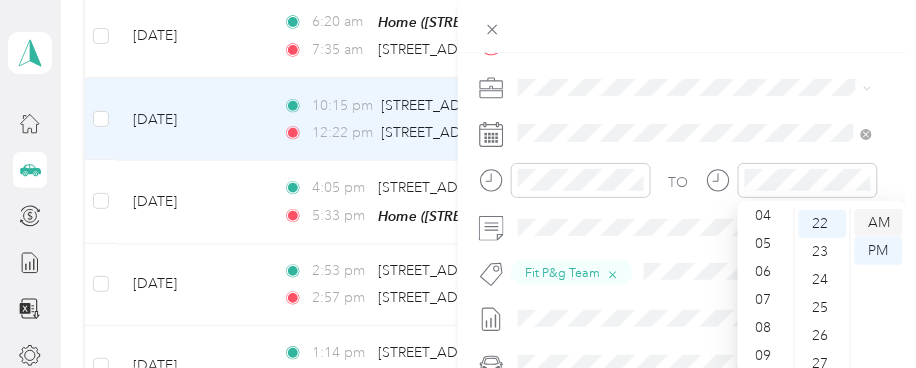 click on "AM" at bounding box center [879, 223] 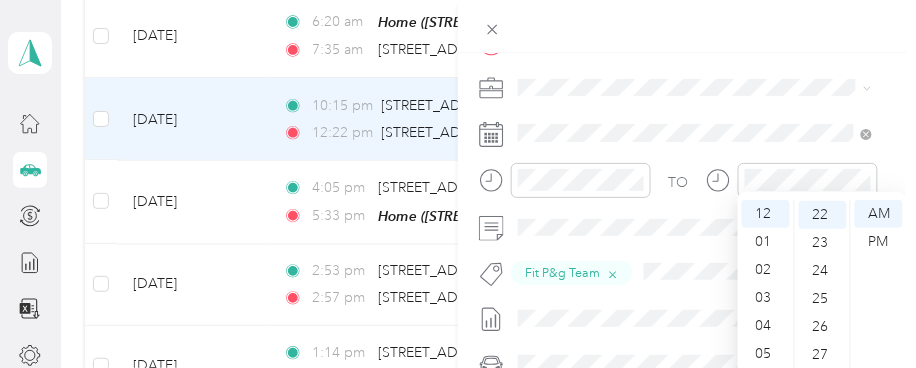 scroll, scrollTop: 608, scrollLeft: 0, axis: vertical 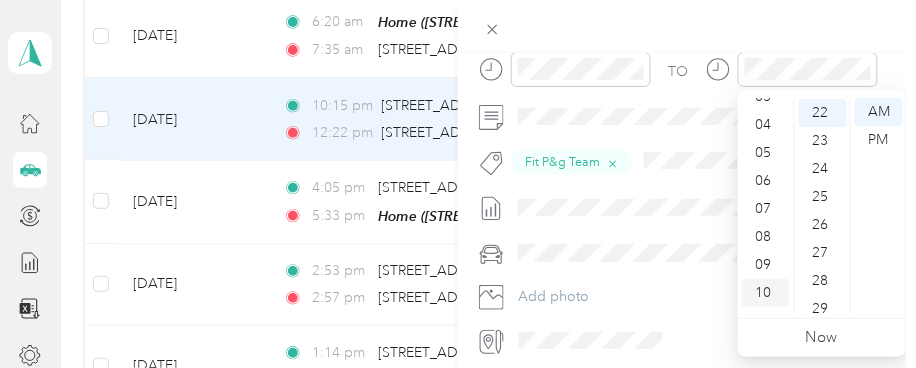 click on "10" at bounding box center [766, 293] 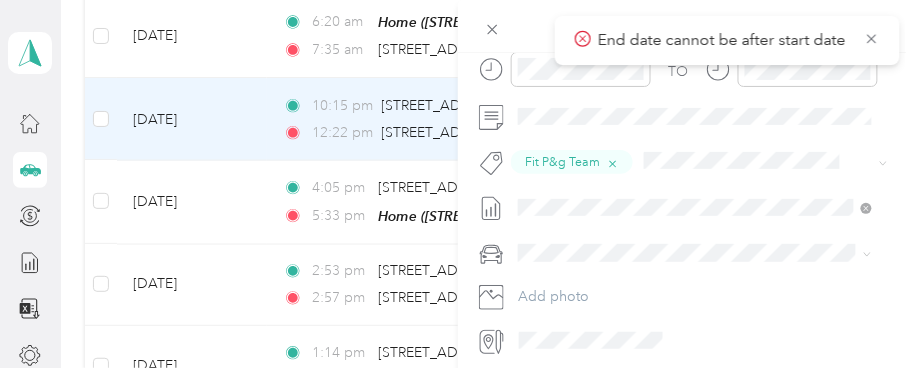 click on "TO Fit P&g Team Add photo" at bounding box center [687, 113] 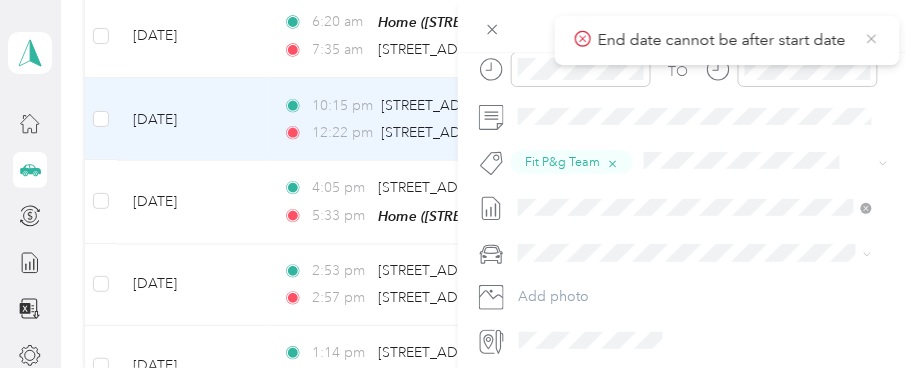 click 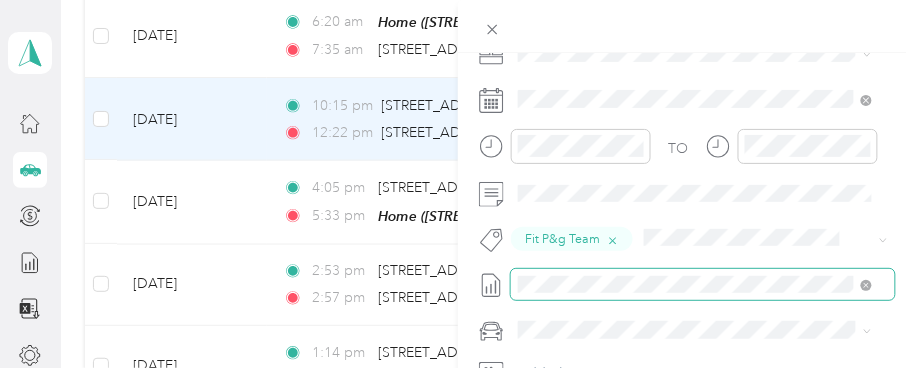 scroll, scrollTop: 497, scrollLeft: 0, axis: vertical 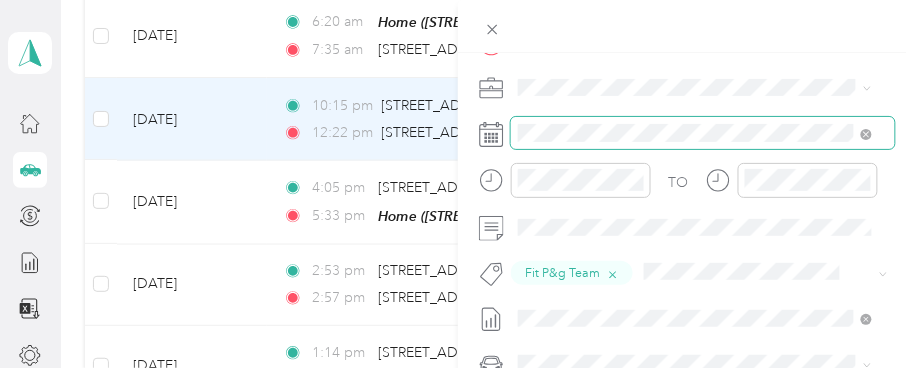 click at bounding box center (866, 132) 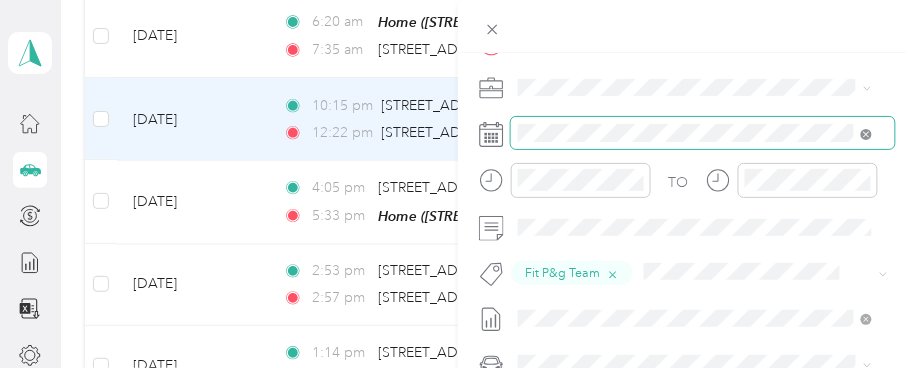 click 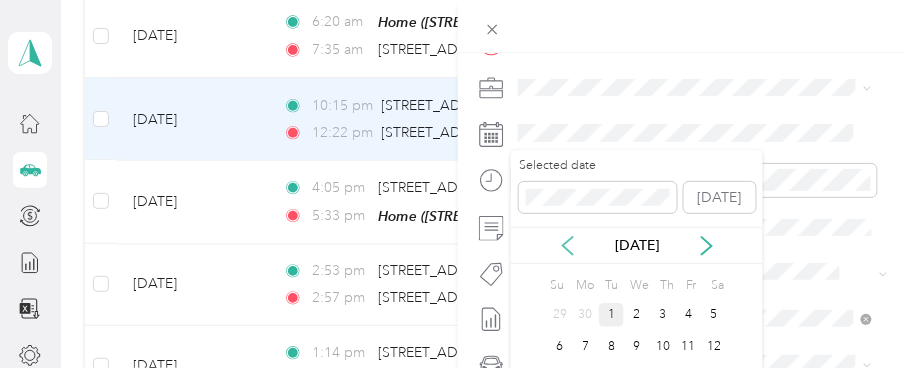 click 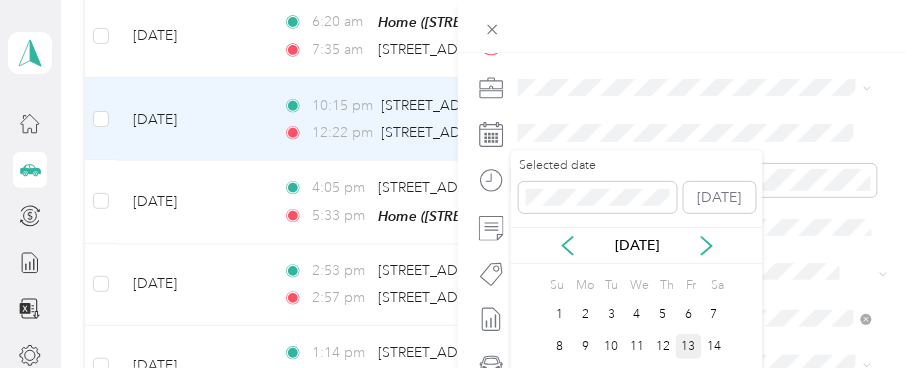 click on "13" at bounding box center (689, 346) 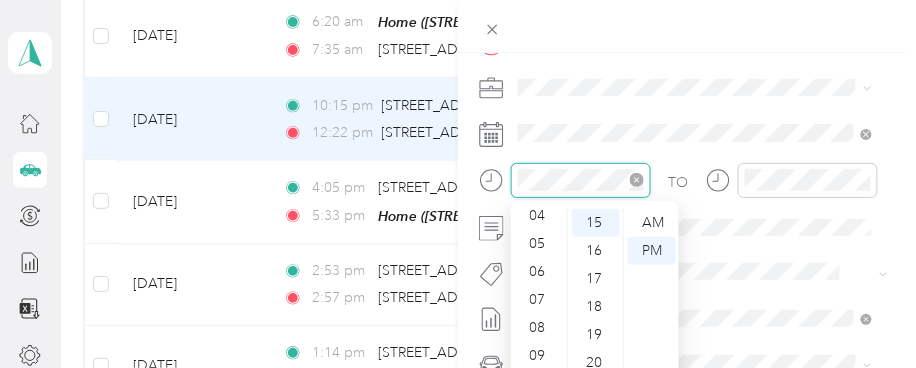 click 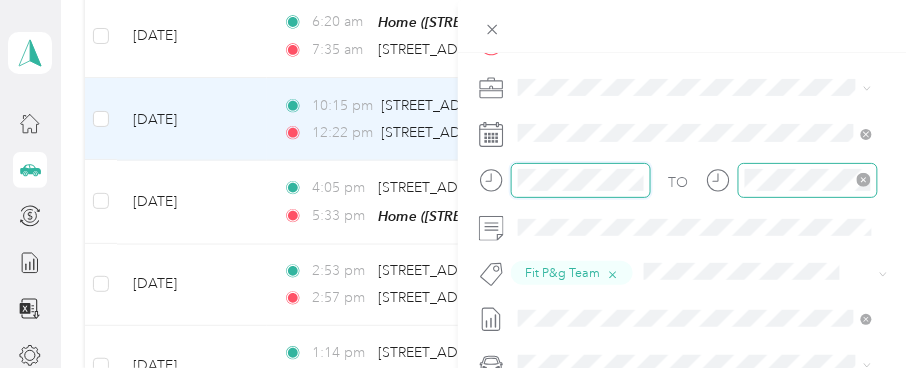 click 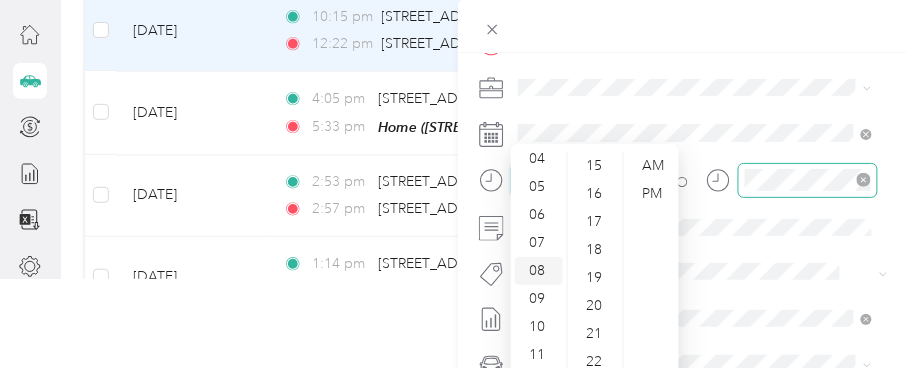 scroll, scrollTop: 100, scrollLeft: 0, axis: vertical 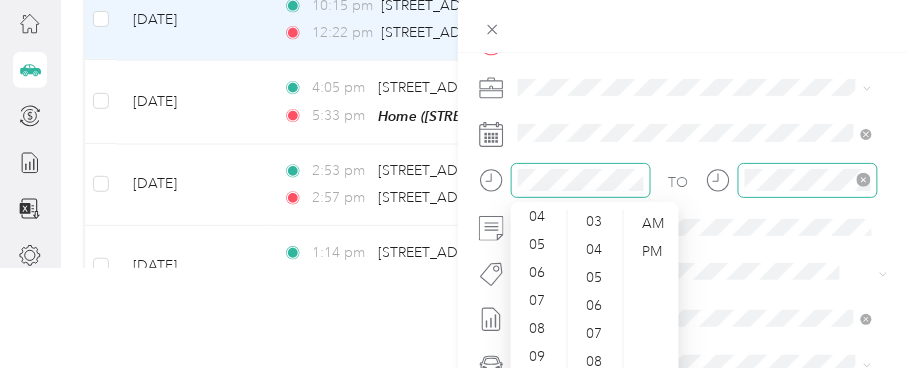 click at bounding box center [703, 87] 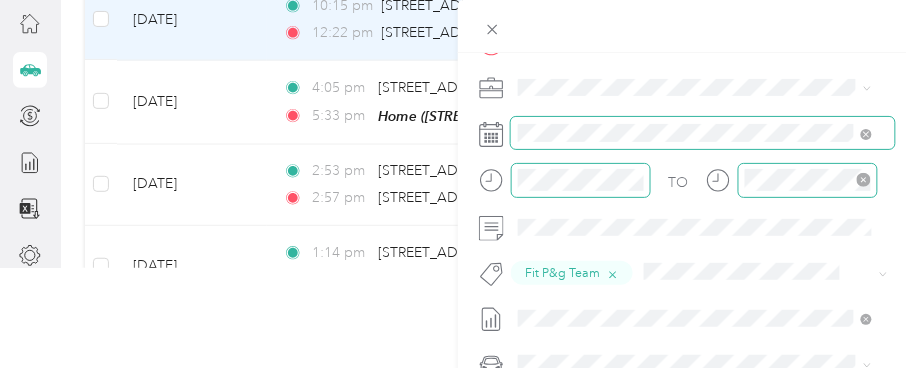 scroll, scrollTop: 0, scrollLeft: 0, axis: both 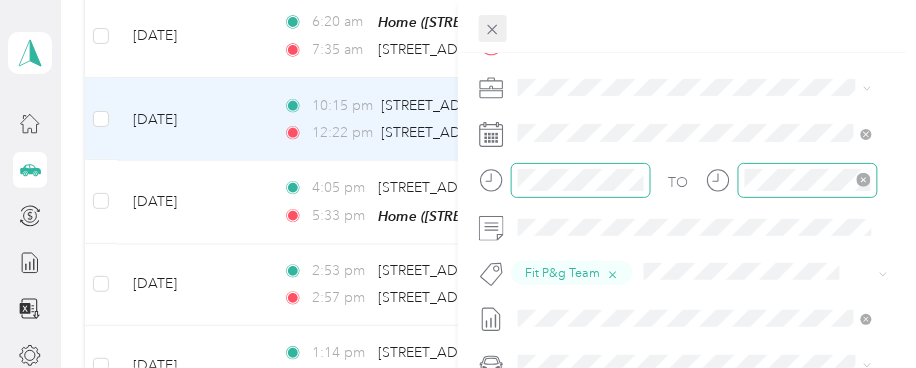 click 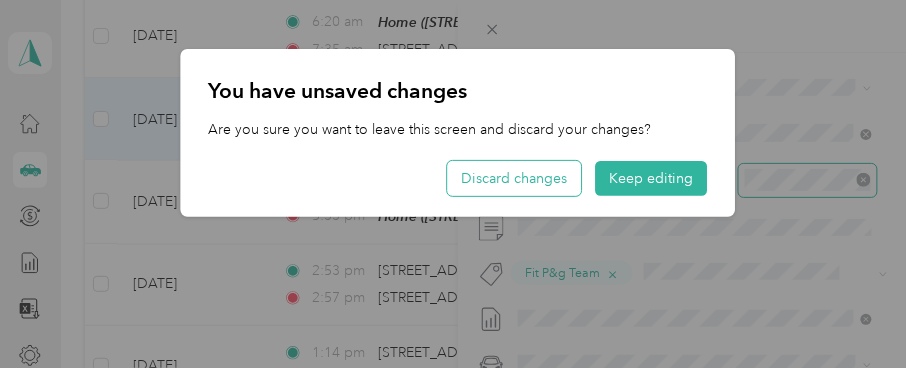 click on "Discard changes" at bounding box center [515, 178] 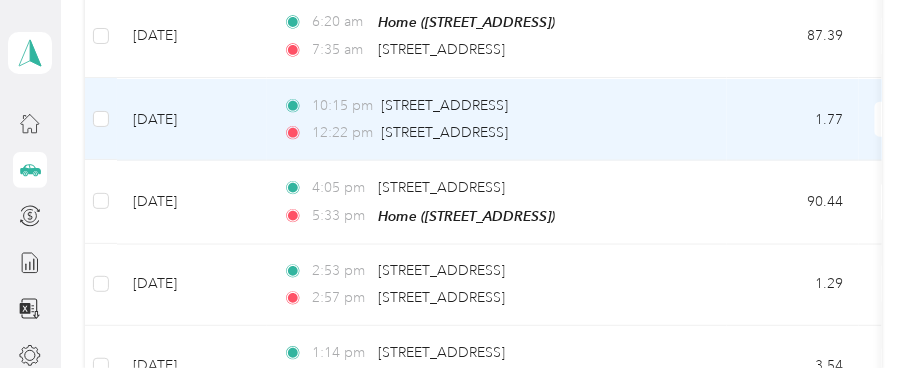 click on "[DATE]" at bounding box center (192, 119) 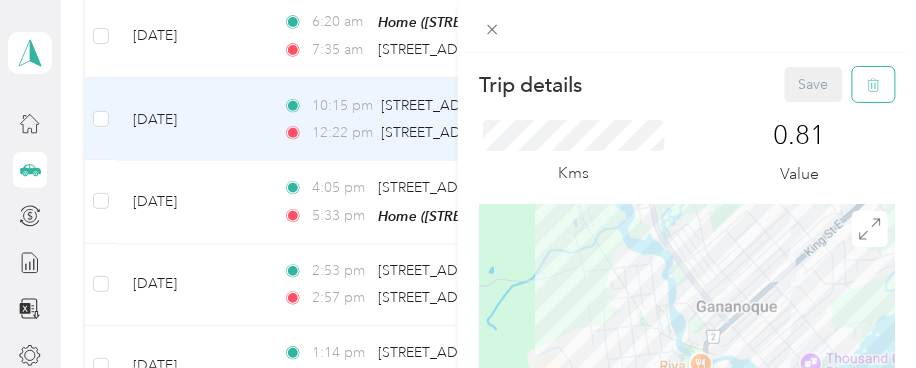 click at bounding box center (874, 84) 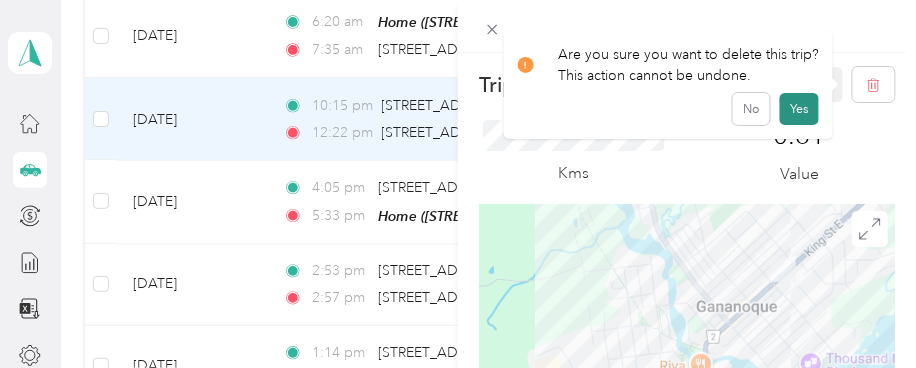 click on "Yes" at bounding box center (799, 109) 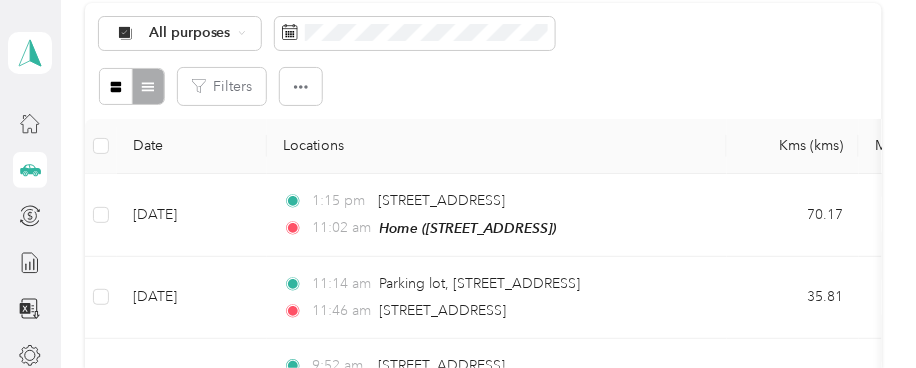 scroll, scrollTop: 0, scrollLeft: 0, axis: both 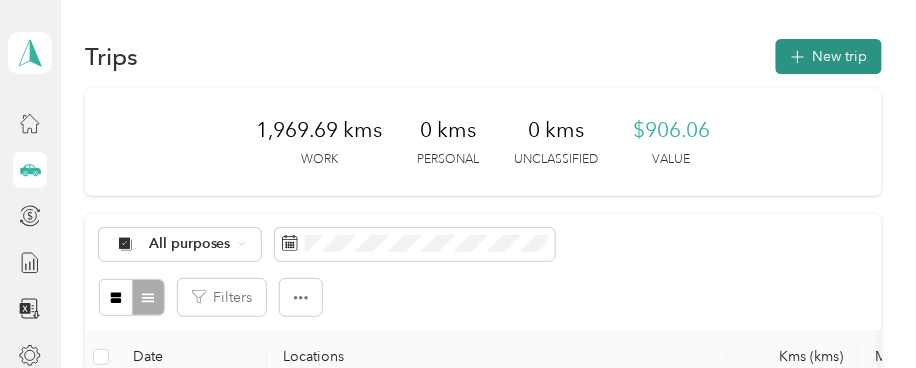 click on "New trip" at bounding box center [829, 56] 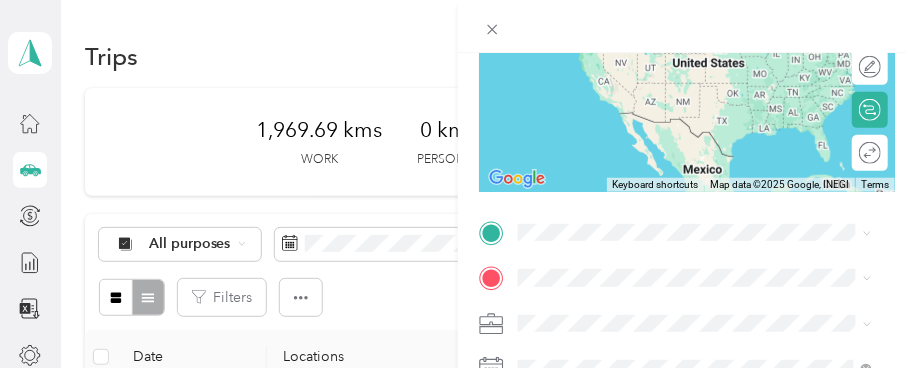 scroll, scrollTop: 265, scrollLeft: 0, axis: vertical 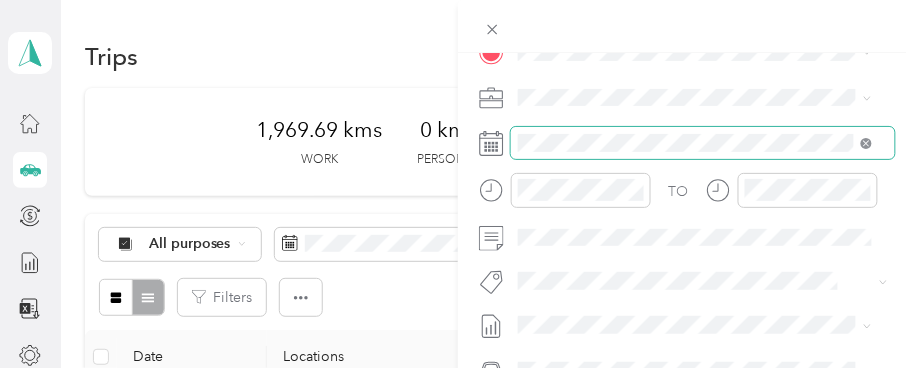 click 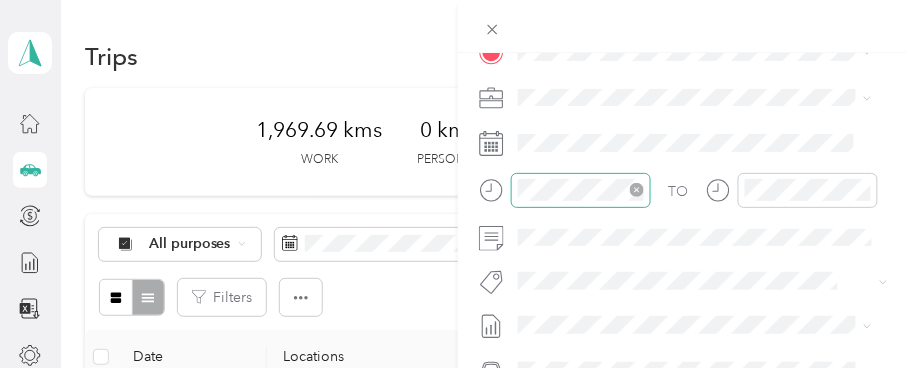 click 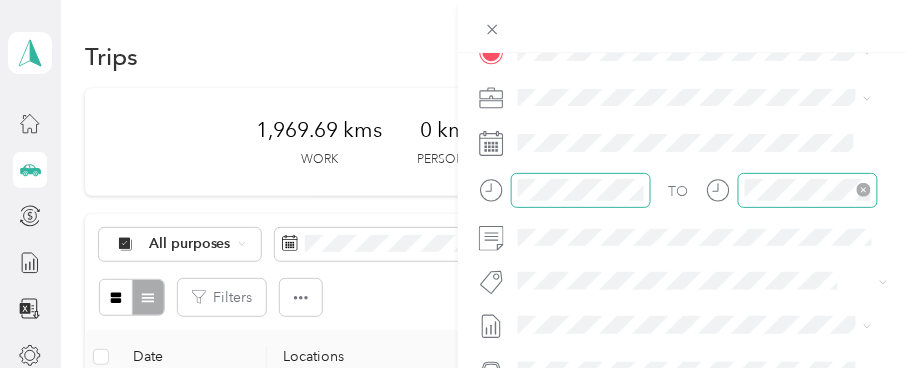 click 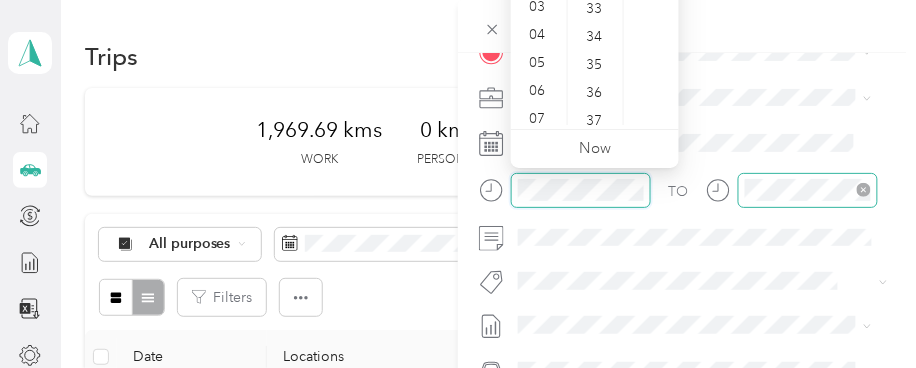 scroll, scrollTop: 840, scrollLeft: 0, axis: vertical 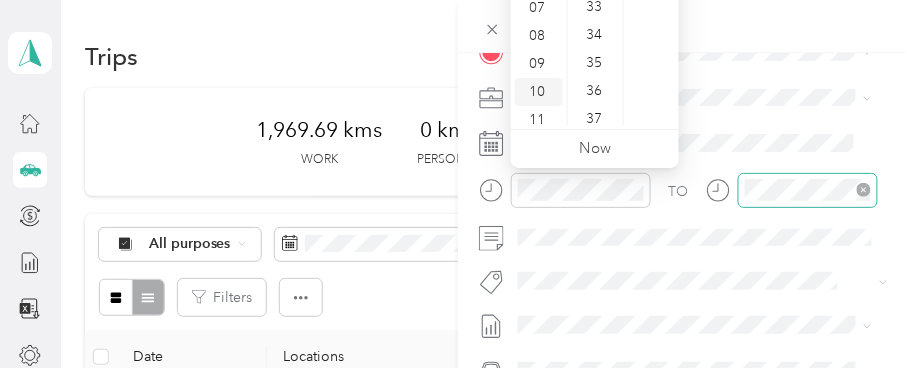 click on "10" at bounding box center [539, 92] 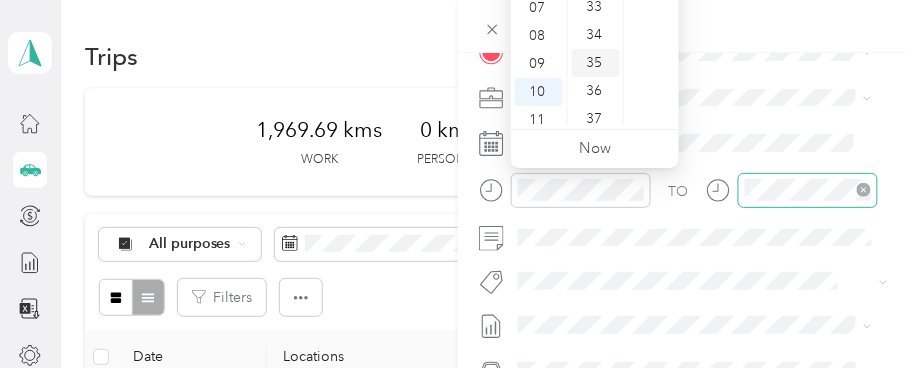 scroll, scrollTop: 119, scrollLeft: 0, axis: vertical 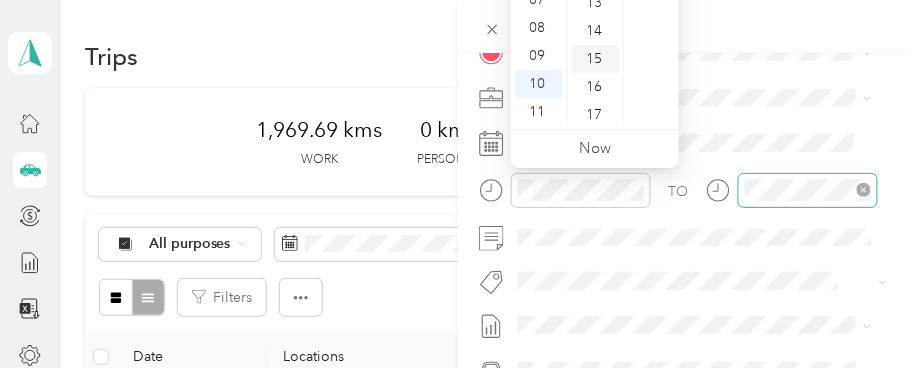 click on "15" at bounding box center [596, 59] 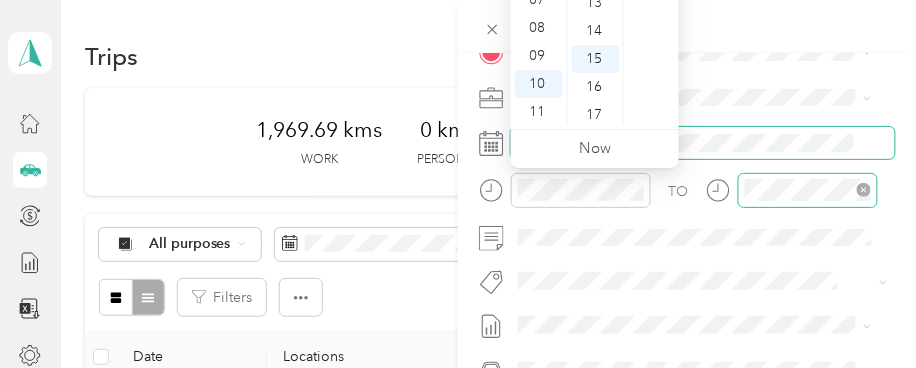 scroll, scrollTop: 420, scrollLeft: 0, axis: vertical 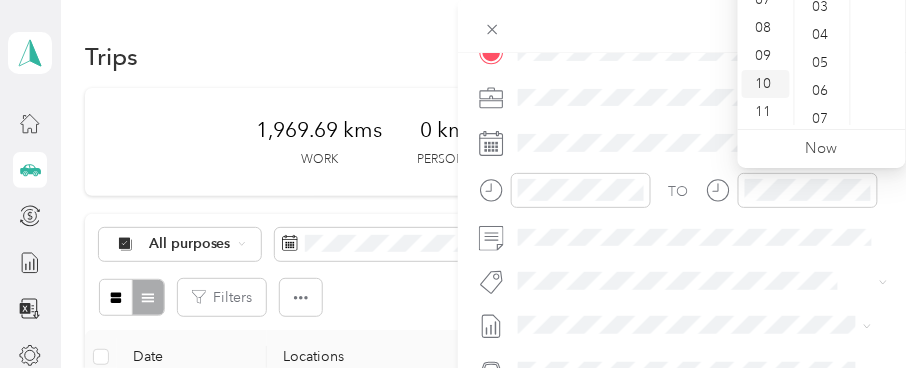 click on "10" at bounding box center (766, 84) 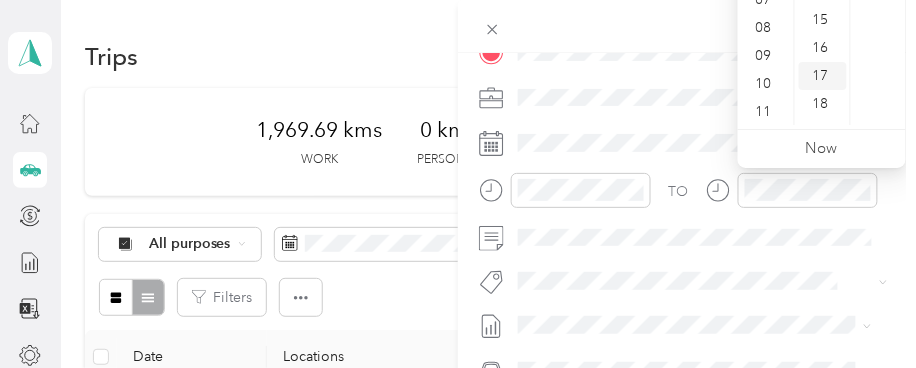 scroll, scrollTop: 333, scrollLeft: 0, axis: vertical 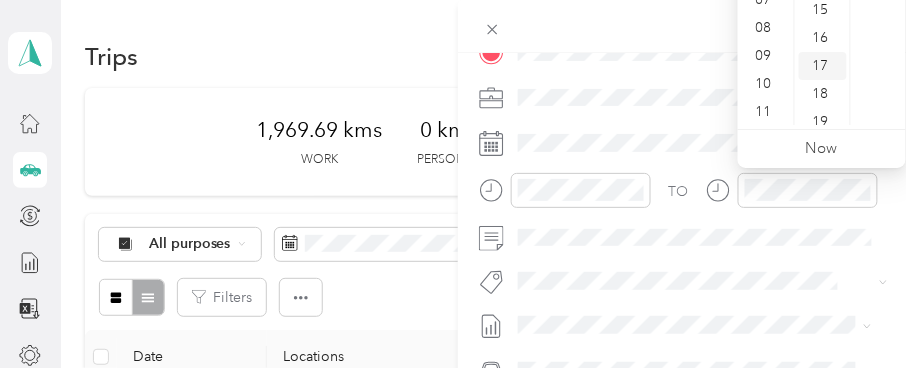 click on "17" at bounding box center (823, 66) 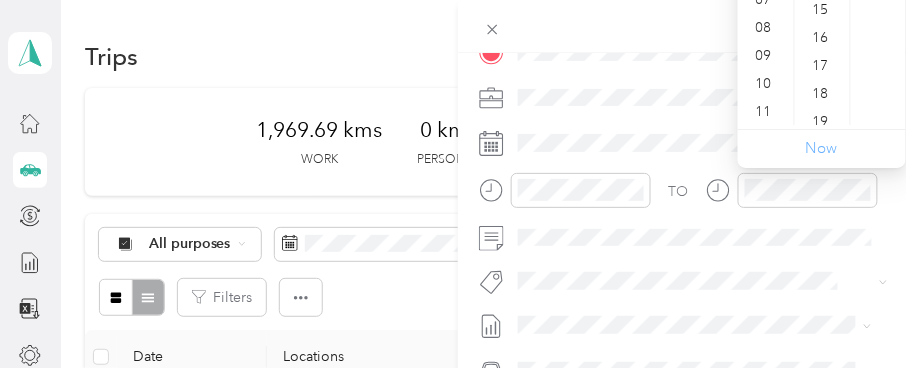 click on "Now" at bounding box center (822, 148) 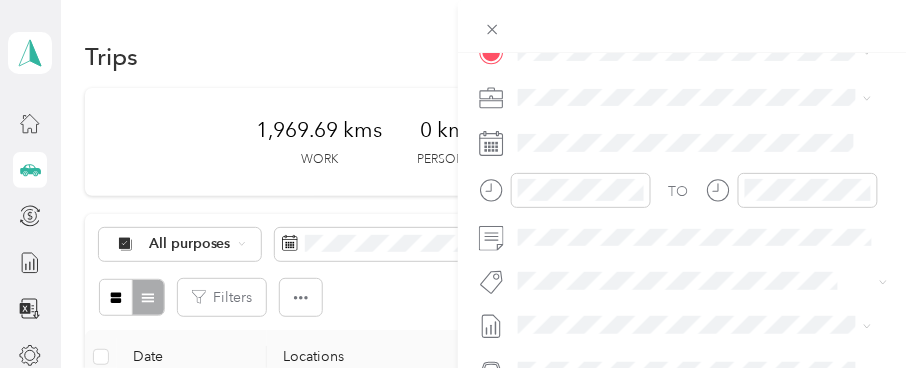 click 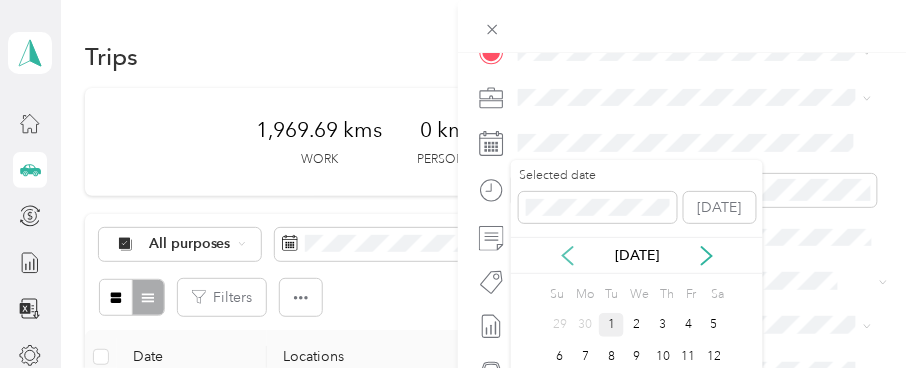 click 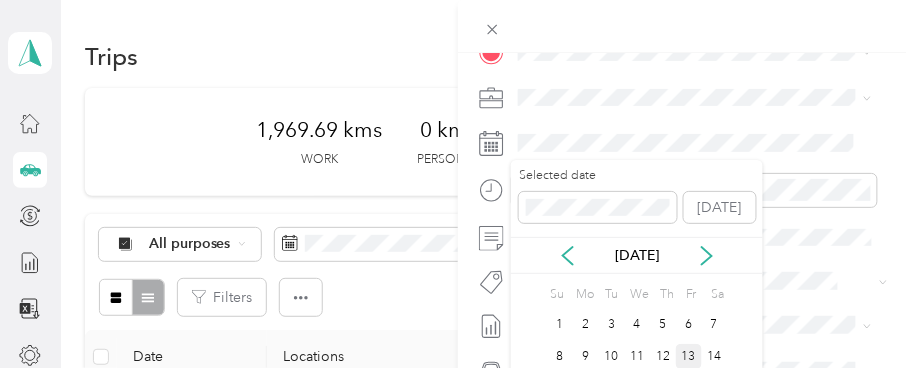 click on "13" at bounding box center [689, 356] 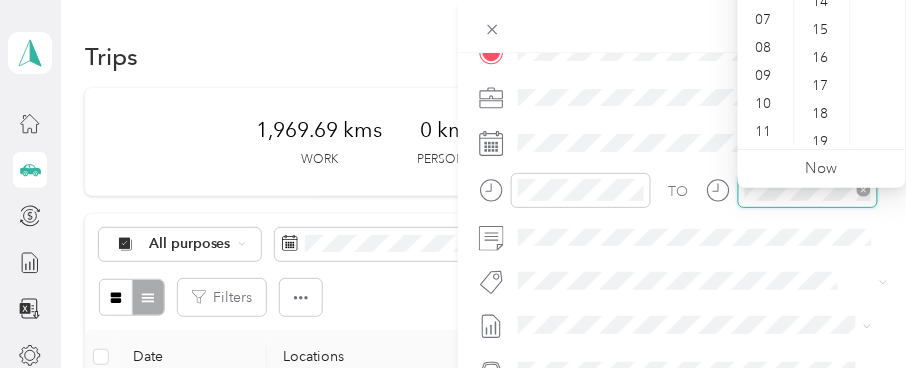 scroll, scrollTop: 265, scrollLeft: 0, axis: vertical 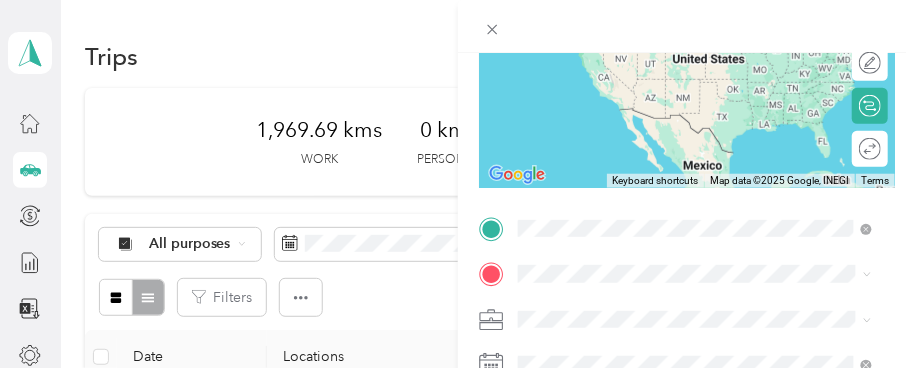 click on "[STREET_ADDRESS]" at bounding box center (619, 6) 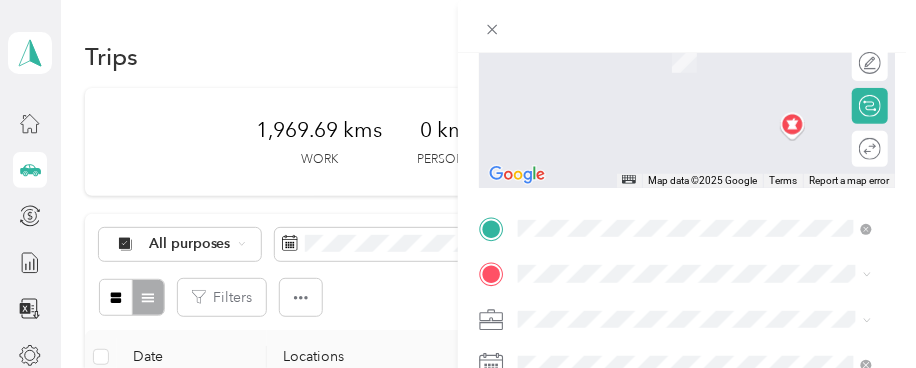 click on "[STREET_ADDRESS]" at bounding box center (619, 25) 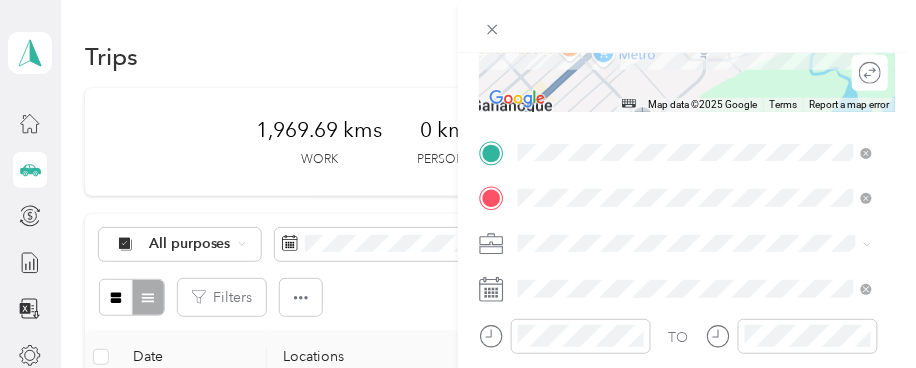 scroll, scrollTop: 376, scrollLeft: 0, axis: vertical 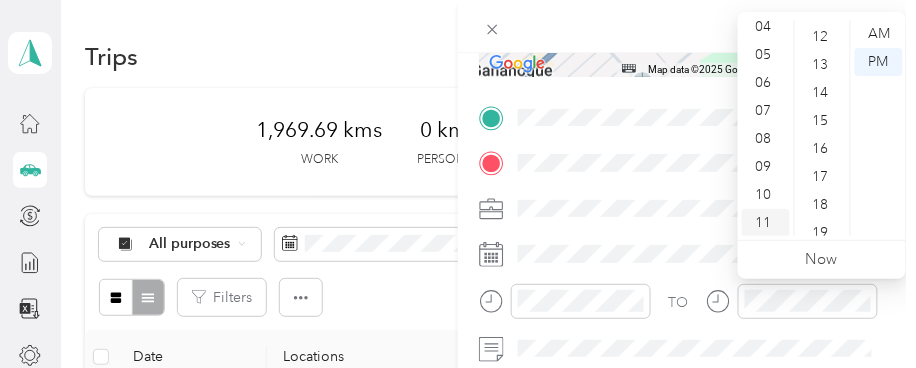 click on "11" at bounding box center (766, 223) 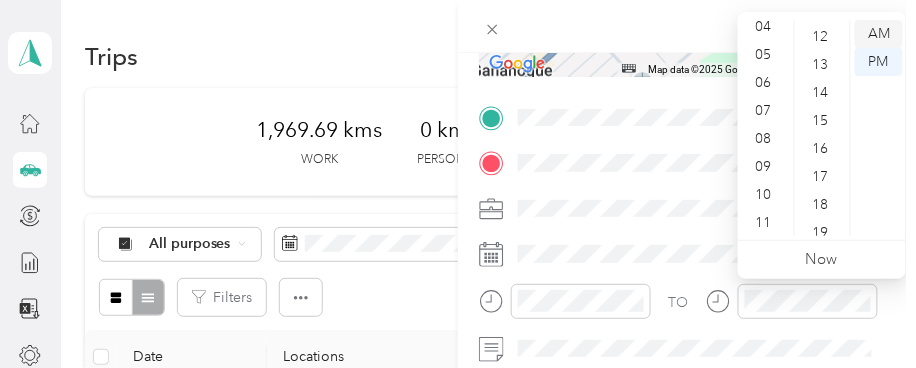click on "AM" at bounding box center (879, 34) 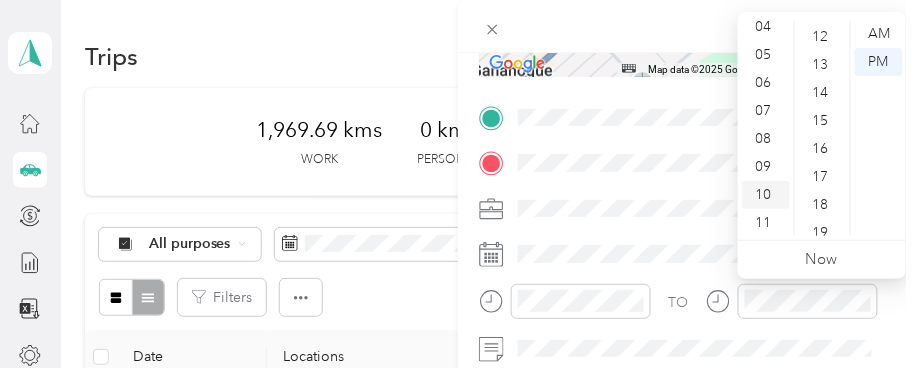 click on "10" at bounding box center [766, 195] 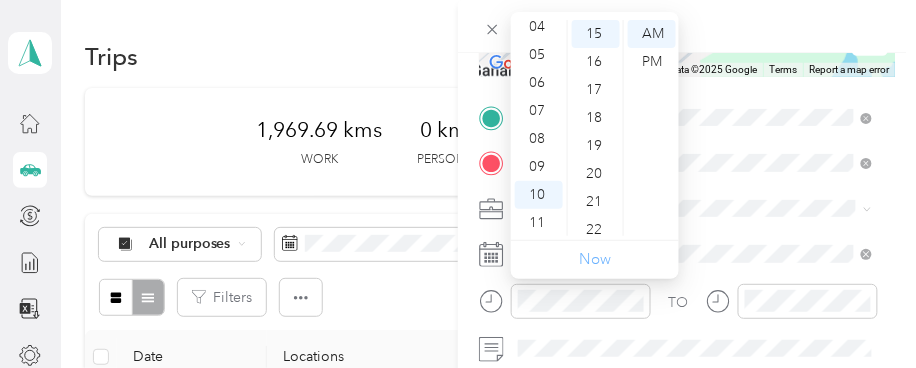 click on "Now" at bounding box center (595, 259) 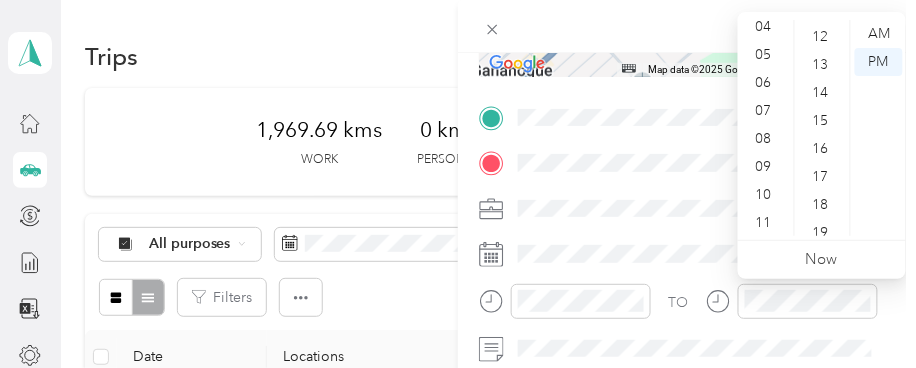 click on "New Trip Save This trip cannot be edited because it is either under review, approved, or paid. Contact your Team Manager to edit it. Kms ← Move left → Move right ↑ Move up ↓ Move down + Zoom in - Zoom out Home Jump left by 75% End Jump right by 75% Page Up Jump up by 75% Page Down Jump down by 75% To navigate, press the arrow keys. Map Data Map data ©2025 Google Map data ©2025 Google 200 m  Click to toggle between metric and imperial units Terms Report a map error Edit route Calculate route Round trip TO Add photo" at bounding box center [458, 184] 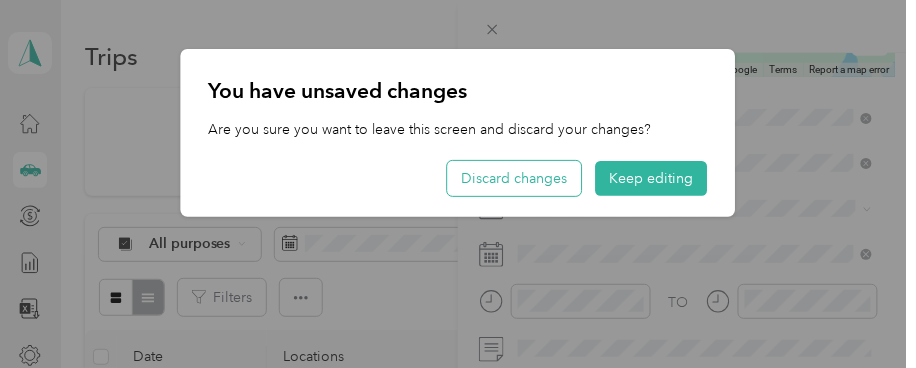 click on "Discard changes" at bounding box center [515, 178] 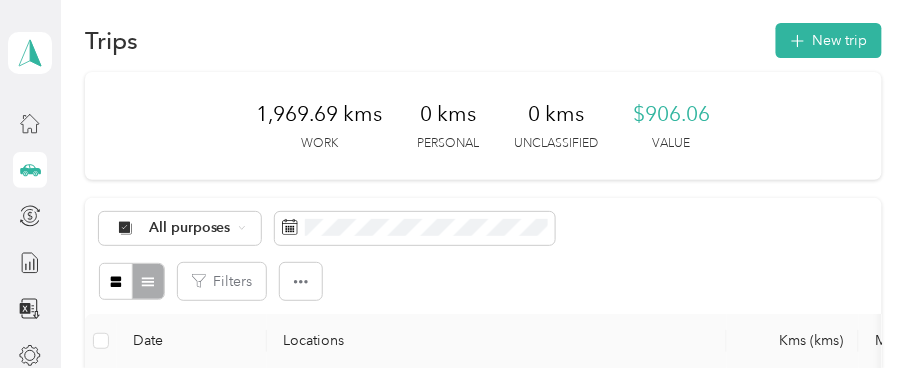 scroll, scrollTop: 0, scrollLeft: 0, axis: both 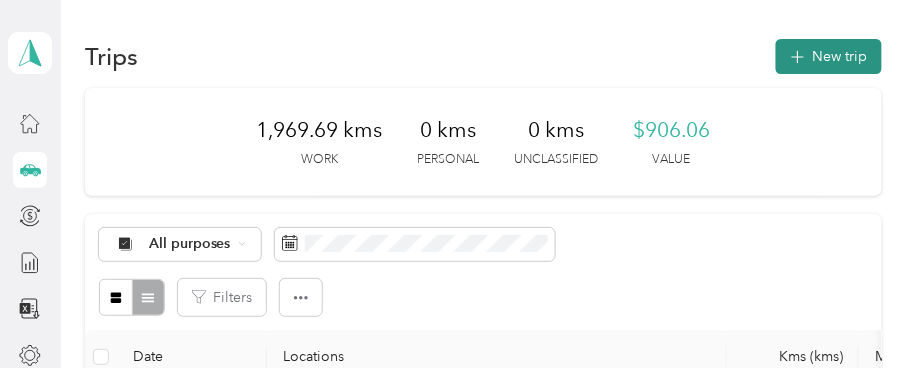 click on "New trip" at bounding box center [829, 56] 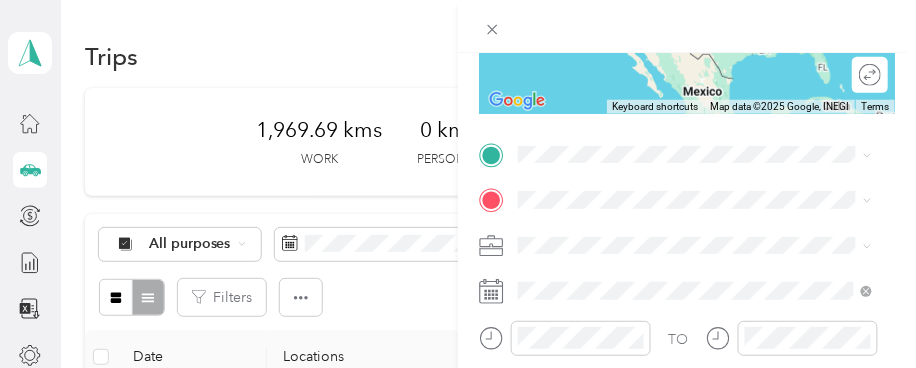 scroll, scrollTop: 367, scrollLeft: 0, axis: vertical 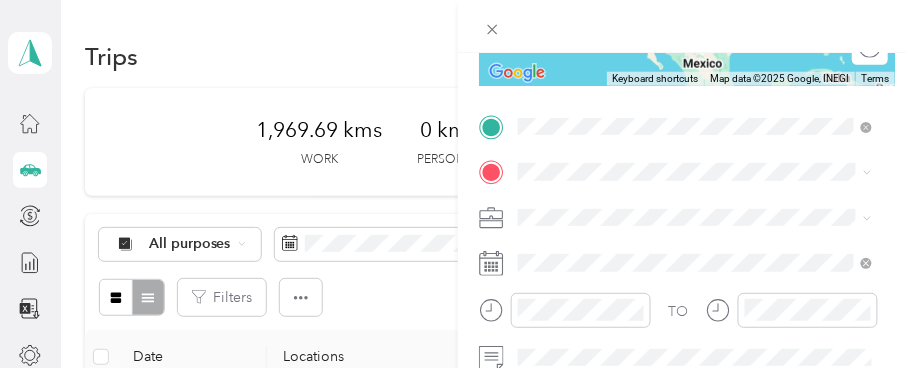 click on "[STREET_ADDRESS]" at bounding box center (619, 198) 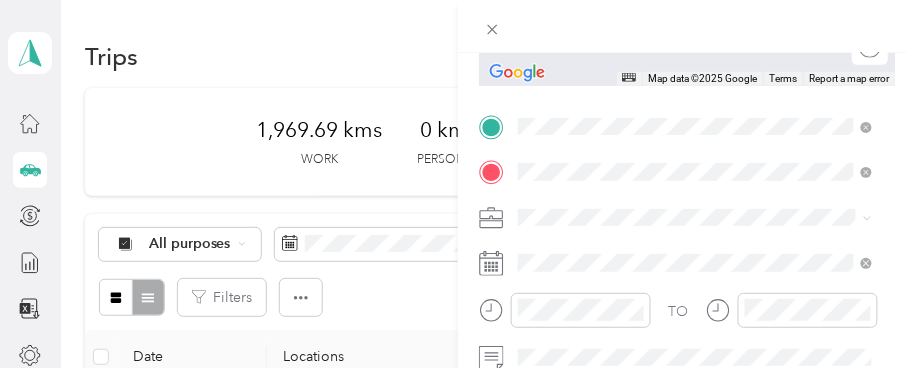 click on "[STREET_ADDRESS]" at bounding box center [619, 244] 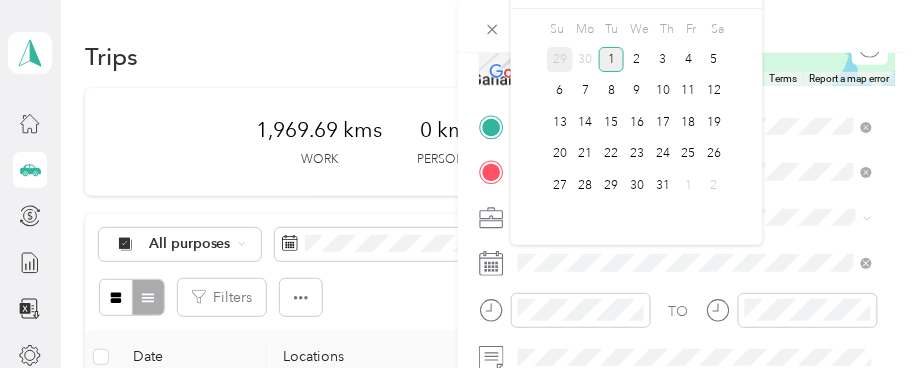click on "29" at bounding box center (560, 59) 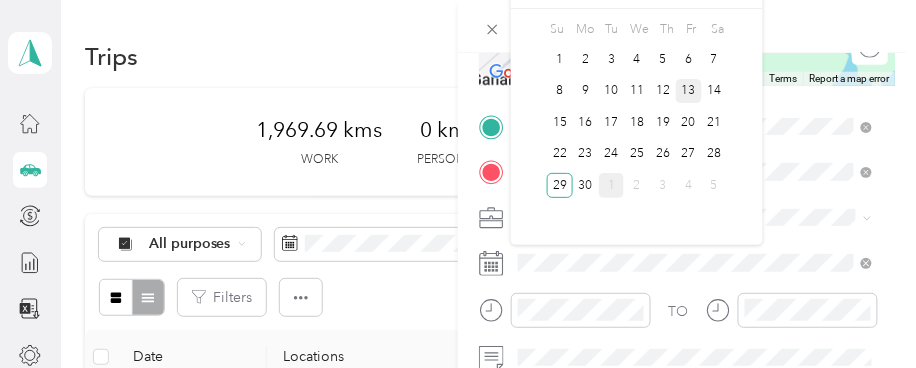 click on "13" at bounding box center (689, 91) 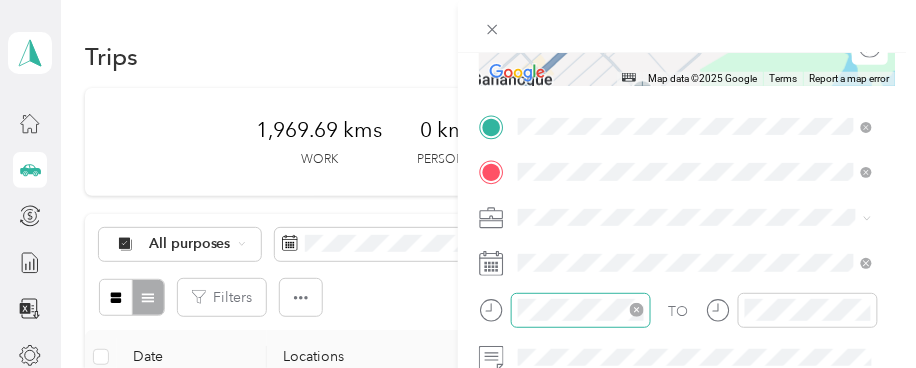 click 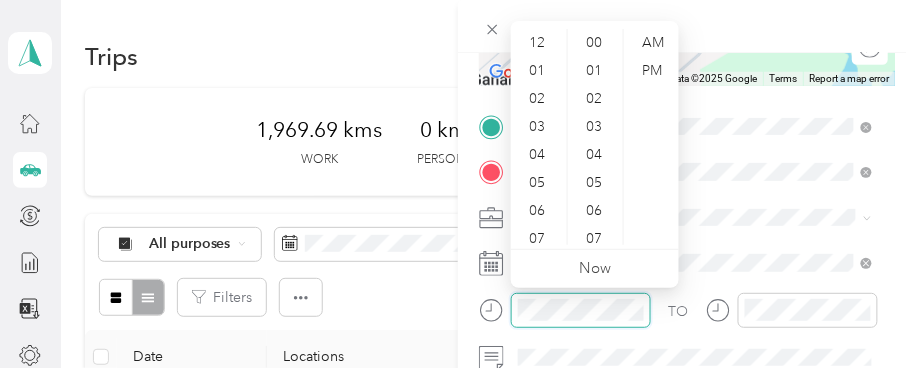 scroll, scrollTop: 923, scrollLeft: 0, axis: vertical 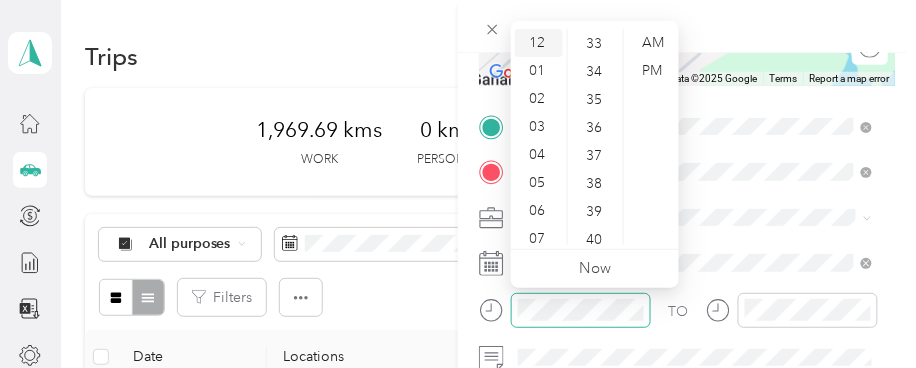 click on "12" at bounding box center (539, 43) 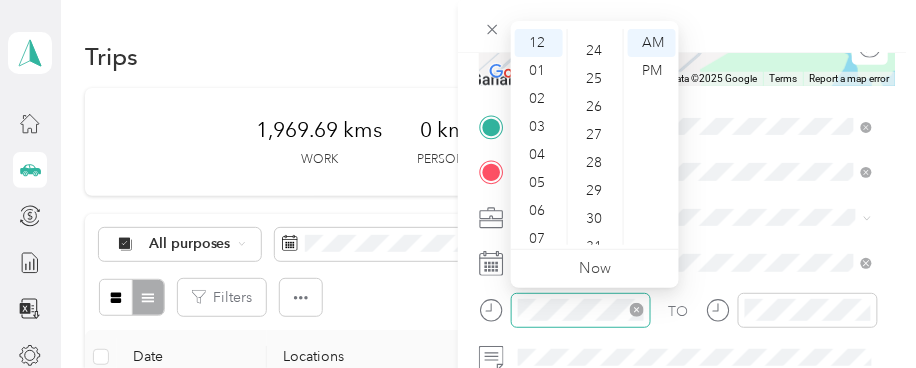 scroll, scrollTop: 691, scrollLeft: 0, axis: vertical 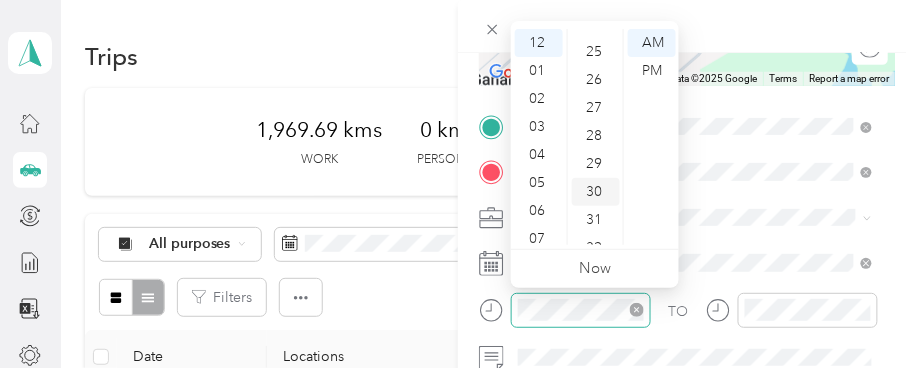 click on "30" at bounding box center [596, 192] 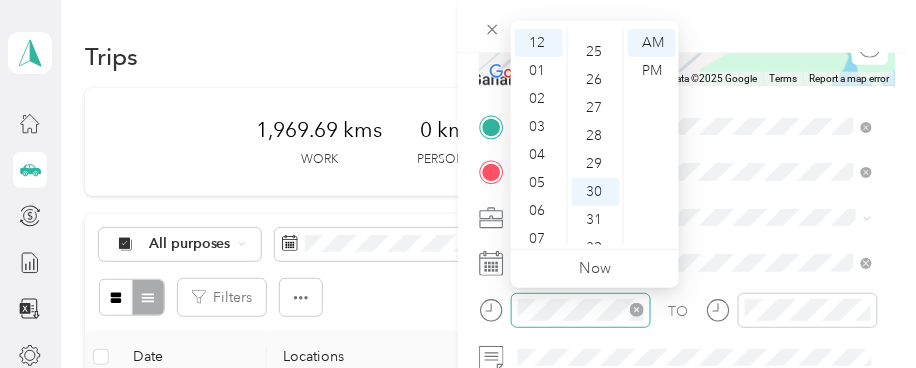scroll, scrollTop: 840, scrollLeft: 0, axis: vertical 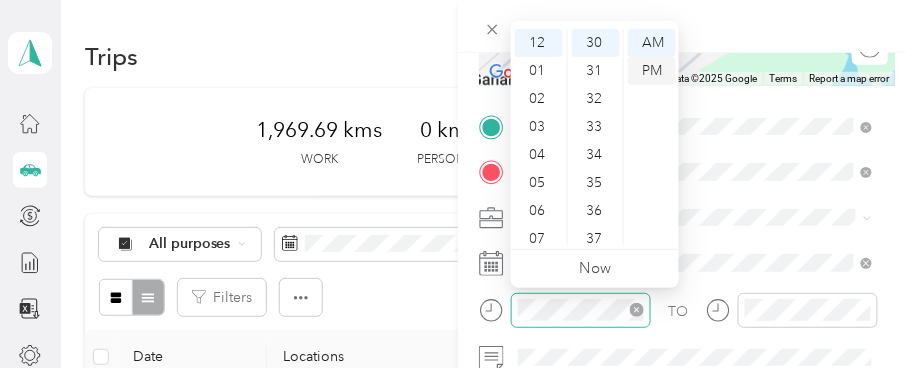 click on "PM" at bounding box center [652, 71] 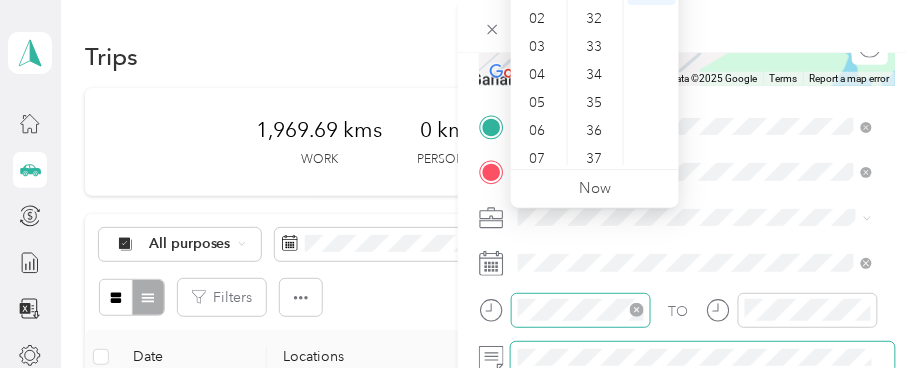 scroll, scrollTop: 478, scrollLeft: 0, axis: vertical 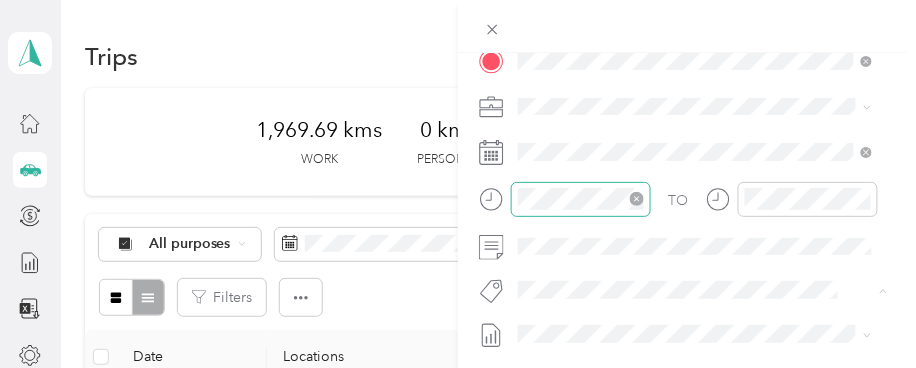click on "Fit P&g Team" at bounding box center (576, 139) 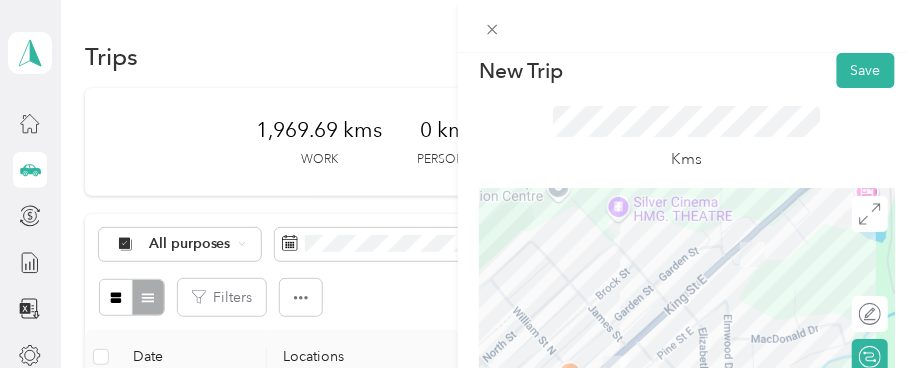 scroll, scrollTop: 0, scrollLeft: 0, axis: both 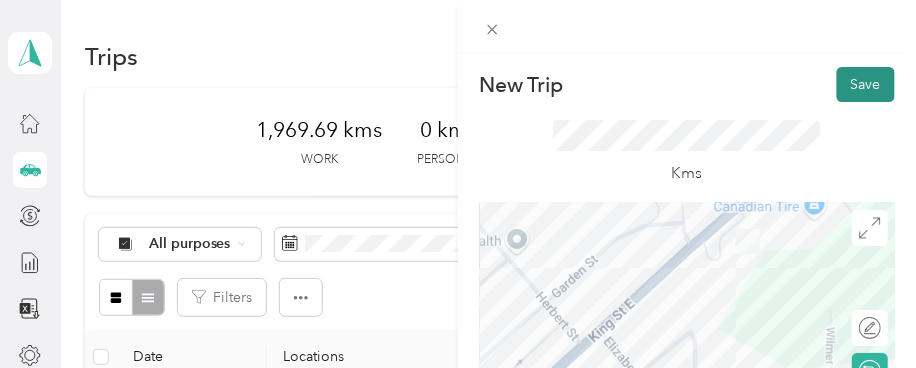 click on "Save" at bounding box center (866, 84) 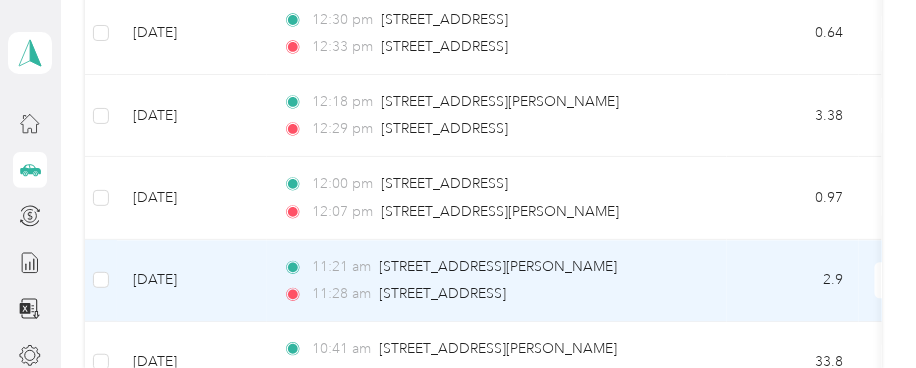 scroll, scrollTop: 3666, scrollLeft: 0, axis: vertical 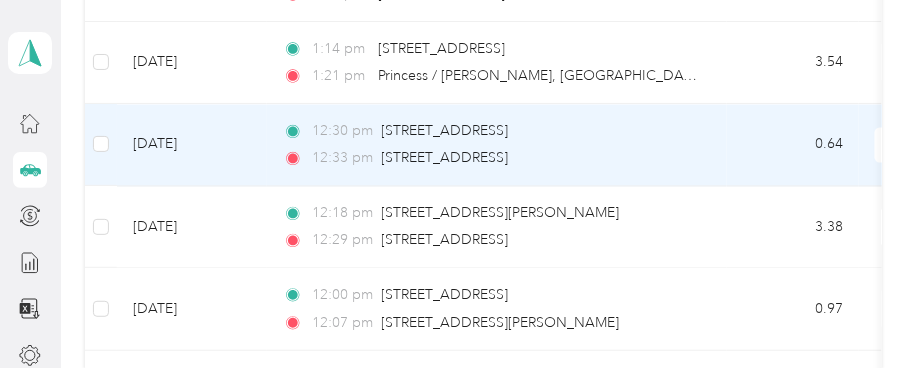 click on "[DATE]" at bounding box center (192, 145) 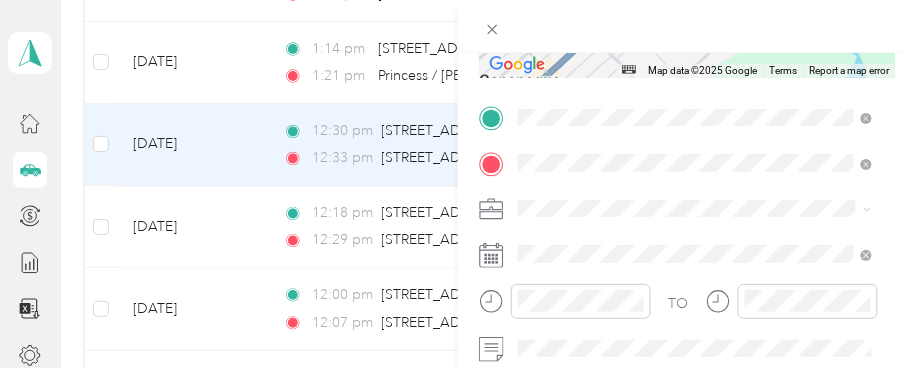 scroll, scrollTop: 380, scrollLeft: 0, axis: vertical 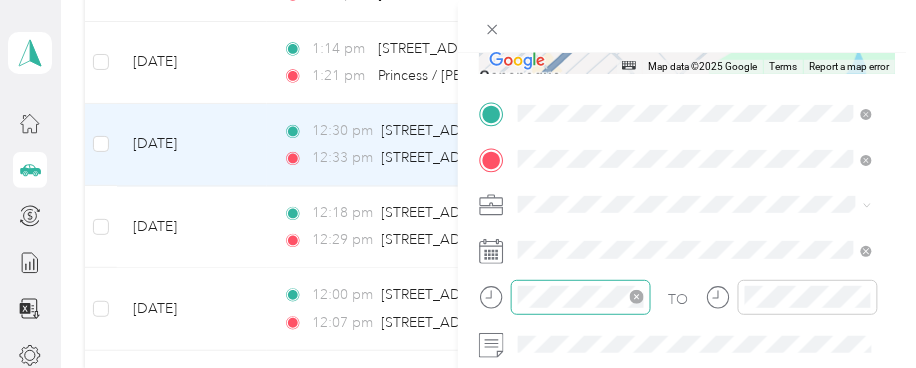 click 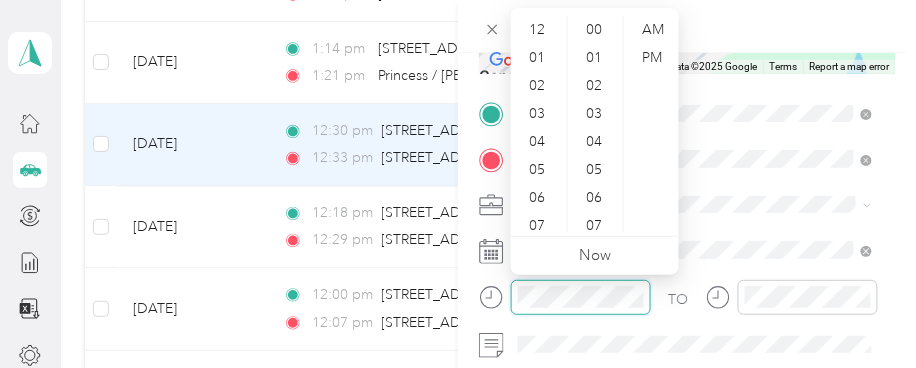 scroll, scrollTop: 980, scrollLeft: 0, axis: vertical 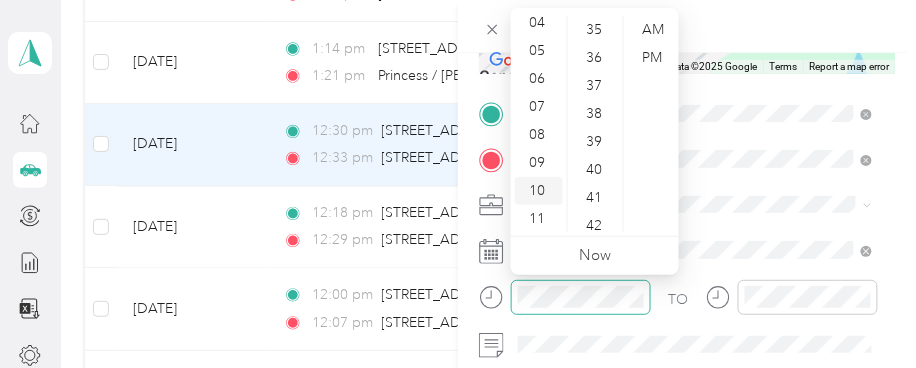 click on "10" at bounding box center [539, 191] 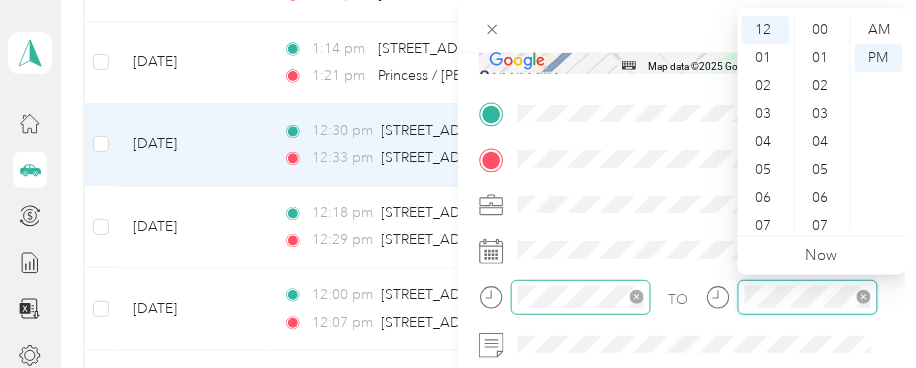 scroll, scrollTop: 923, scrollLeft: 0, axis: vertical 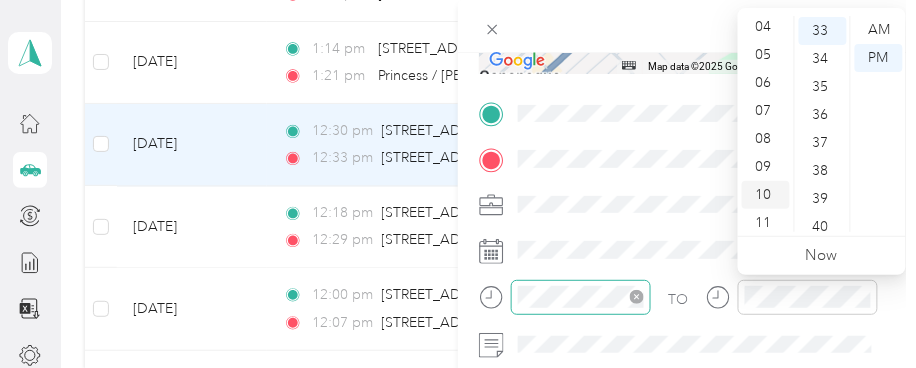 click on "10" at bounding box center [766, 195] 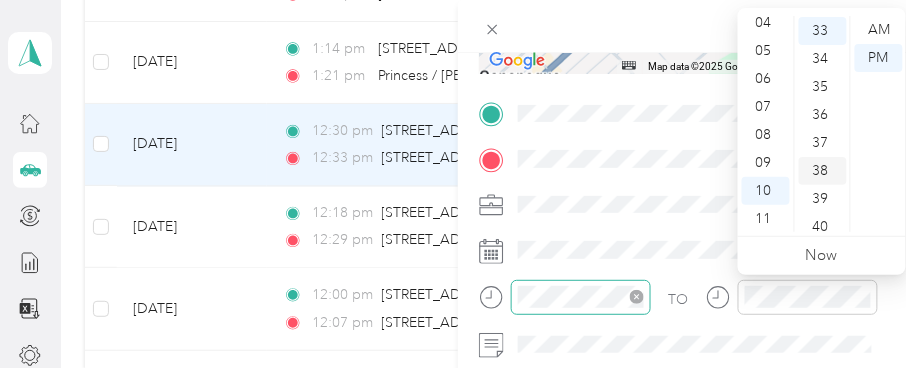 click on "38" at bounding box center [823, 171] 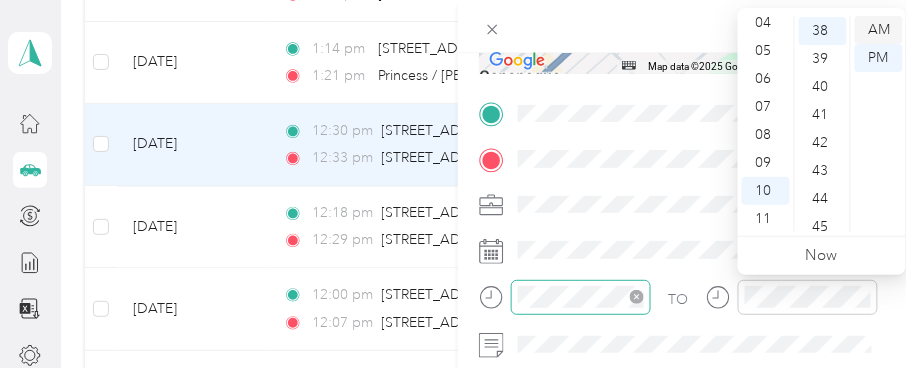 click on "AM" at bounding box center (879, 30) 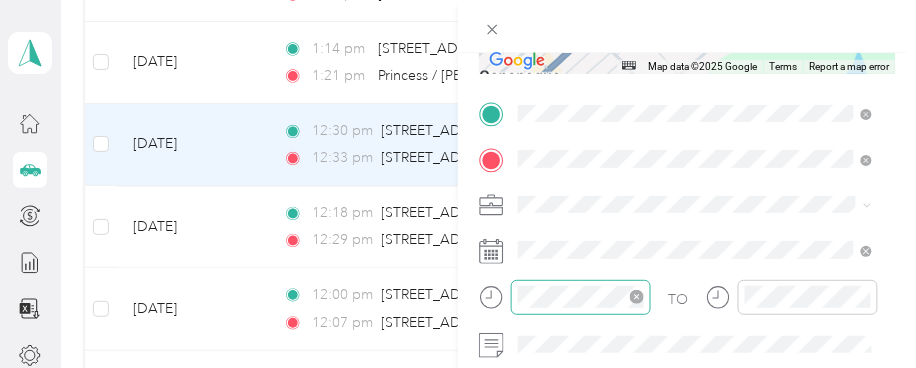 click on "TO Fit P&g Team Add photo" at bounding box center [687, 341] 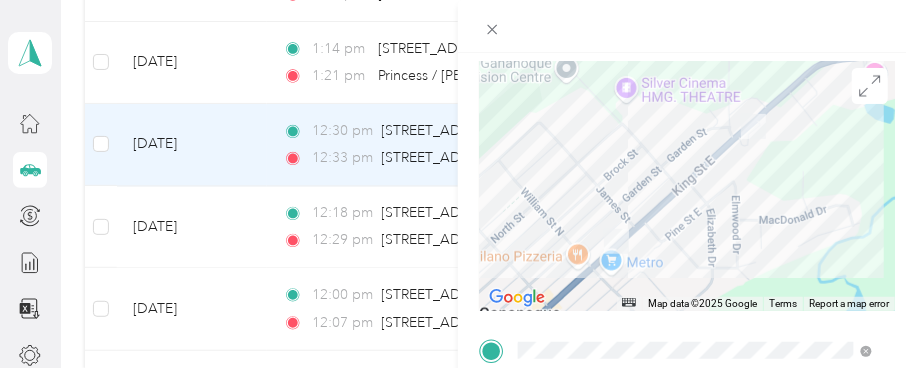 scroll, scrollTop: 0, scrollLeft: 0, axis: both 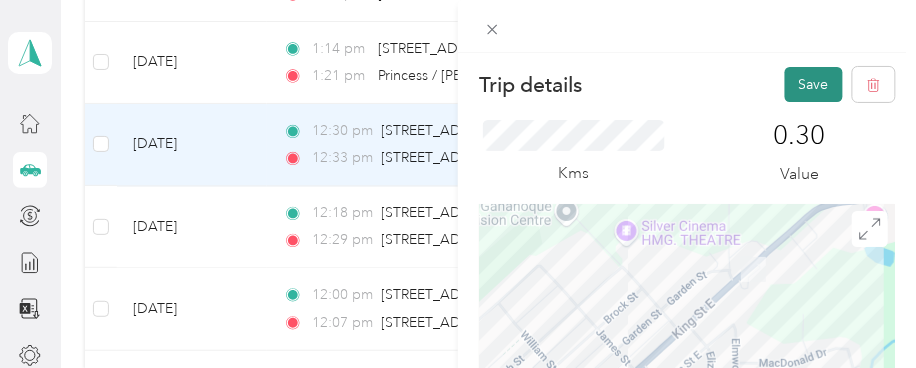 click on "Save" at bounding box center (814, 84) 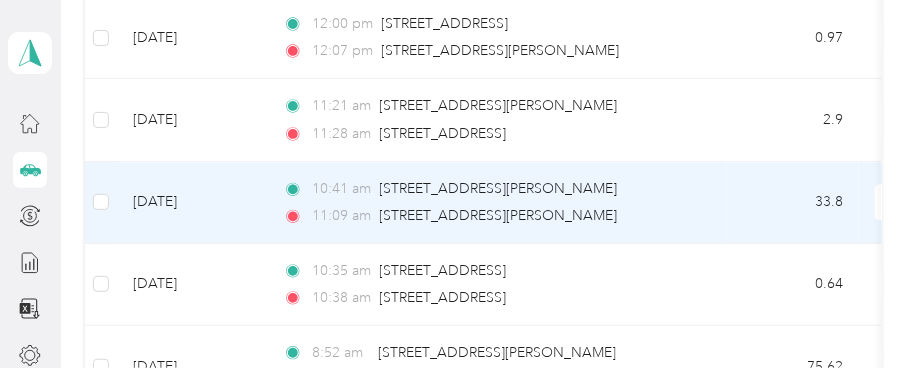 scroll, scrollTop: 3888, scrollLeft: 0, axis: vertical 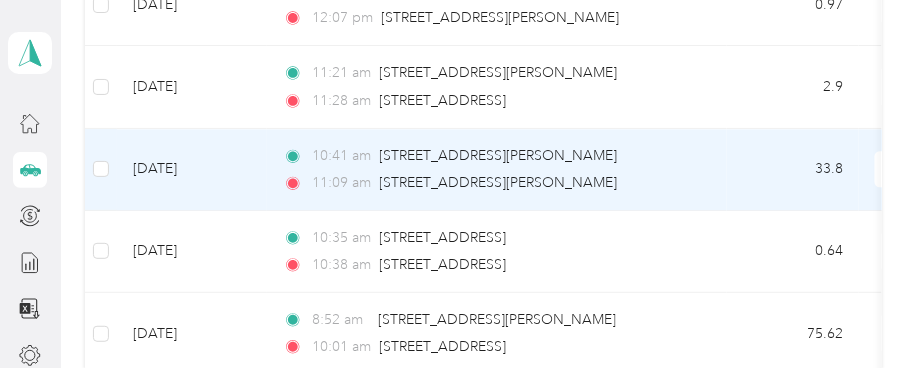 click on "[DATE]" at bounding box center (192, 170) 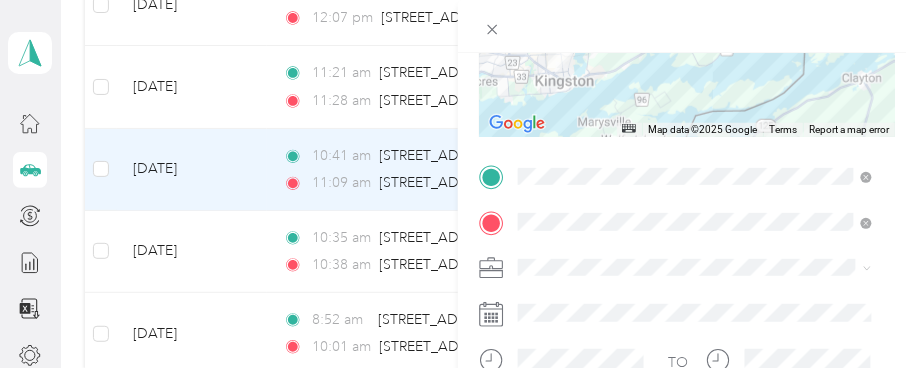 scroll, scrollTop: 324, scrollLeft: 0, axis: vertical 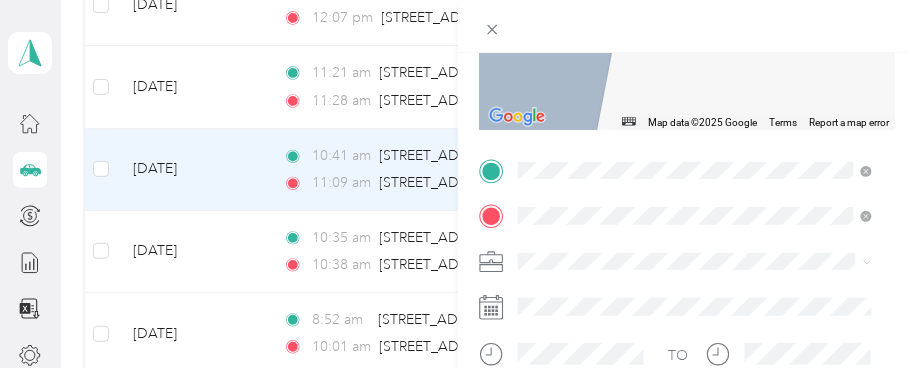 click on "[STREET_ADDRESS][PERSON_NAME]" at bounding box center (675, 49) 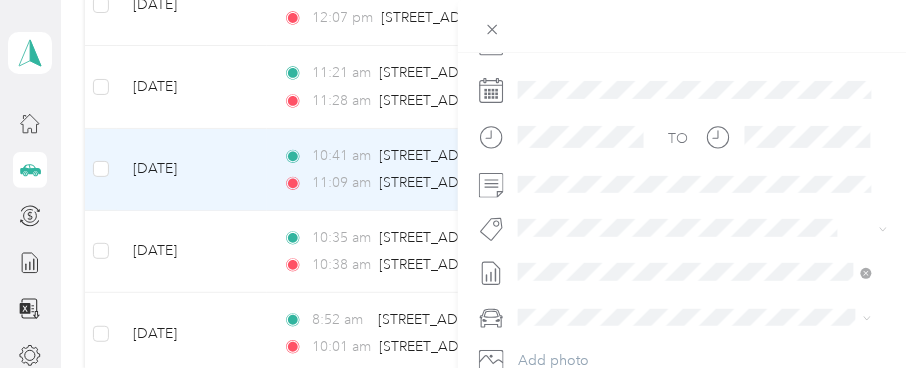 scroll, scrollTop: 545, scrollLeft: 0, axis: vertical 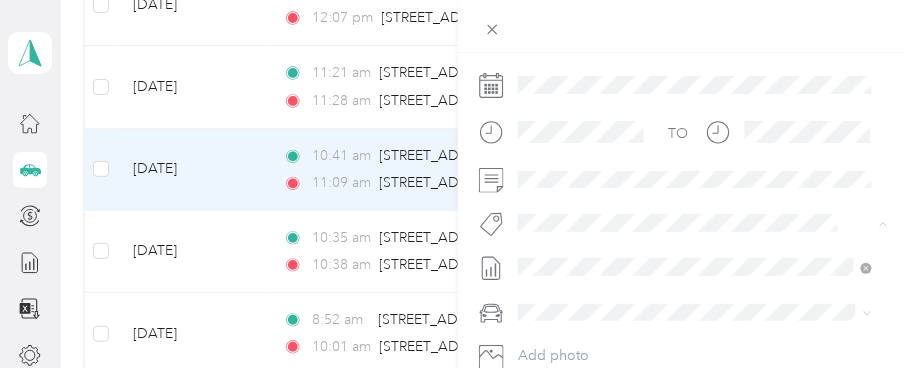 click on "Fit P&g Team" at bounding box center [695, 71] 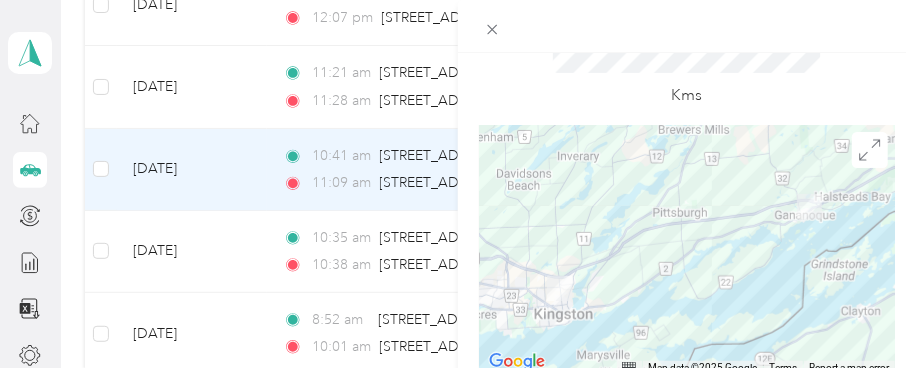 scroll, scrollTop: 0, scrollLeft: 0, axis: both 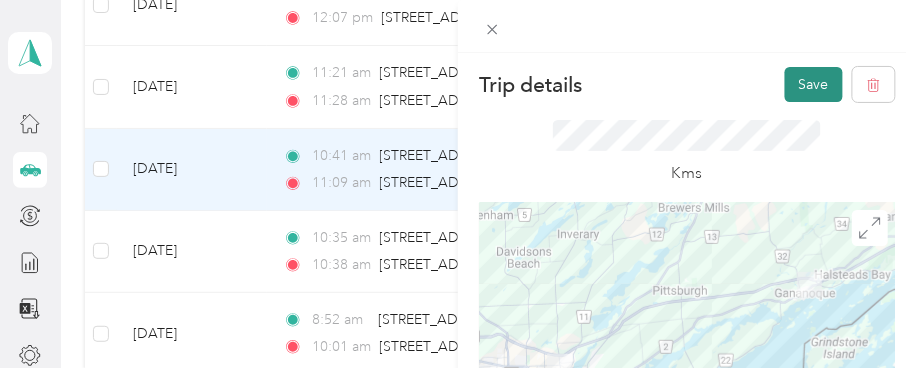 click on "Save" at bounding box center (814, 84) 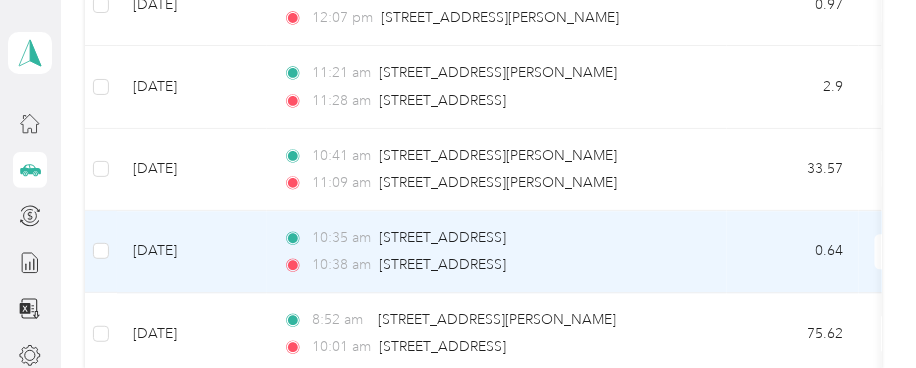 scroll, scrollTop: 3777, scrollLeft: 0, axis: vertical 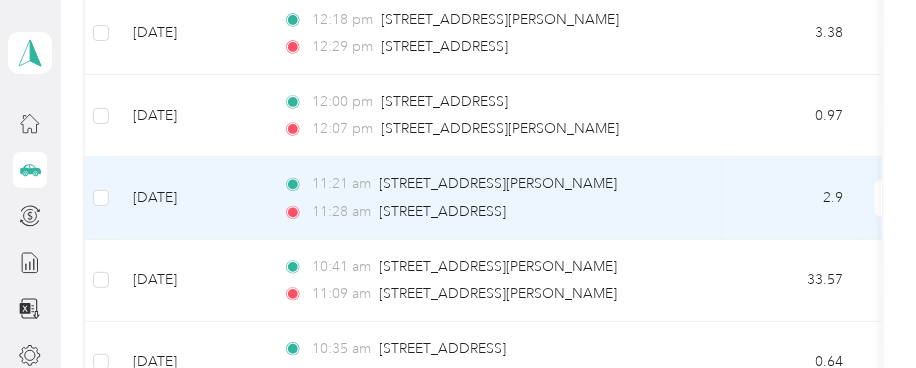 click on "[DATE]" at bounding box center (192, 198) 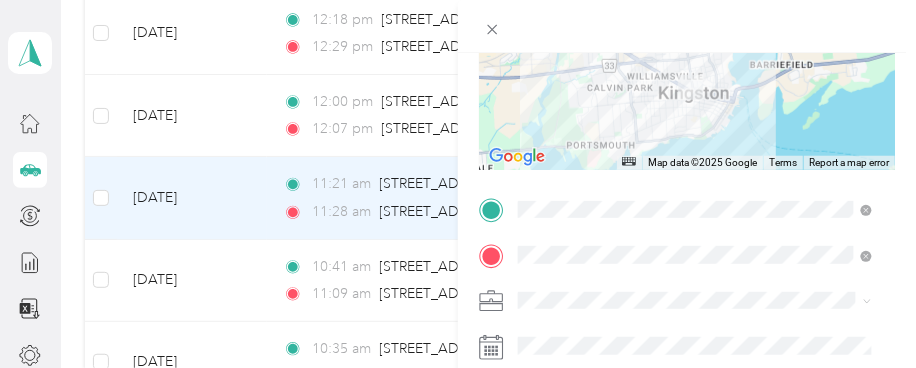 scroll, scrollTop: 285, scrollLeft: 0, axis: vertical 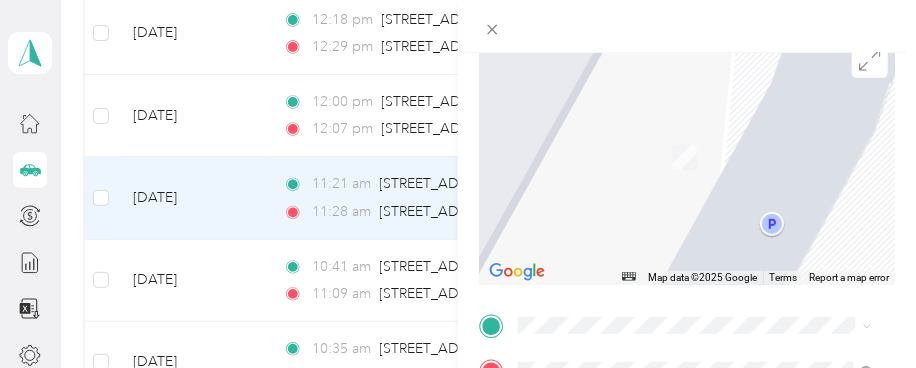 click on "[STREET_ADDRESS][PERSON_NAME]" at bounding box center [675, 78] 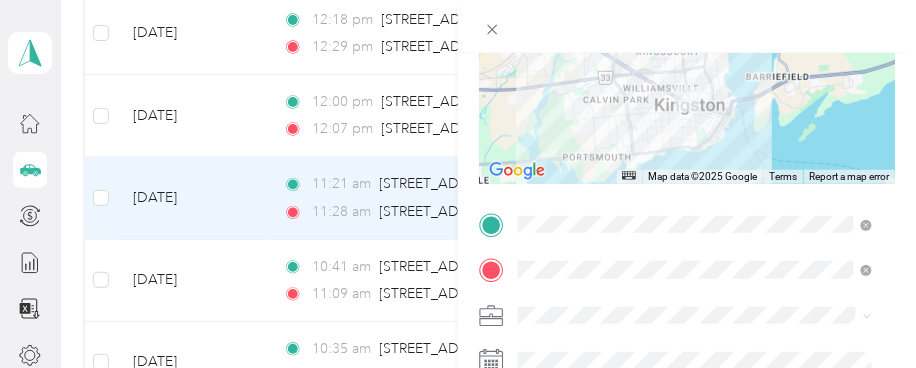 scroll, scrollTop: 290, scrollLeft: 0, axis: vertical 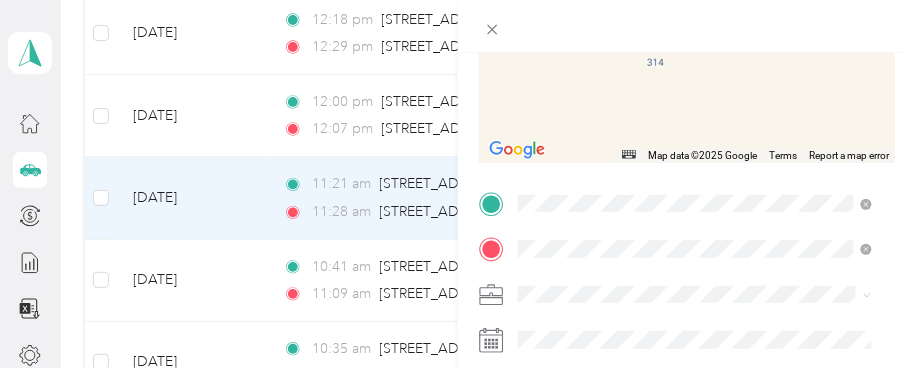 click on "[STREET_ADDRESS]" at bounding box center (619, 82) 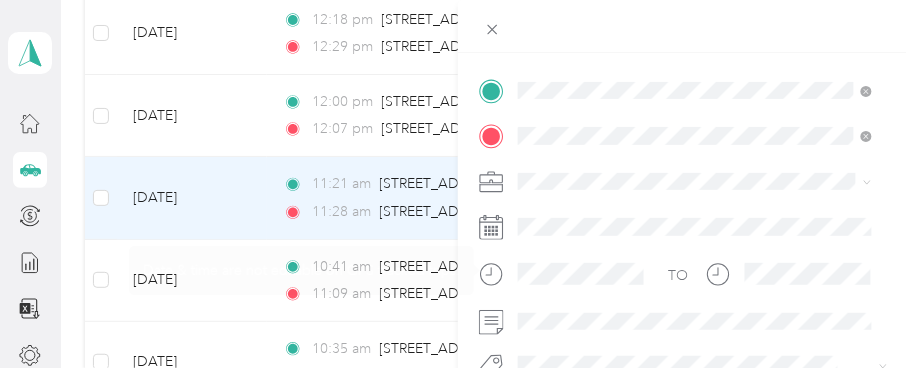 scroll, scrollTop: 513, scrollLeft: 0, axis: vertical 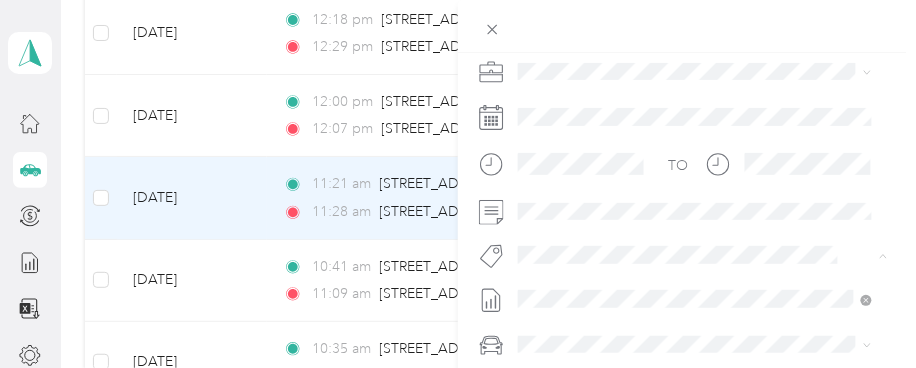 drag, startPoint x: 606, startPoint y: 27, endPoint x: 615, endPoint y: 37, distance: 13.453624 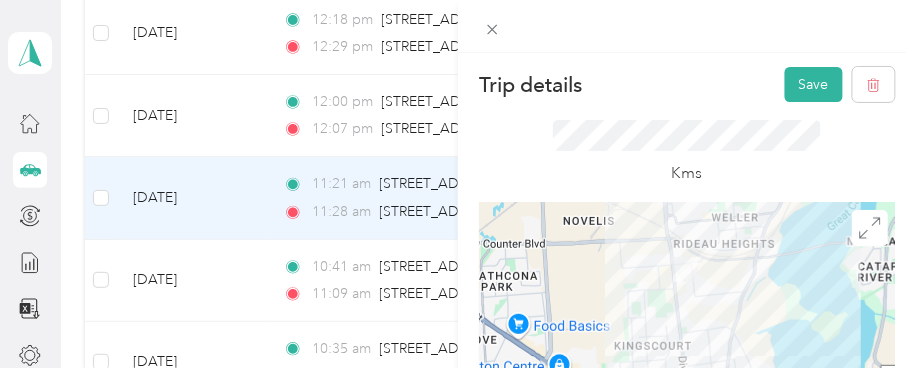scroll, scrollTop: 0, scrollLeft: 0, axis: both 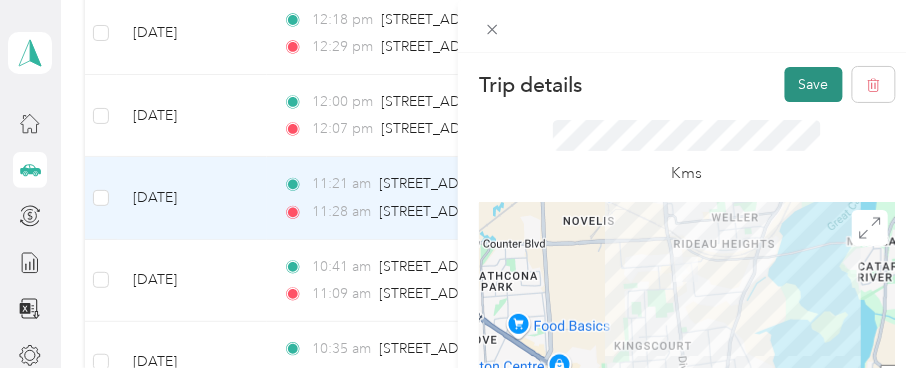 click on "Save" at bounding box center (814, 84) 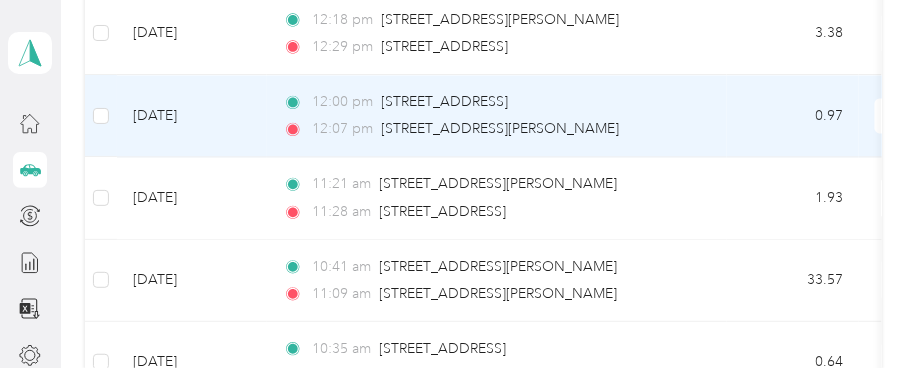 click on "[DATE]" at bounding box center (192, 116) 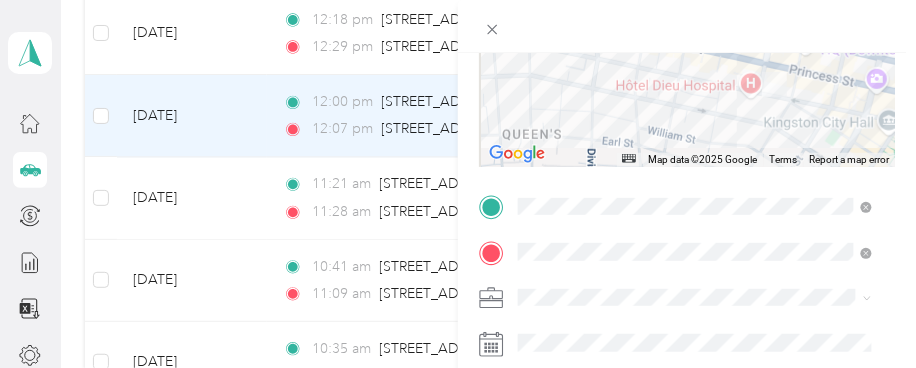 scroll, scrollTop: 308, scrollLeft: 0, axis: vertical 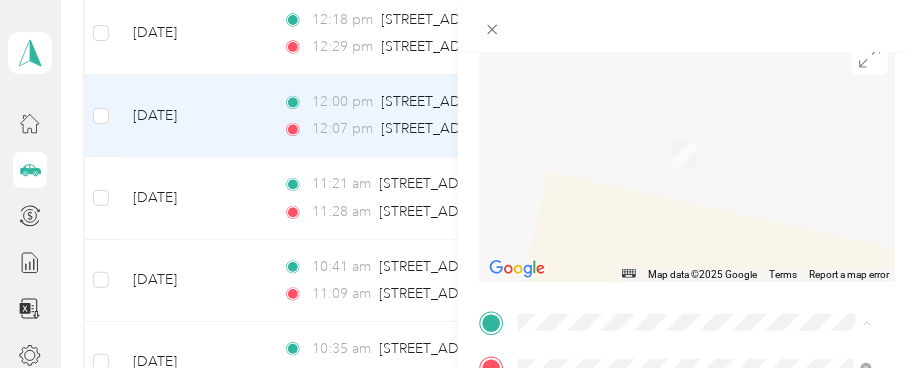 click on "[STREET_ADDRESS]" at bounding box center (695, 79) 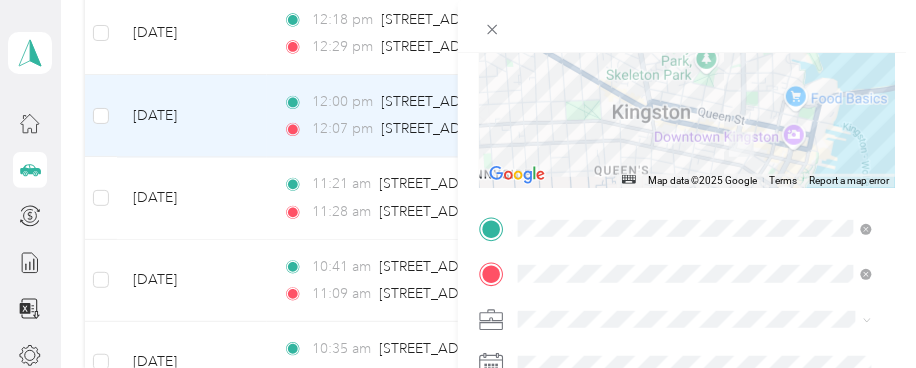 scroll, scrollTop: 269, scrollLeft: 0, axis: vertical 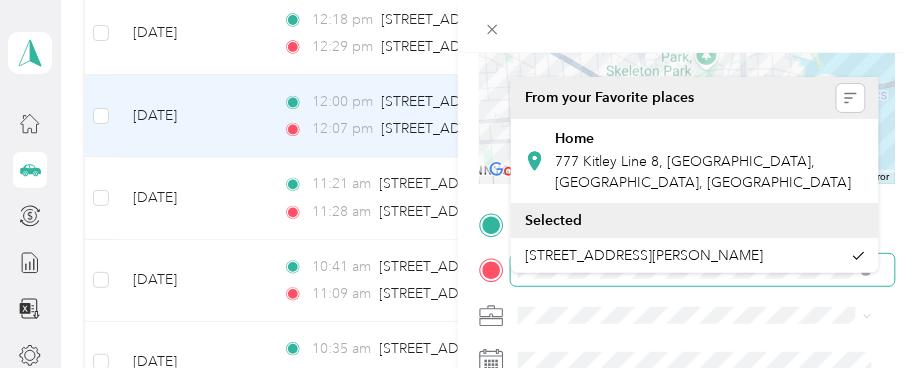 click at bounding box center (703, 269) 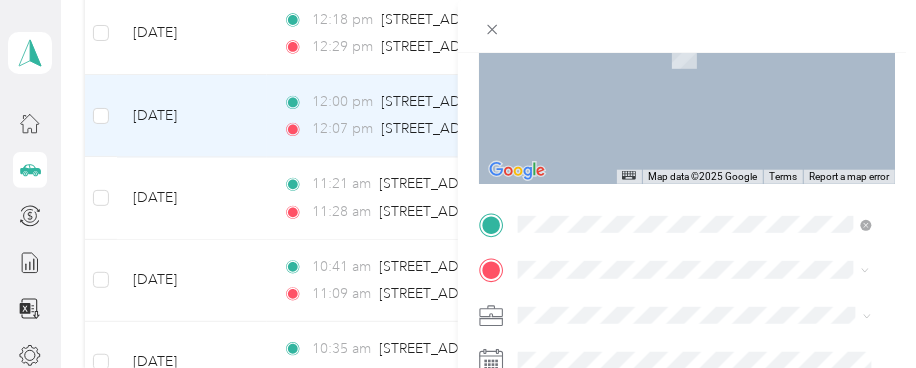 click on "[STREET_ADDRESS]" at bounding box center [619, 27] 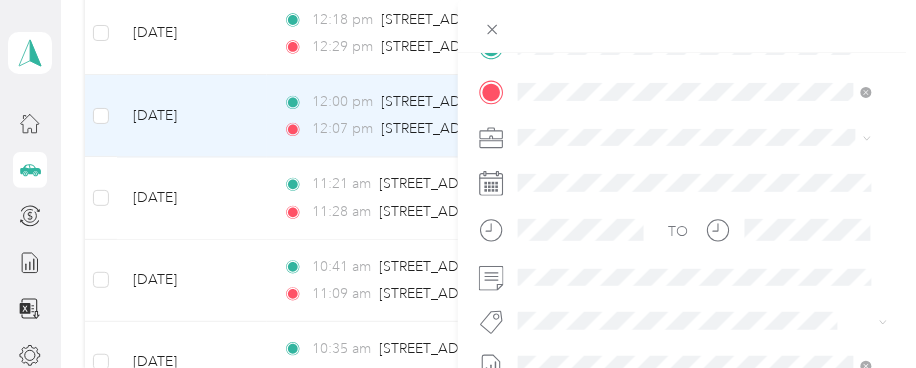 scroll, scrollTop: 455, scrollLeft: 0, axis: vertical 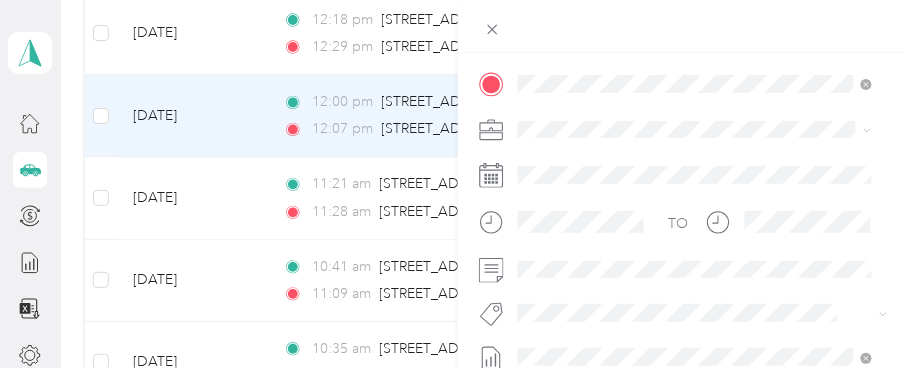 click on "Fit P&g Team" at bounding box center [576, 158] 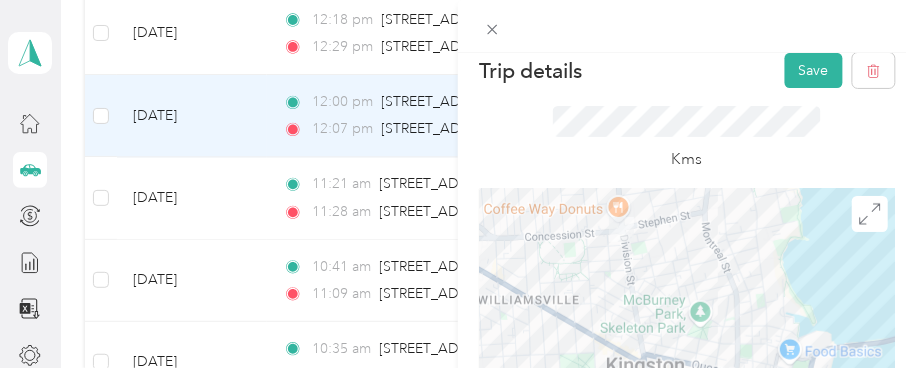 scroll, scrollTop: 0, scrollLeft: 0, axis: both 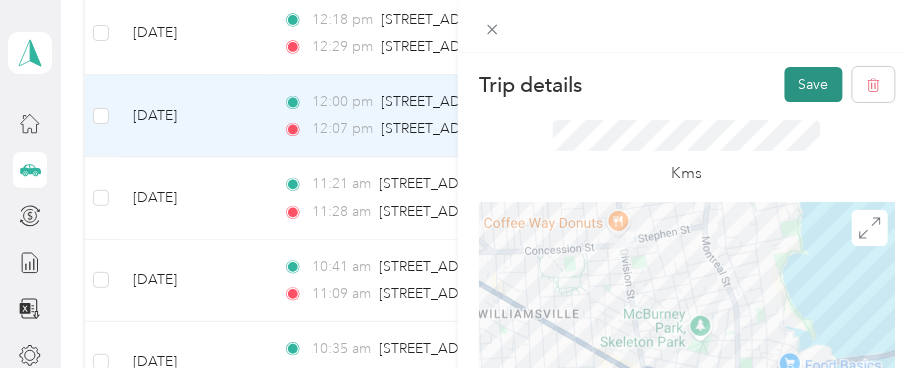 click on "Save" at bounding box center [814, 84] 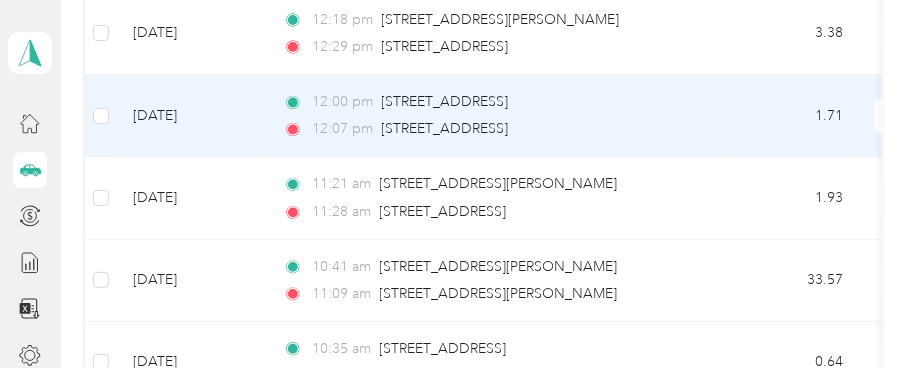 click on "[DATE]" at bounding box center (192, 116) 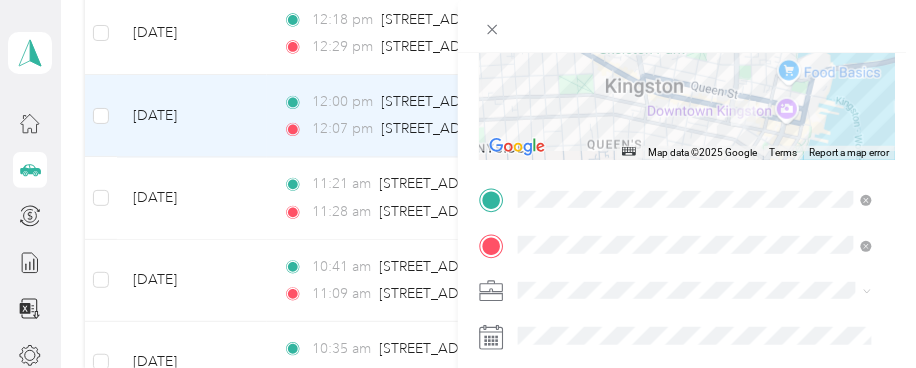 scroll, scrollTop: 319, scrollLeft: 0, axis: vertical 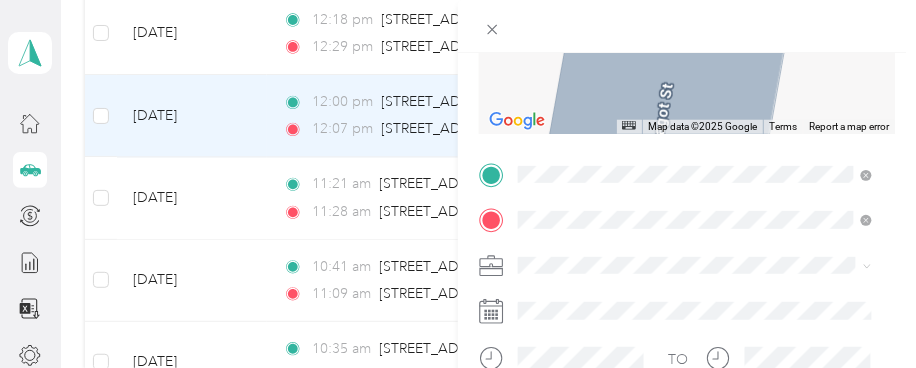 click on "[STREET_ADDRESS]" at bounding box center (619, 246) 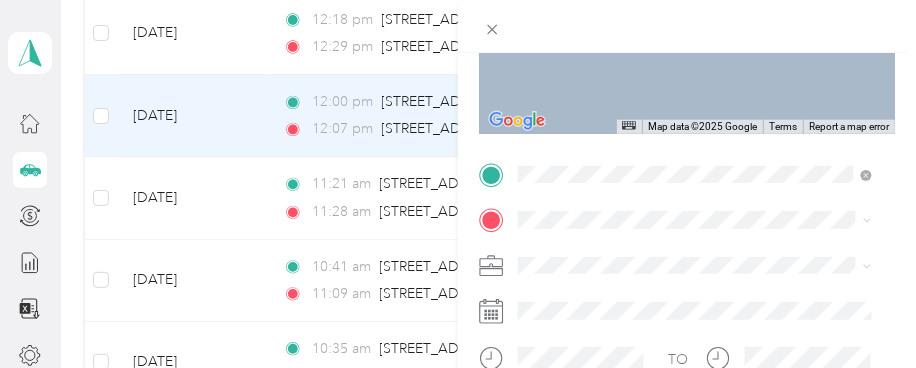 click on "[STREET_ADDRESS]" at bounding box center [619, 17] 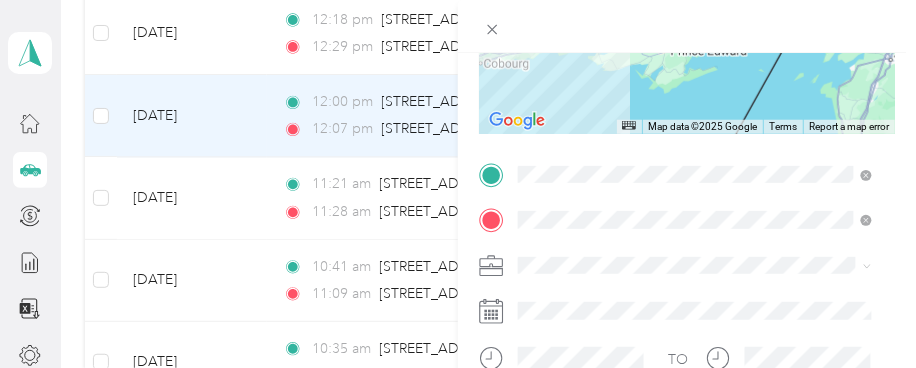 scroll, scrollTop: 0, scrollLeft: 0, axis: both 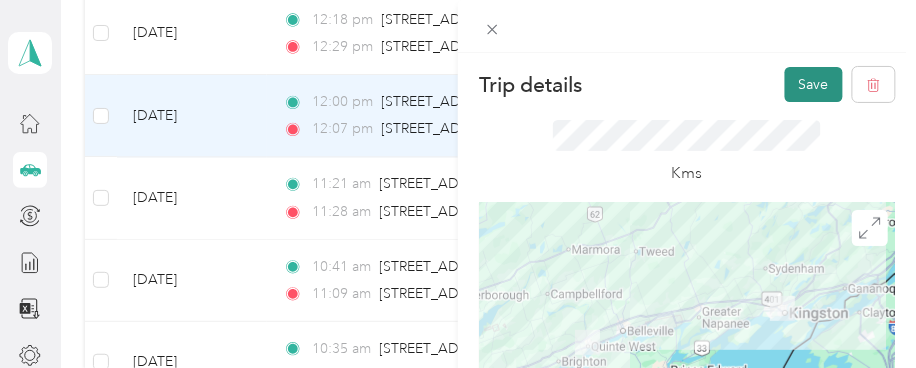 click on "Save" at bounding box center (814, 84) 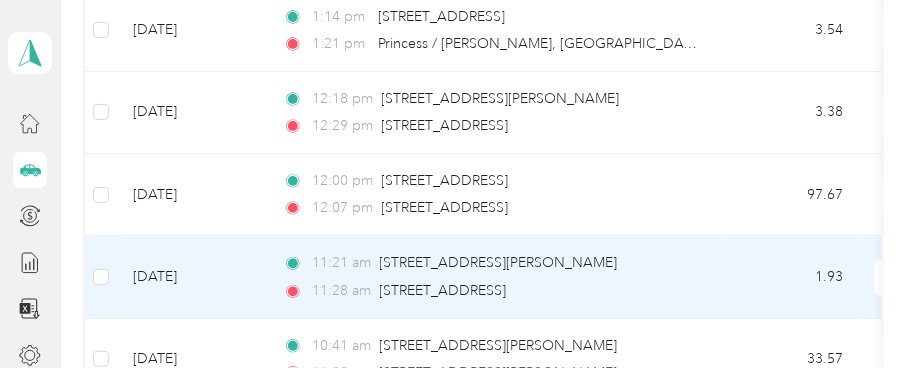 scroll, scrollTop: 3666, scrollLeft: 0, axis: vertical 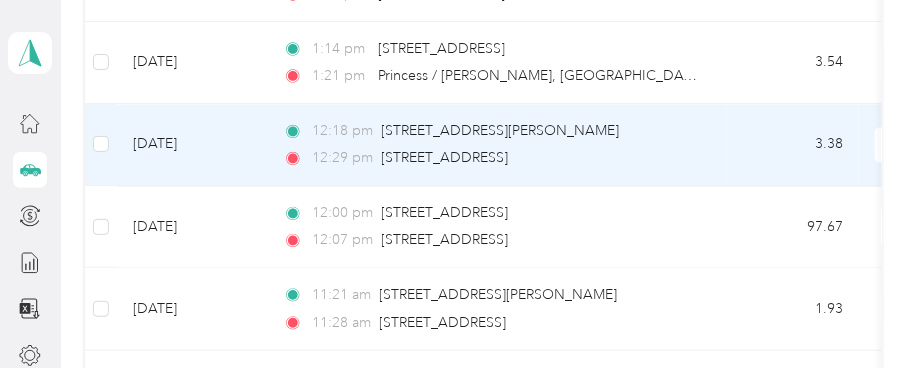click on "[DATE]" at bounding box center [192, 145] 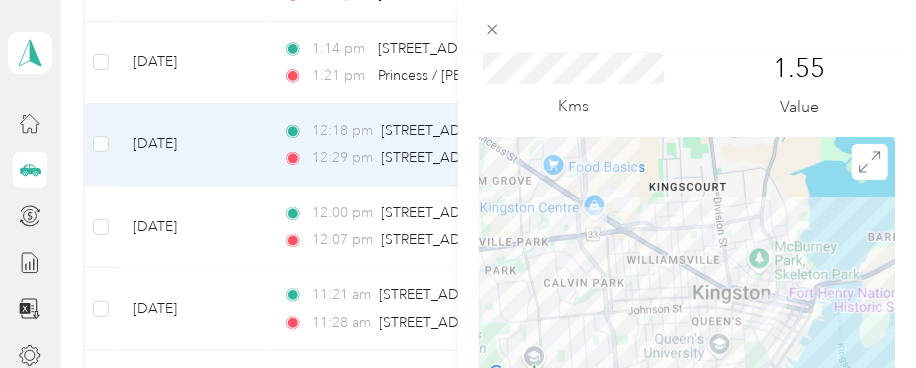 scroll, scrollTop: 0, scrollLeft: 0, axis: both 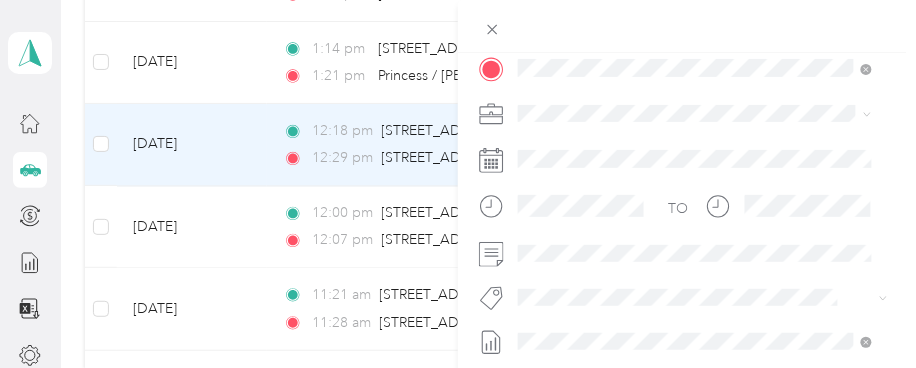 click on "Fit [PERSON_NAME] Team" at bounding box center (613, 65) 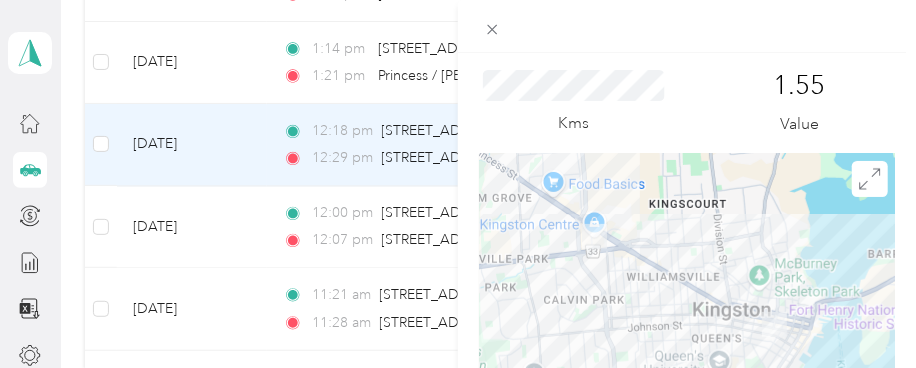 scroll, scrollTop: 0, scrollLeft: 0, axis: both 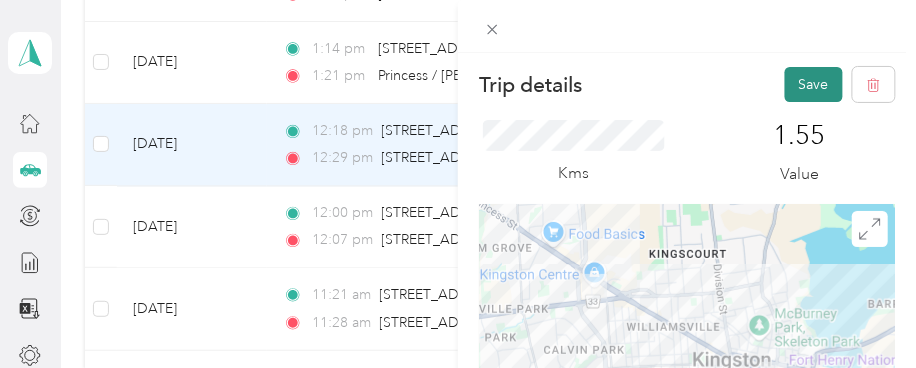 click on "Save" at bounding box center (814, 84) 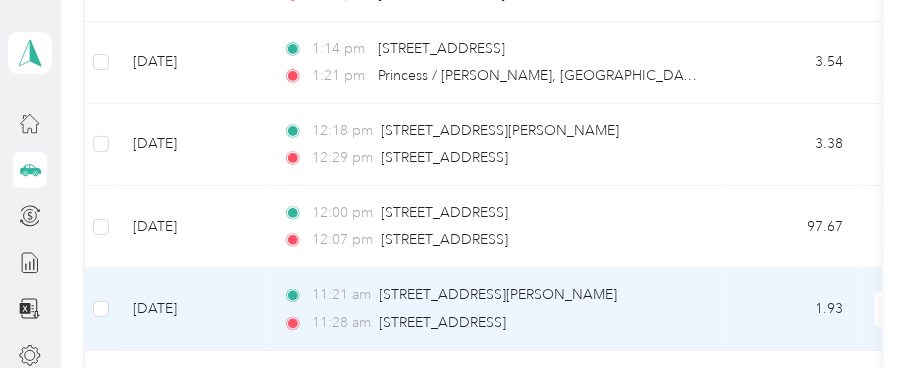 click on "[DATE]" at bounding box center (192, 309) 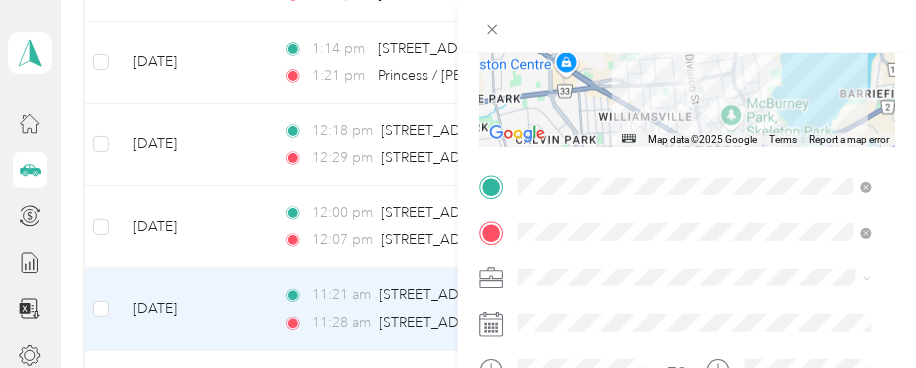 scroll, scrollTop: 309, scrollLeft: 0, axis: vertical 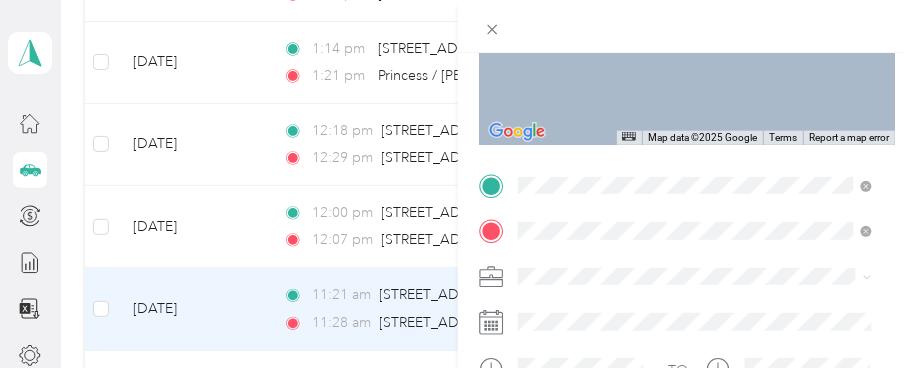 click on "From search results [STREET_ADDRESS][PERSON_NAME][US_STATE]" at bounding box center (695, 58) 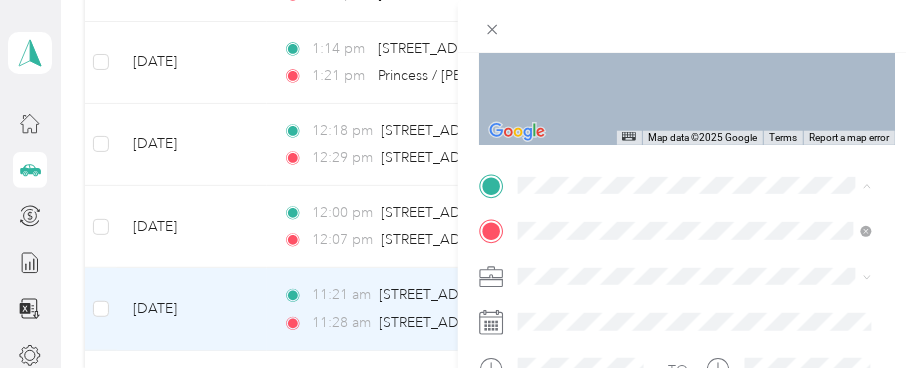click on "[STREET_ADDRESS][PERSON_NAME]" at bounding box center (675, 18) 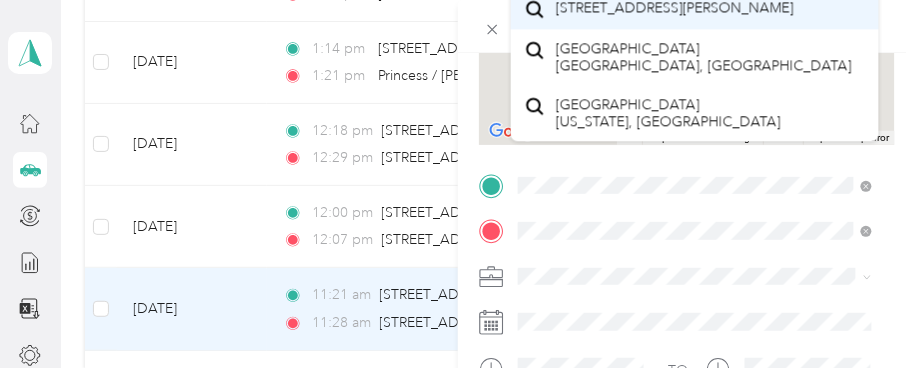 scroll, scrollTop: 309, scrollLeft: 0, axis: vertical 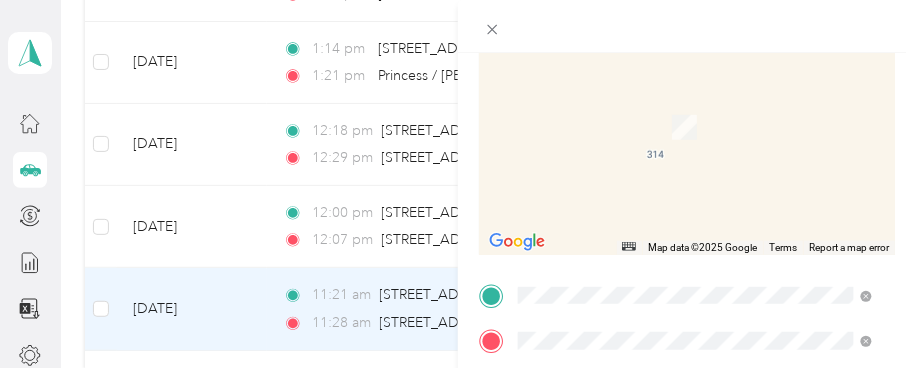 click on "[STREET_ADDRESS]" at bounding box center [619, 97] 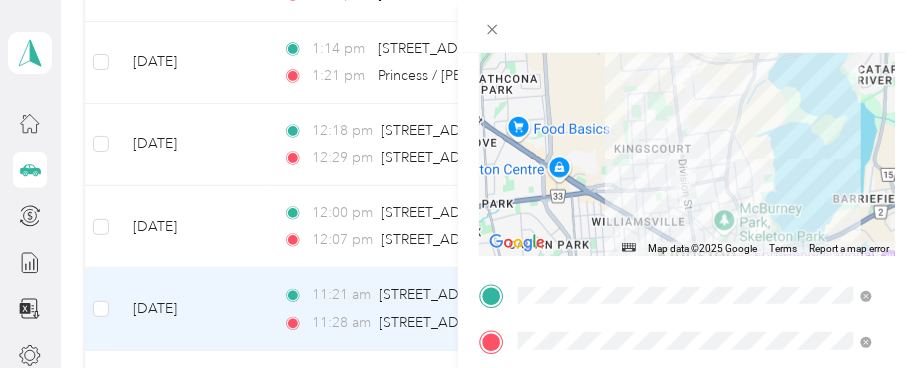 scroll, scrollTop: 199, scrollLeft: 0, axis: vertical 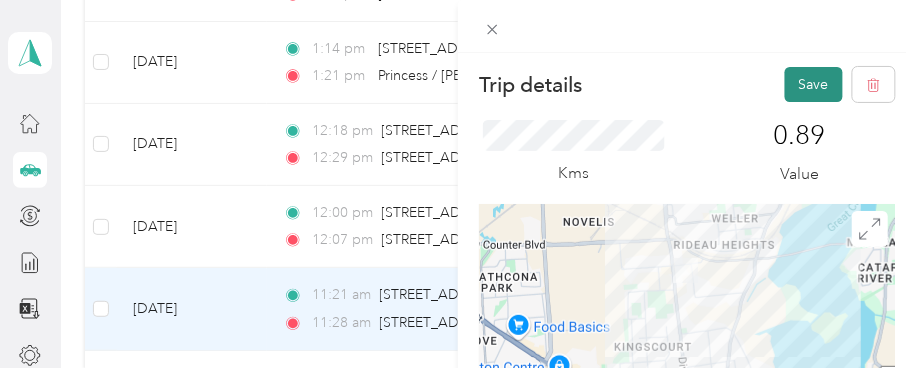 click on "Save" at bounding box center (814, 84) 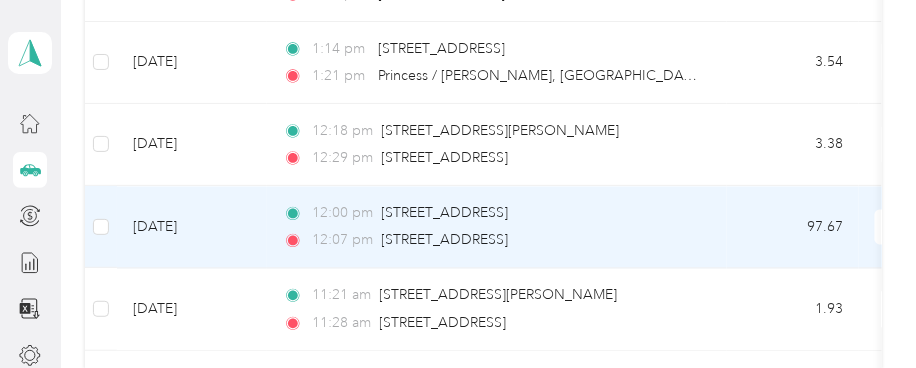 click on "[DATE]" at bounding box center (192, 227) 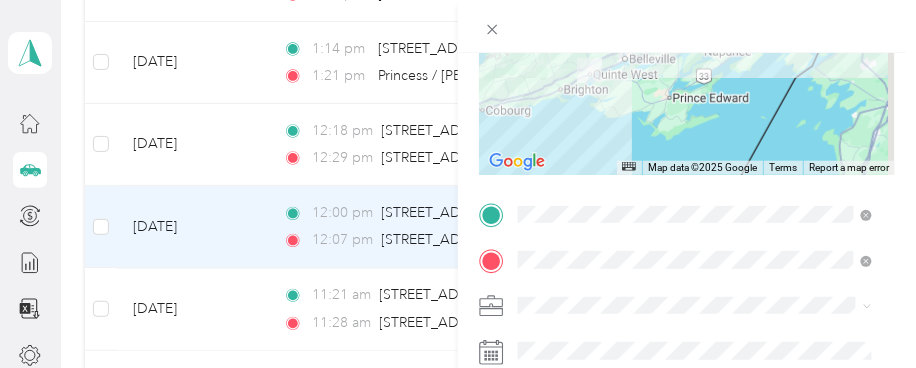 scroll, scrollTop: 289, scrollLeft: 0, axis: vertical 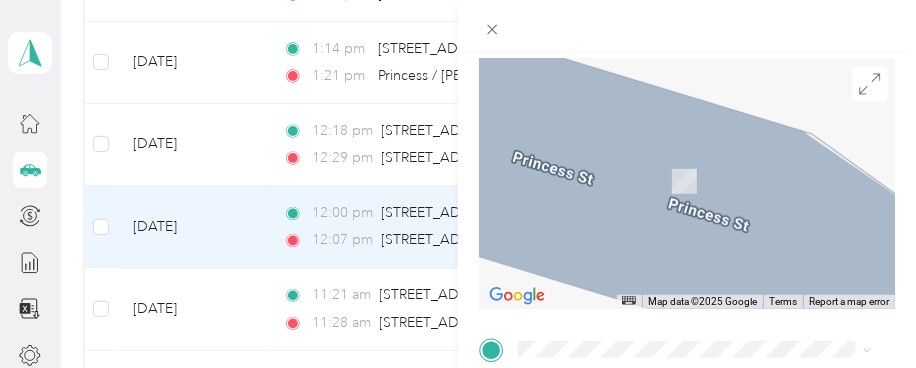 click on "[STREET_ADDRESS]" at bounding box center [619, 100] 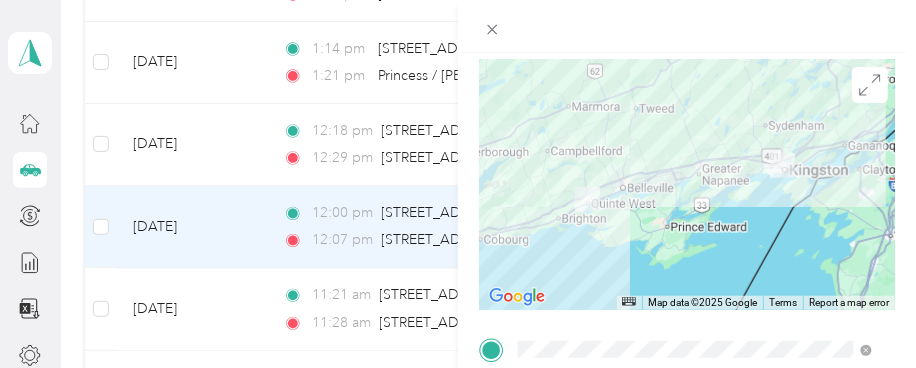 scroll, scrollTop: 145, scrollLeft: 0, axis: vertical 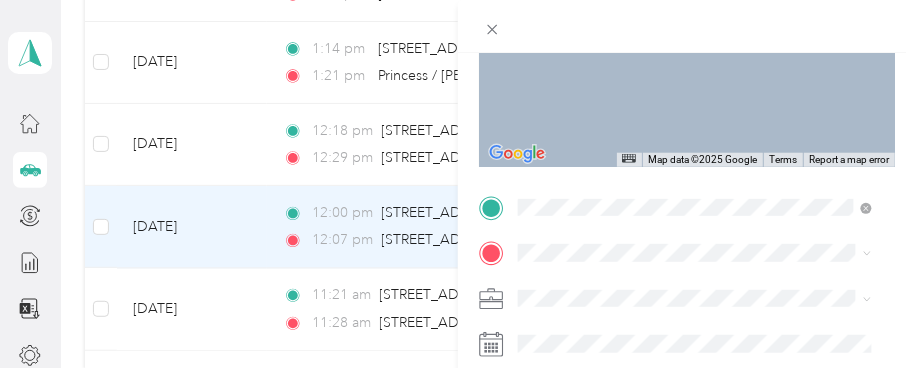 click on "[STREET_ADDRESS][PERSON_NAME]" at bounding box center [675, 7] 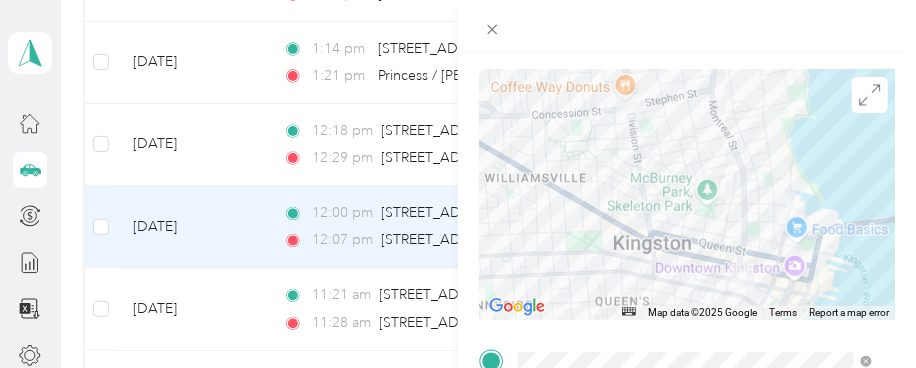 scroll, scrollTop: 0, scrollLeft: 0, axis: both 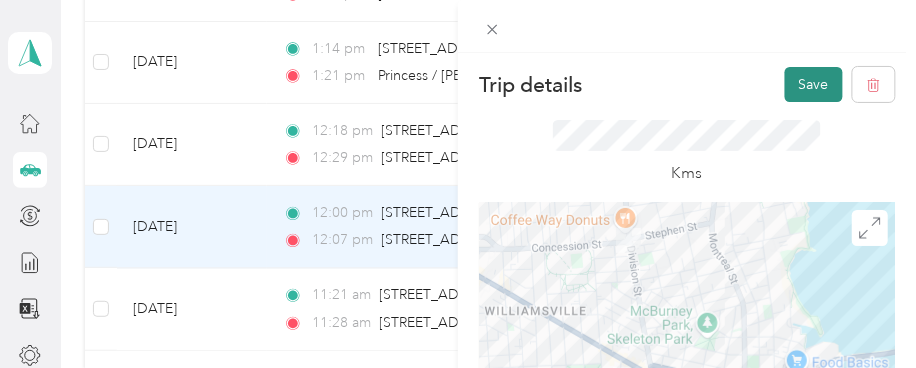 click on "Save" at bounding box center (814, 84) 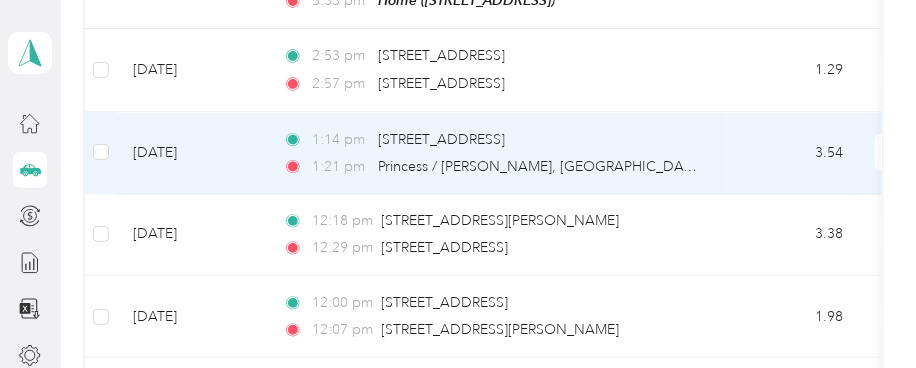 scroll, scrollTop: 3555, scrollLeft: 0, axis: vertical 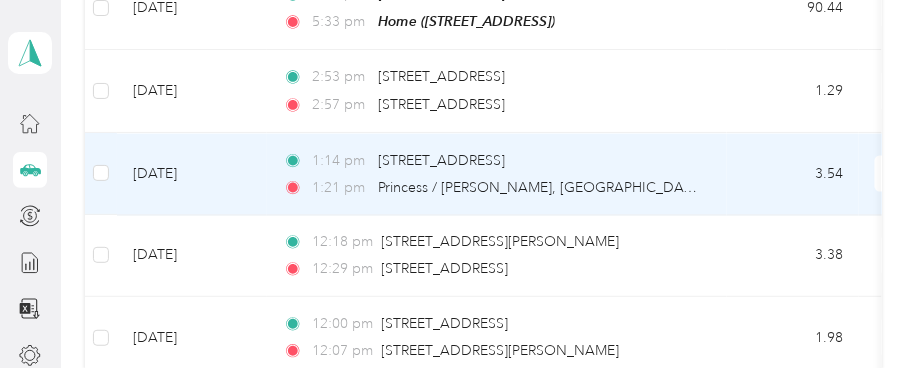 click on "[DATE]" at bounding box center [192, 174] 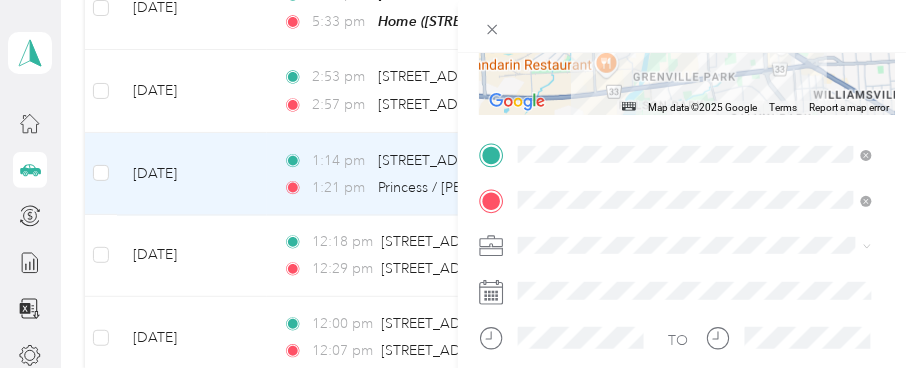 scroll, scrollTop: 335, scrollLeft: 0, axis: vertical 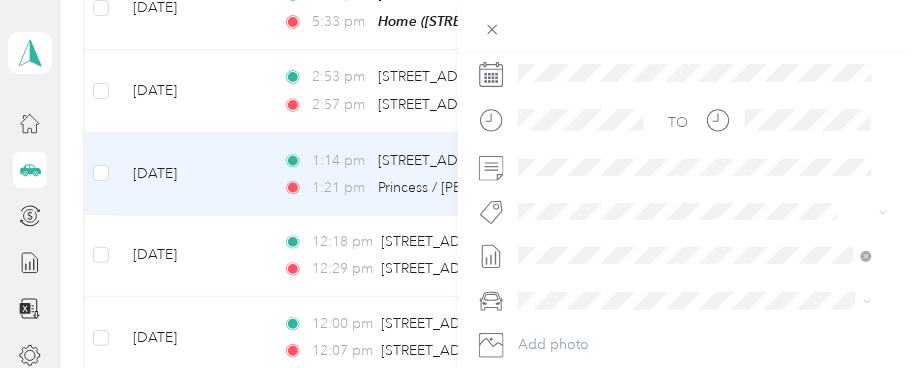 click on "Fit [PERSON_NAME] Team" at bounding box center (613, 246) 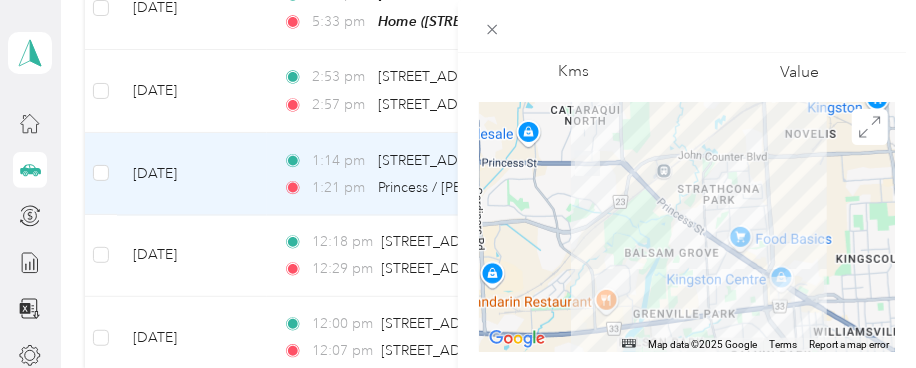 scroll, scrollTop: 0, scrollLeft: 0, axis: both 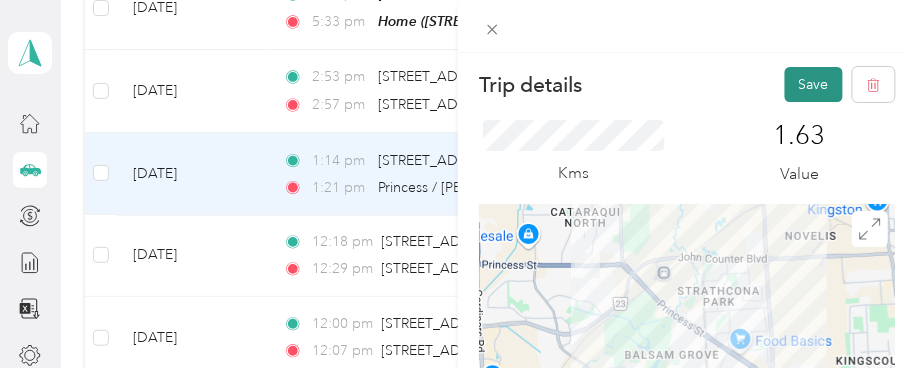 click on "Save" at bounding box center [814, 84] 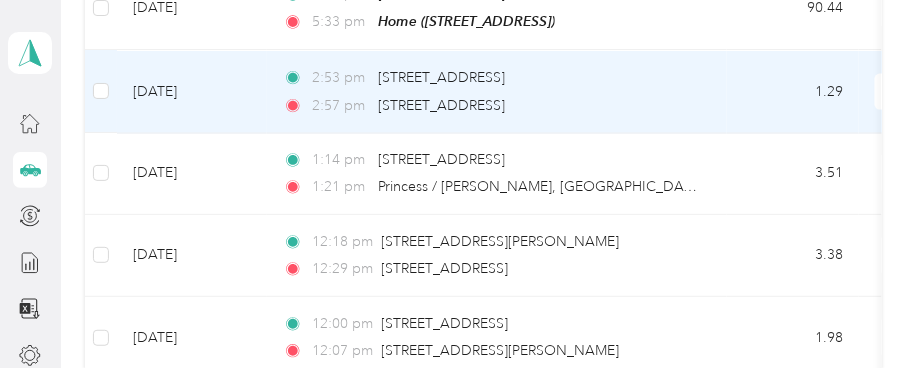 click on "[DATE]" at bounding box center (192, 91) 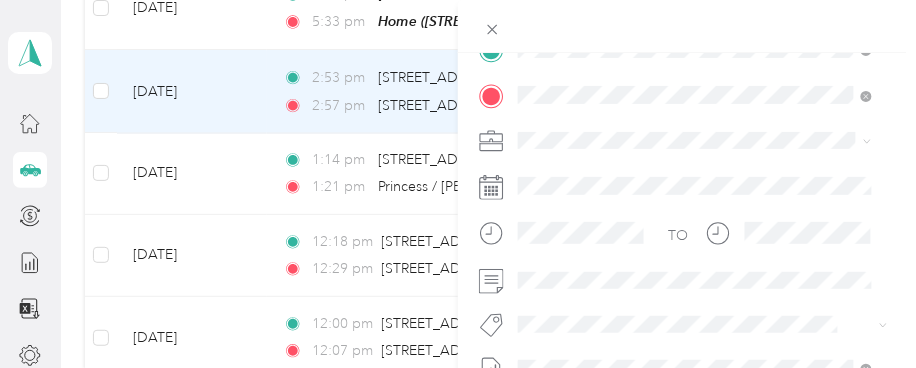 scroll, scrollTop: 555, scrollLeft: 0, axis: vertical 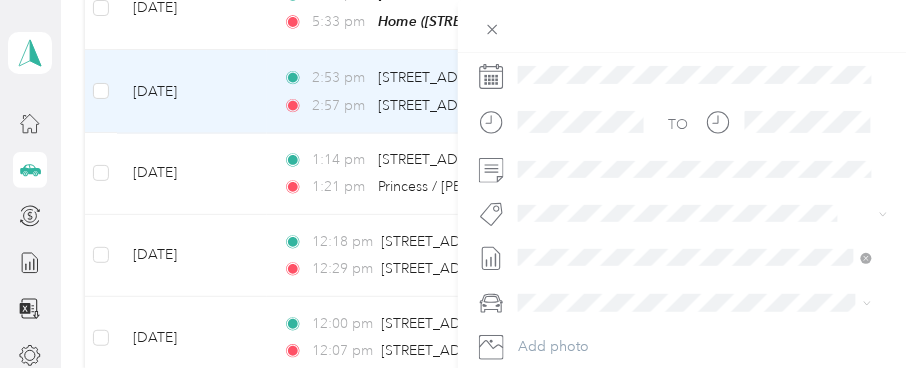 click on "Fit P&g Team" at bounding box center (576, 62) 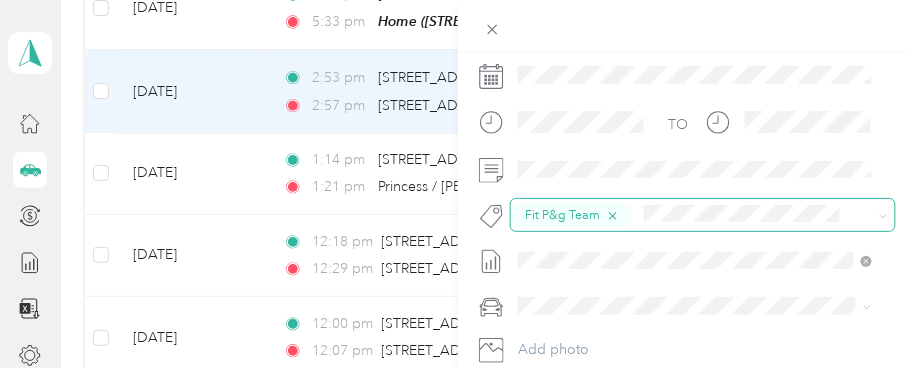 click 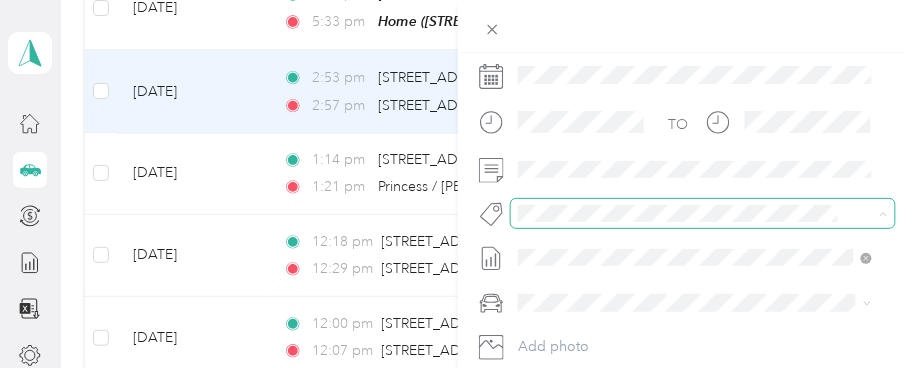click on "Fit Home Depot Team" at bounding box center [600, 249] 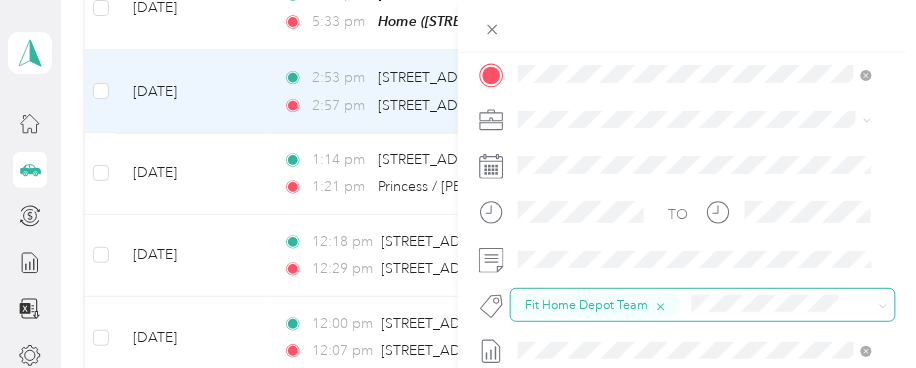 scroll, scrollTop: 444, scrollLeft: 0, axis: vertical 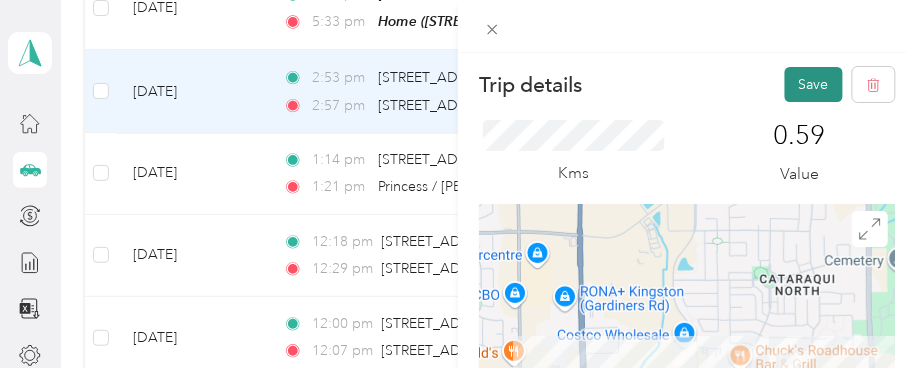 click on "Save" at bounding box center [814, 84] 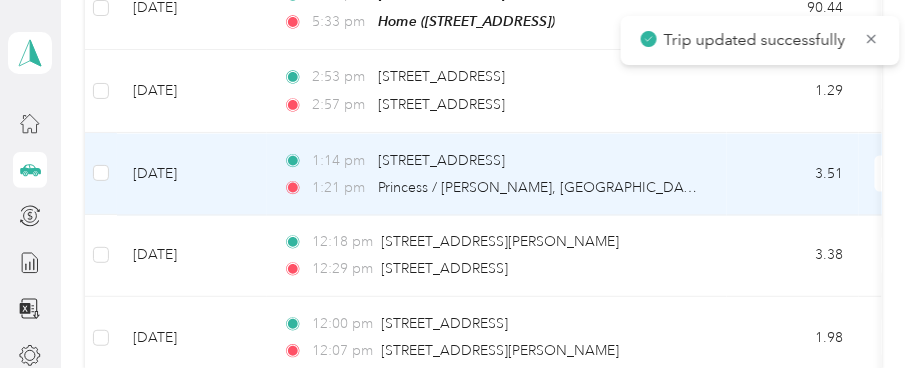 scroll, scrollTop: 3333, scrollLeft: 0, axis: vertical 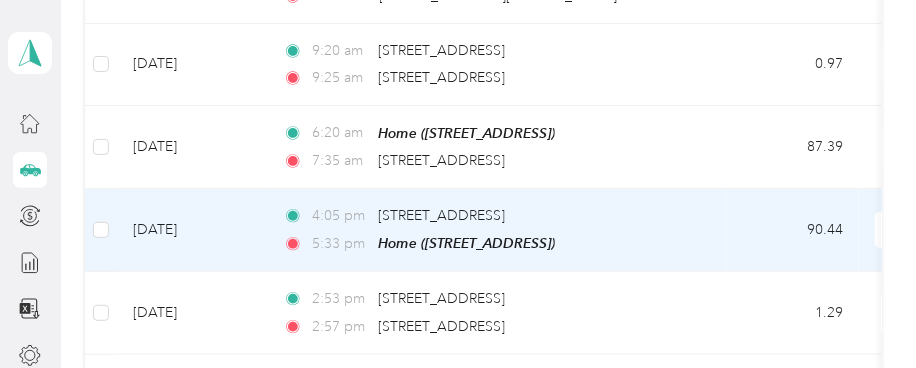 click on "[DATE]" at bounding box center [192, 230] 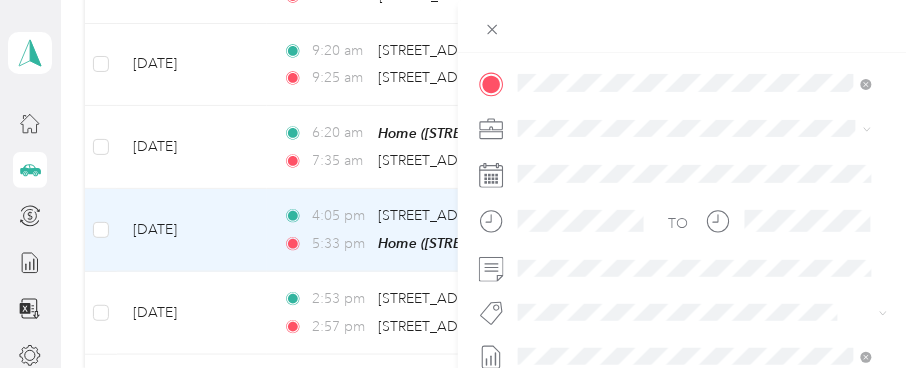 scroll, scrollTop: 473, scrollLeft: 0, axis: vertical 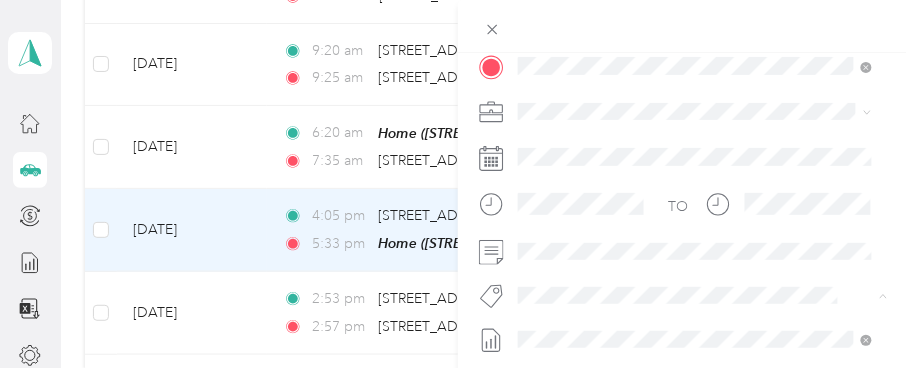click on "Fit Home Depot Team" at bounding box center [600, 28] 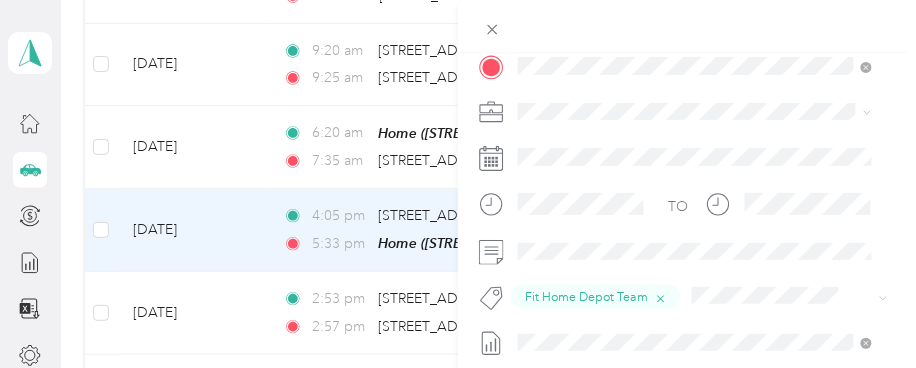 scroll, scrollTop: 29, scrollLeft: 0, axis: vertical 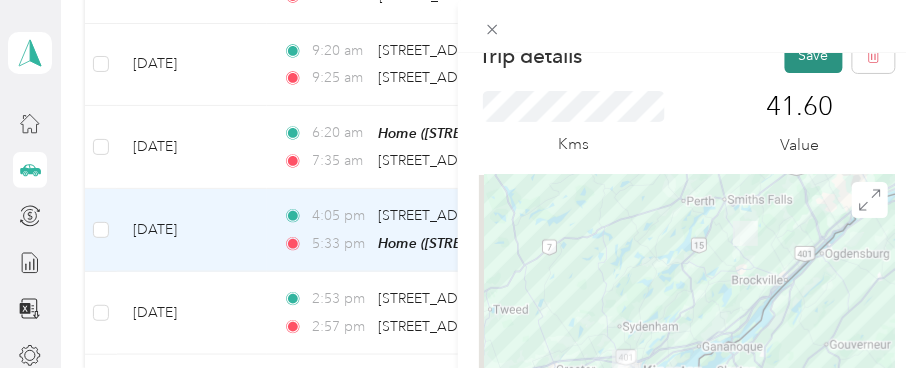 click on "Save" at bounding box center [814, 55] 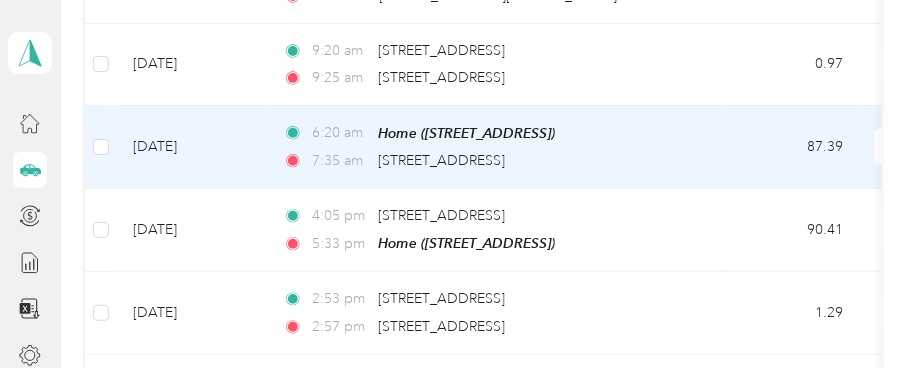 click on "[DATE]" at bounding box center (192, 147) 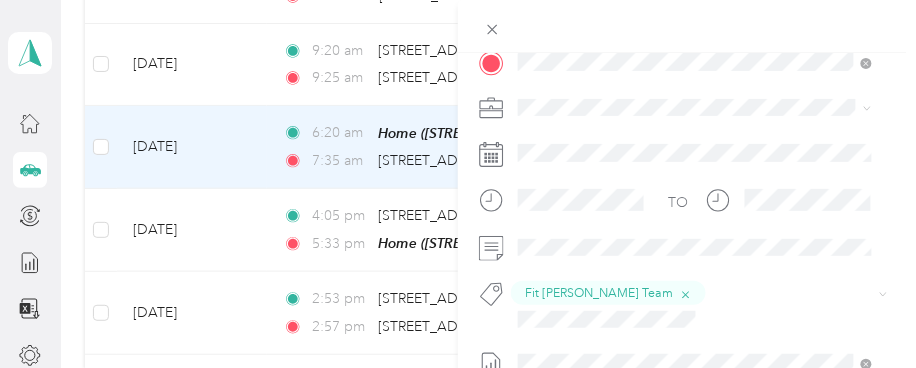 scroll, scrollTop: 485, scrollLeft: 0, axis: vertical 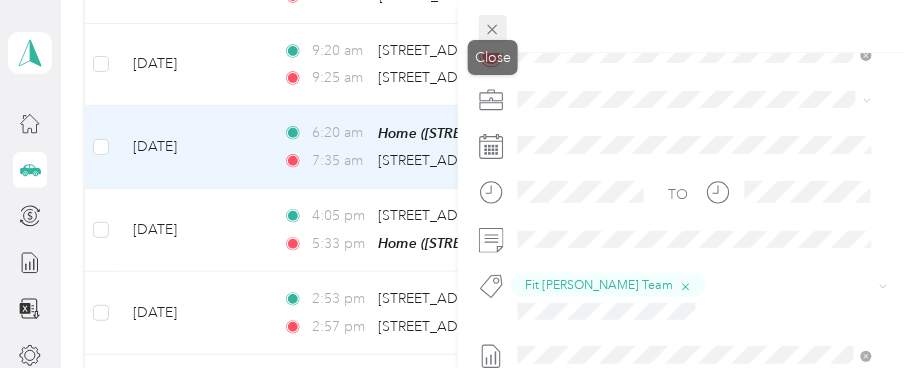 click 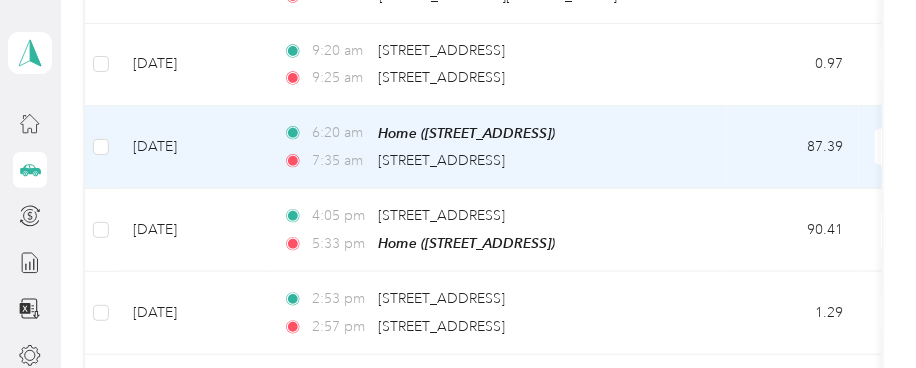 scroll, scrollTop: 3222, scrollLeft: 0, axis: vertical 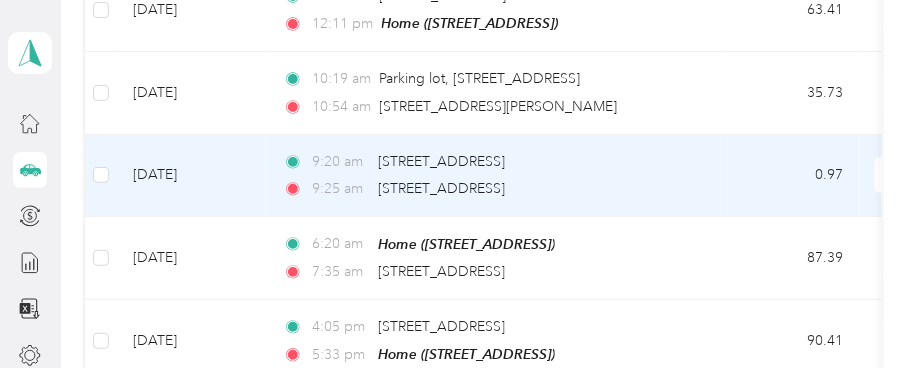 click on "[DATE]" at bounding box center [192, 176] 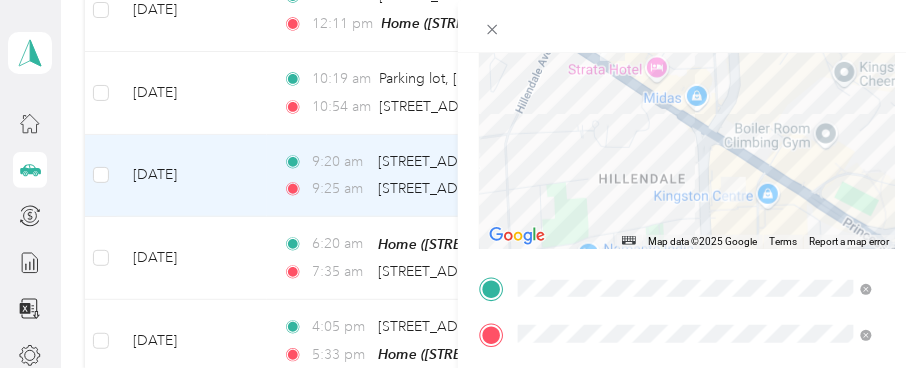 scroll, scrollTop: 92, scrollLeft: 0, axis: vertical 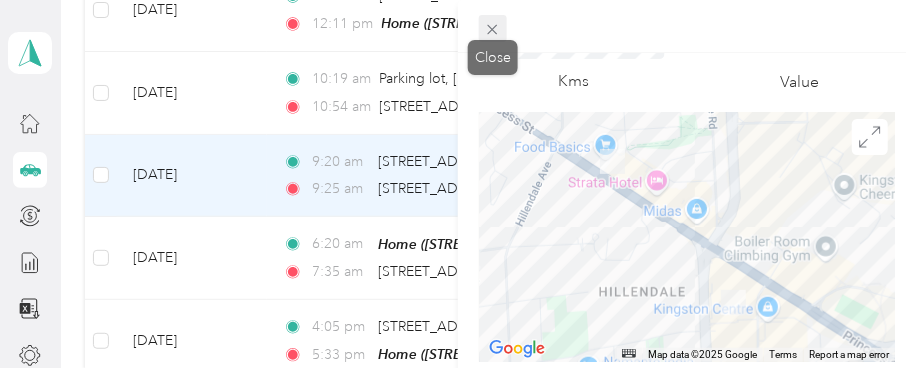 click 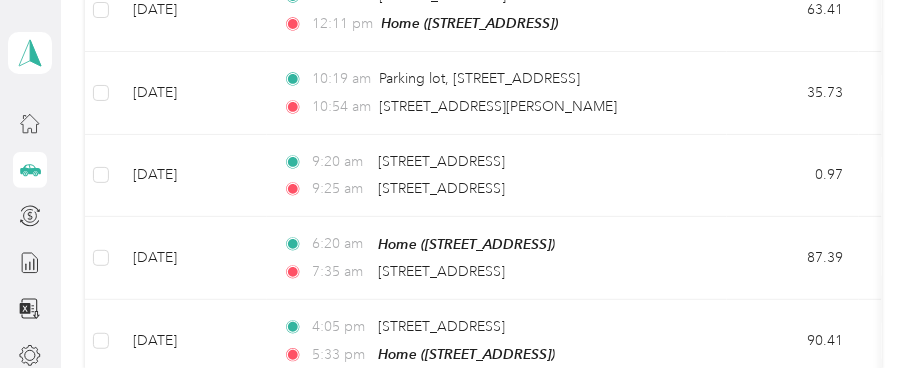 scroll, scrollTop: 3102, scrollLeft: 0, axis: vertical 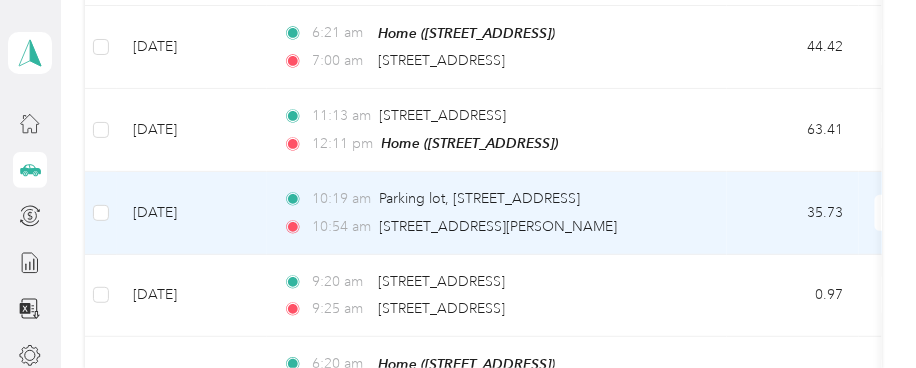 click on "[DATE]" at bounding box center (192, 213) 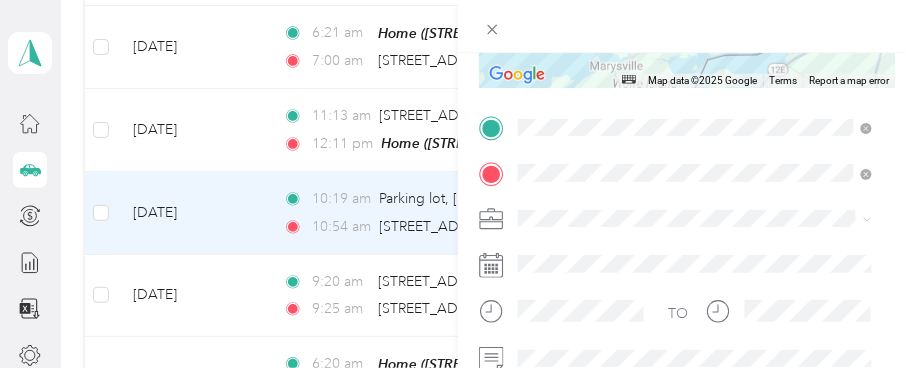 scroll, scrollTop: 360, scrollLeft: 0, axis: vertical 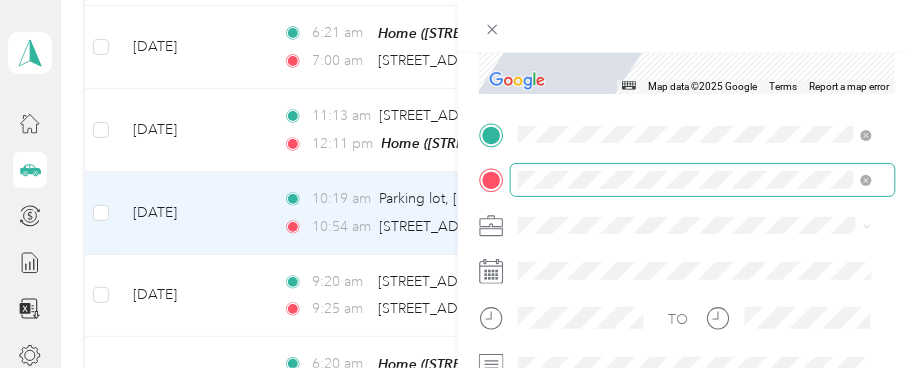 click on "[STREET_ADDRESS]" at bounding box center [619, 251] 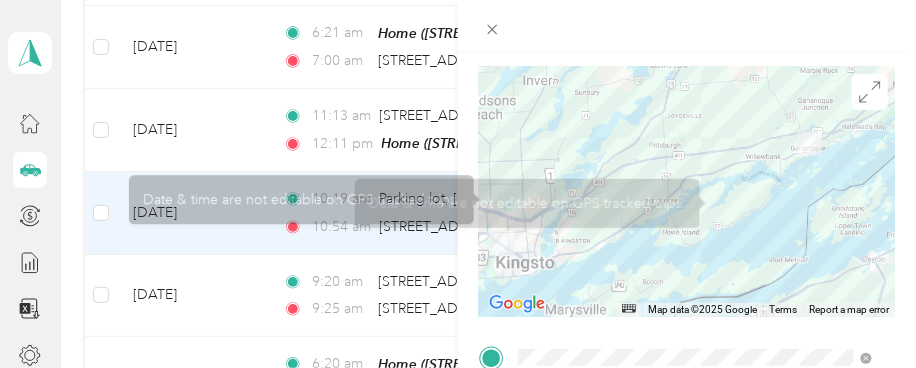 scroll, scrollTop: 26, scrollLeft: 0, axis: vertical 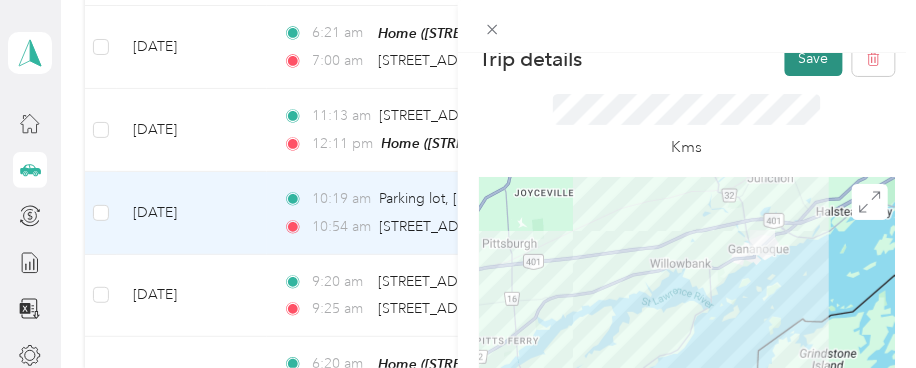 click on "Save" at bounding box center (814, 58) 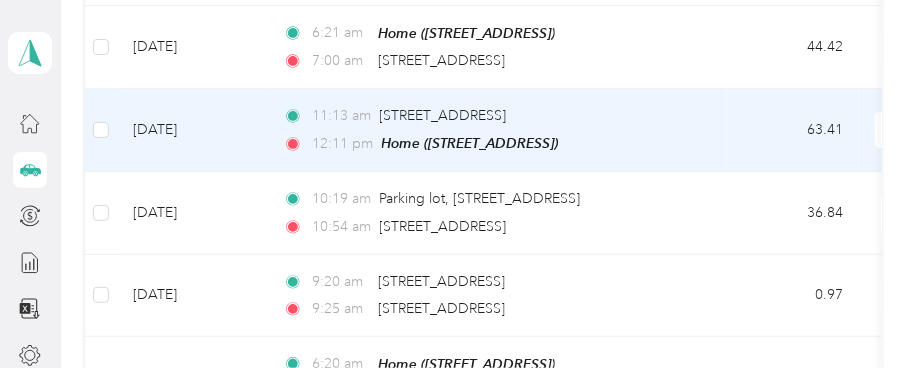 click on "[DATE]" at bounding box center [192, 130] 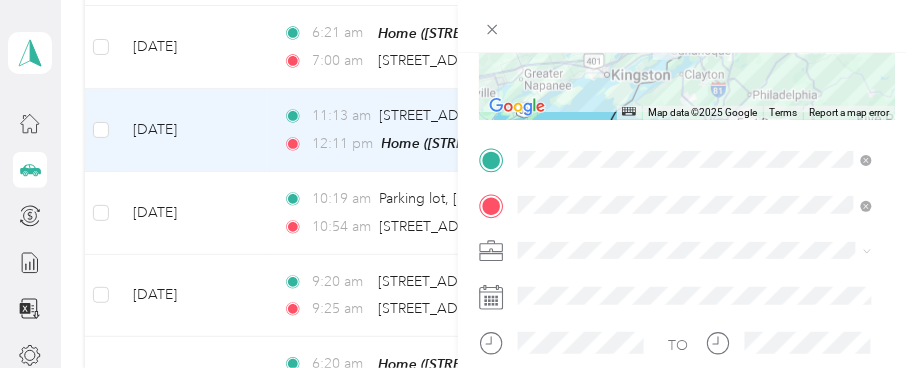scroll, scrollTop: 345, scrollLeft: 0, axis: vertical 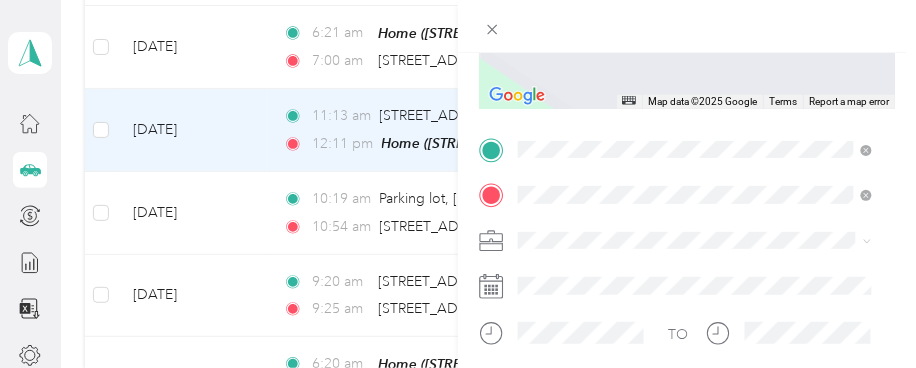 click on "[STREET_ADDRESS]" at bounding box center (619, 221) 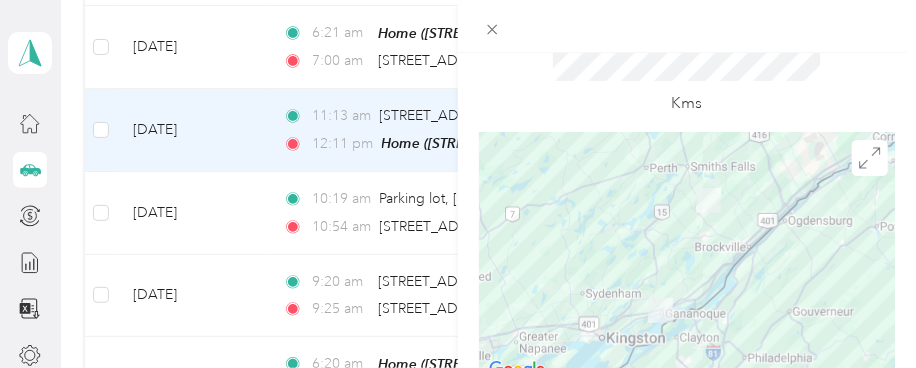 scroll, scrollTop: 11, scrollLeft: 0, axis: vertical 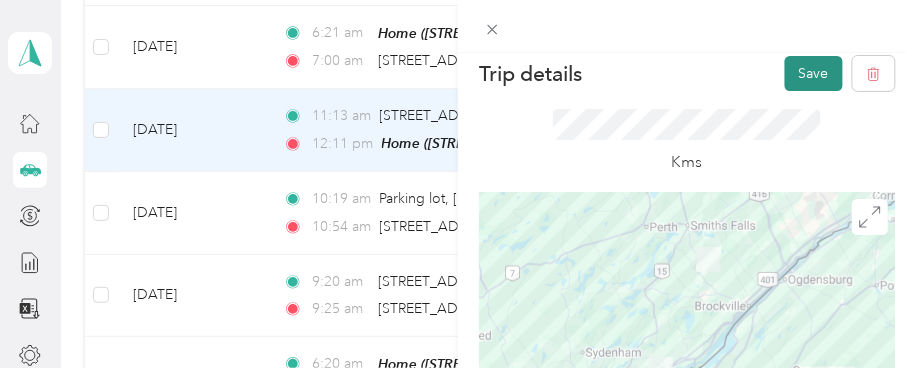 click on "Save" at bounding box center (814, 73) 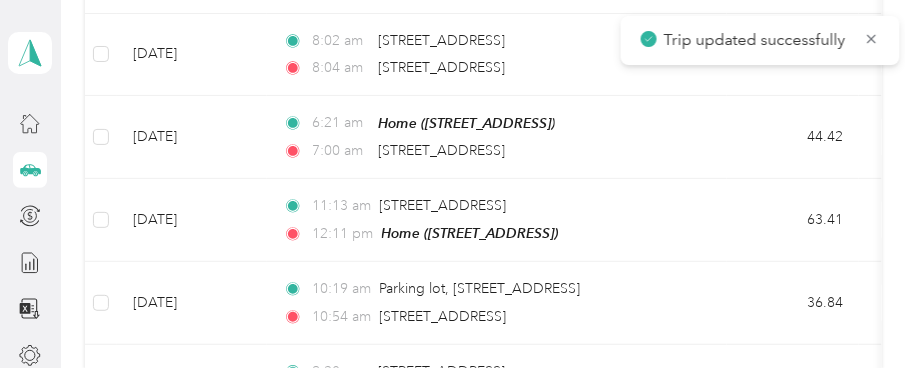 scroll, scrollTop: 2991, scrollLeft: 0, axis: vertical 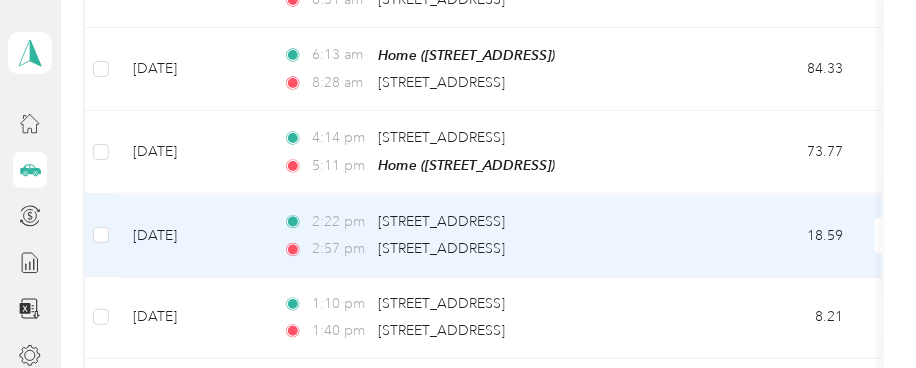 click on "[DATE]" at bounding box center (192, 235) 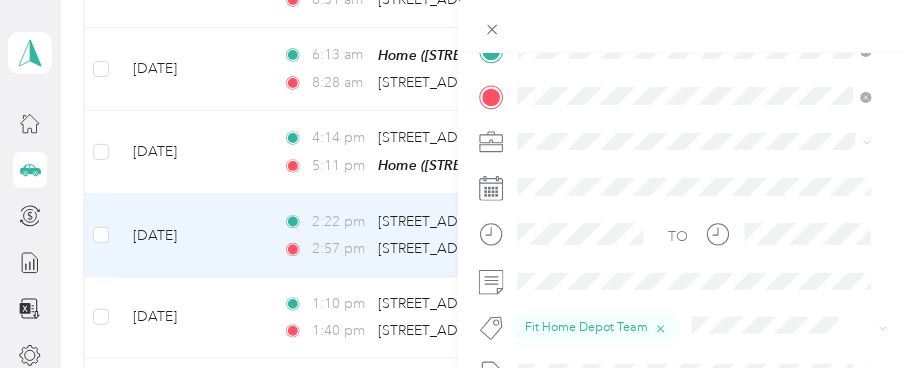 scroll, scrollTop: 400, scrollLeft: 0, axis: vertical 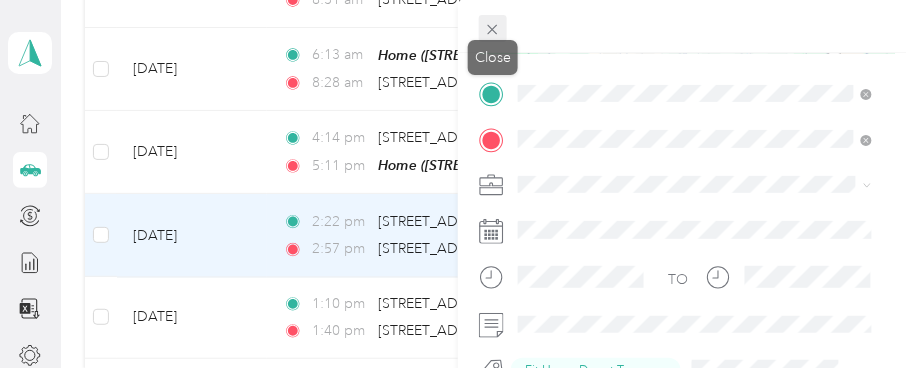 click 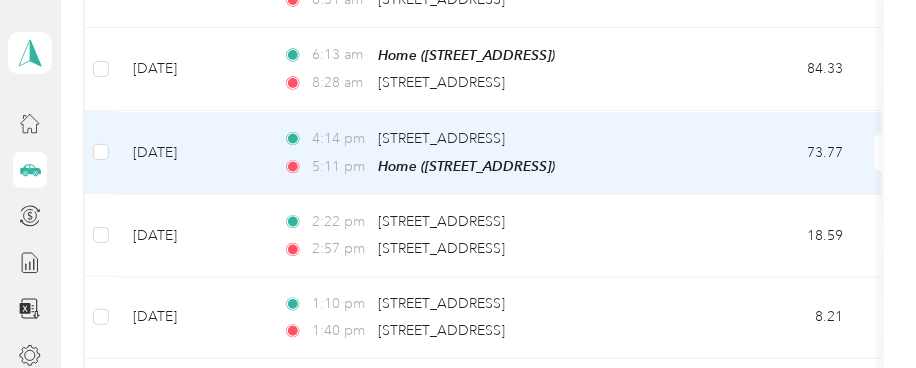 click on "[DATE]" at bounding box center (192, 152) 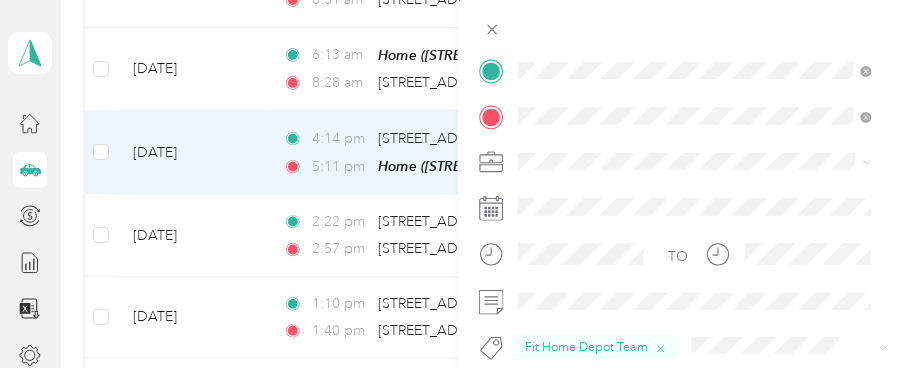 scroll, scrollTop: 420, scrollLeft: 0, axis: vertical 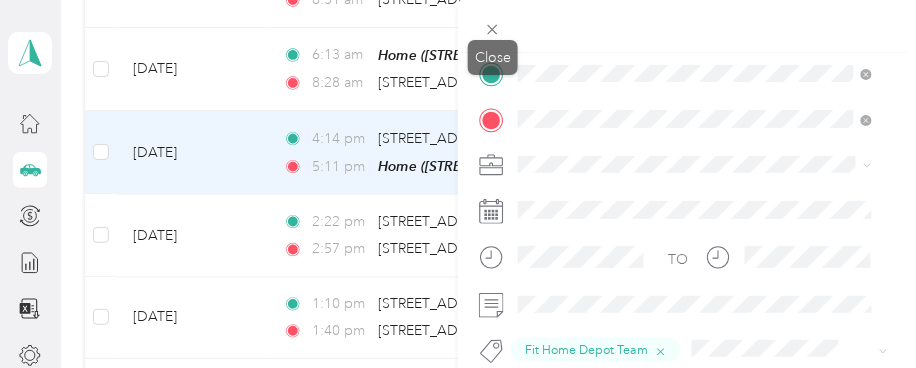 click 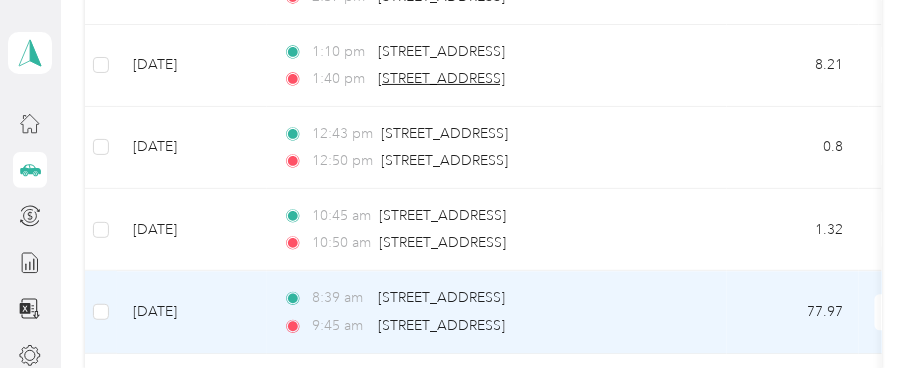 scroll, scrollTop: 1000, scrollLeft: 0, axis: vertical 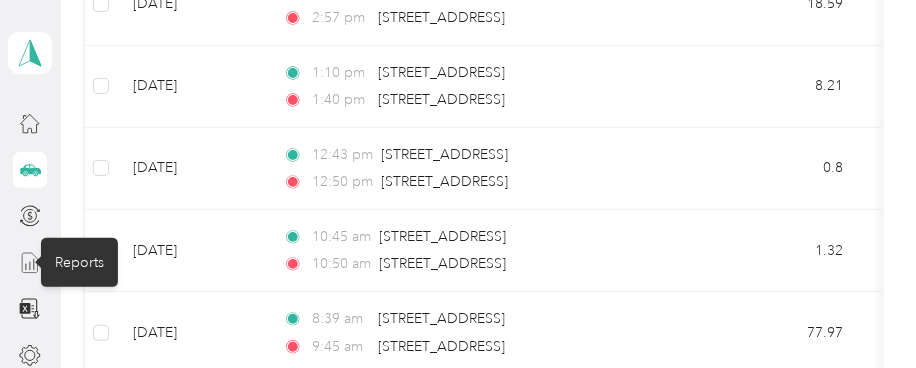 click 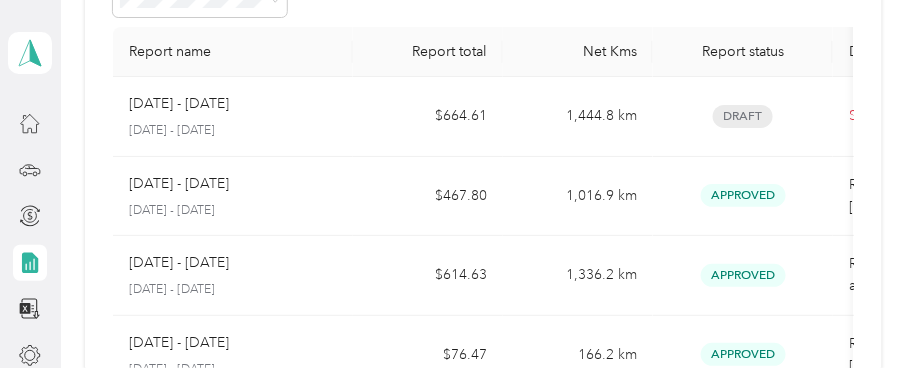 scroll, scrollTop: 22, scrollLeft: 0, axis: vertical 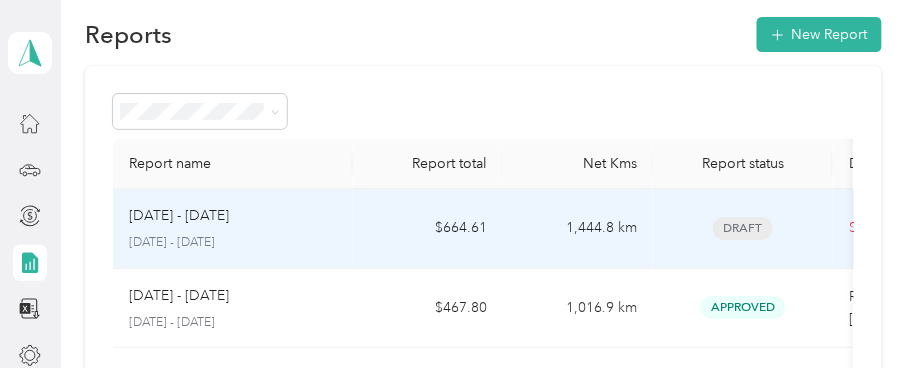 click on "Draft" at bounding box center [743, 228] 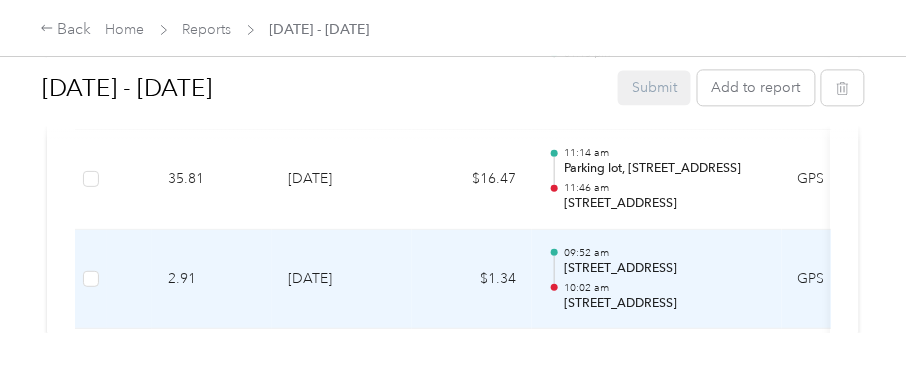 scroll, scrollTop: 666, scrollLeft: 0, axis: vertical 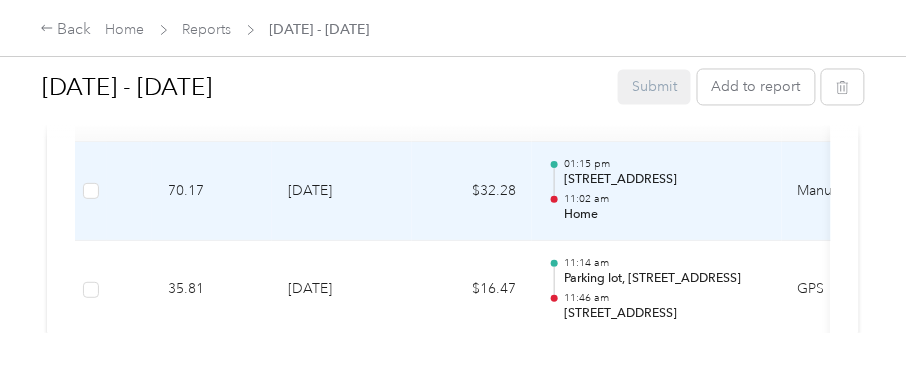 click on "[DATE]" at bounding box center (342, 192) 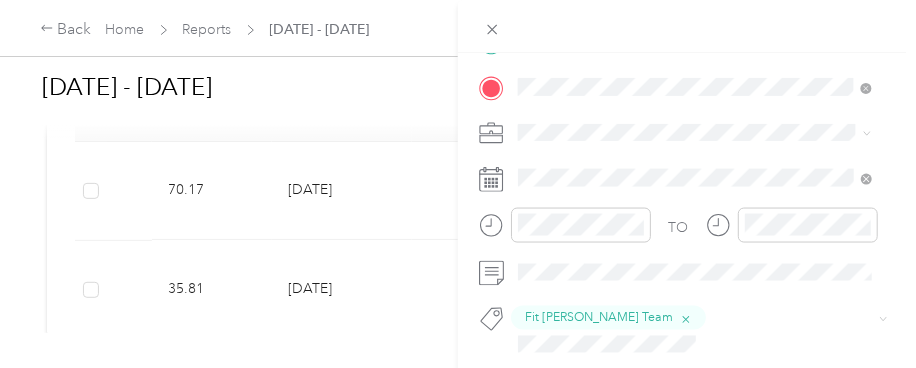 scroll, scrollTop: 489, scrollLeft: 0, axis: vertical 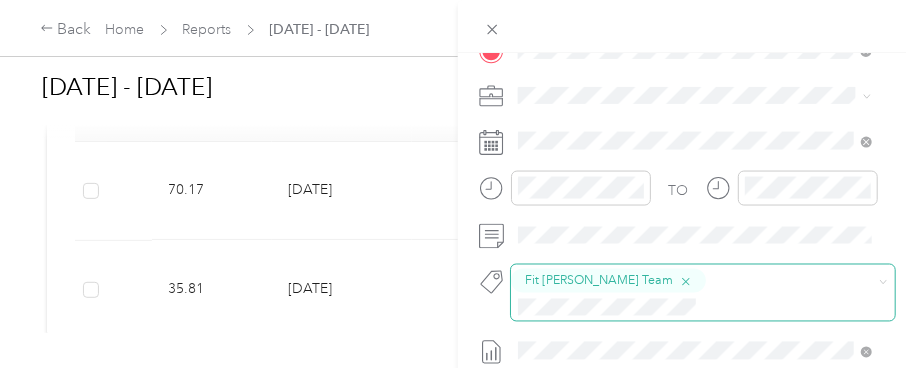 click 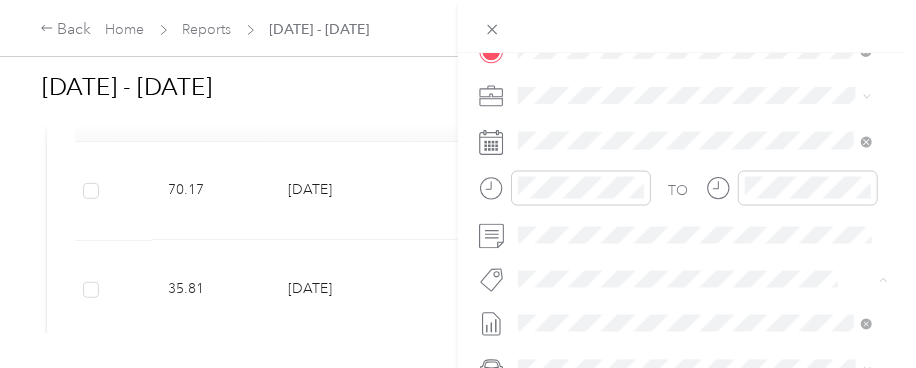 click on "Fit [PERSON_NAME] Team" at bounding box center (613, 52) 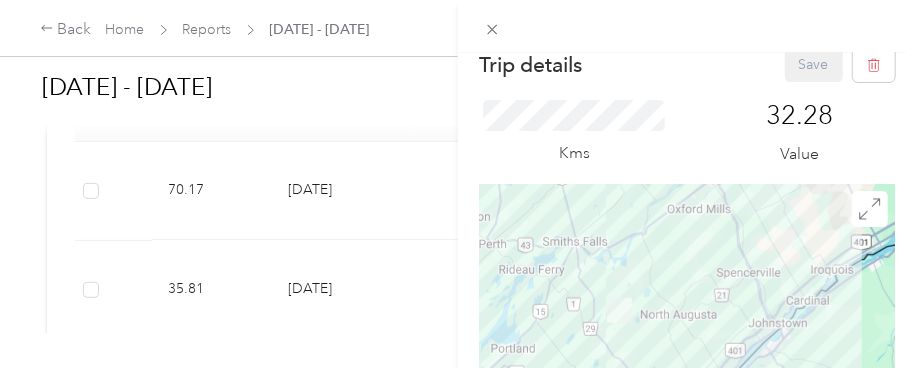 scroll, scrollTop: 0, scrollLeft: 0, axis: both 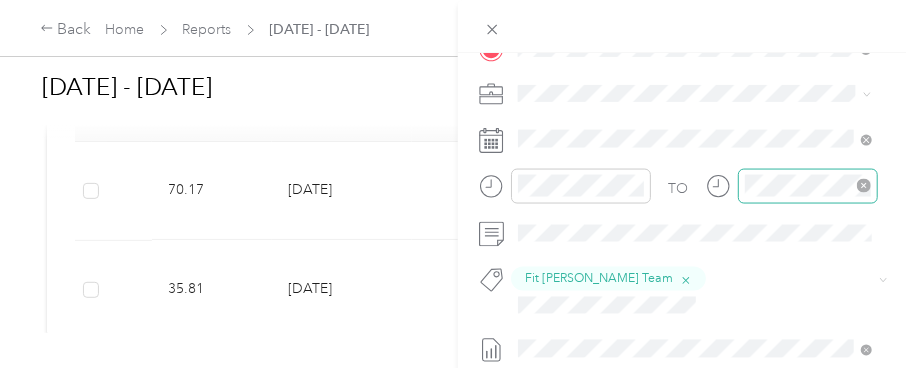 click 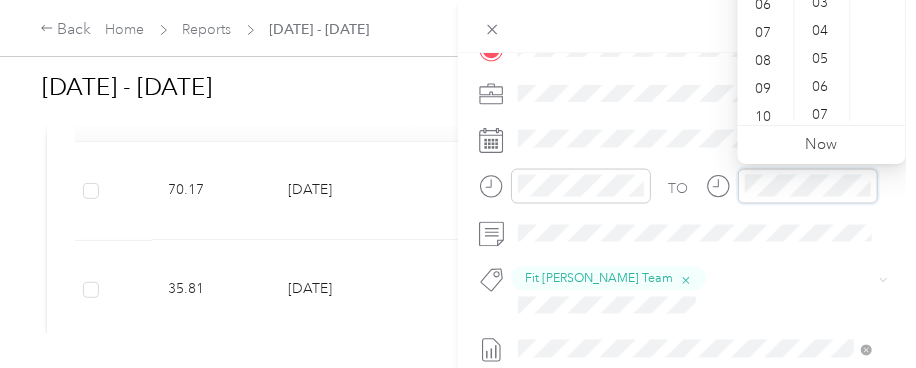 scroll, scrollTop: 119, scrollLeft: 0, axis: vertical 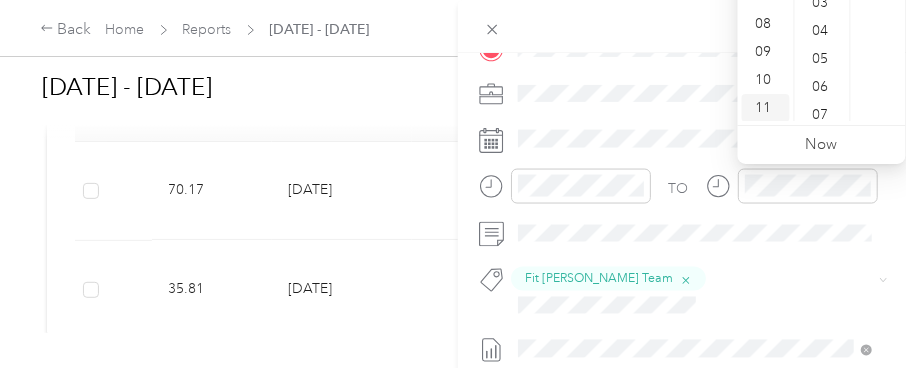 click on "11" at bounding box center [766, 108] 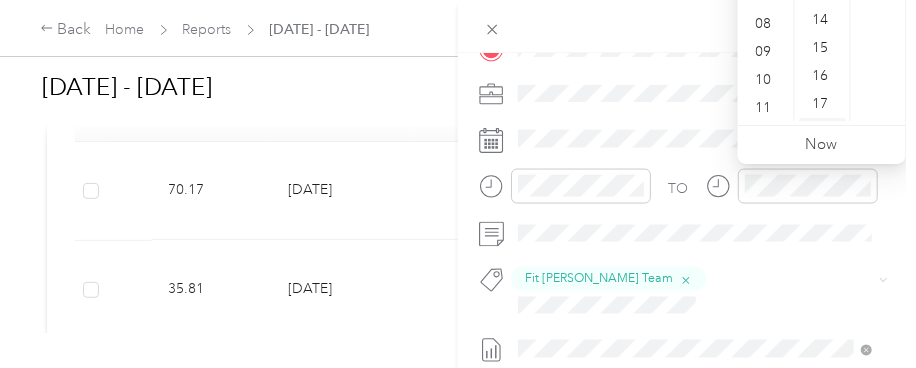 scroll, scrollTop: 333, scrollLeft: 0, axis: vertical 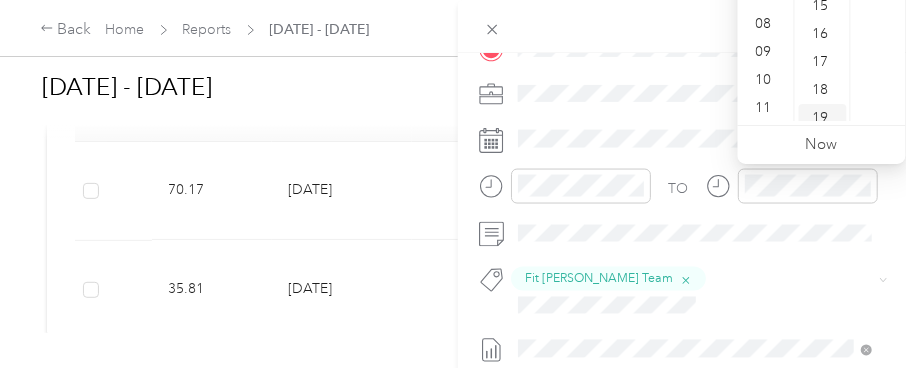 click on "19" at bounding box center (823, 118) 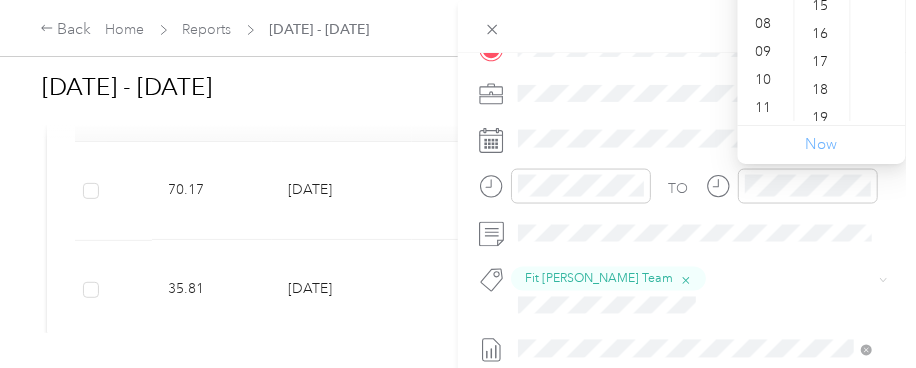 click on "Now" at bounding box center [822, 144] 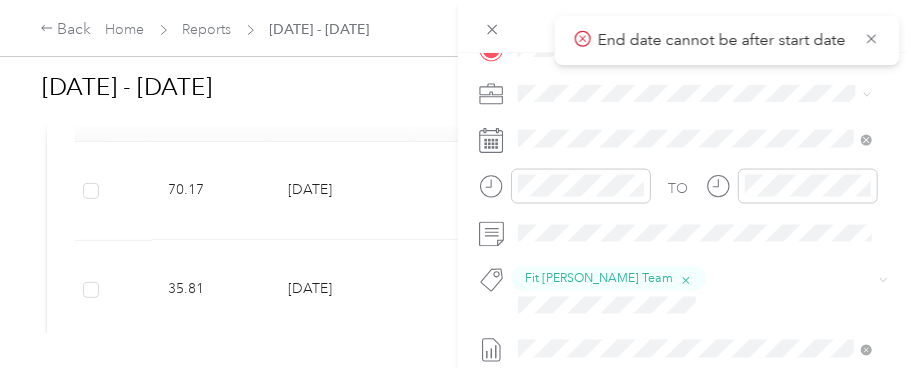 click on "Trip details Save This trip cannot be edited because it is either under review, approved, or paid. Contact your Team Manager to edit it. Kms 32.28 Value  ← Move left → Move right ↑ Move up ↓ Move down + Zoom in - Zoom out Home Jump left by 75% End Jump right by 75% Page Up Jump up by 75% Page Down Jump down by 75% To navigate, press the arrow keys. Map Data Map data ©2025 Google Map data ©2025 Google 50 km  Click to toggle between metric and imperial units Terms Report a map error TO Fit [PERSON_NAME] Team Add photo" at bounding box center [458, 184] 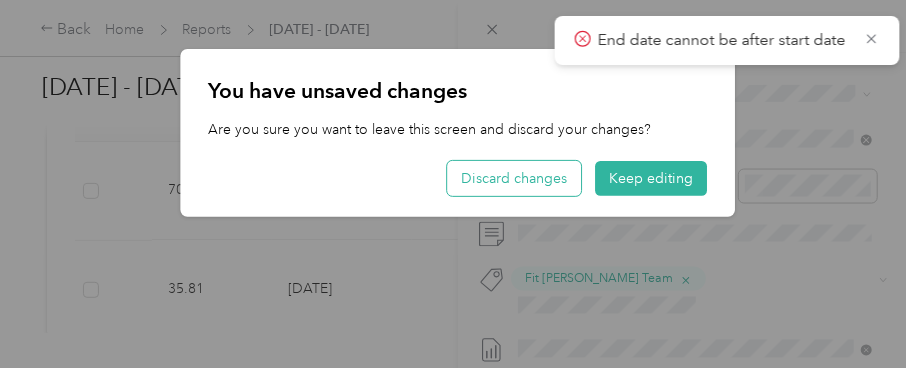click on "Discard changes" at bounding box center [515, 178] 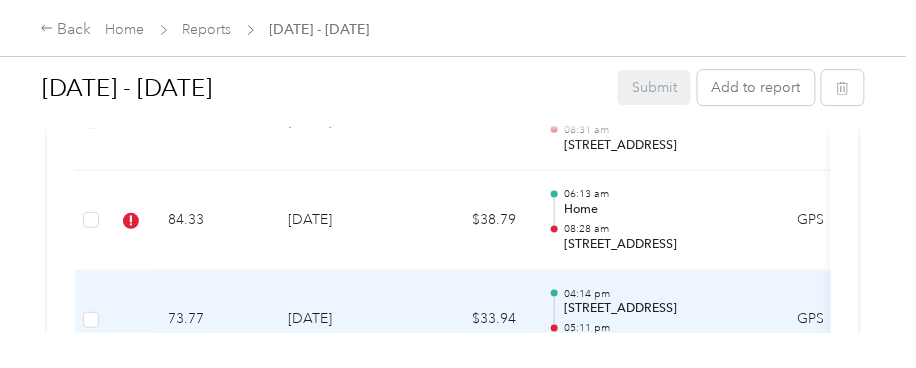 scroll, scrollTop: 1111, scrollLeft: 0, axis: vertical 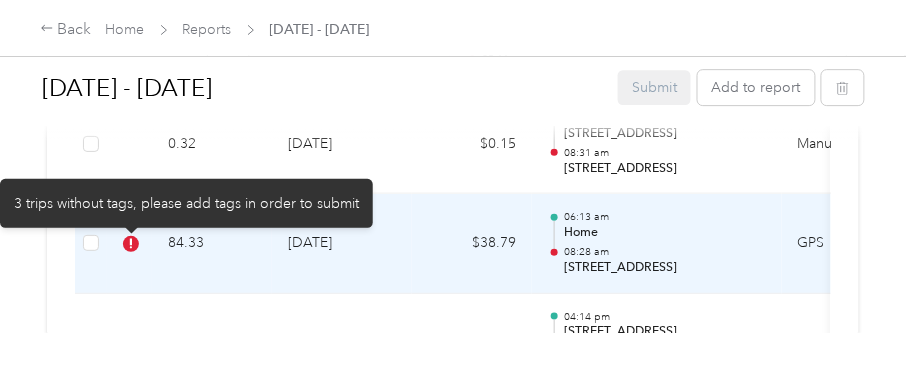 click 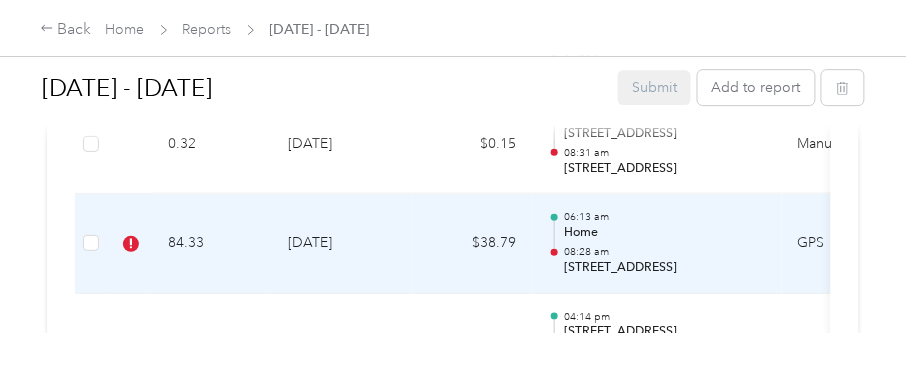 click on "84.33" at bounding box center [212, 244] 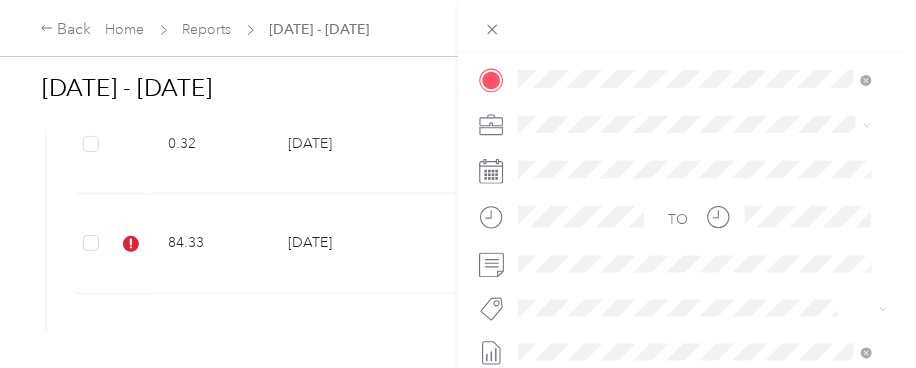 scroll, scrollTop: 461, scrollLeft: 0, axis: vertical 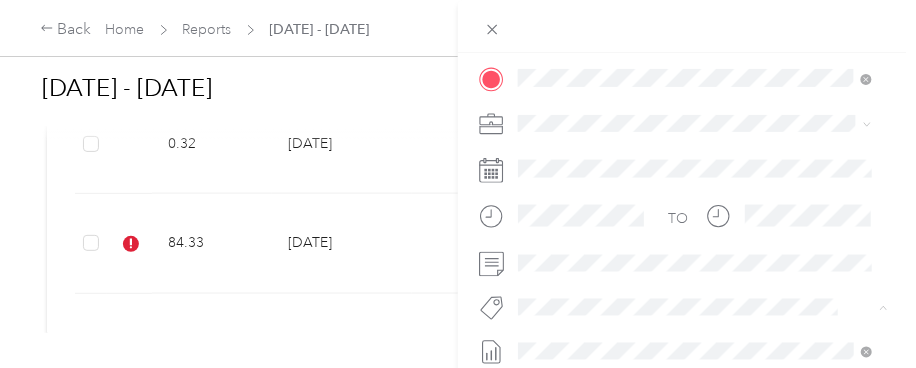 click on "Fit [PERSON_NAME] Team" at bounding box center [613, 79] 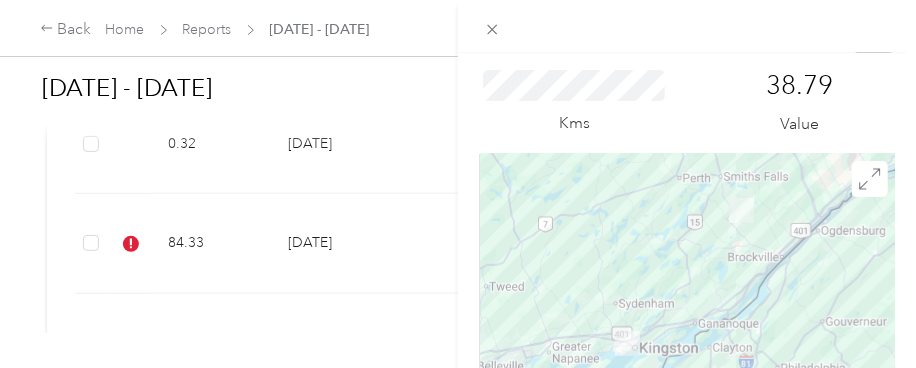 scroll, scrollTop: 0, scrollLeft: 0, axis: both 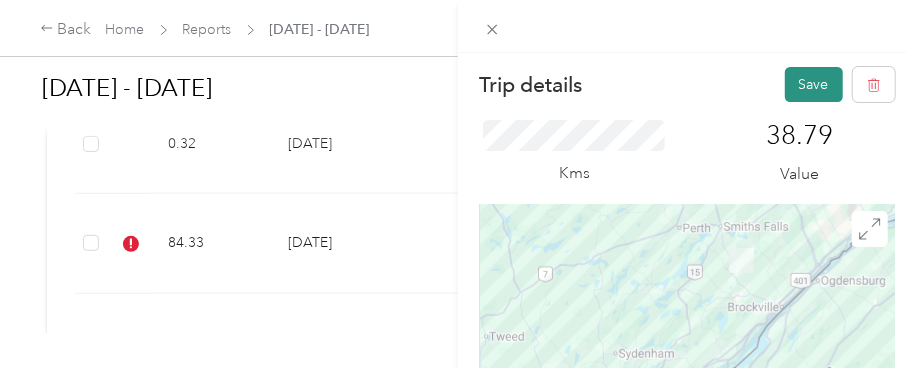 click on "Save" at bounding box center (814, 84) 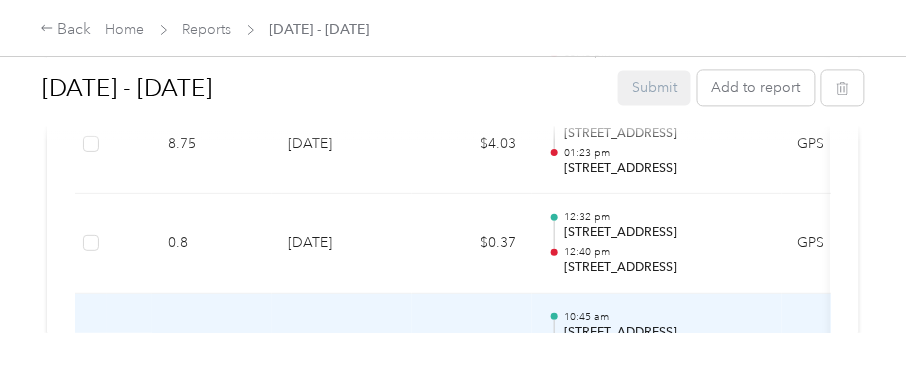 scroll, scrollTop: 3666, scrollLeft: 0, axis: vertical 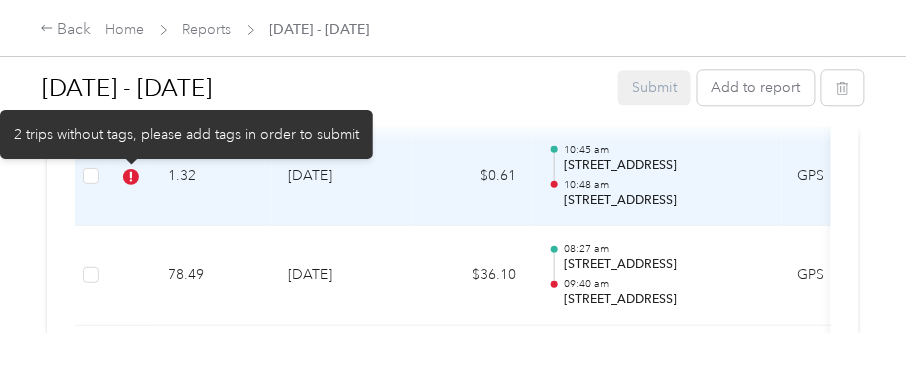 click 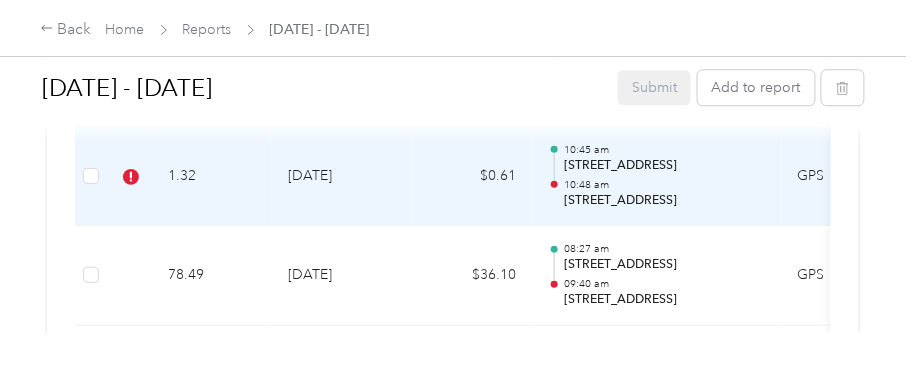 click on "1.32" at bounding box center (212, 177) 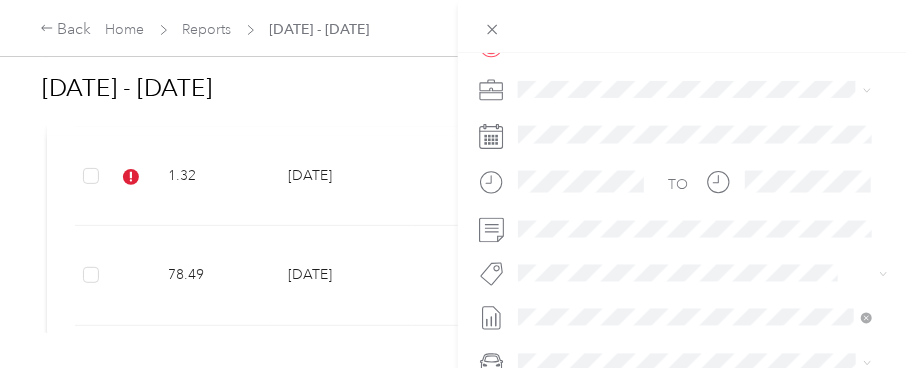 scroll, scrollTop: 510, scrollLeft: 0, axis: vertical 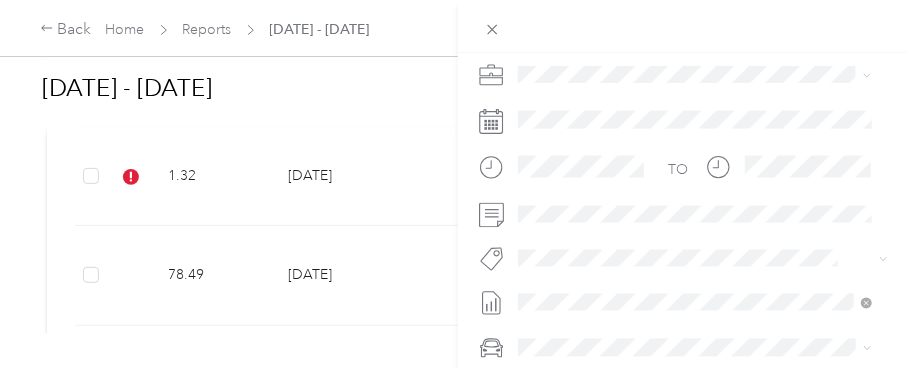click on "Fit [PERSON_NAME] Team" at bounding box center (613, 28) 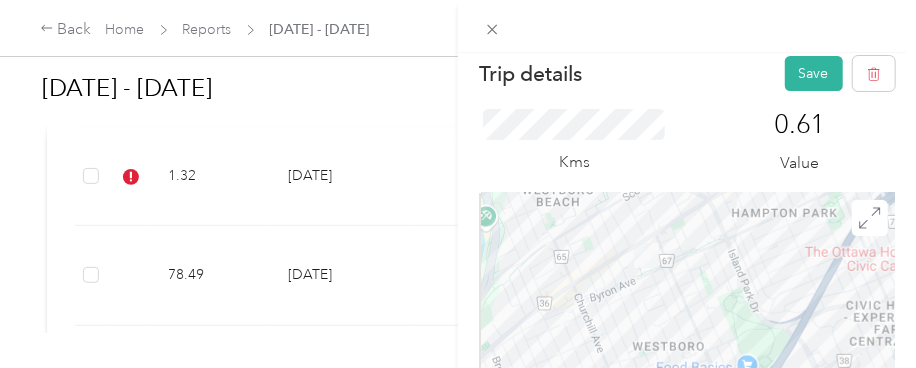 scroll, scrollTop: 0, scrollLeft: 0, axis: both 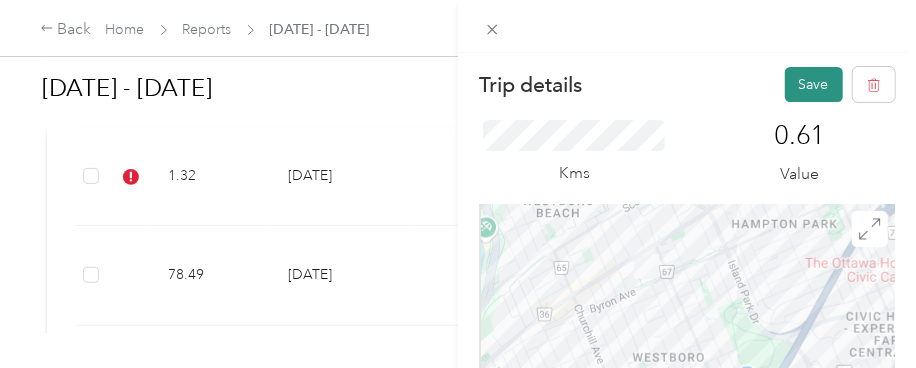 click on "Save" at bounding box center [814, 84] 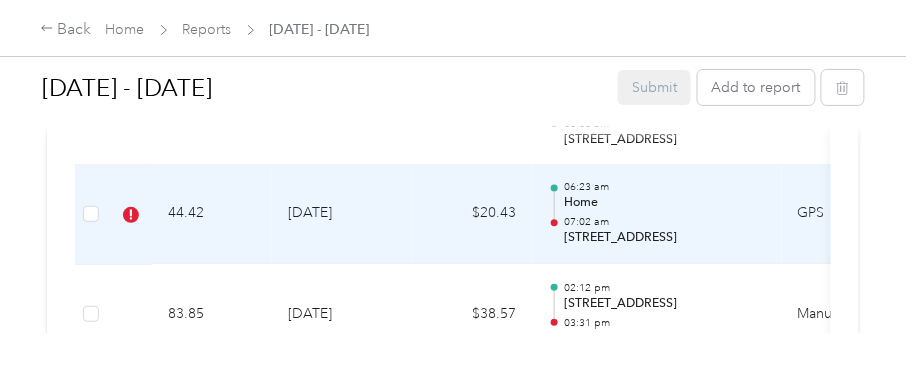 scroll, scrollTop: 5555, scrollLeft: 0, axis: vertical 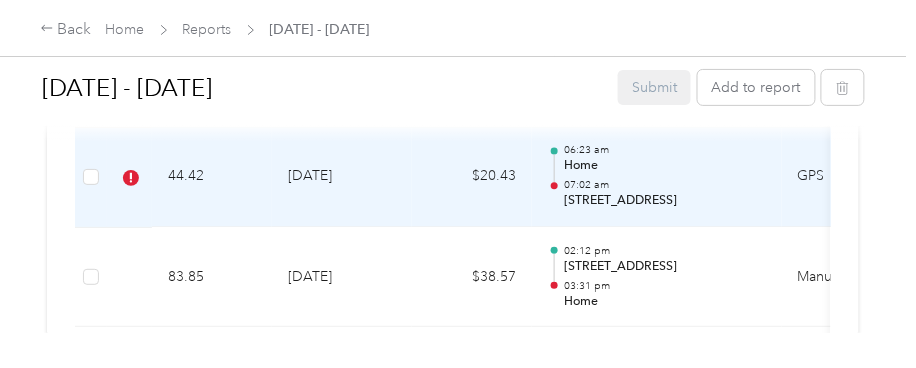 click on "44.42" at bounding box center [212, 178] 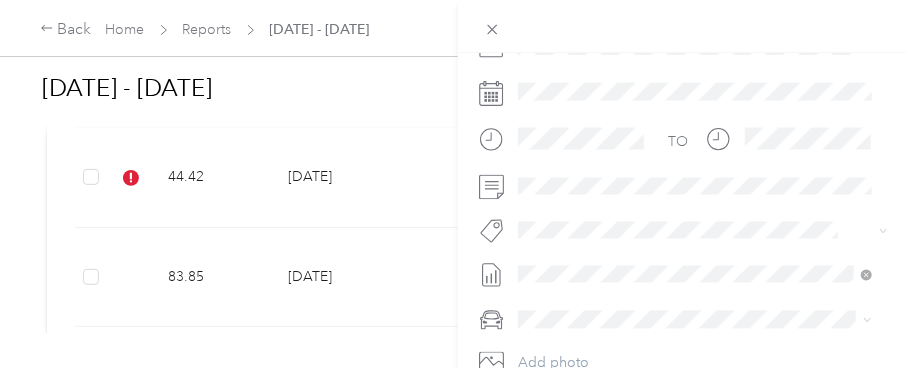 scroll, scrollTop: 558, scrollLeft: 0, axis: vertical 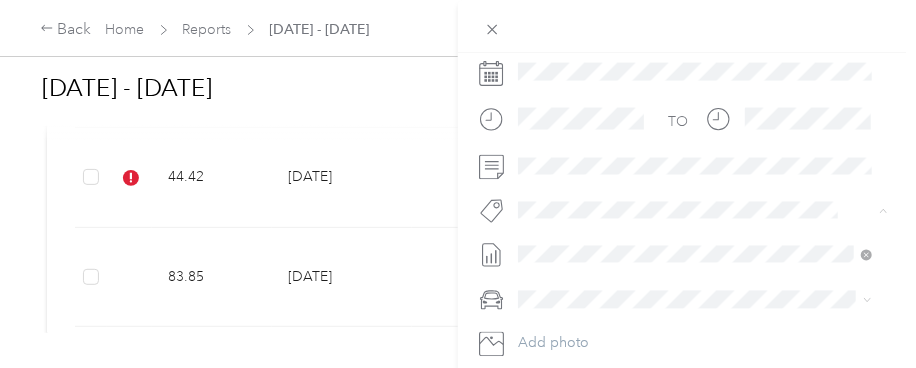 click on "Fit [PERSON_NAME] Team" at bounding box center (613, 245) 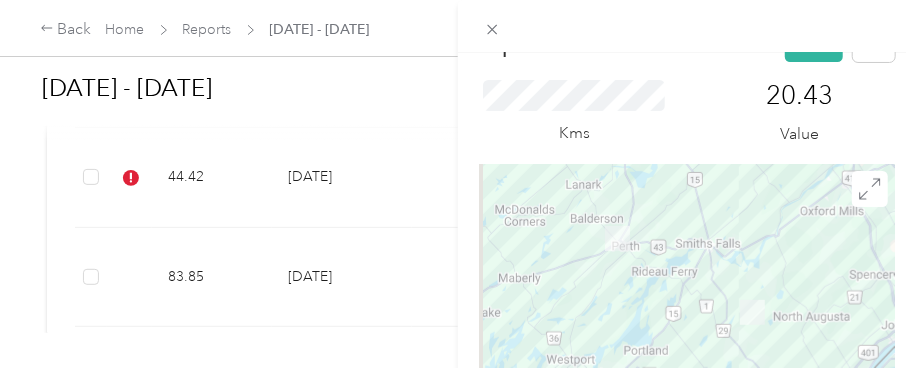 scroll, scrollTop: 0, scrollLeft: 0, axis: both 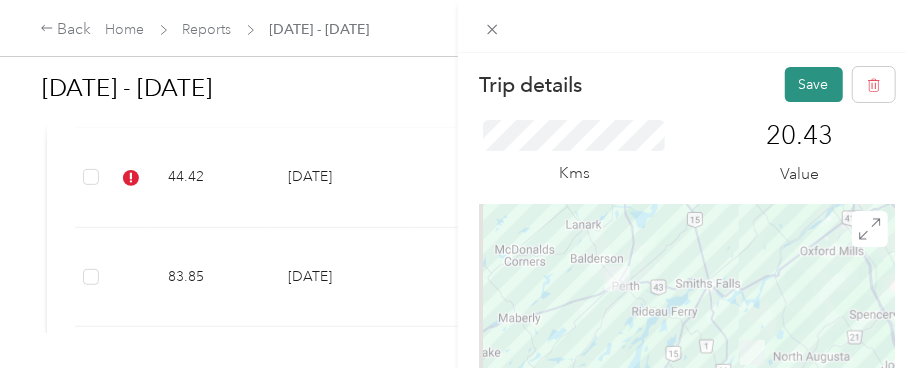 click on "Save" at bounding box center [814, 84] 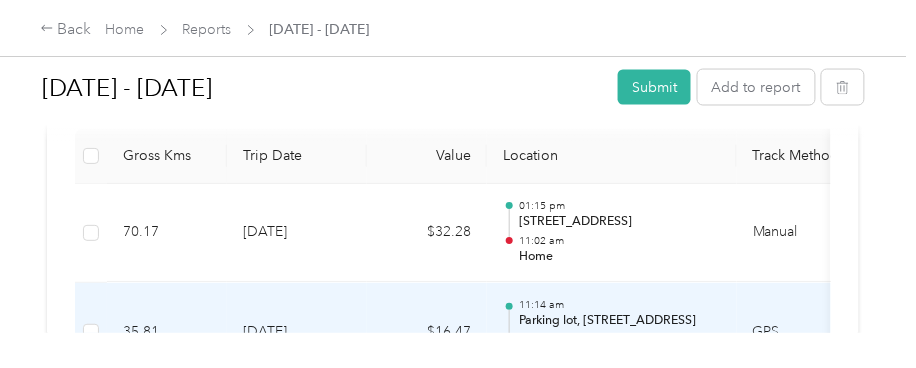 scroll, scrollTop: 555, scrollLeft: 0, axis: vertical 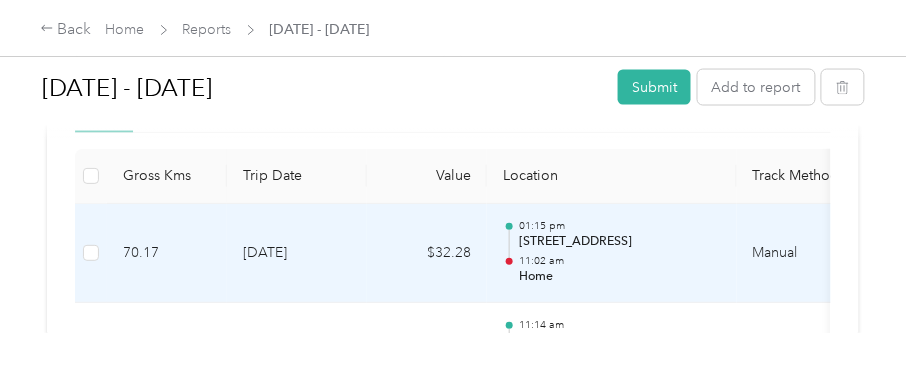 click on "[STREET_ADDRESS]" at bounding box center [620, 243] 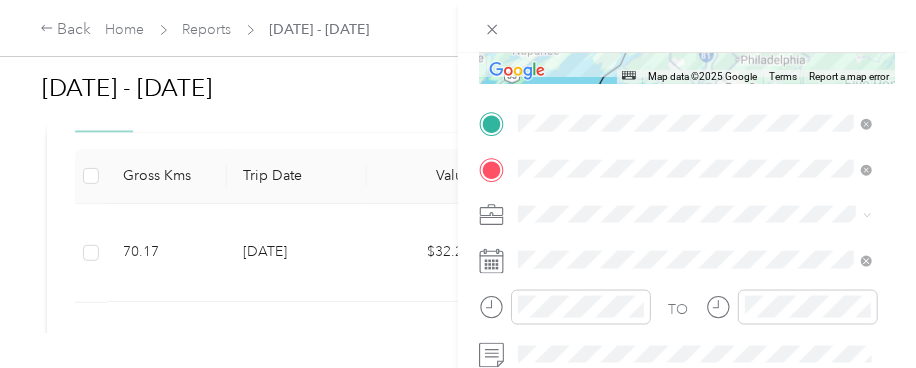 scroll, scrollTop: 373, scrollLeft: 0, axis: vertical 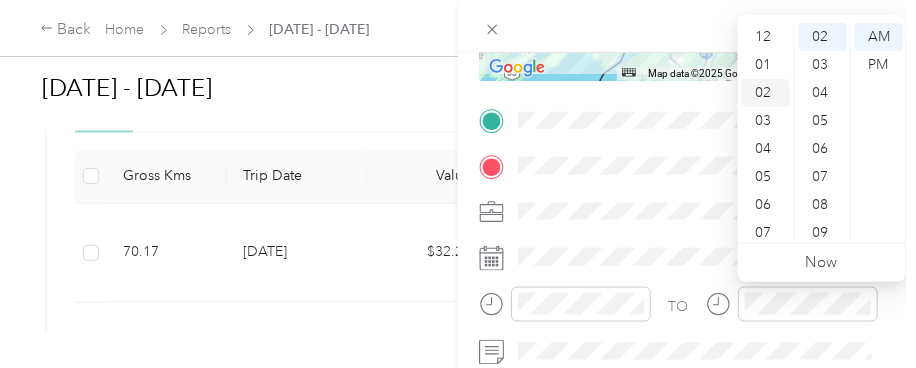 click on "02" at bounding box center (766, 93) 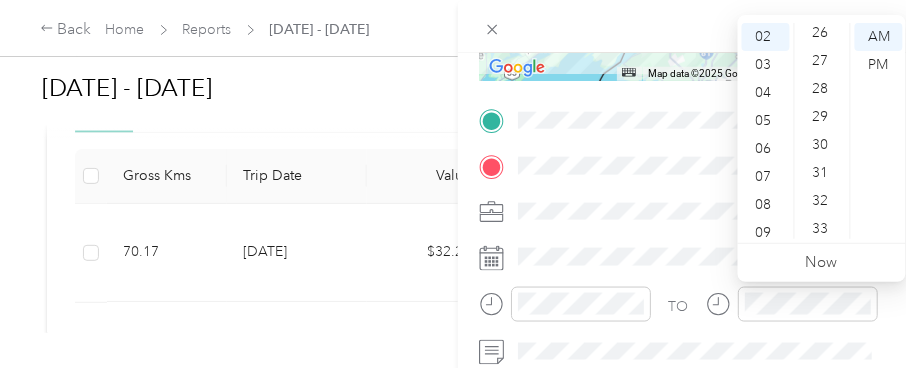 scroll, scrollTop: 737, scrollLeft: 0, axis: vertical 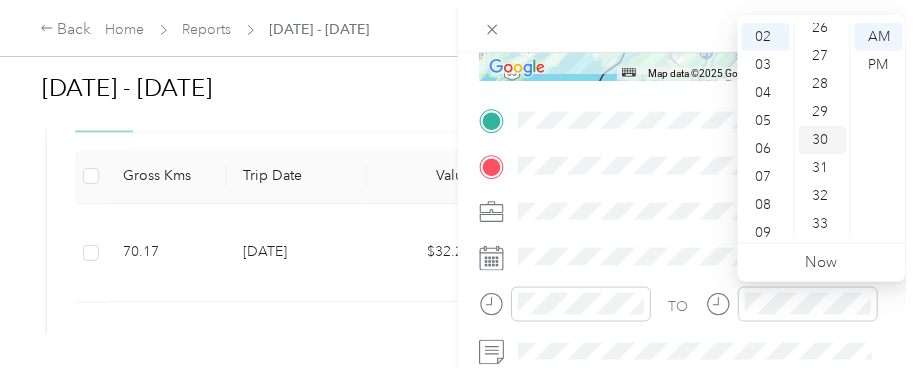 click on "30" at bounding box center (823, 140) 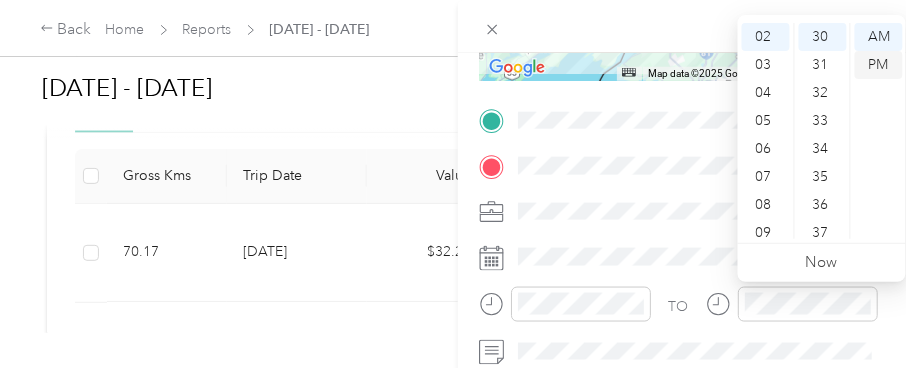 click on "PM" at bounding box center [879, 65] 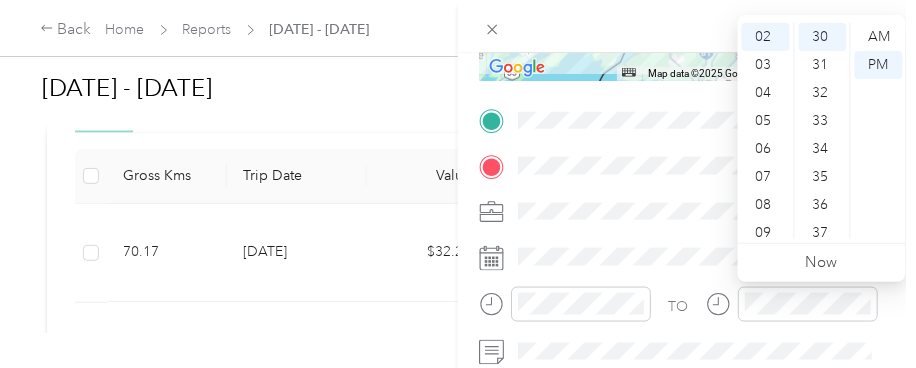 click on "Trip details Save This trip cannot be edited because it is either under review, approved, or paid. Contact your Team Manager to edit it. Kms 32.28 Value  ← Move left → Move right ↑ Move up ↓ Move down + Zoom in - Zoom out Home Jump left by 75% End Jump right by 75% Page Up Jump up by 75% Page Down Jump down by 75% To navigate, press the arrow keys. Map Data Map data ©2025 Google Map data ©2025 Google 20 km  Click to toggle between metric and imperial units Terms Report a map error TO Fit [PERSON_NAME] Team Add photo" at bounding box center (458, 184) 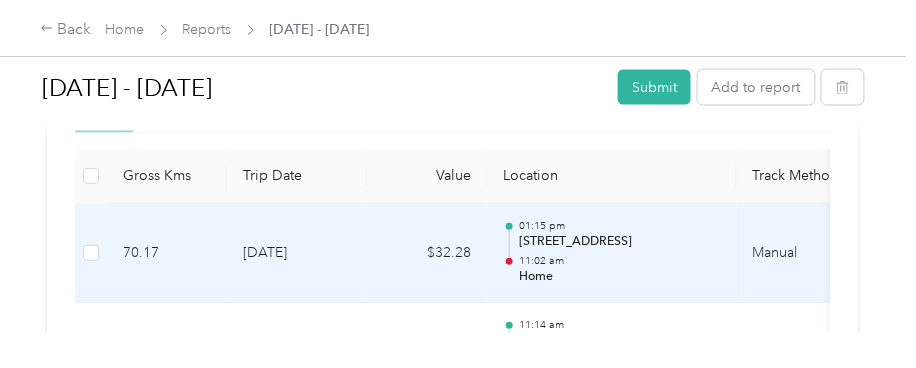 click on "[STREET_ADDRESS]" at bounding box center (620, 243) 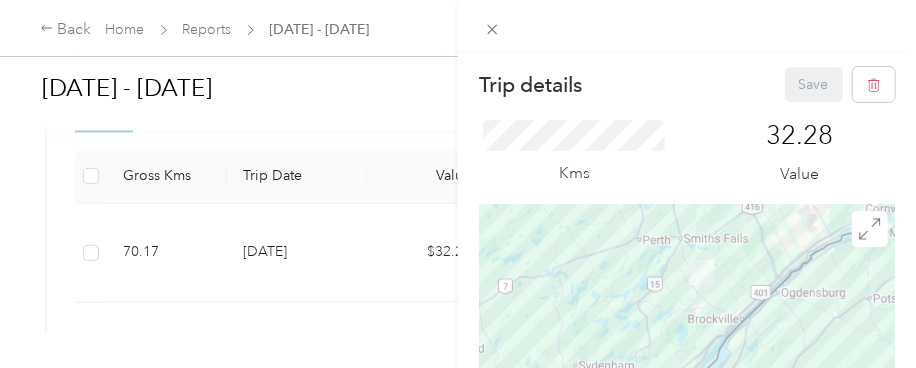 click on "Trip details Save This trip cannot be edited because it is either under review, approved, or paid. Contact your Team Manager to edit it. Kms 32.28 Value  ← Move left → Move right ↑ Move up ↓ Move down + Zoom in - Zoom out Home Jump left by 75% End Jump right by 75% Page Up Jump up by 75% Page Down Jump down by 75% To navigate, press the arrow keys. Map Data Map data ©2025 Google Map data ©2025 Google 20 km  Click to toggle between metric and imperial units Terms Report a map error TO Fit [PERSON_NAME] Team Add photo" at bounding box center (458, 184) 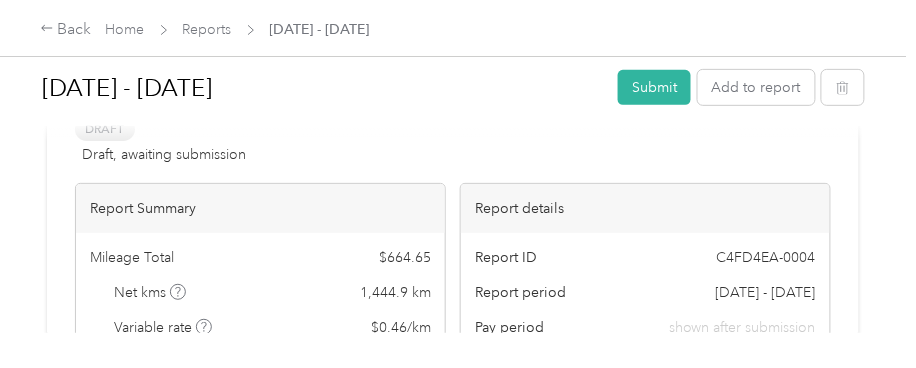 scroll, scrollTop: 111, scrollLeft: 0, axis: vertical 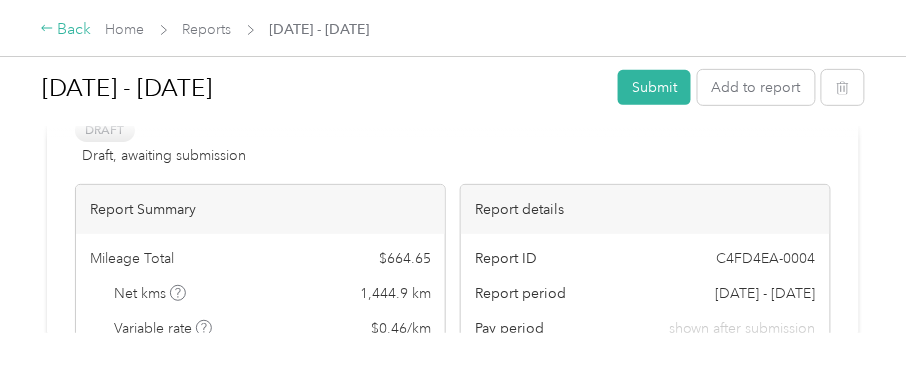 click on "Back" at bounding box center (66, 30) 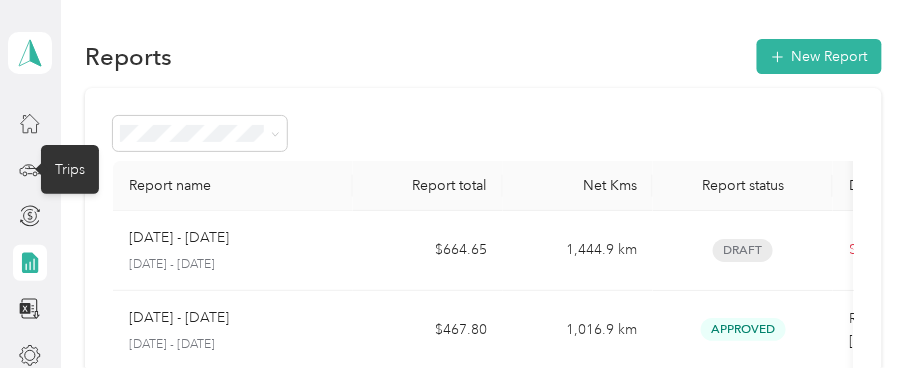 click on "Trips" at bounding box center (70, 169) 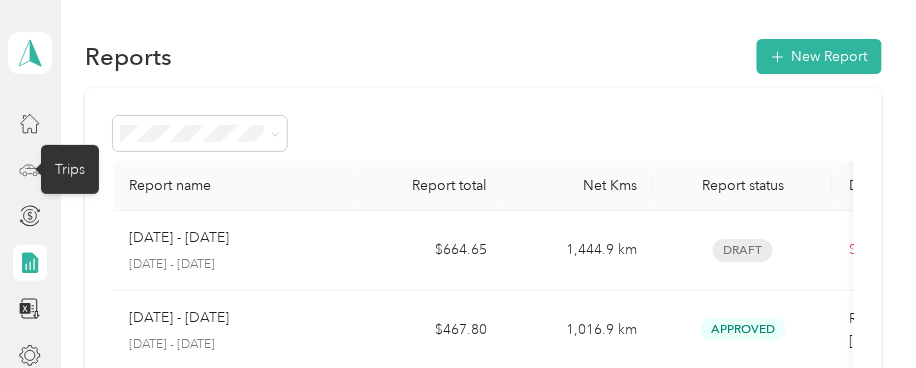 click 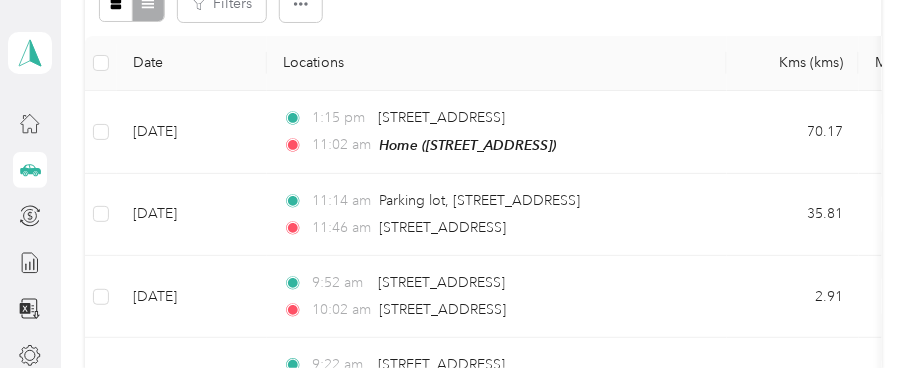 scroll, scrollTop: 333, scrollLeft: 0, axis: vertical 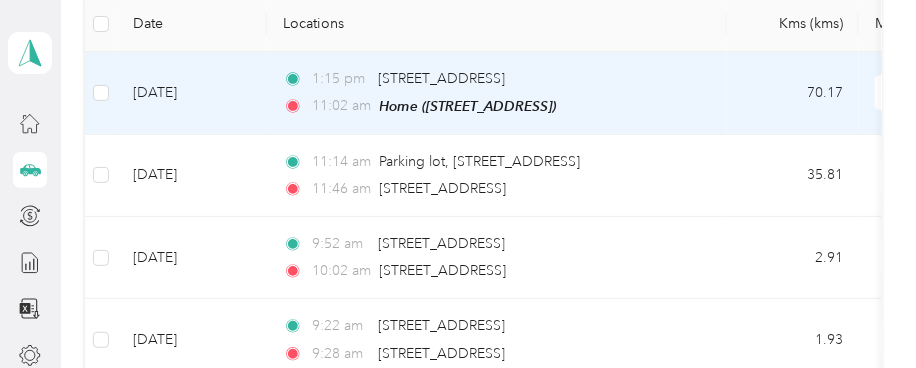 click on "[DATE]" at bounding box center [192, 93] 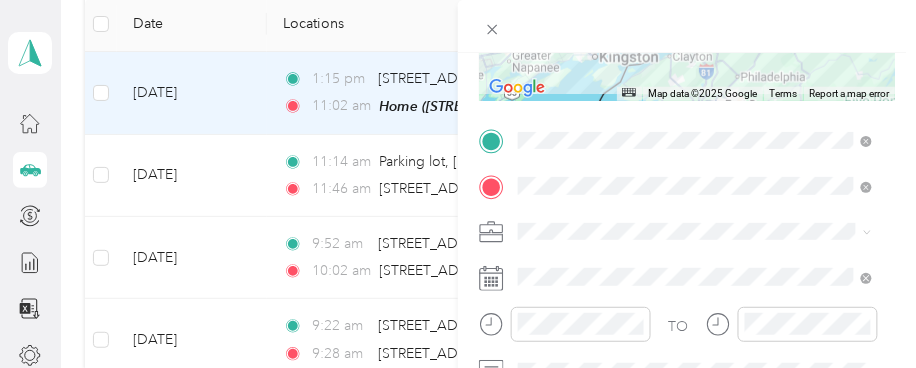 scroll, scrollTop: 360, scrollLeft: 0, axis: vertical 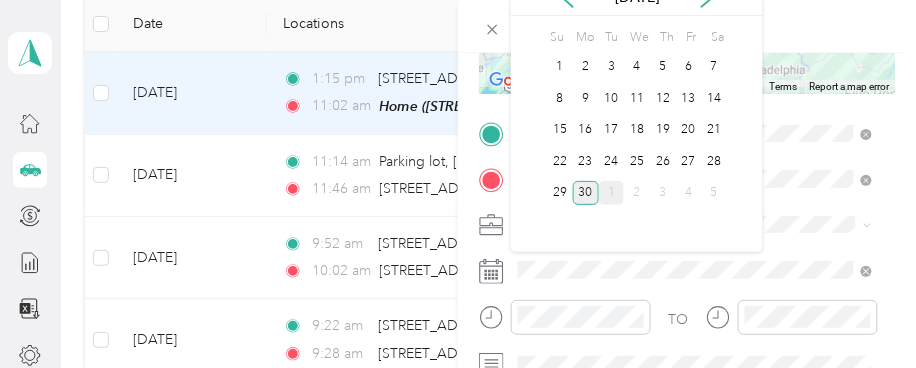 click on "30" at bounding box center [586, 193] 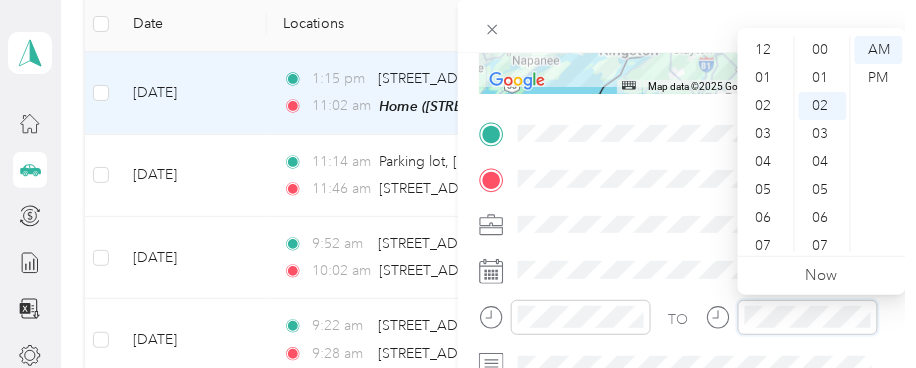 scroll, scrollTop: 119, scrollLeft: 0, axis: vertical 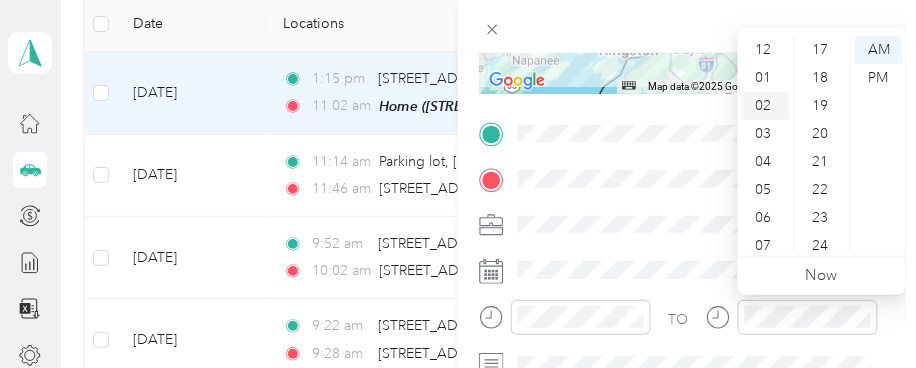 click on "02" at bounding box center [766, 106] 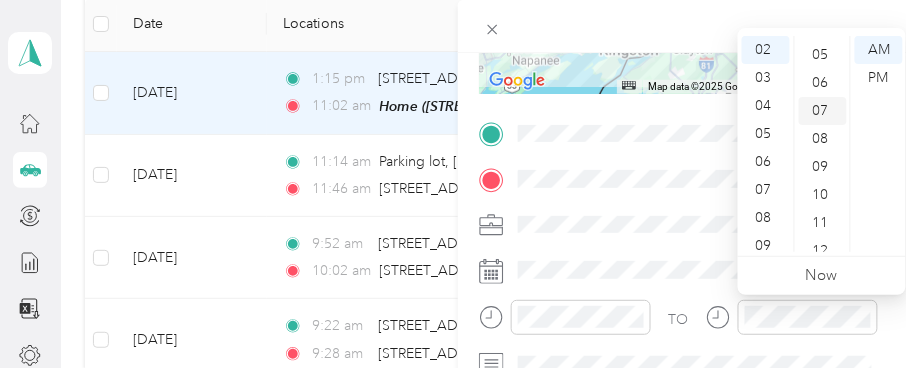 scroll, scrollTop: 167, scrollLeft: 0, axis: vertical 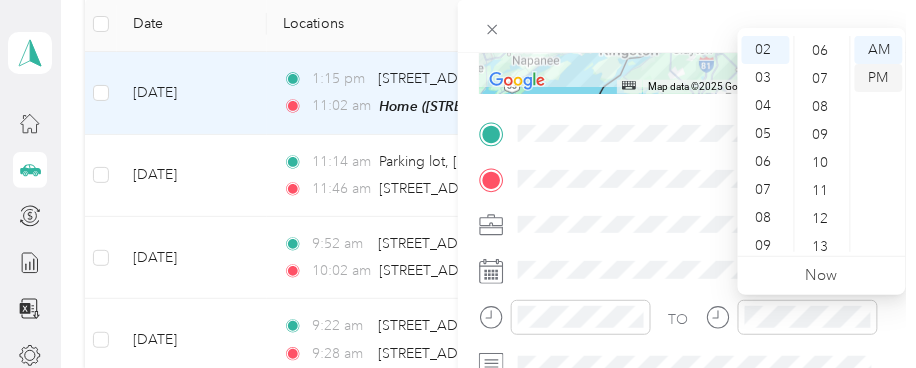 click on "PM" at bounding box center (879, 78) 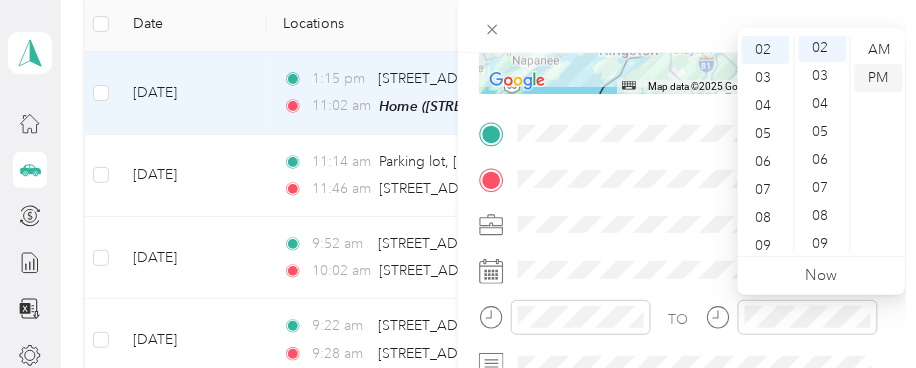 scroll, scrollTop: 56, scrollLeft: 0, axis: vertical 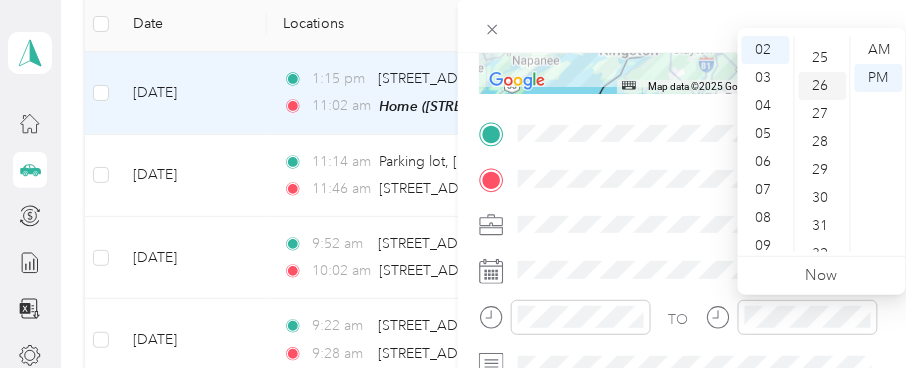 click on "26" at bounding box center [823, 86] 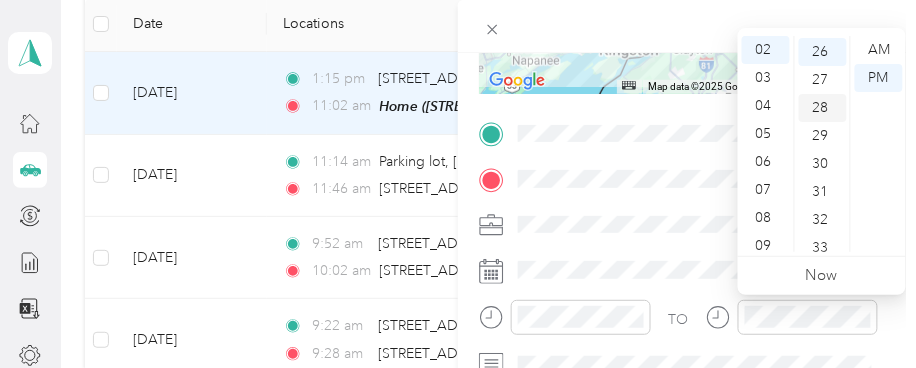 scroll, scrollTop: 728, scrollLeft: 0, axis: vertical 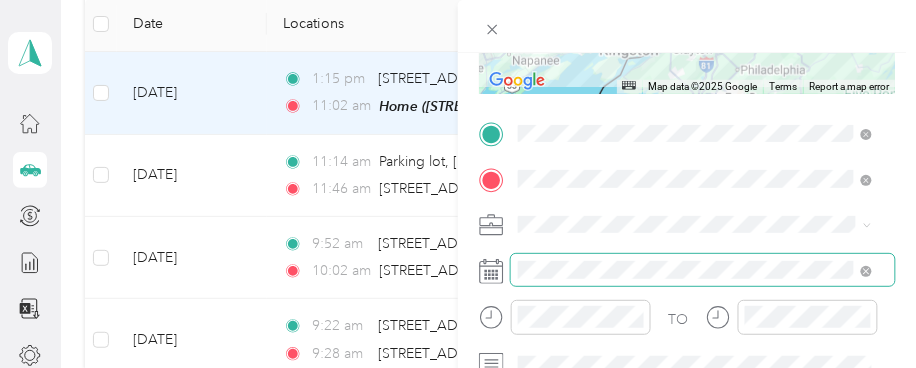 click at bounding box center (703, 269) 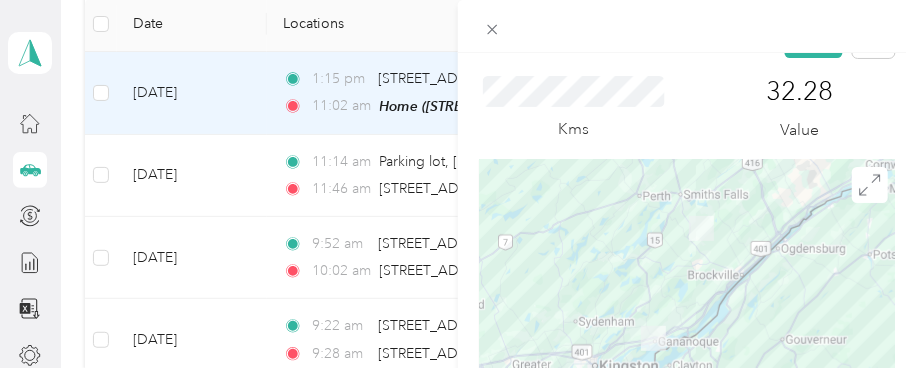 scroll, scrollTop: 0, scrollLeft: 0, axis: both 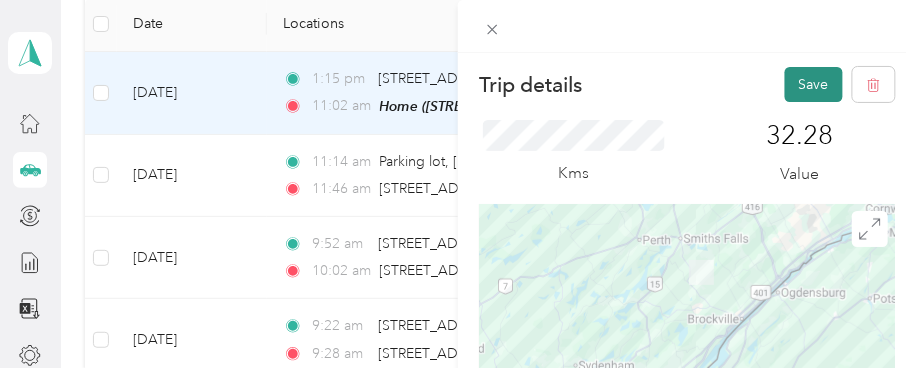 click on "Save" at bounding box center [814, 84] 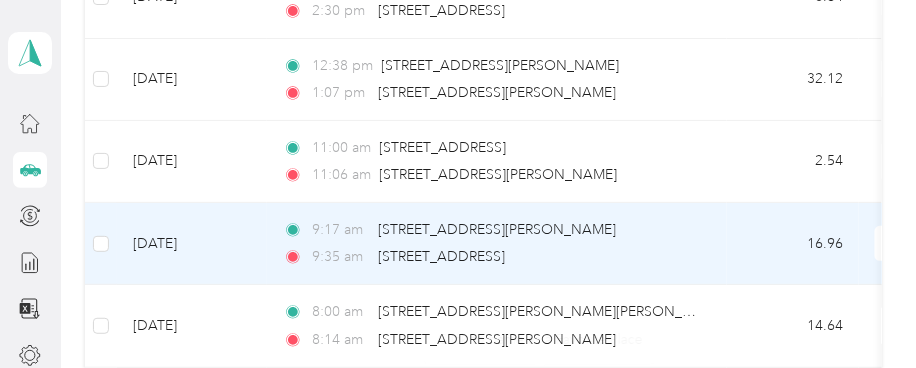 scroll, scrollTop: 1666, scrollLeft: 0, axis: vertical 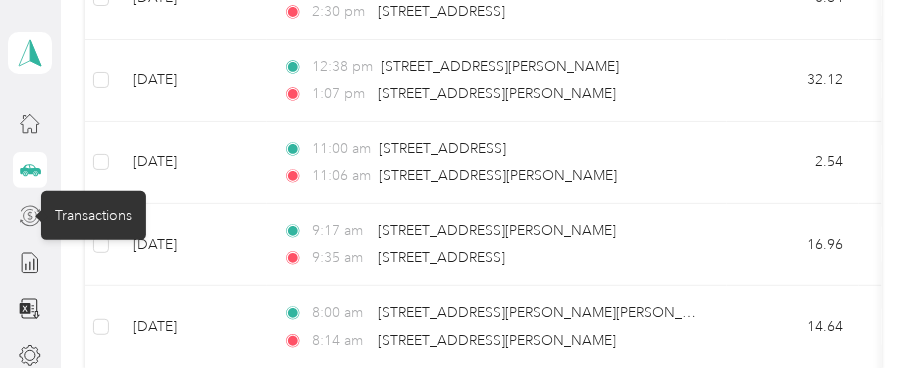 click 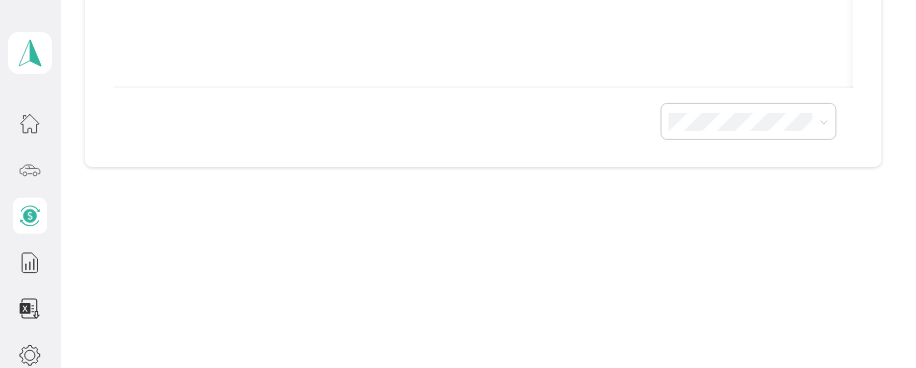 scroll, scrollTop: 845, scrollLeft: 0, axis: vertical 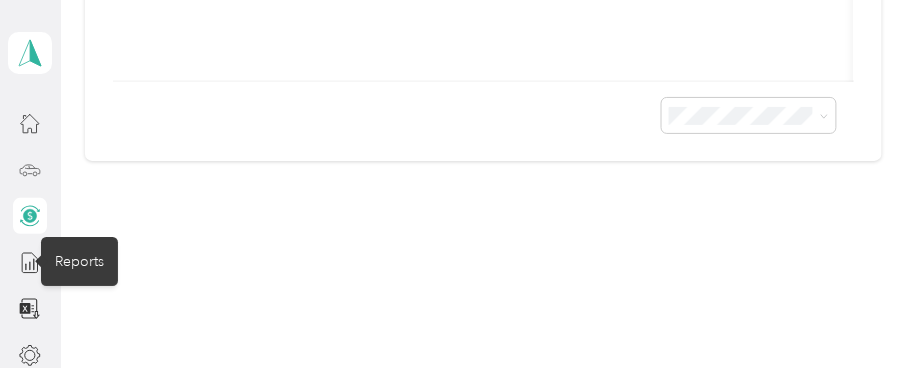 click on "Reports" at bounding box center (79, 261) 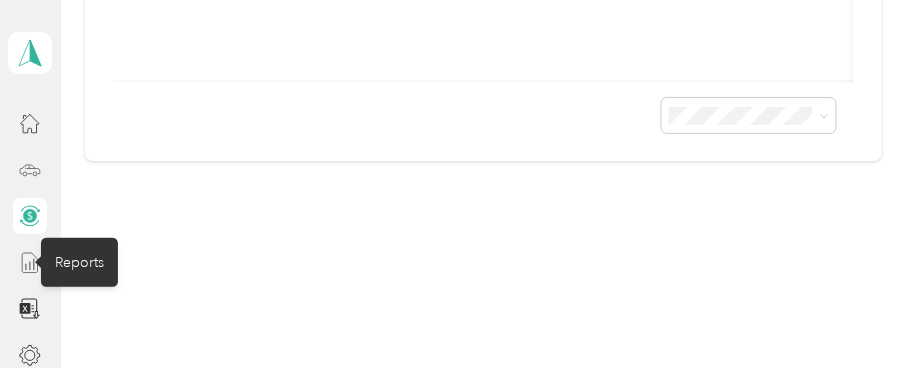 click 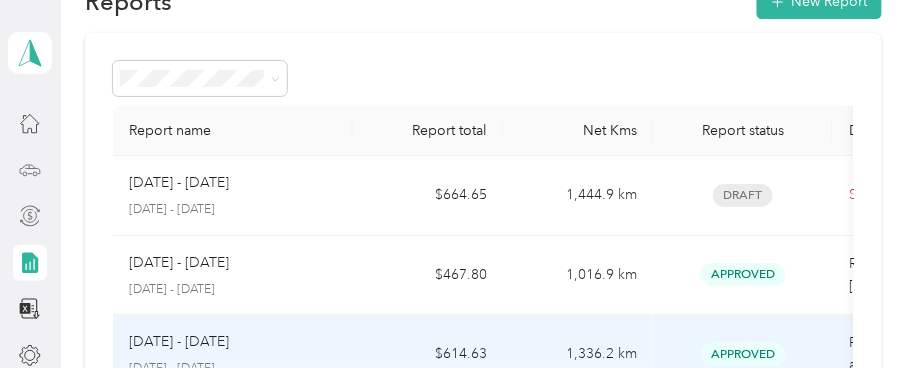 scroll, scrollTop: 22, scrollLeft: 0, axis: vertical 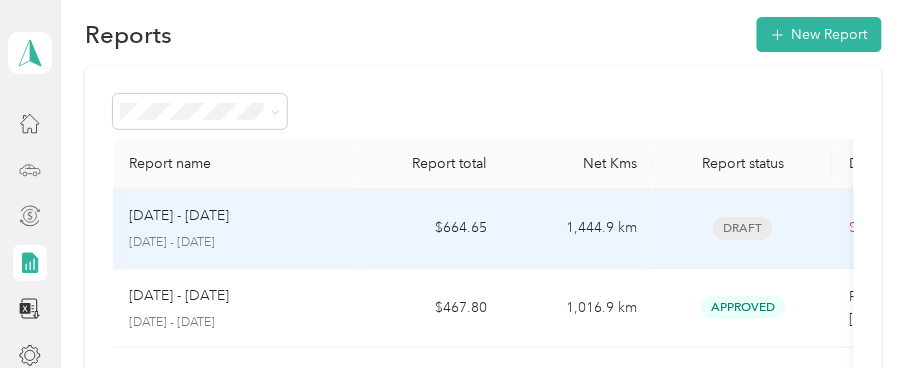 click on "[DATE] - [DATE] [DATE] - [DATE]" at bounding box center [233, 228] 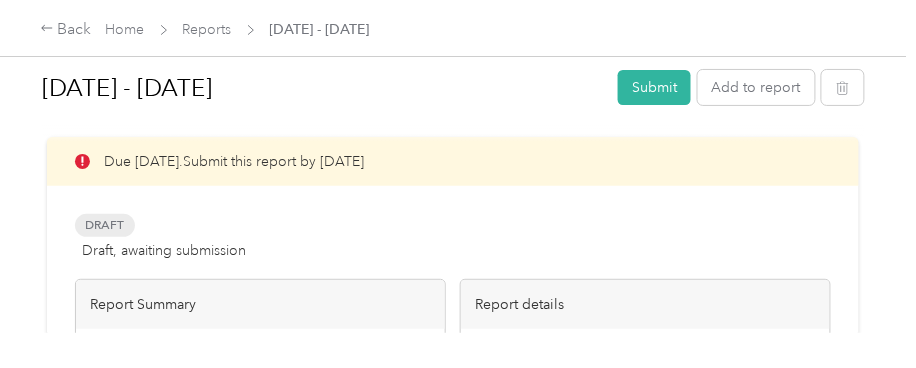 scroll, scrollTop: 0, scrollLeft: 0, axis: both 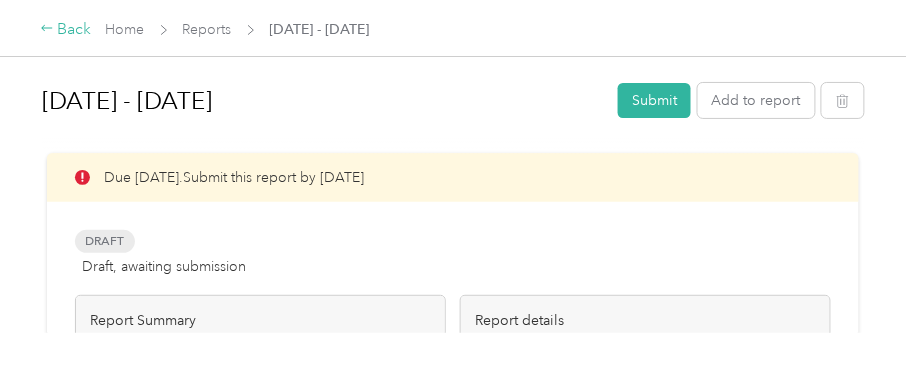 click on "Back" at bounding box center [66, 30] 